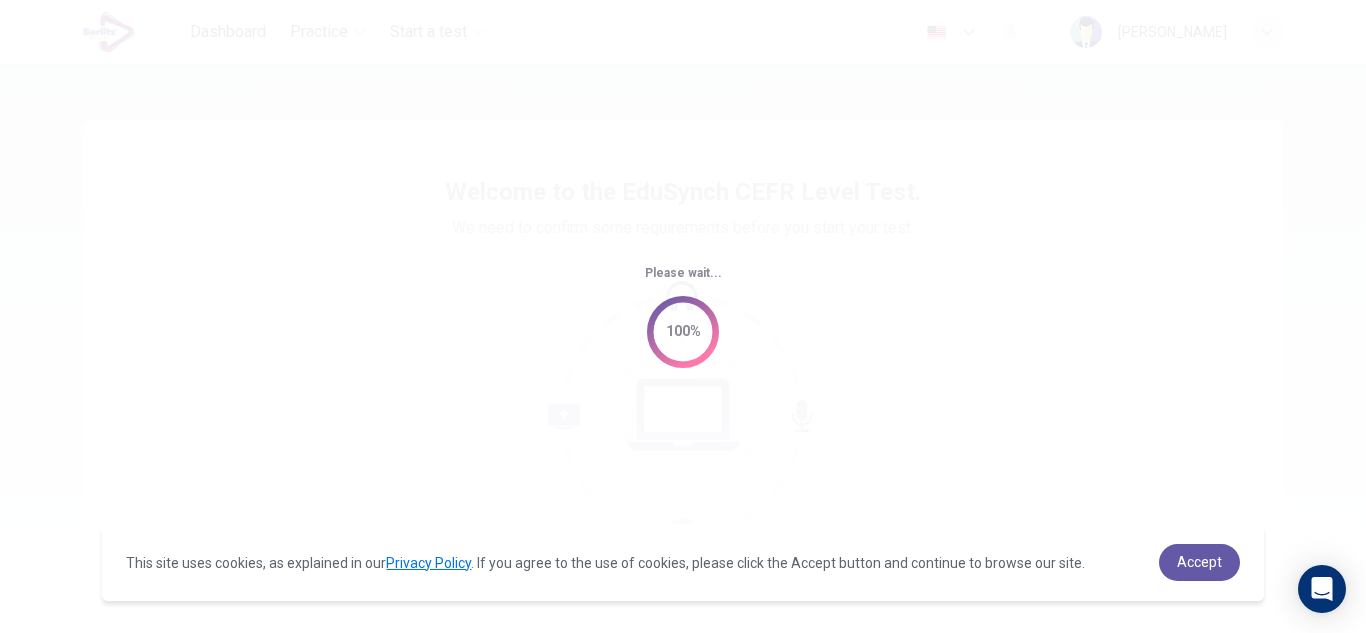 scroll, scrollTop: 0, scrollLeft: 0, axis: both 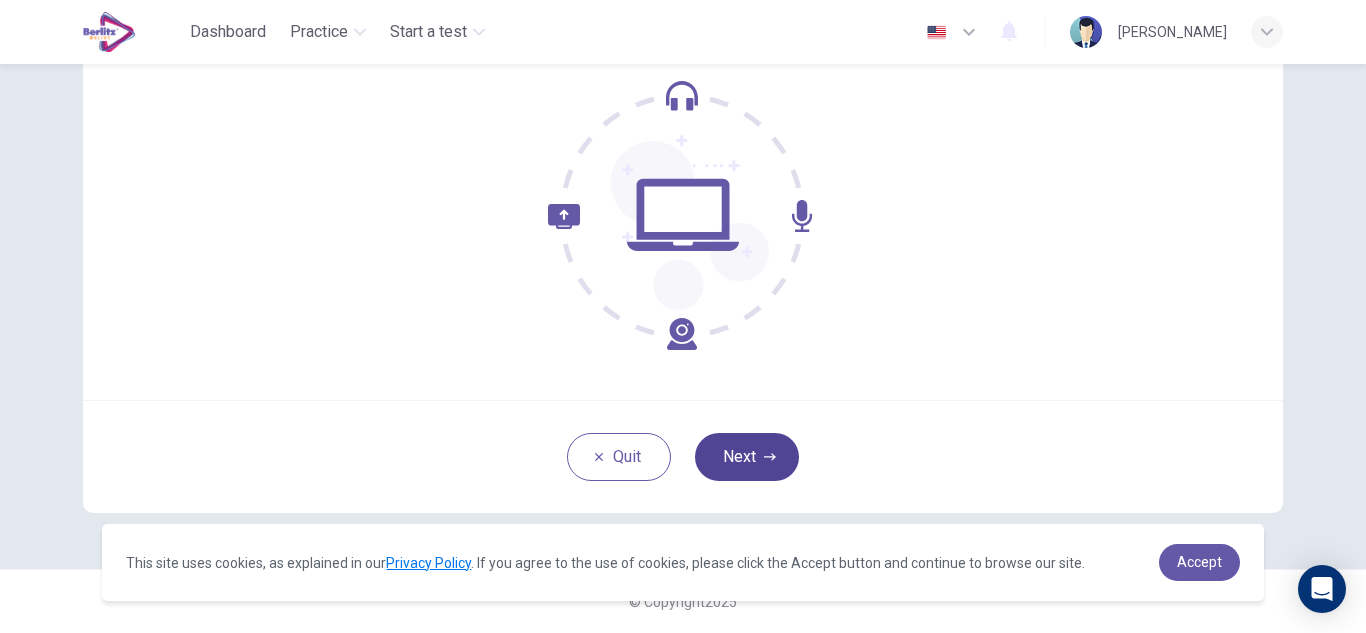 click on "Next" at bounding box center [747, 457] 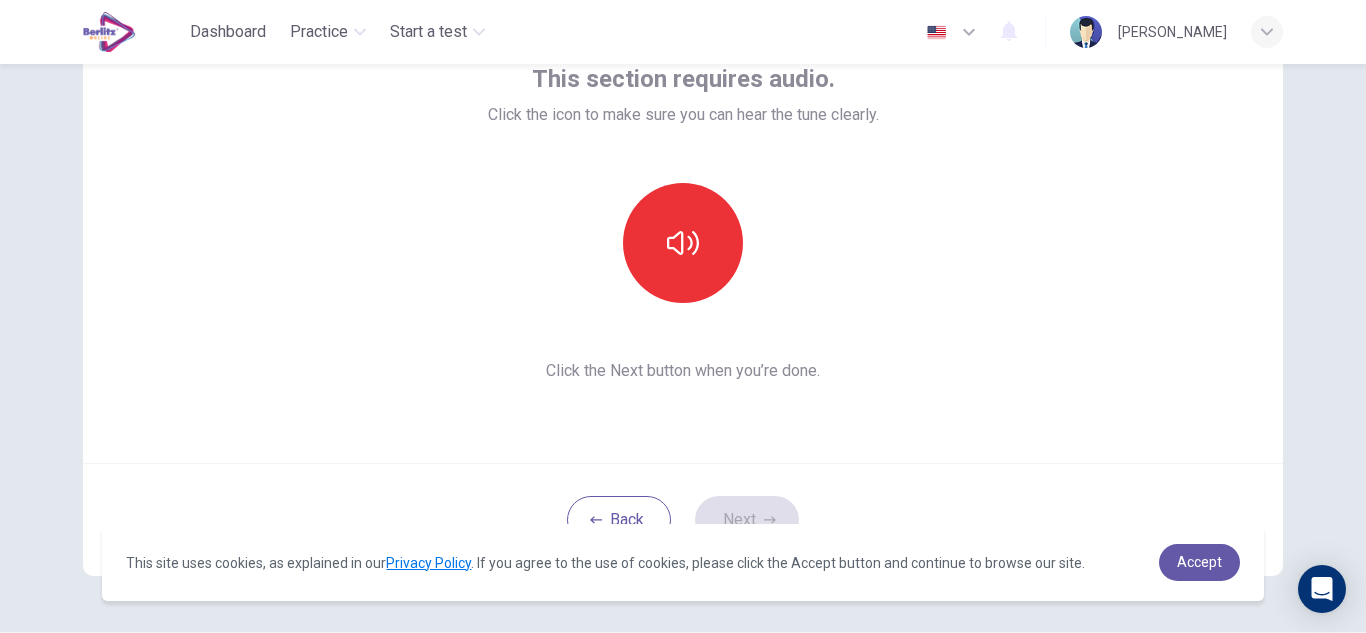 scroll, scrollTop: 131, scrollLeft: 0, axis: vertical 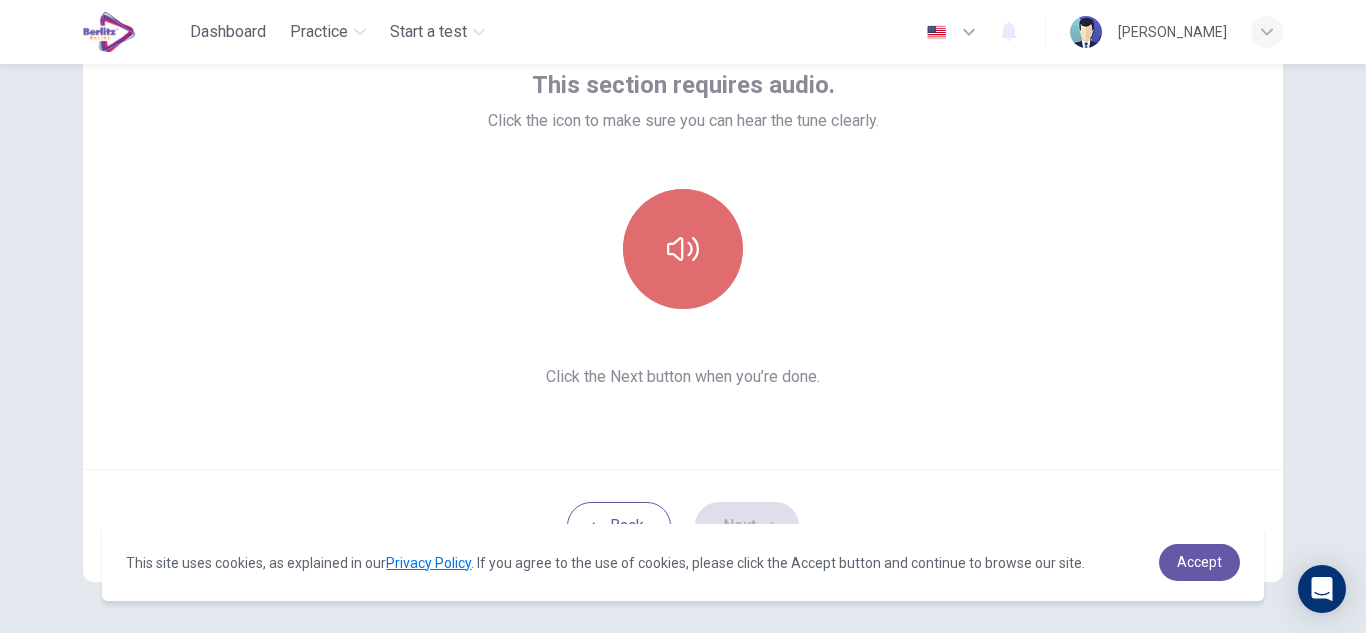 click at bounding box center (683, 249) 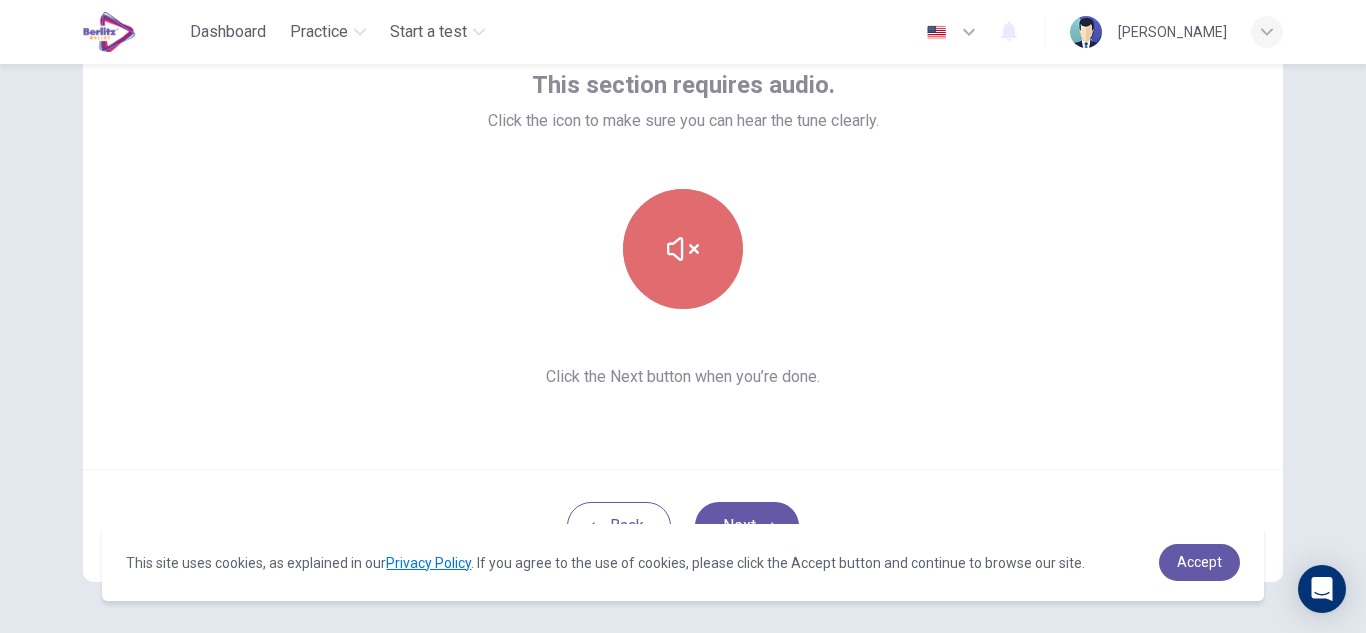 click 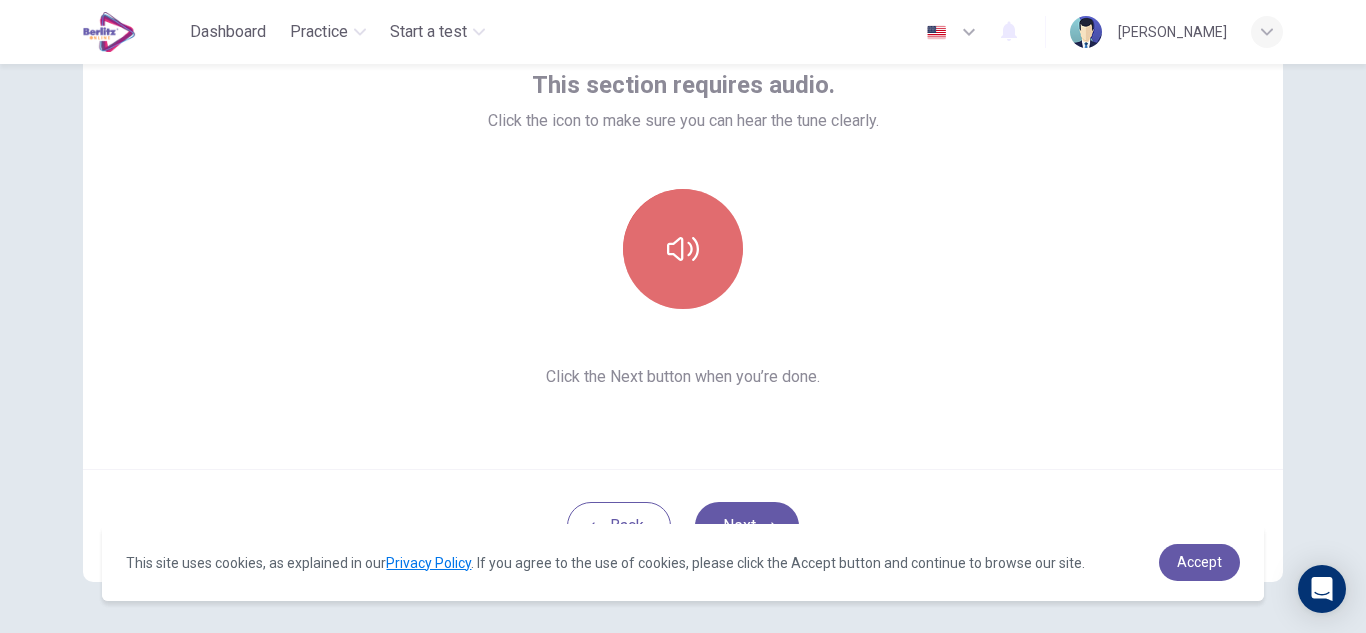 click at bounding box center (683, 249) 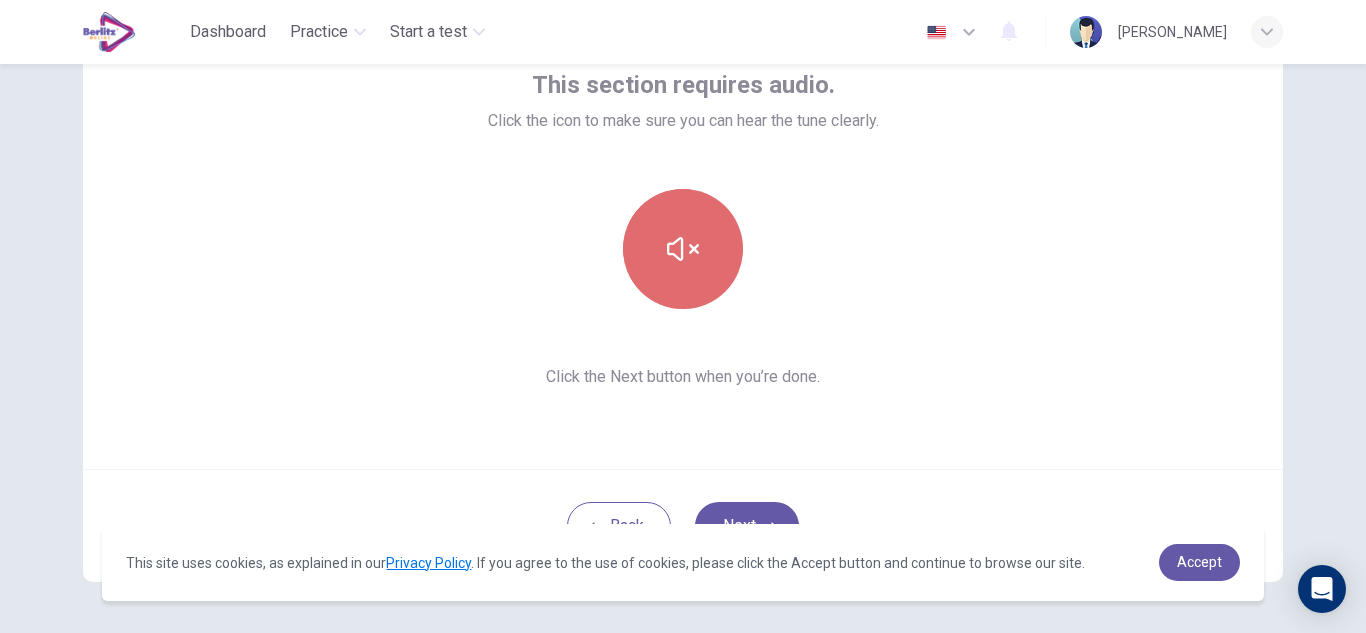 click at bounding box center [683, 249] 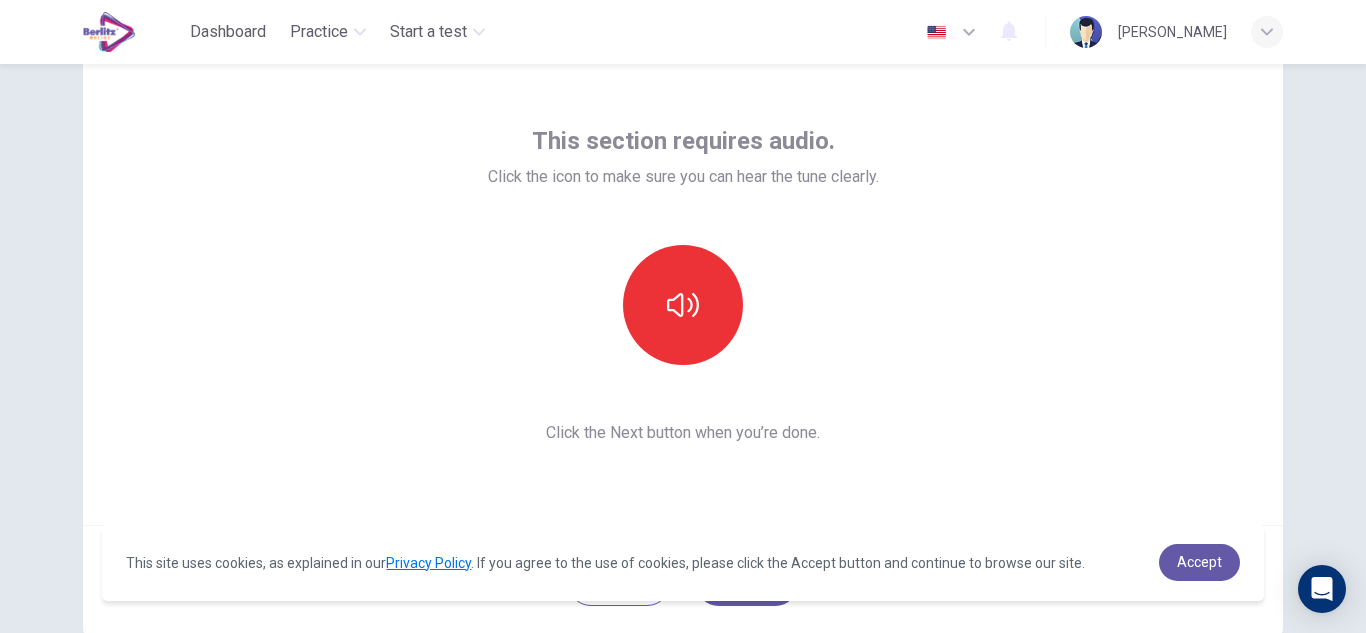 scroll, scrollTop: 72, scrollLeft: 0, axis: vertical 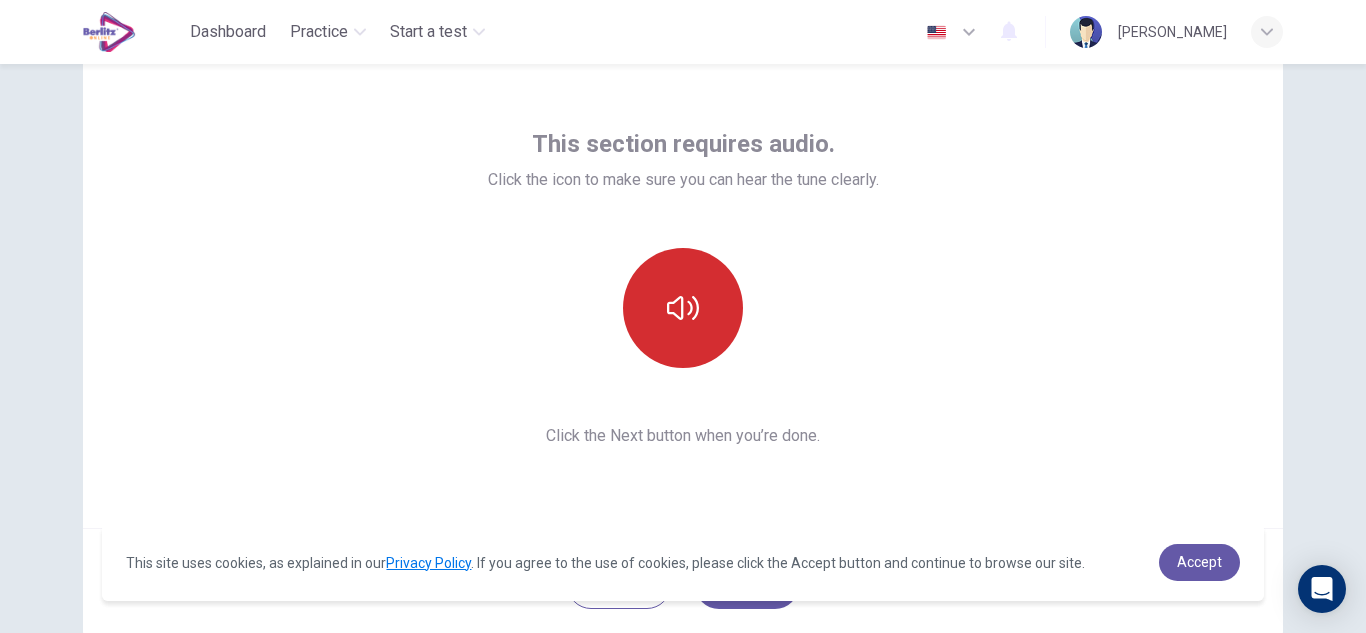 click at bounding box center (683, 308) 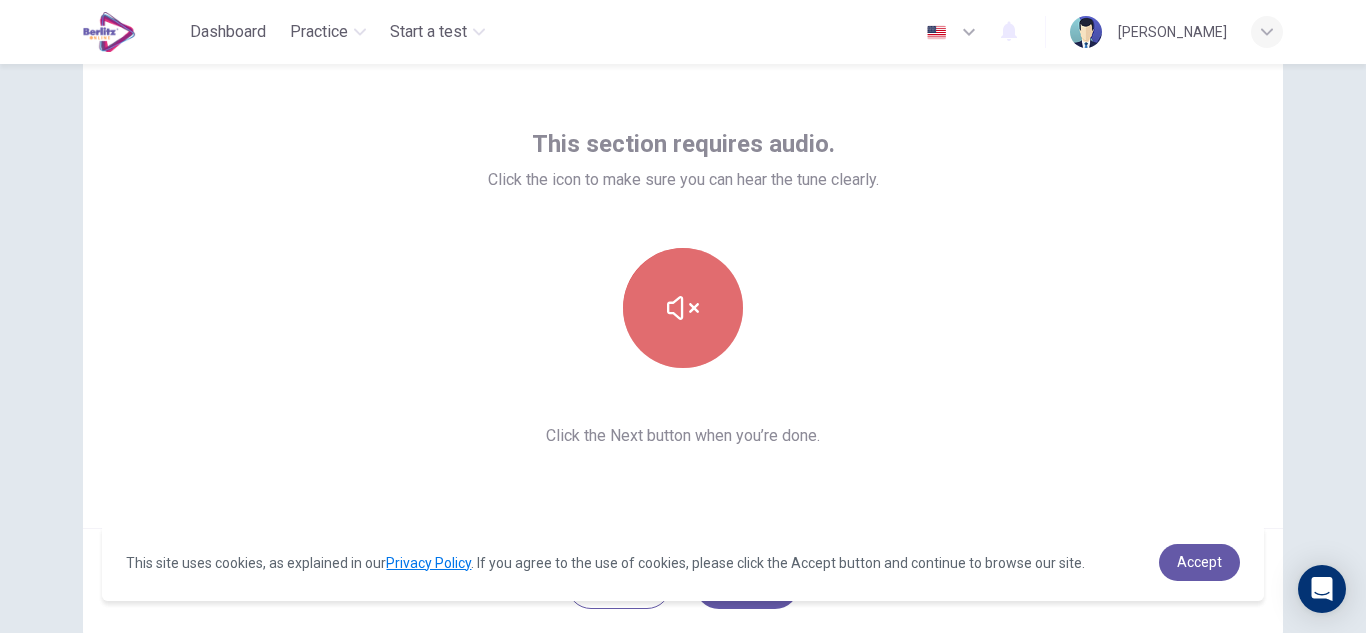 click at bounding box center (683, 308) 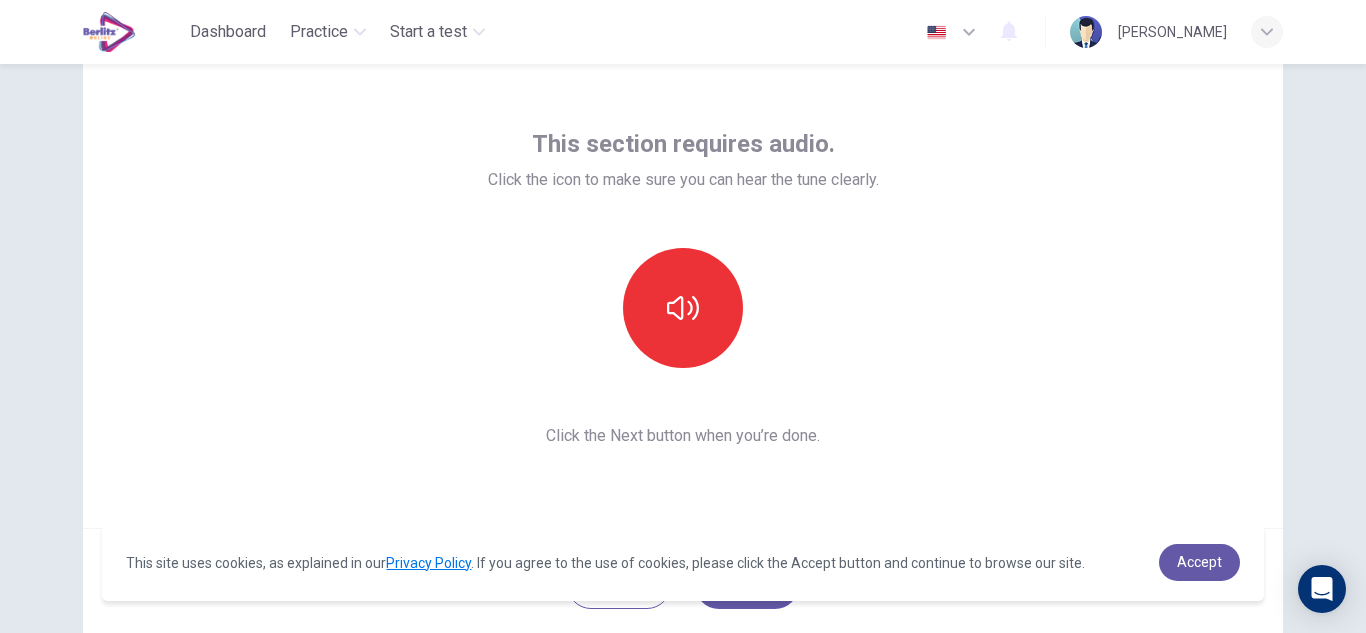 scroll, scrollTop: 200, scrollLeft: 0, axis: vertical 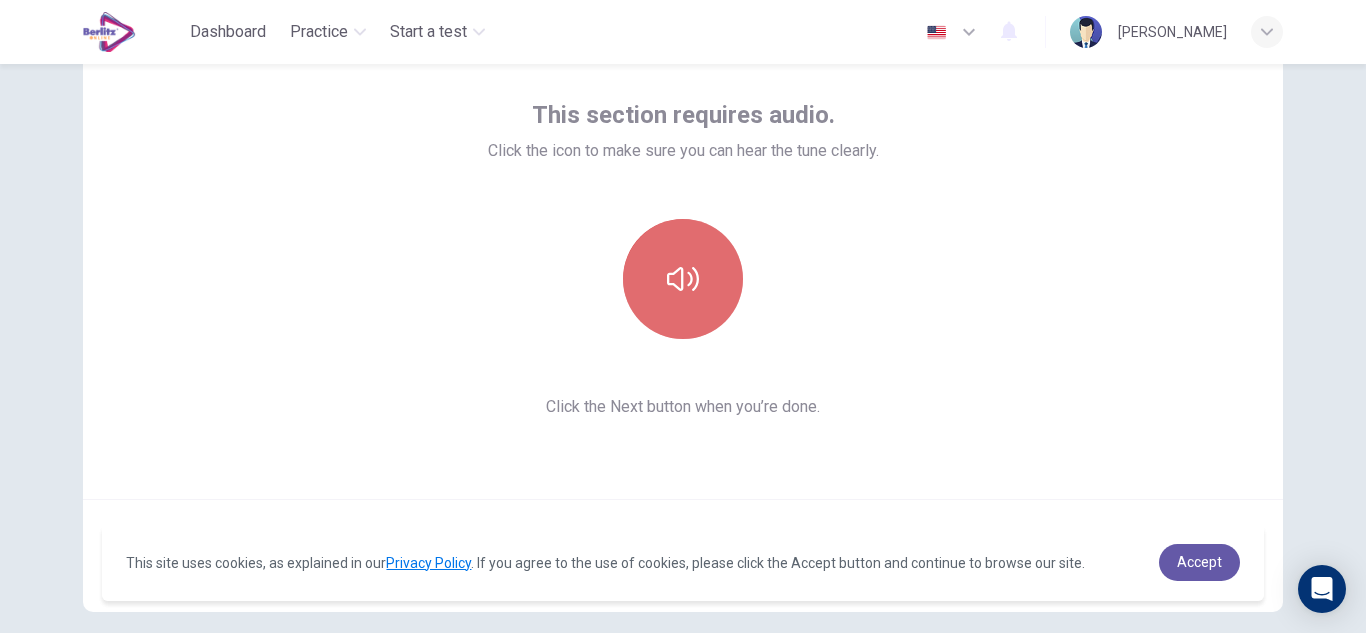 click 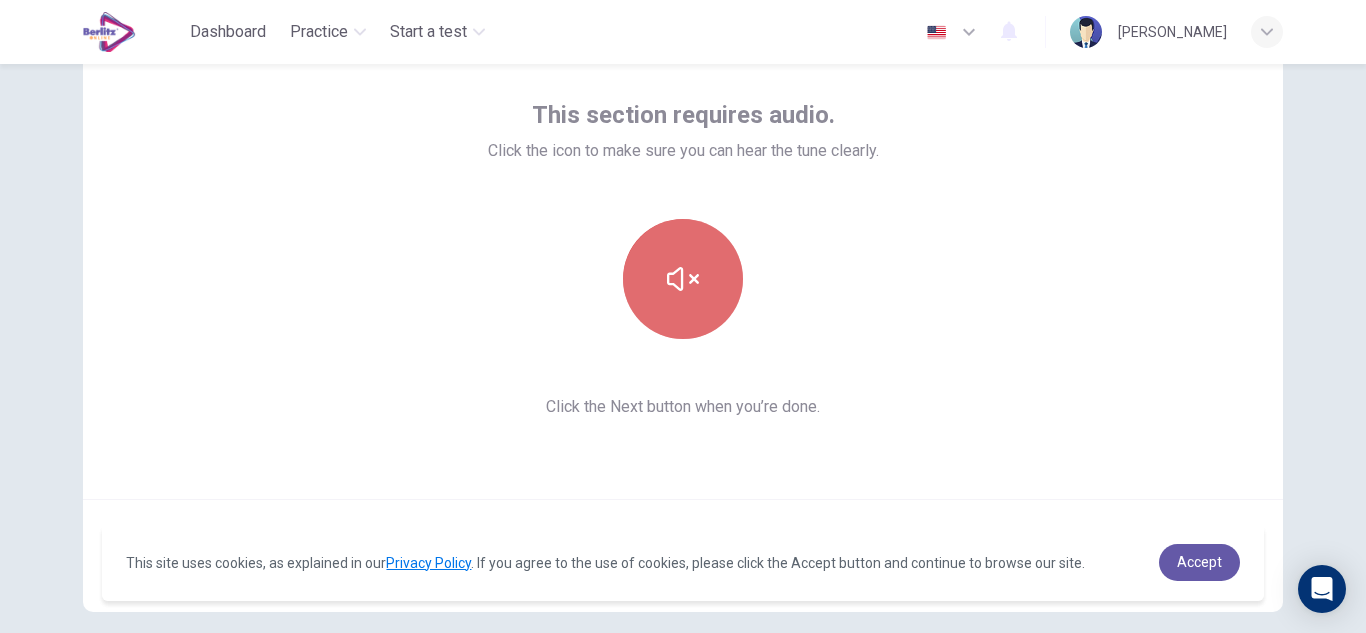 click 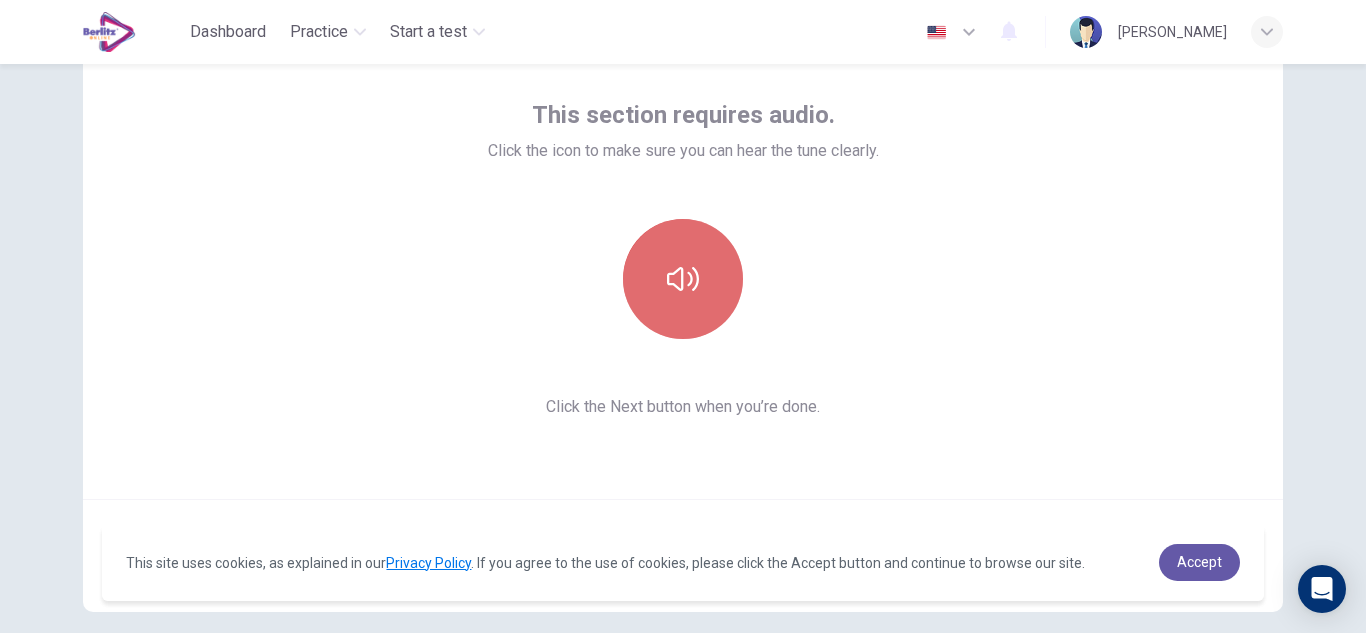 click at bounding box center (683, 279) 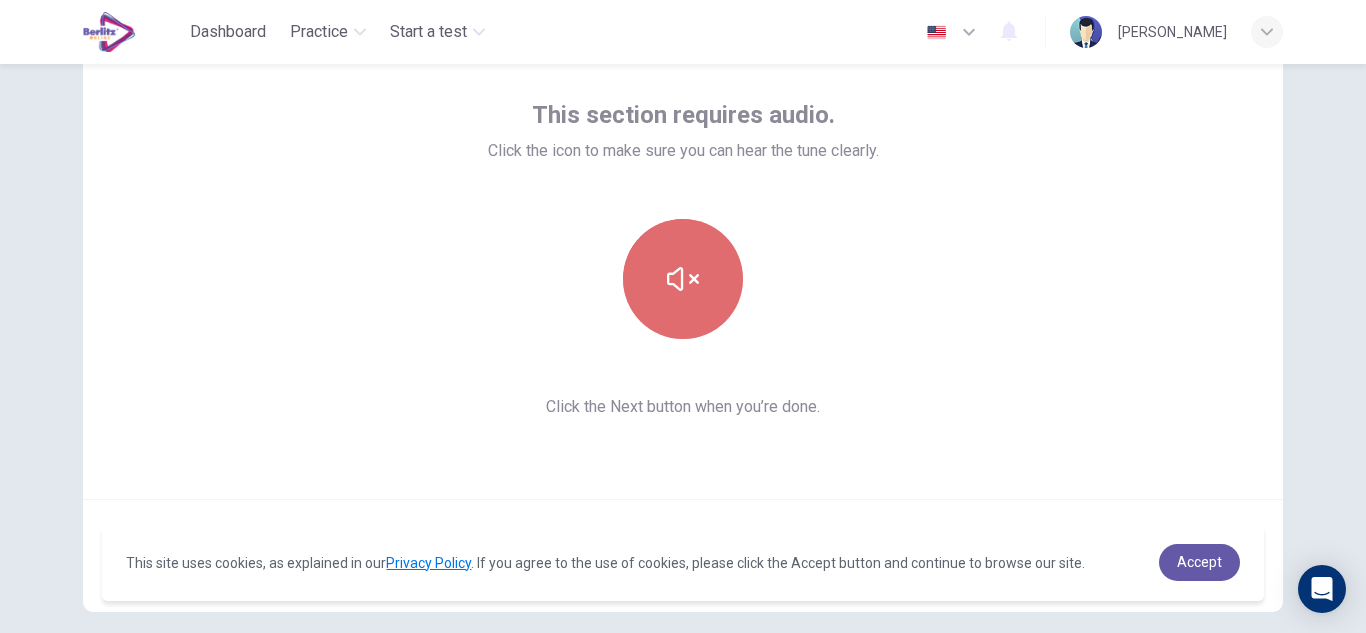 click at bounding box center (683, 279) 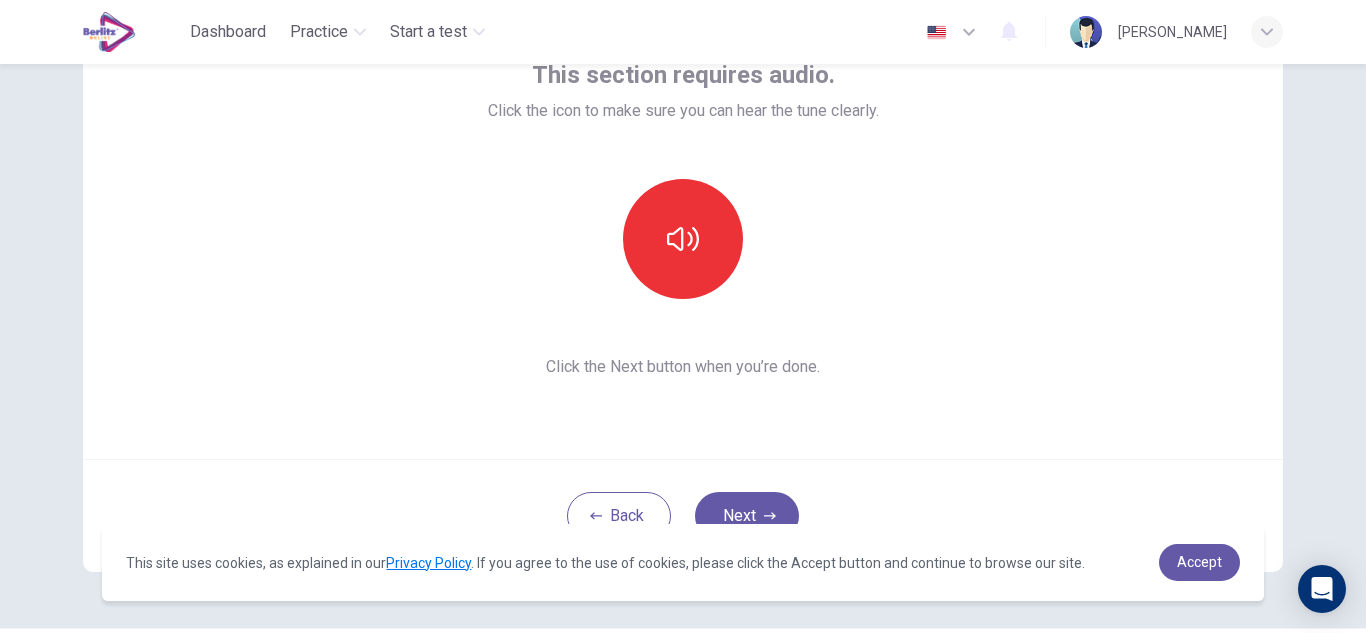 scroll, scrollTop: 151, scrollLeft: 0, axis: vertical 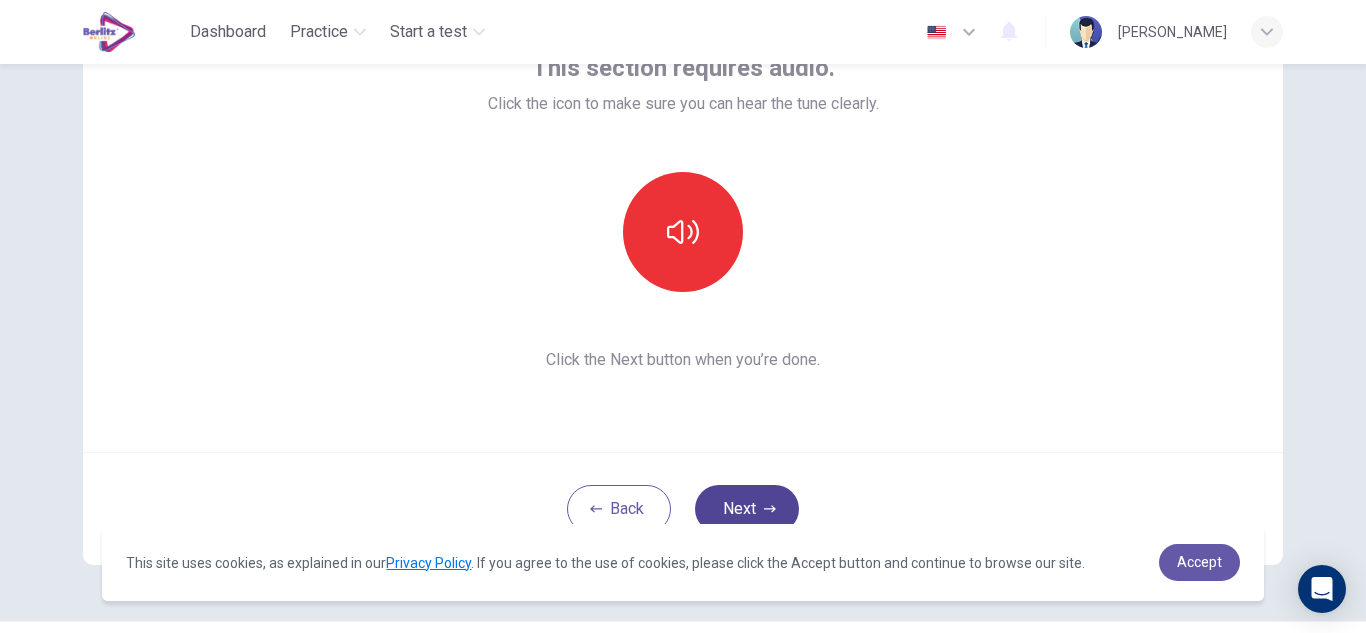 click on "Next" at bounding box center [747, 509] 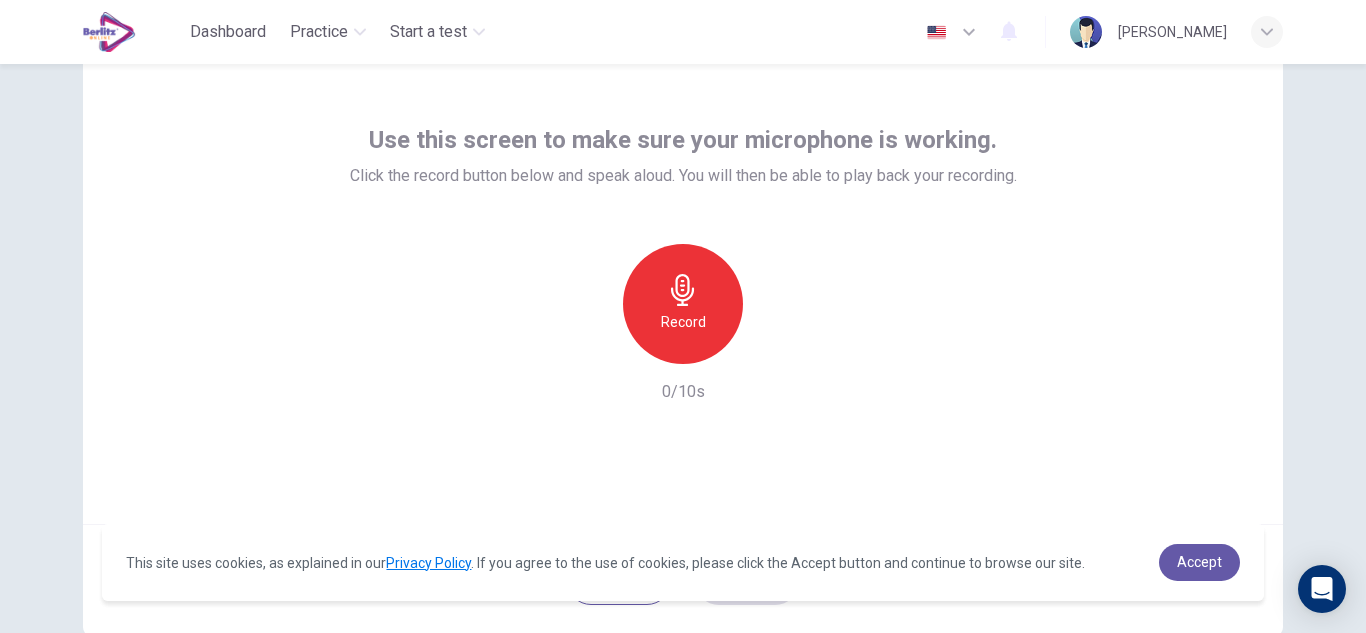 scroll, scrollTop: 75, scrollLeft: 0, axis: vertical 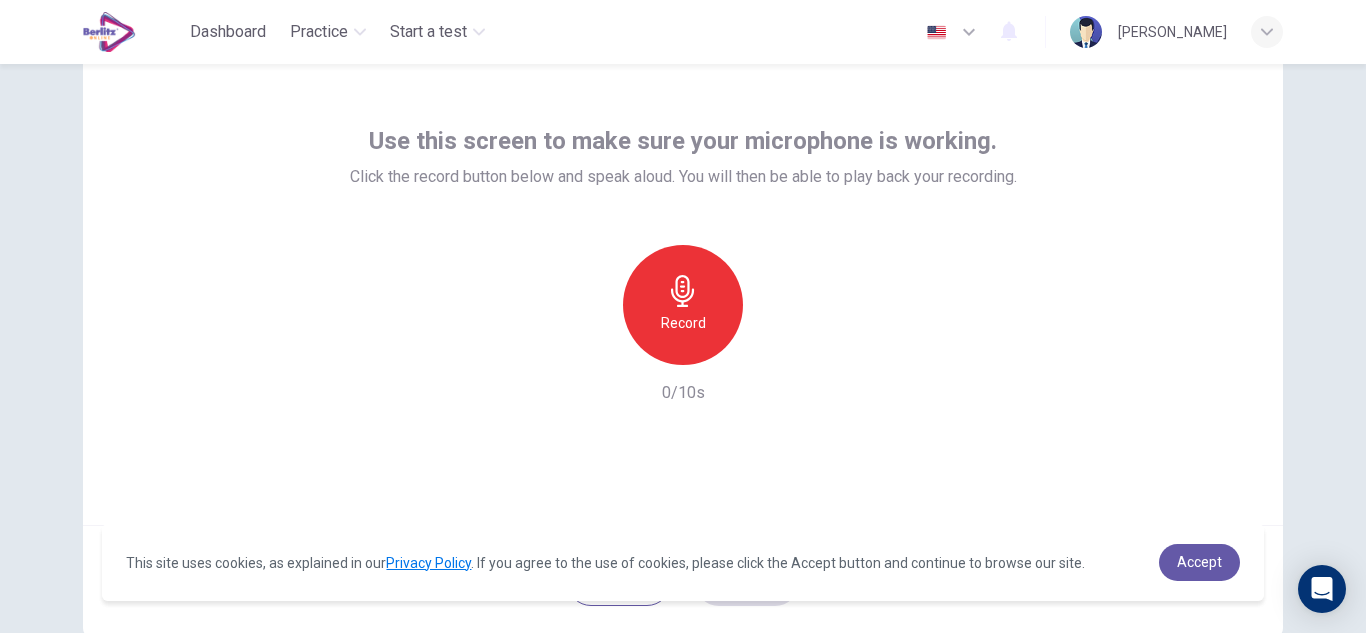 click on "Record" at bounding box center [683, 305] 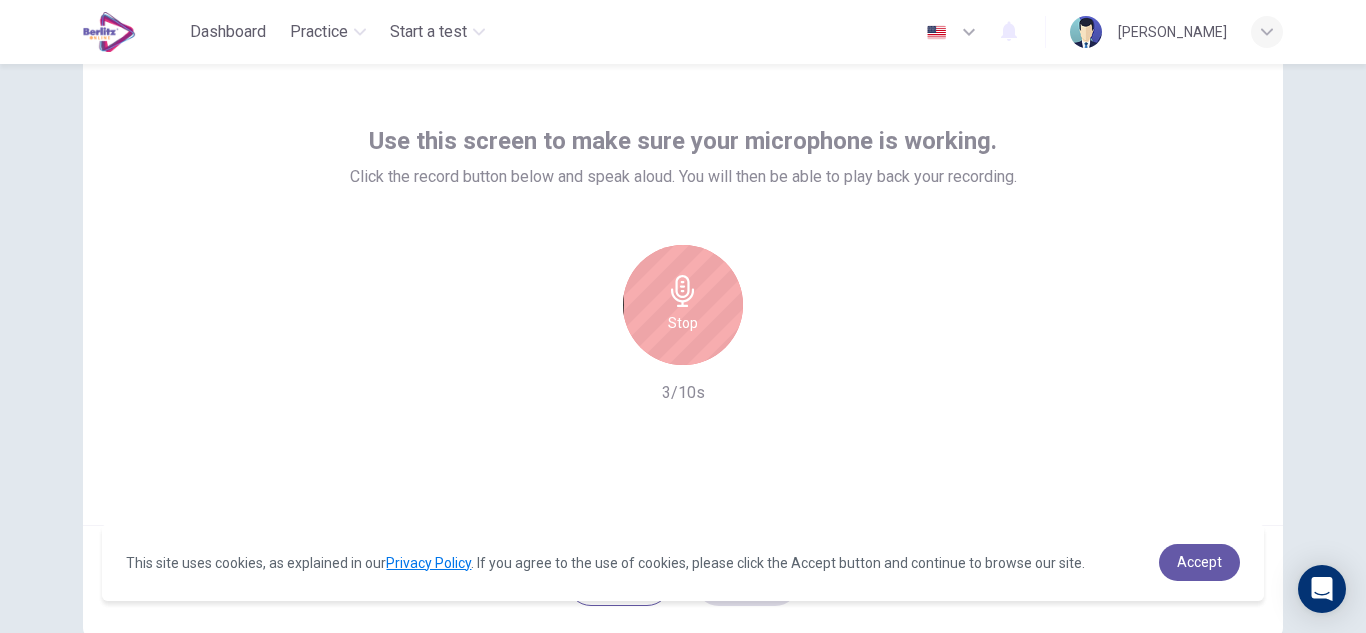click on "Stop" at bounding box center [683, 305] 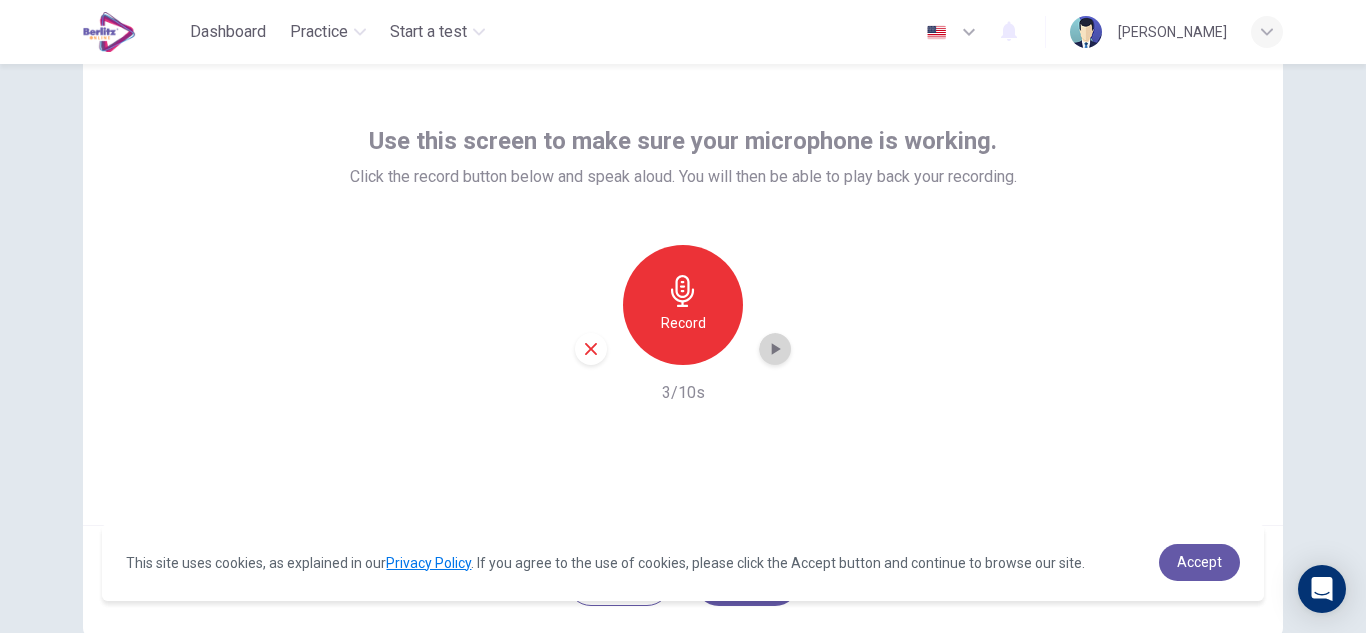 click 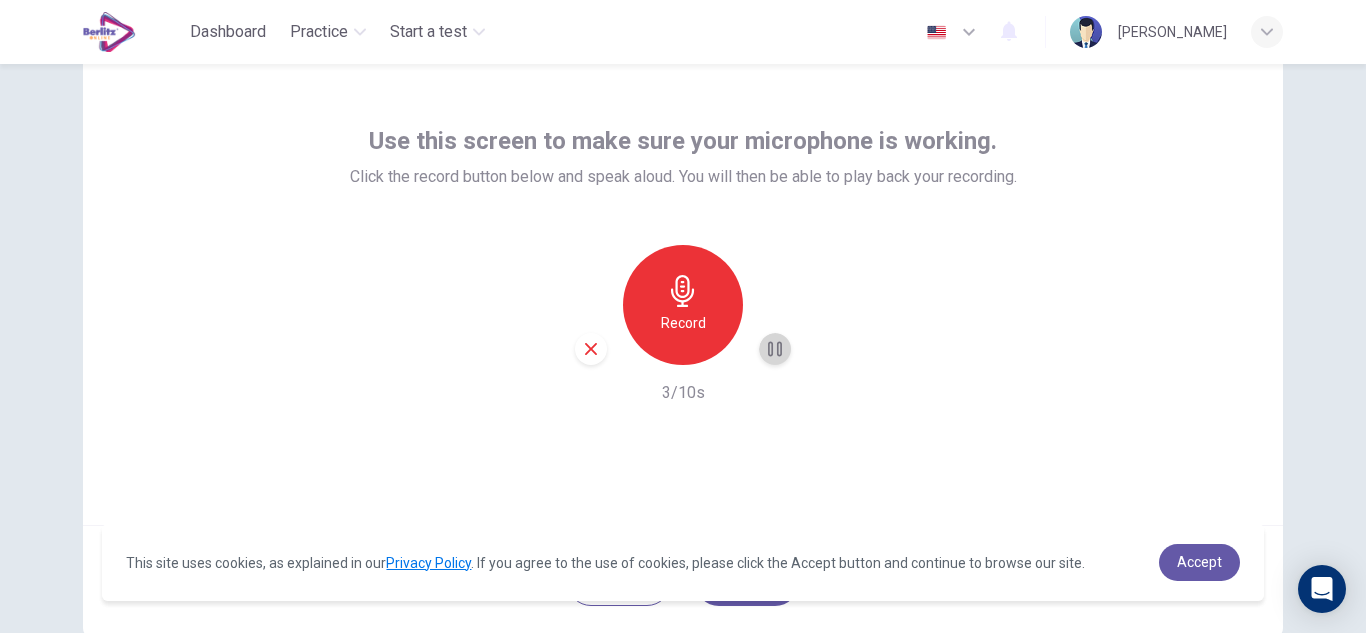 click 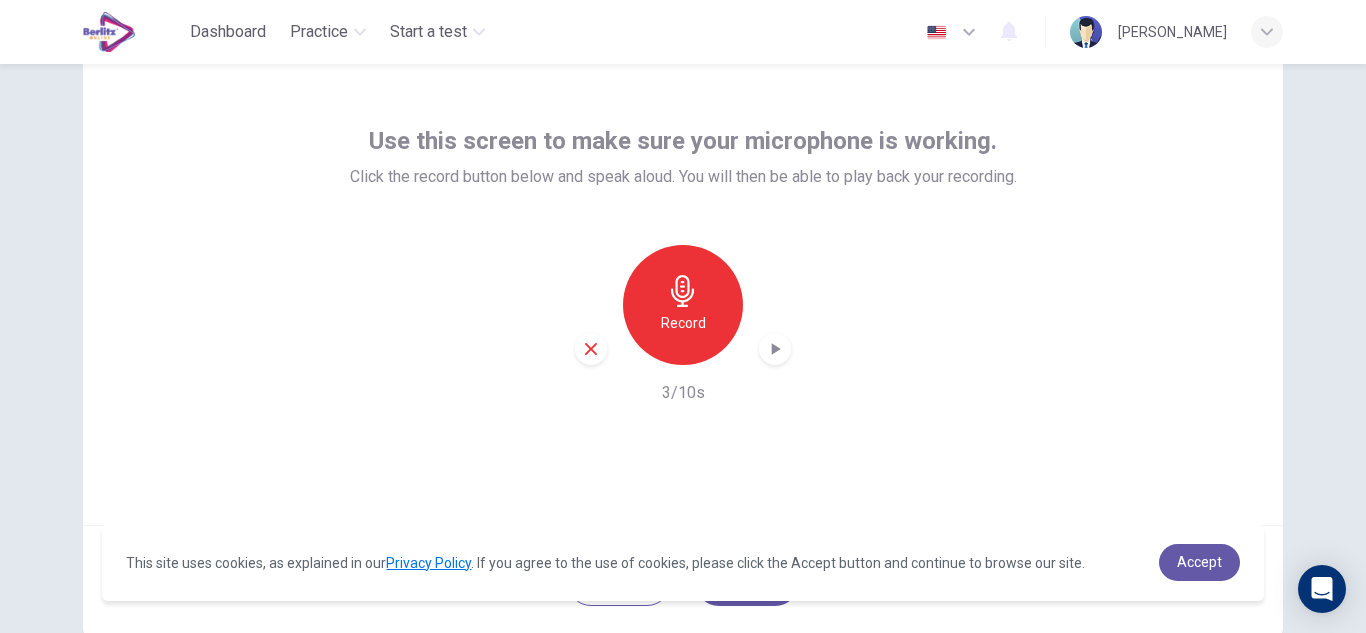 scroll, scrollTop: 163, scrollLeft: 0, axis: vertical 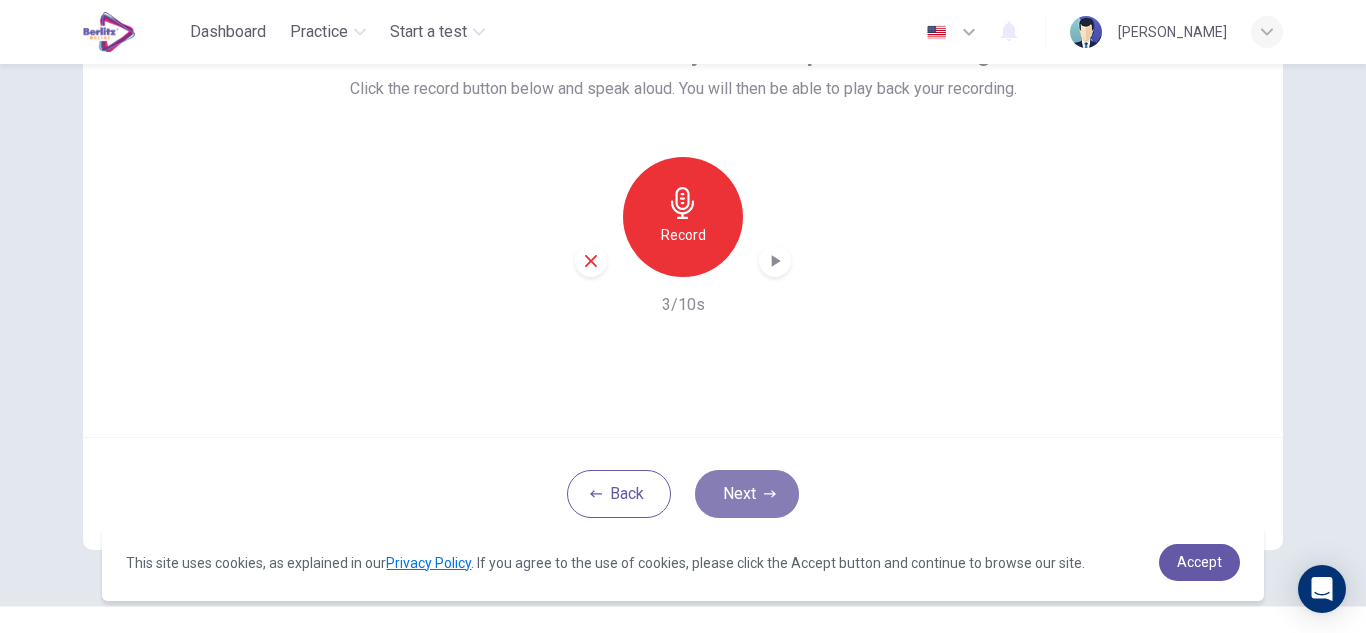 click 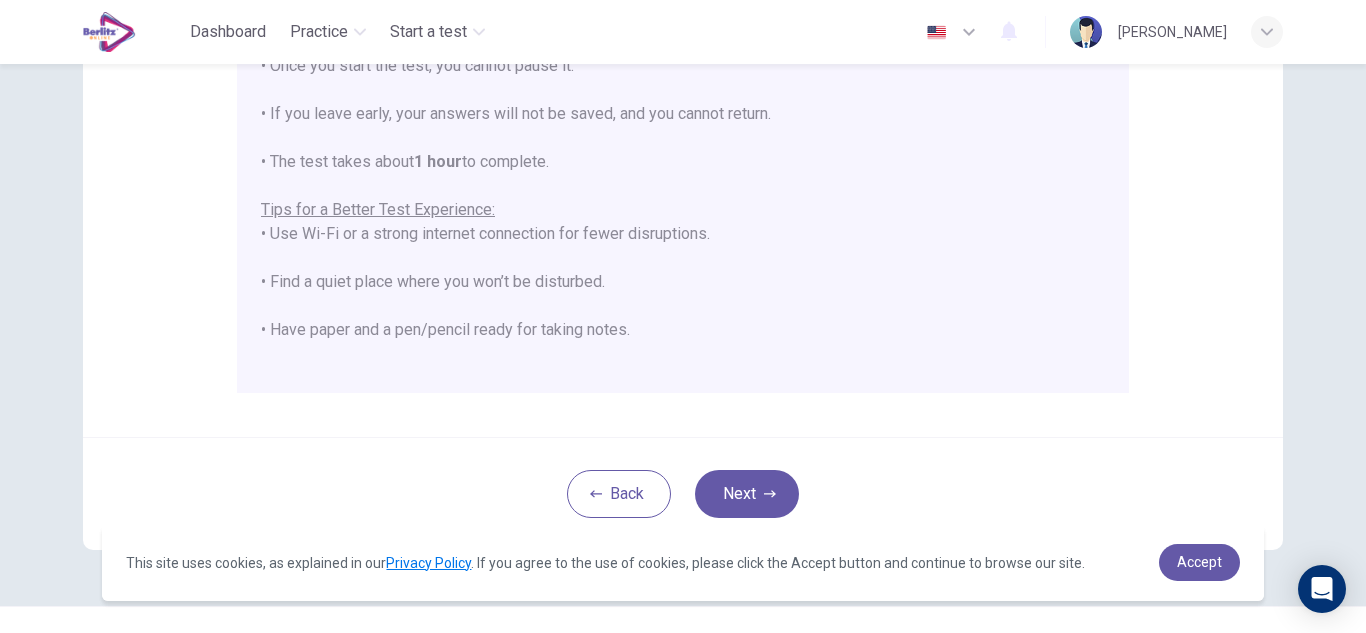 scroll, scrollTop: 456, scrollLeft: 0, axis: vertical 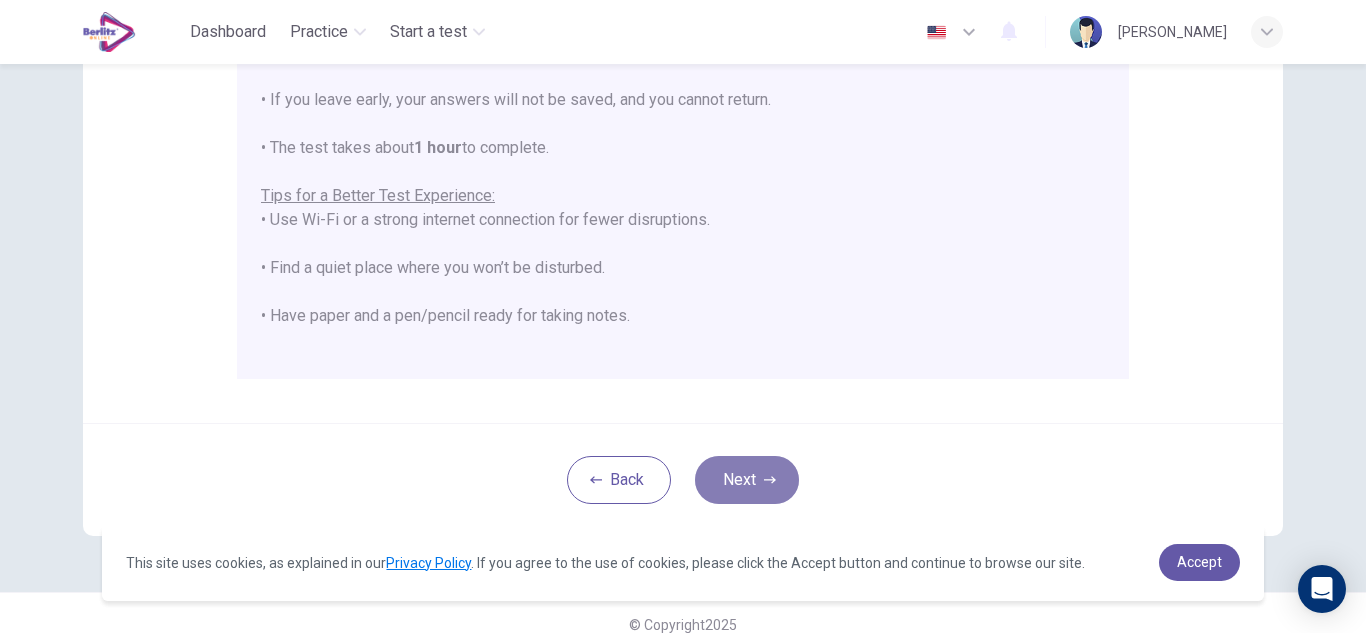 click on "Next" at bounding box center (747, 480) 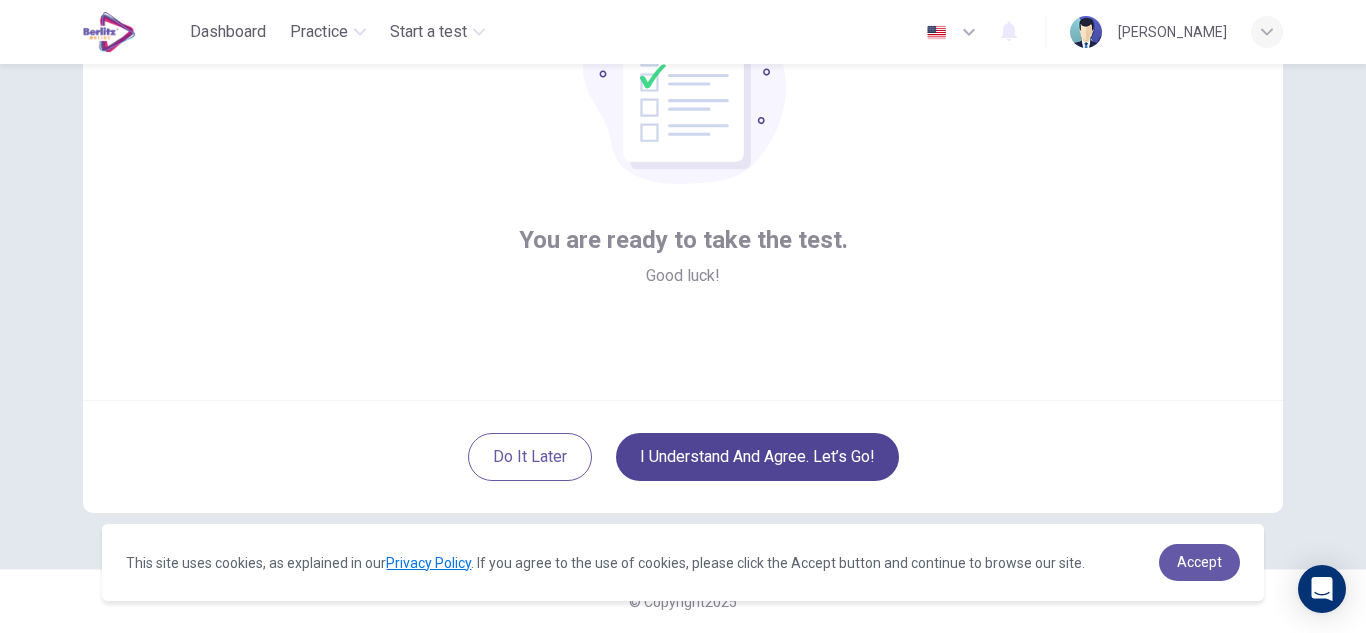 scroll, scrollTop: 200, scrollLeft: 0, axis: vertical 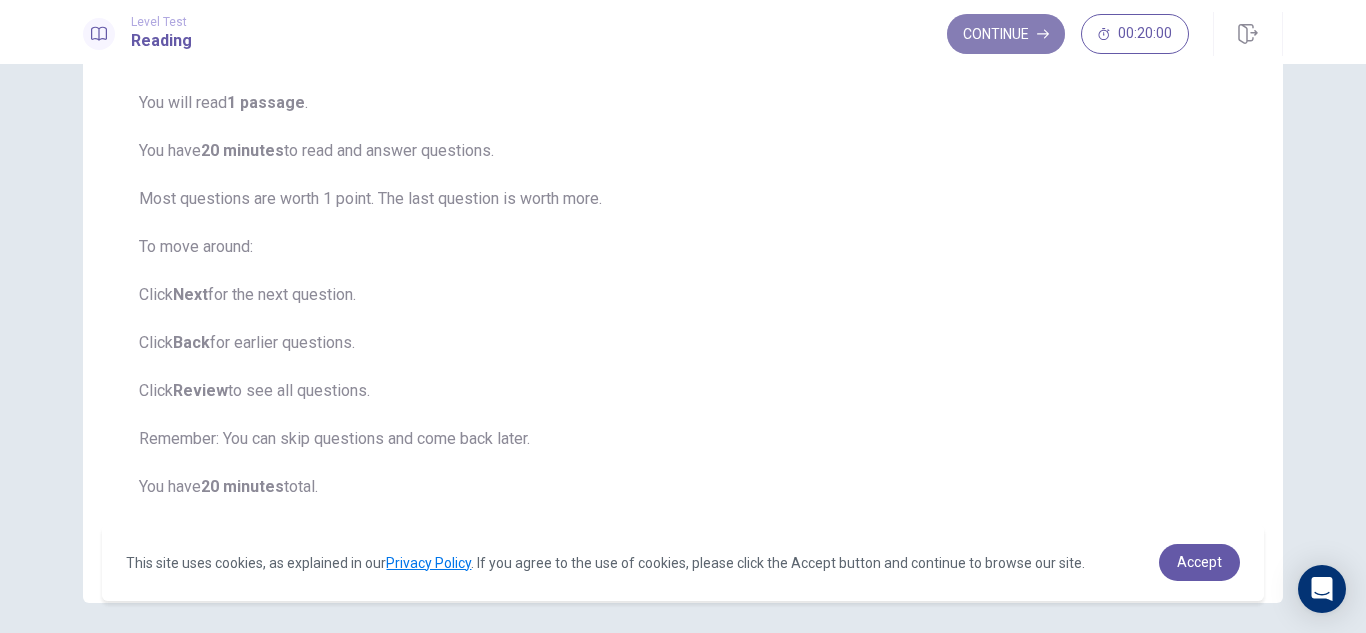 click on "Continue" at bounding box center (1006, 34) 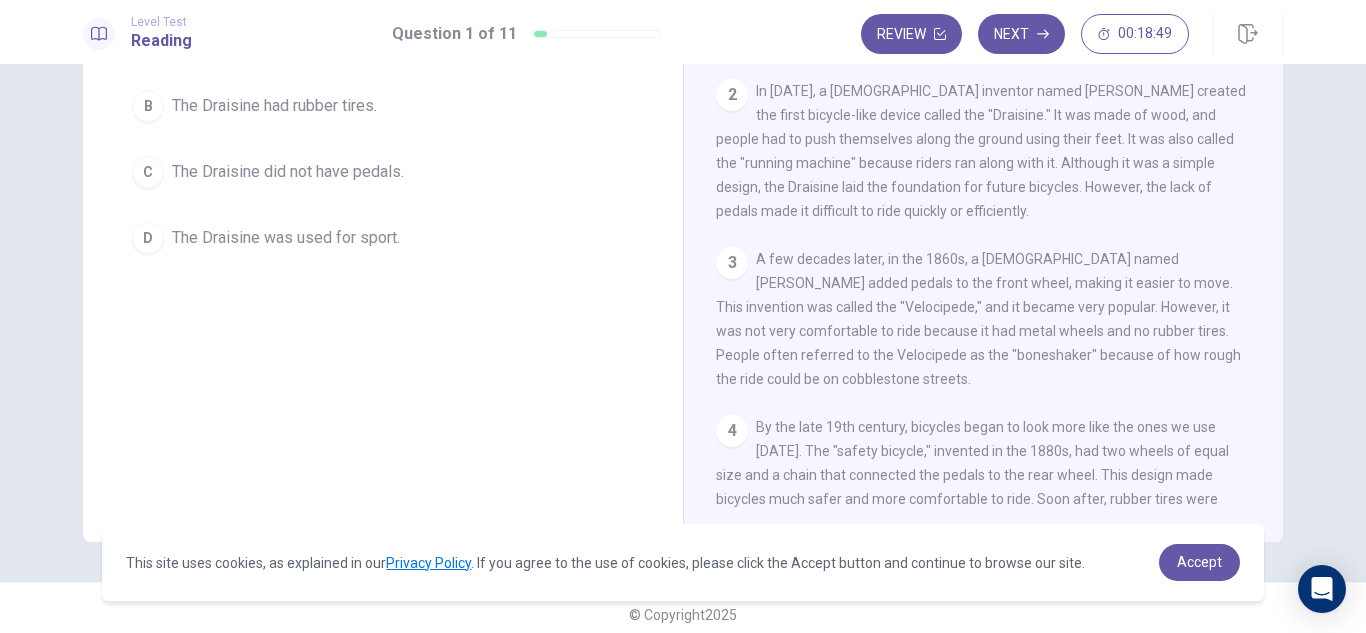 scroll, scrollTop: 270, scrollLeft: 0, axis: vertical 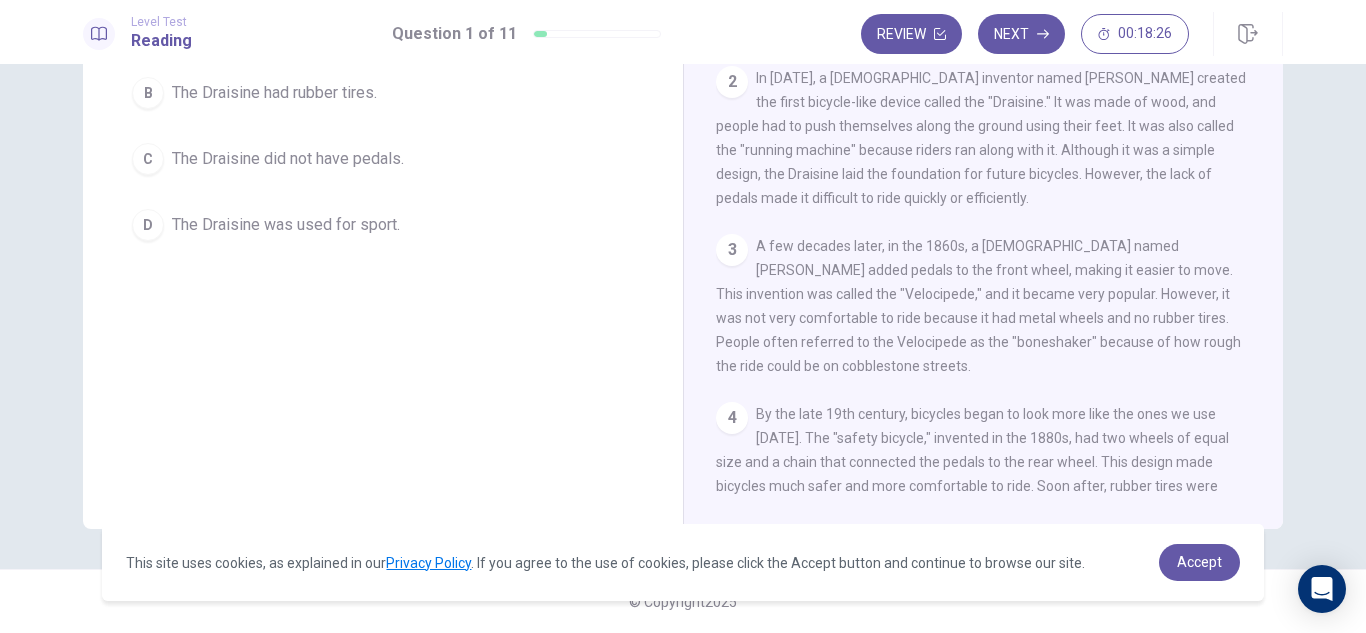 click on "In [DATE], a [DEMOGRAPHIC_DATA] inventor named [PERSON_NAME] created the first bicycle-like device called the "Draisine." It was made of wood, and people had to push themselves along the ground using their feet. It was also called the "running machine" because riders ran along with it. Although it was a simple design, the Draisine laid the foundation for future bicycles. However, the lack of pedals made it difficult to ride quickly or efficiently." at bounding box center [981, 138] 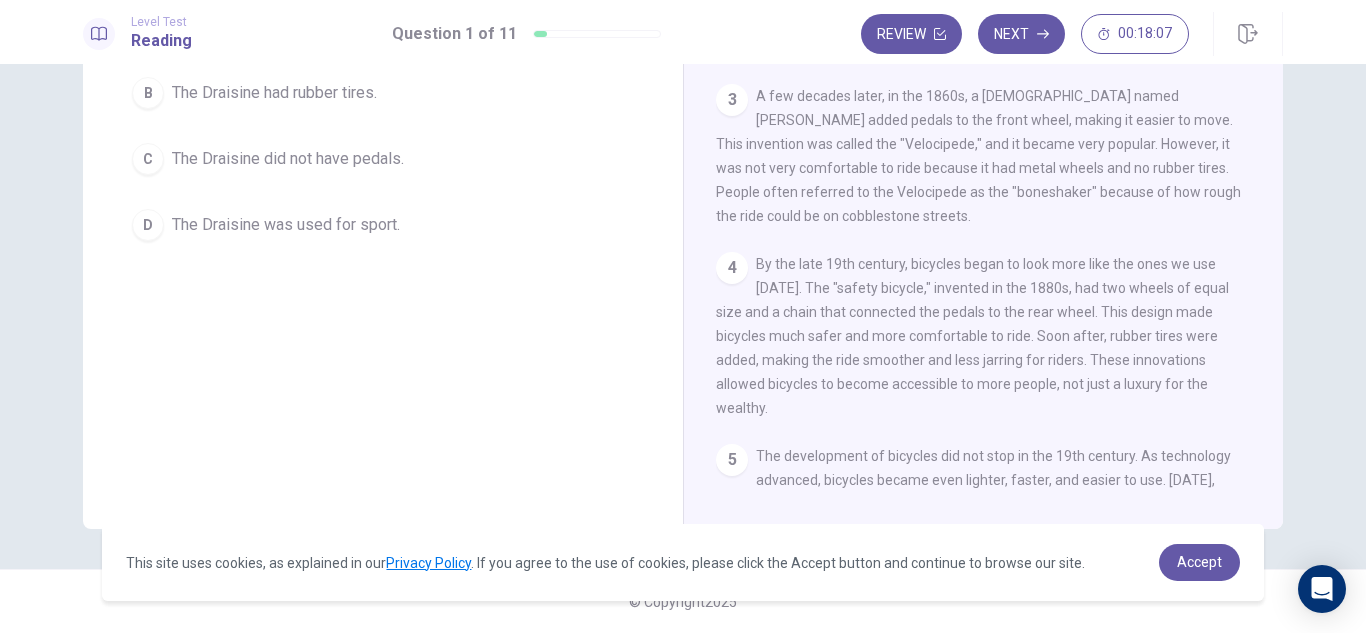 scroll, scrollTop: 155, scrollLeft: 0, axis: vertical 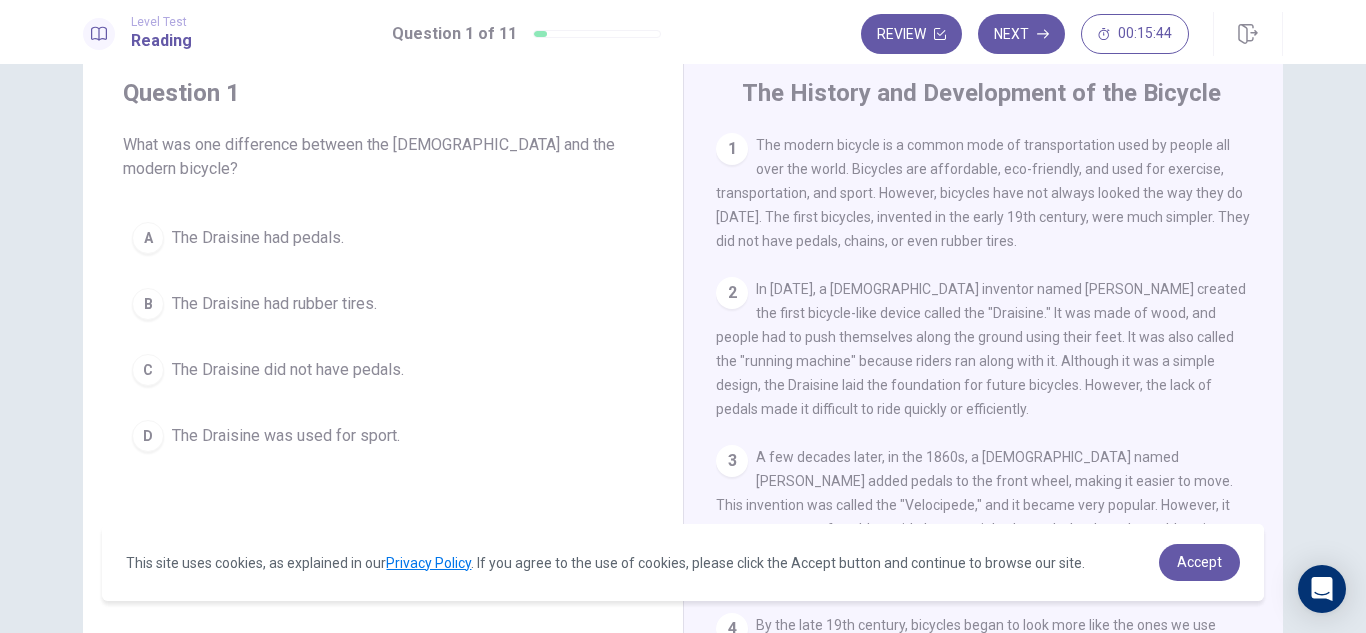 click on "C" at bounding box center (148, 370) 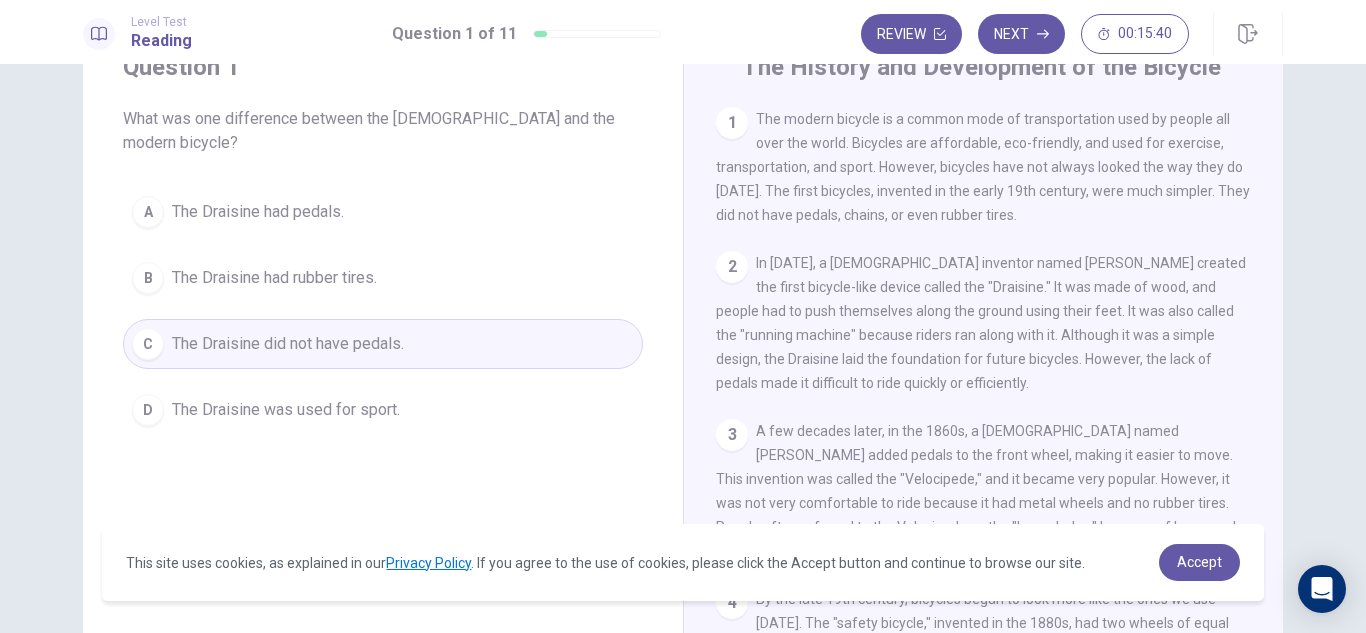 scroll, scrollTop: 80, scrollLeft: 0, axis: vertical 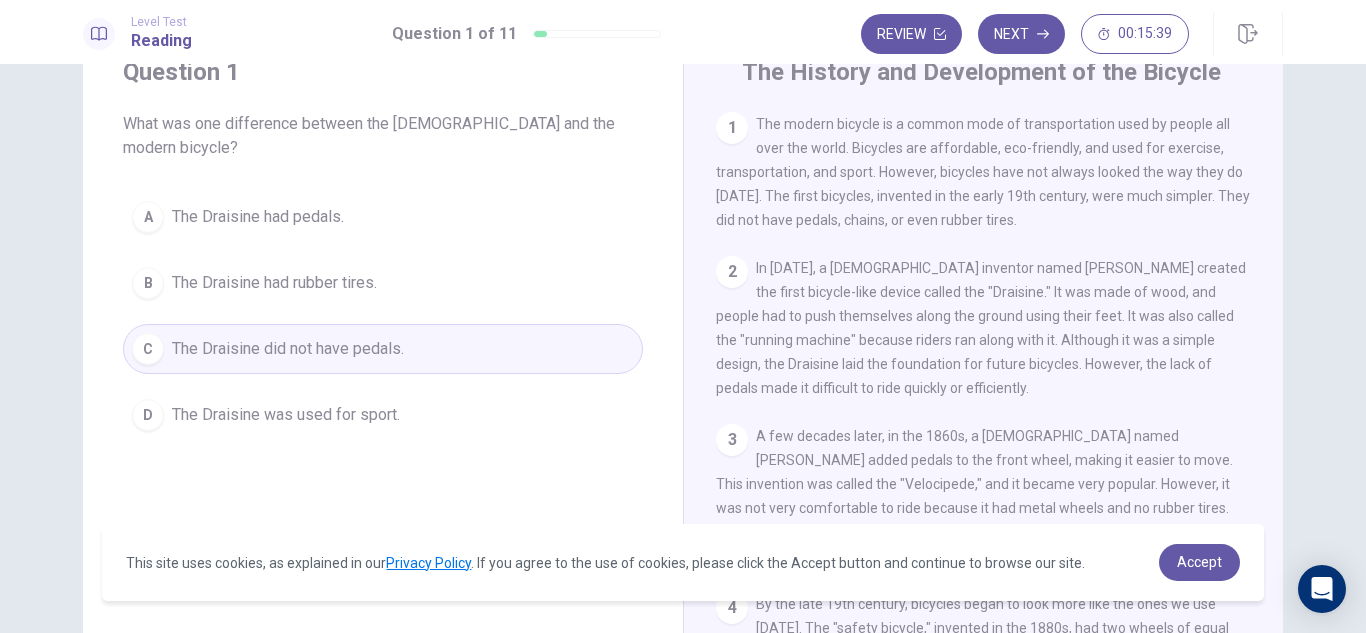 click on "The Draisine did not have pedals." at bounding box center [288, 349] 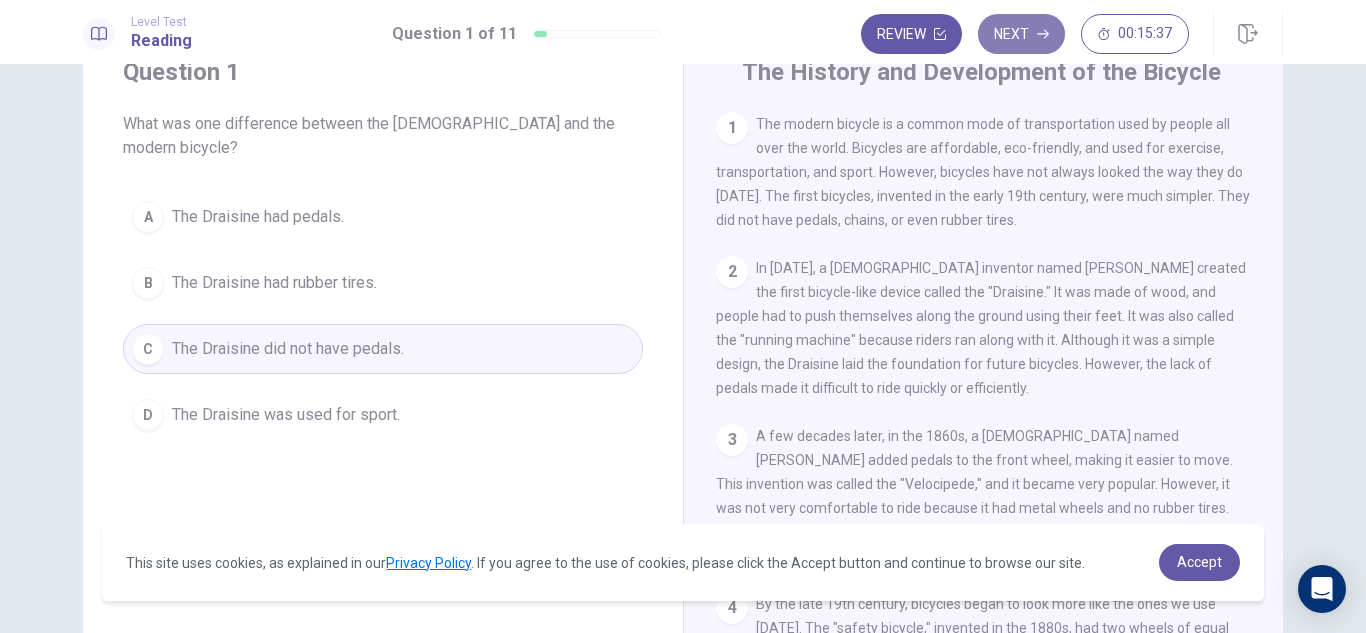 click on "Next" at bounding box center (1021, 34) 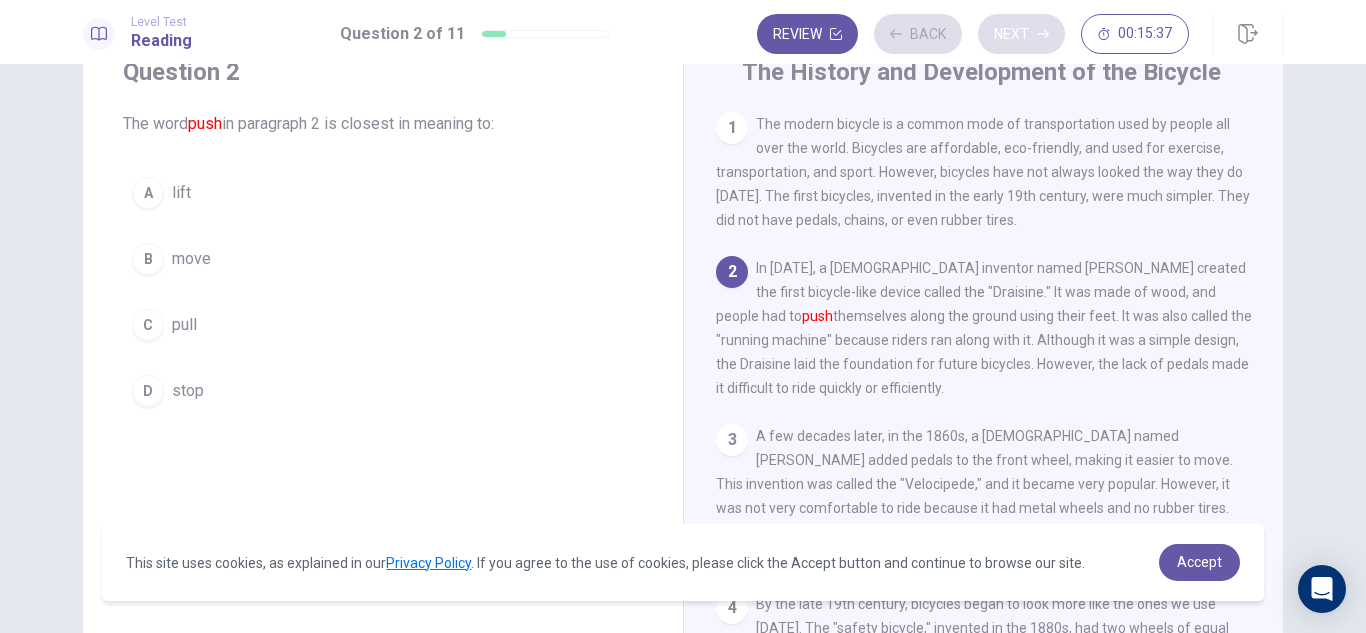 scroll, scrollTop: 149, scrollLeft: 0, axis: vertical 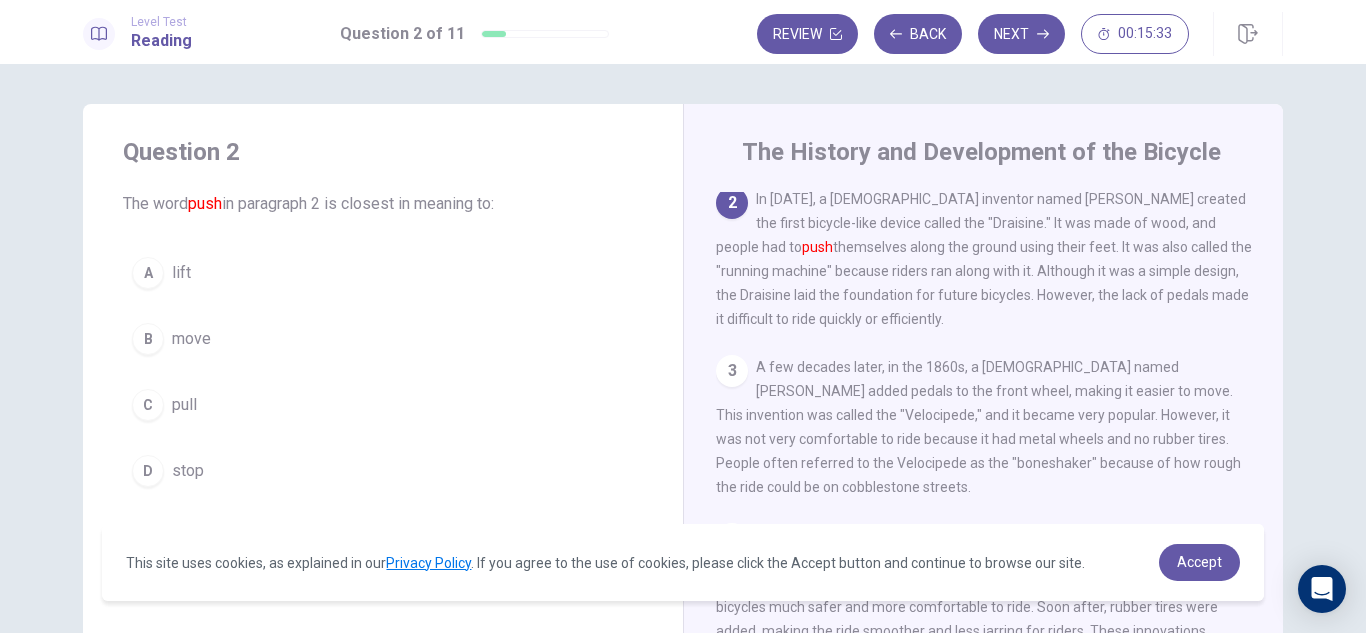 drag, startPoint x: 1351, startPoint y: 200, endPoint x: 1351, endPoint y: 232, distance: 32 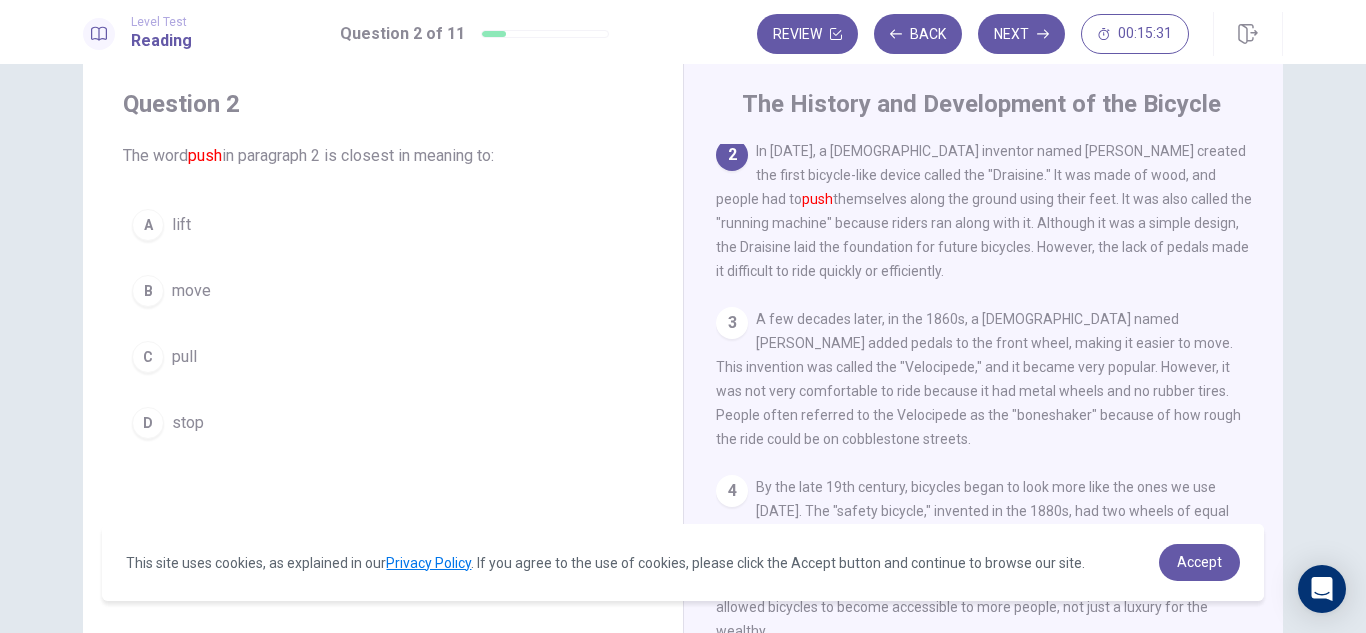 scroll, scrollTop: 51, scrollLeft: 0, axis: vertical 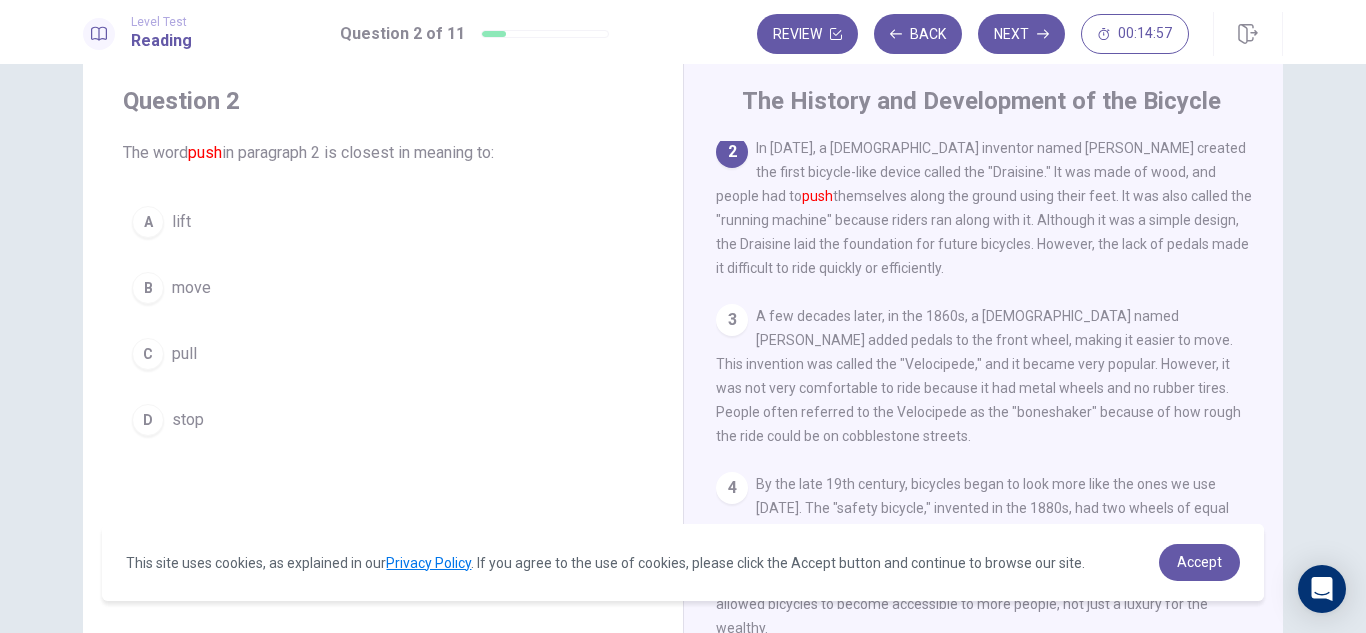 click on "B" at bounding box center (148, 288) 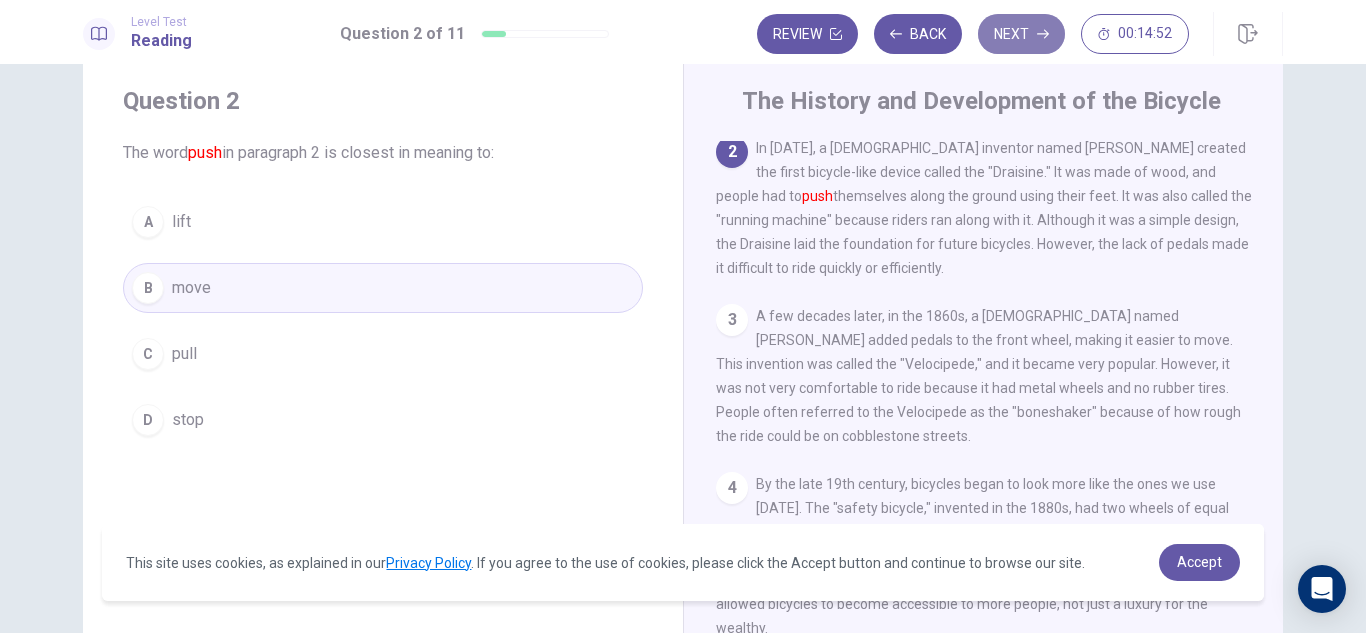 click on "Next" at bounding box center (1021, 34) 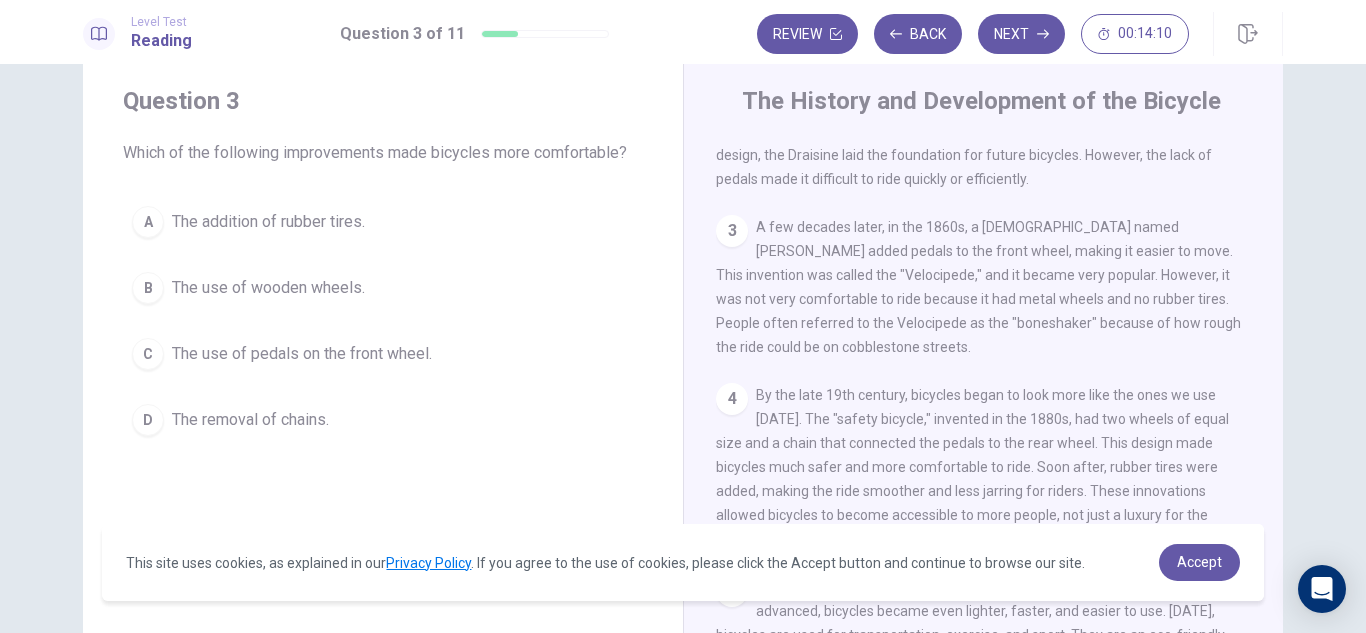 scroll, scrollTop: 270, scrollLeft: 0, axis: vertical 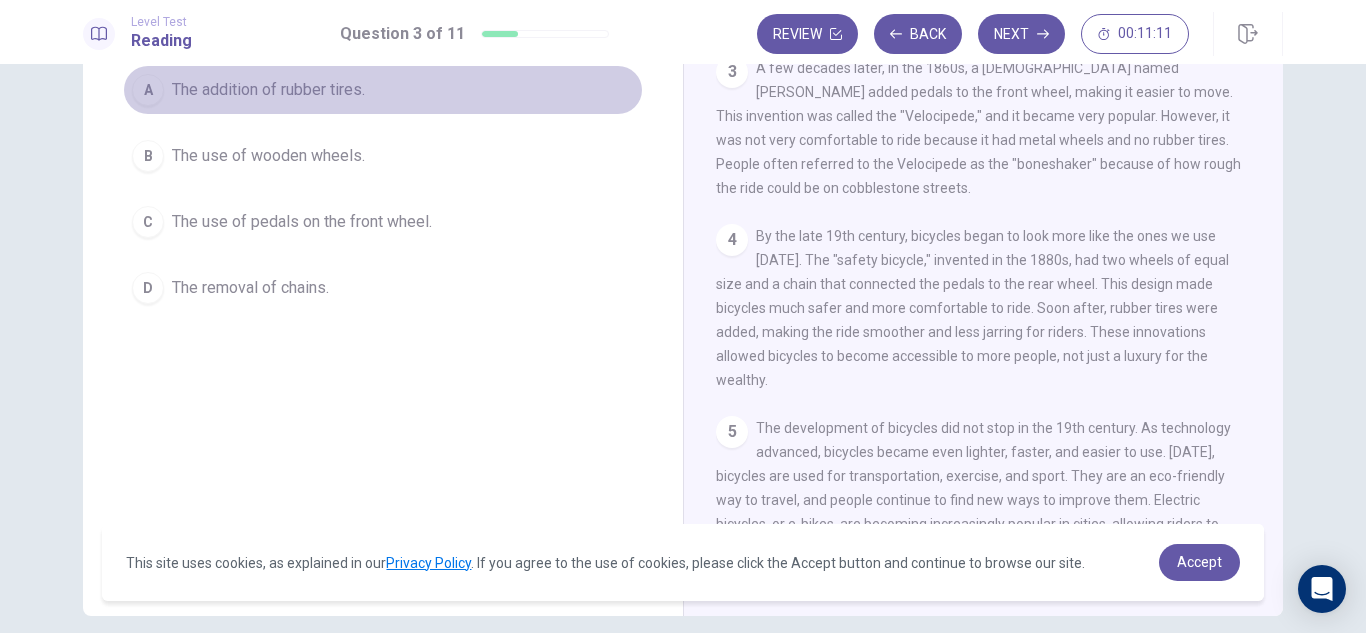 click on "A The addition of rubber tires." at bounding box center [383, 90] 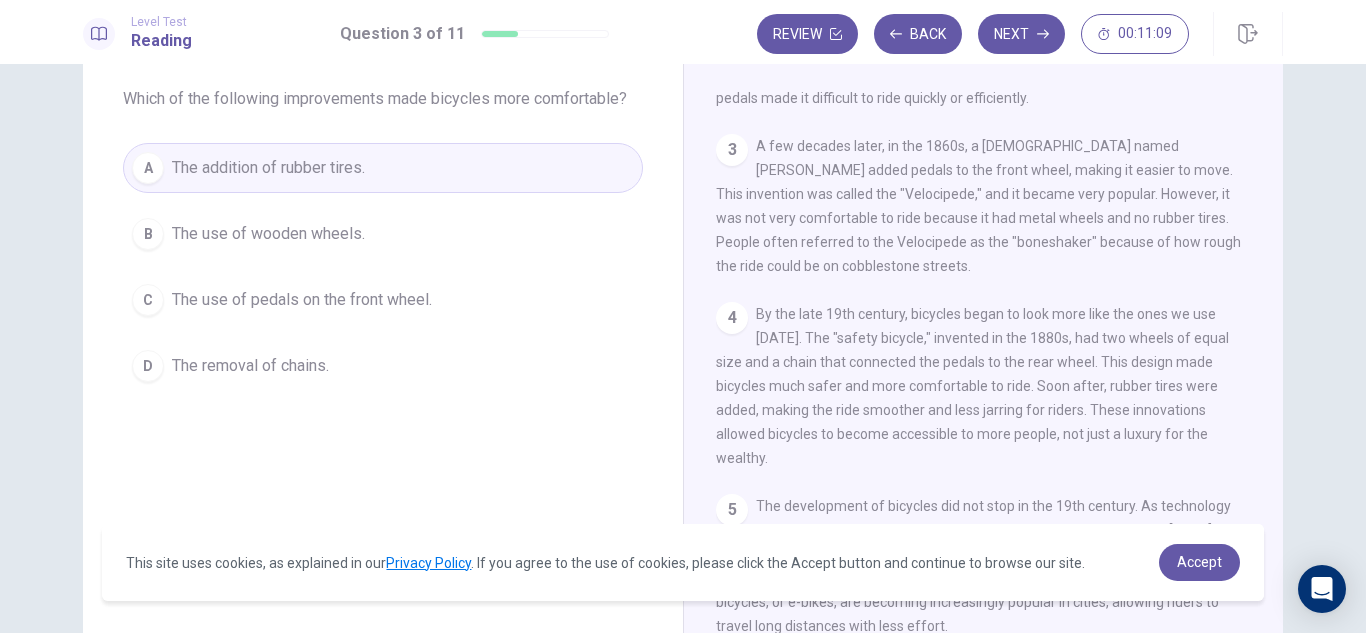 scroll, scrollTop: 98, scrollLeft: 0, axis: vertical 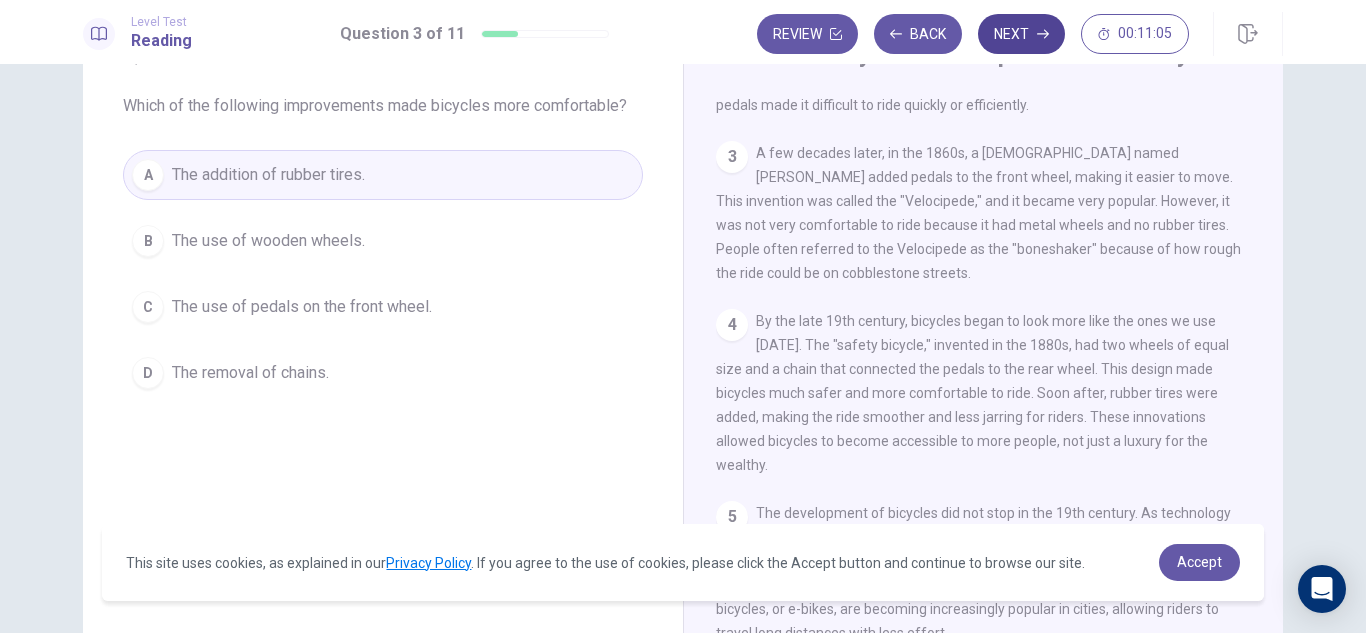 click on "Next" at bounding box center [1021, 34] 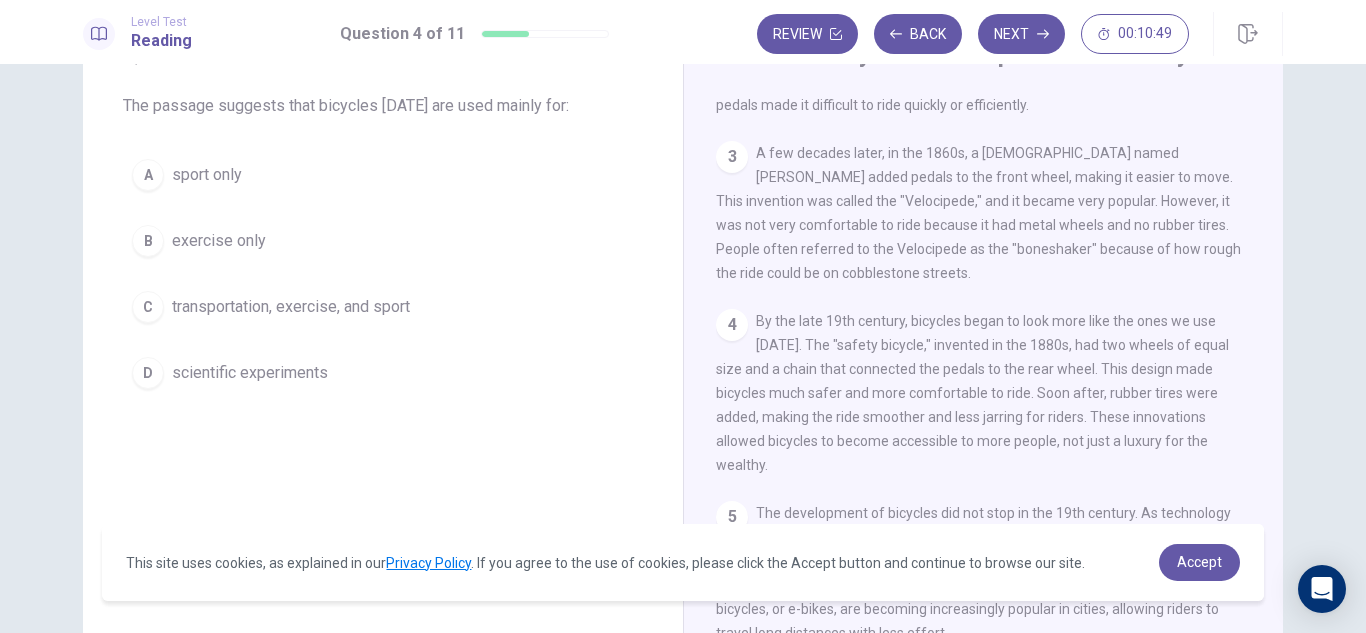 drag, startPoint x: 1260, startPoint y: 389, endPoint x: 1275, endPoint y: 455, distance: 67.68308 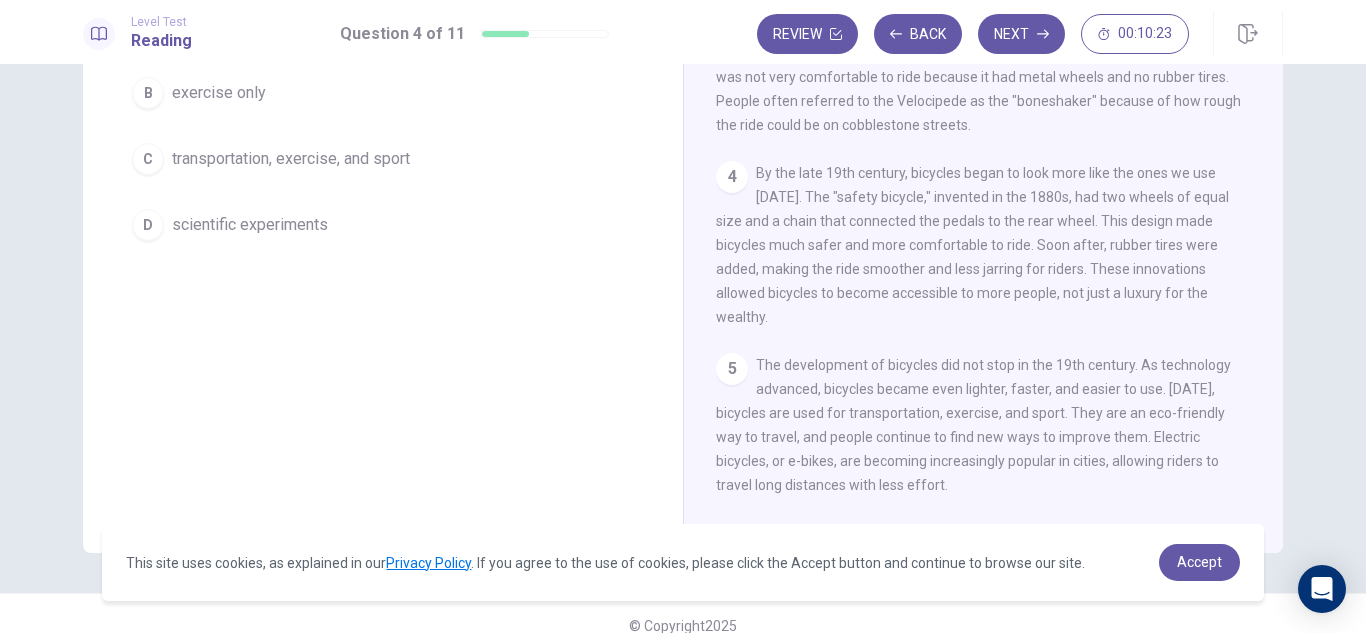 scroll, scrollTop: 243, scrollLeft: 0, axis: vertical 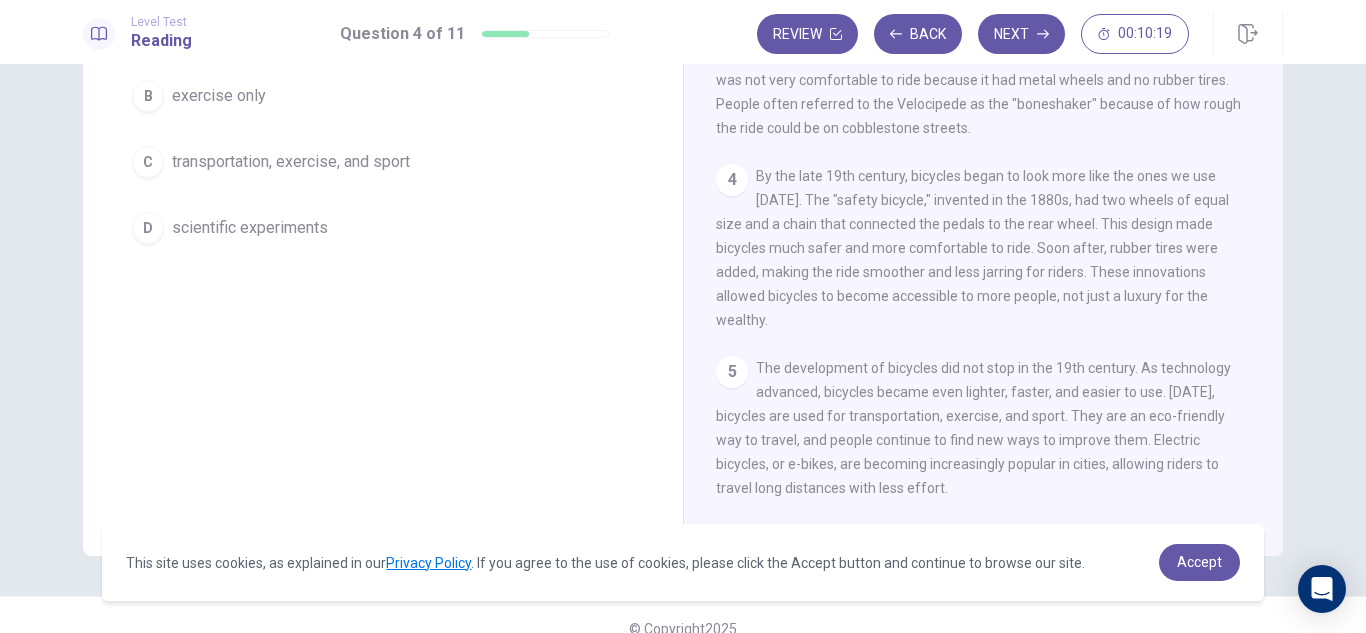 click on "C" at bounding box center [148, 162] 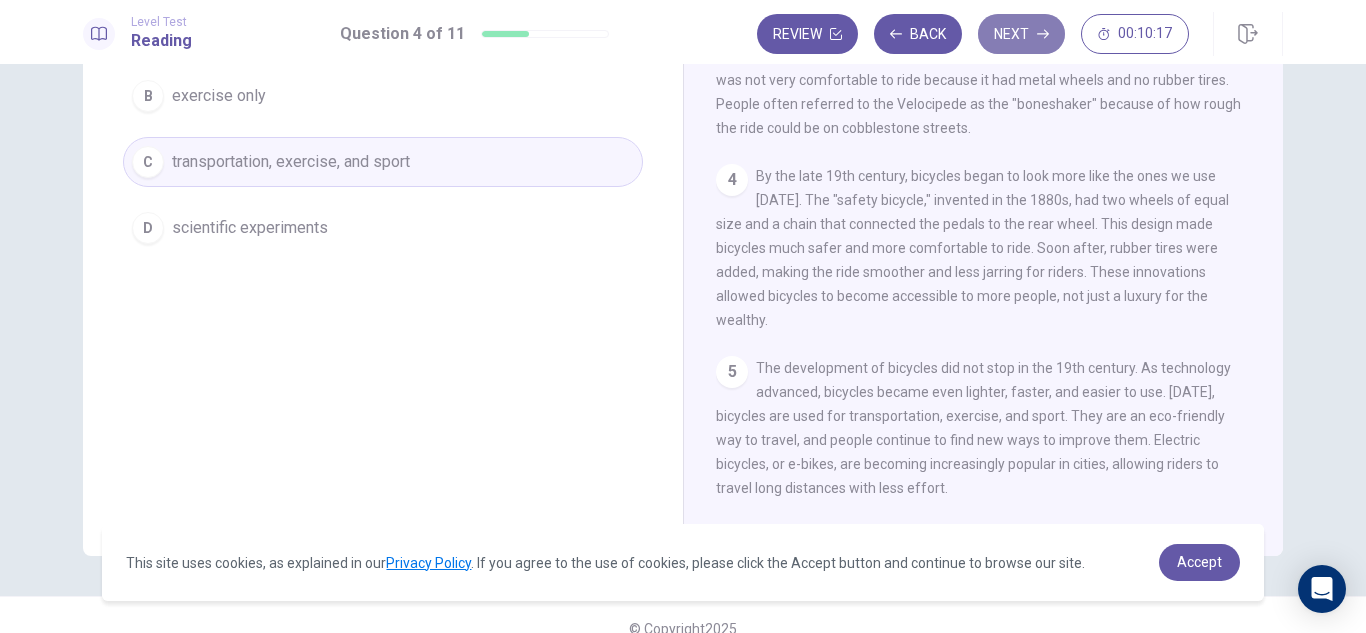 click 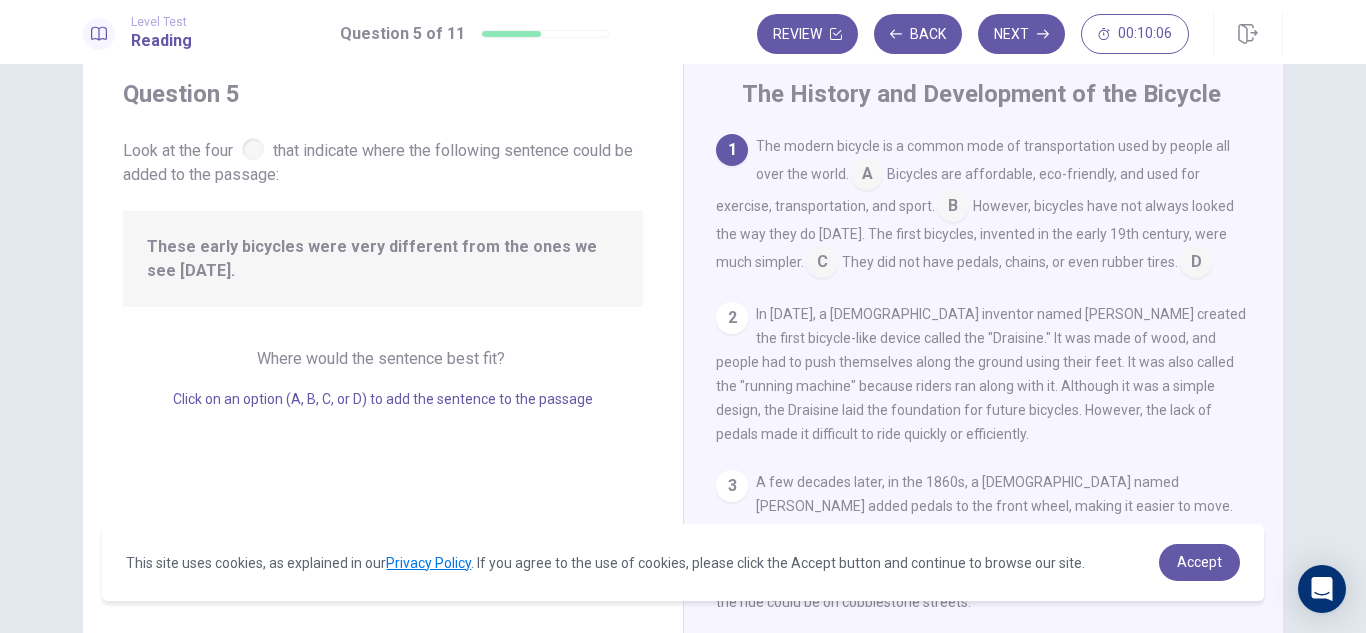 scroll, scrollTop: 56, scrollLeft: 0, axis: vertical 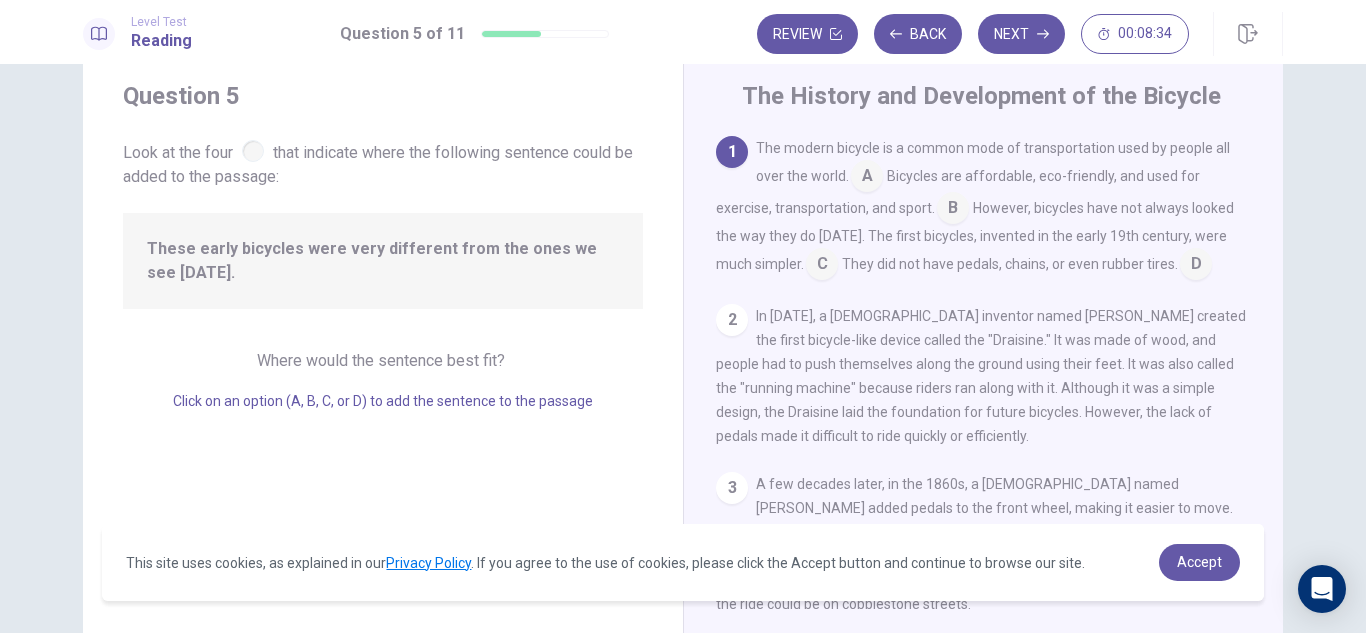click at bounding box center [1196, 266] 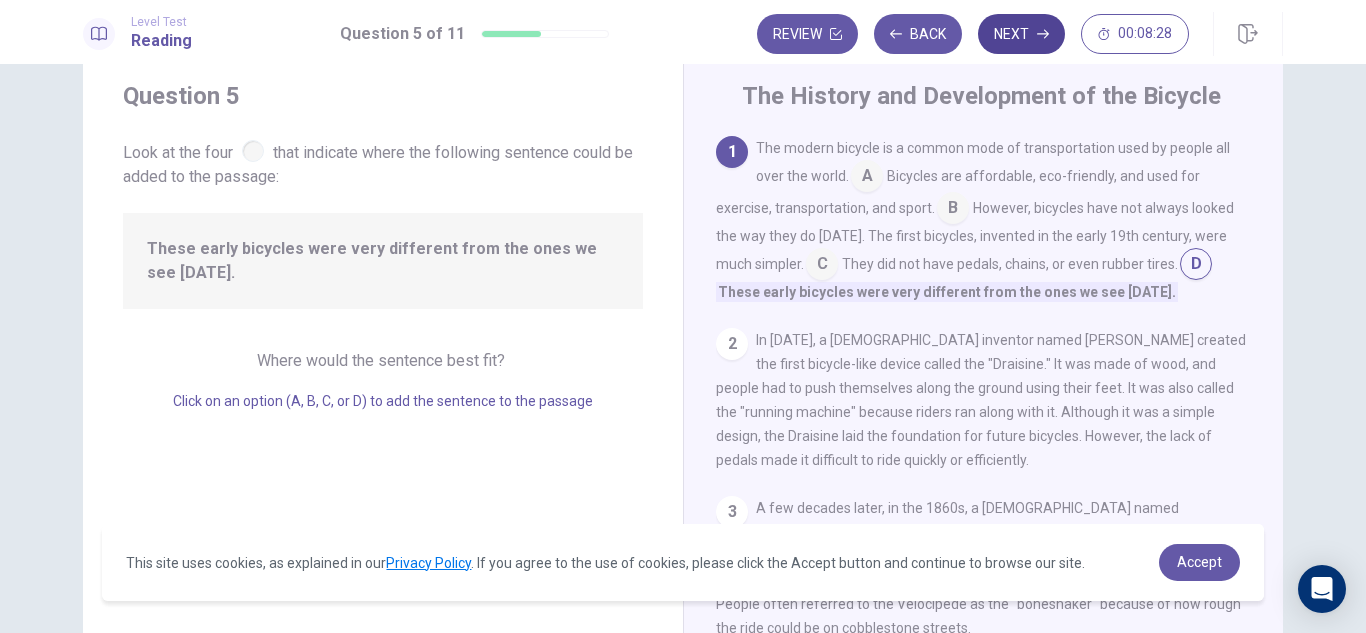 click 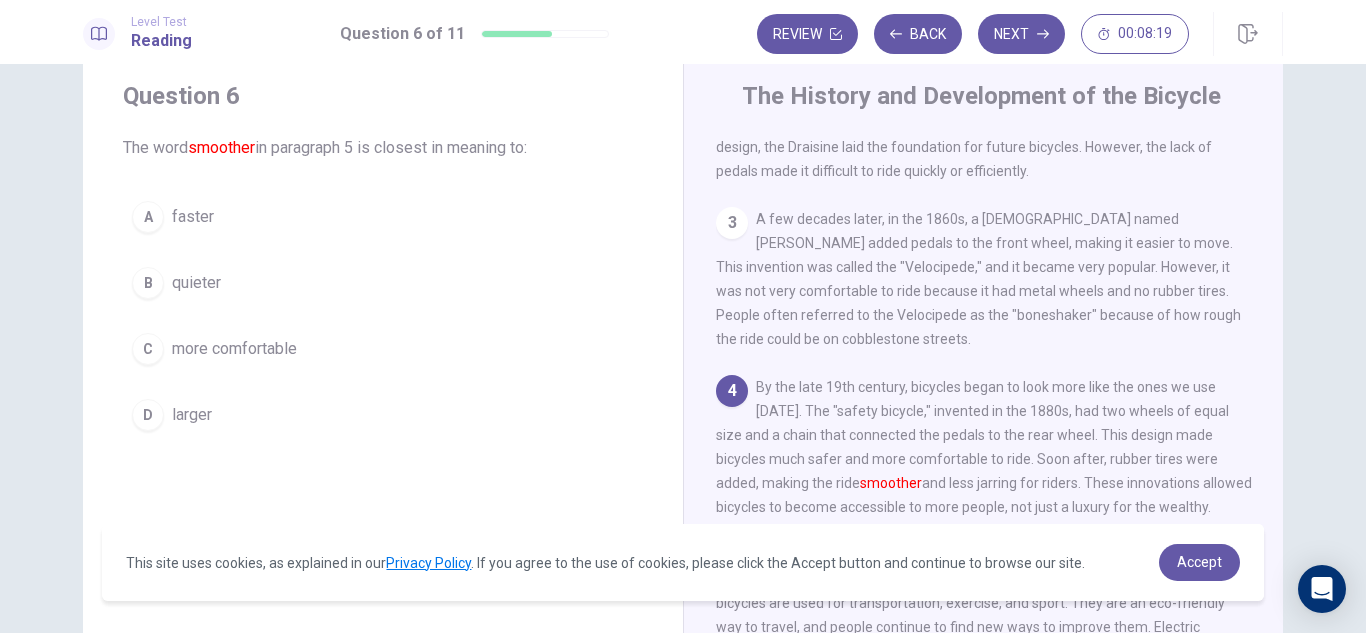 scroll, scrollTop: 270, scrollLeft: 0, axis: vertical 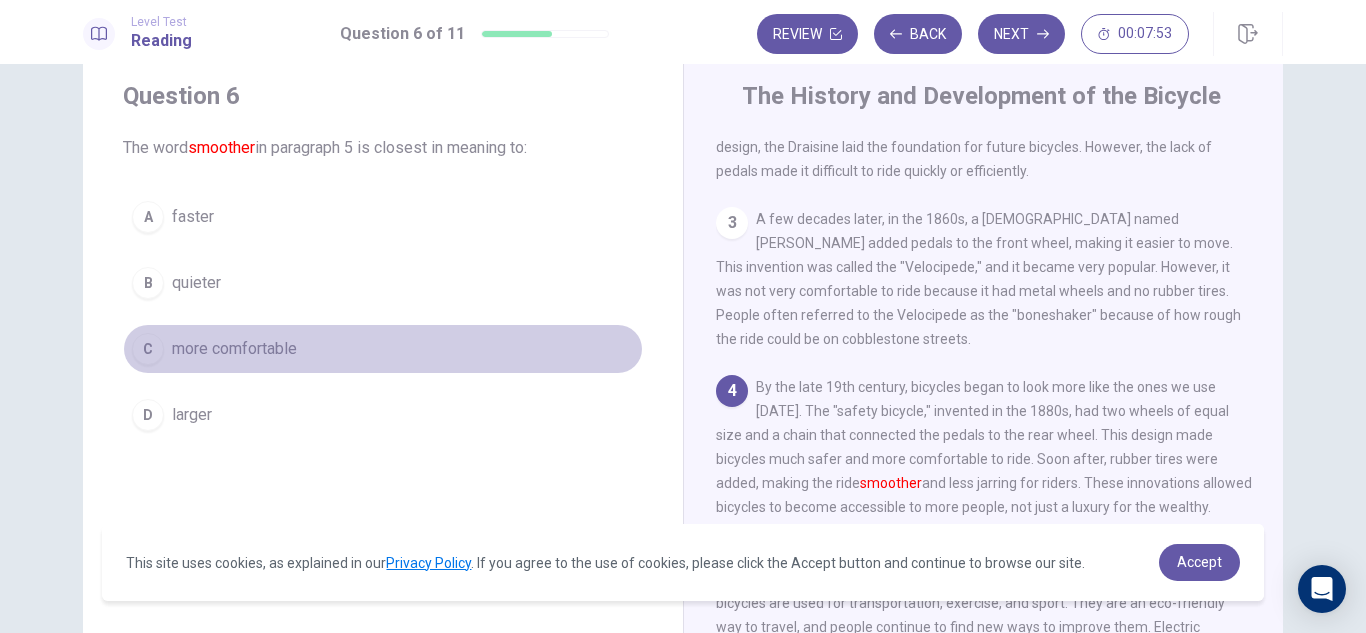 click on "C more comfortable" at bounding box center [383, 349] 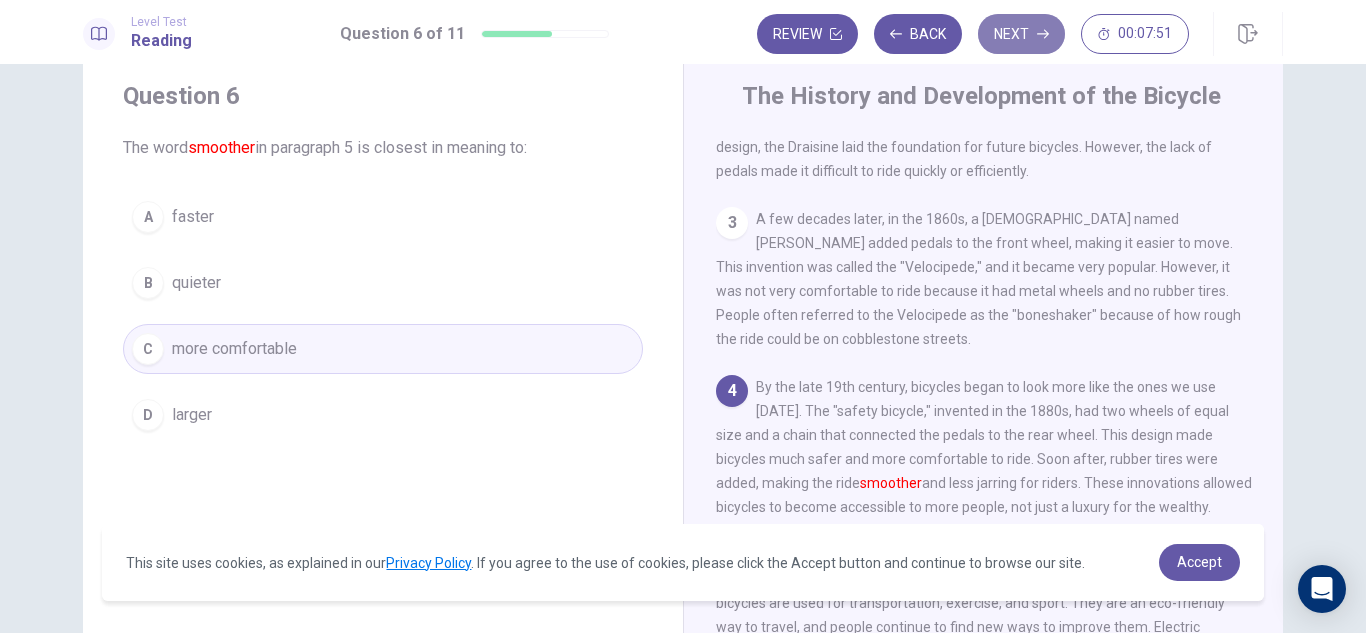 click 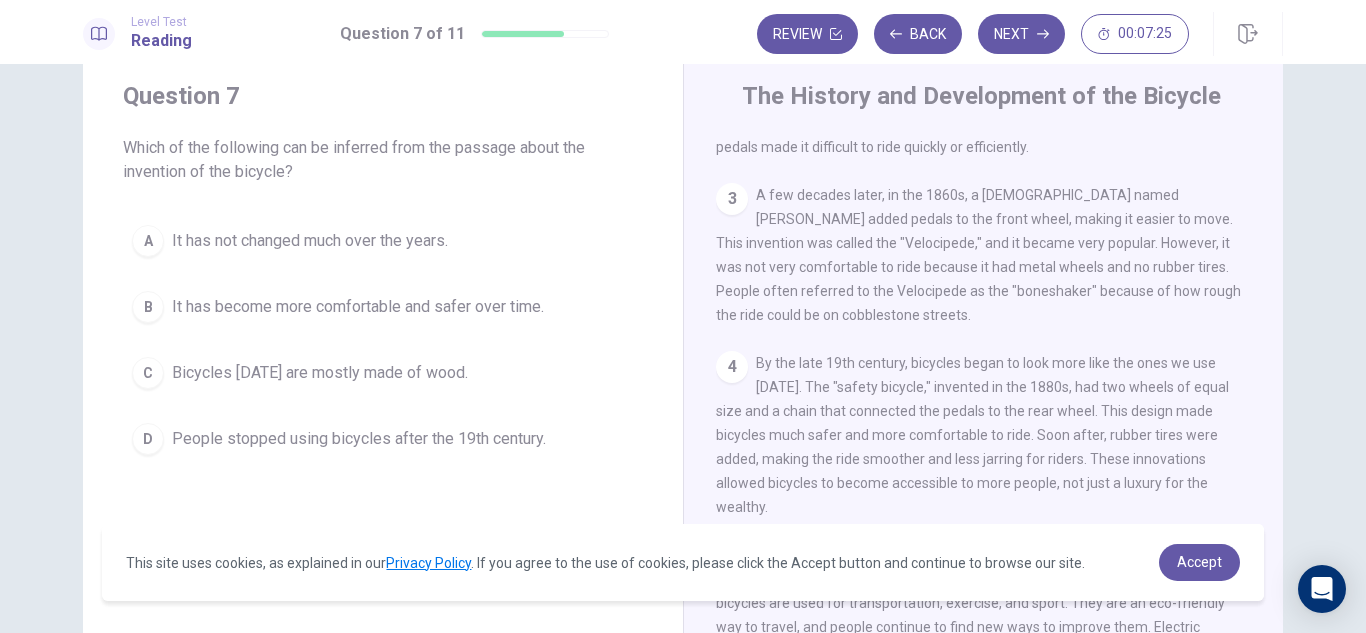click on "B" at bounding box center (148, 307) 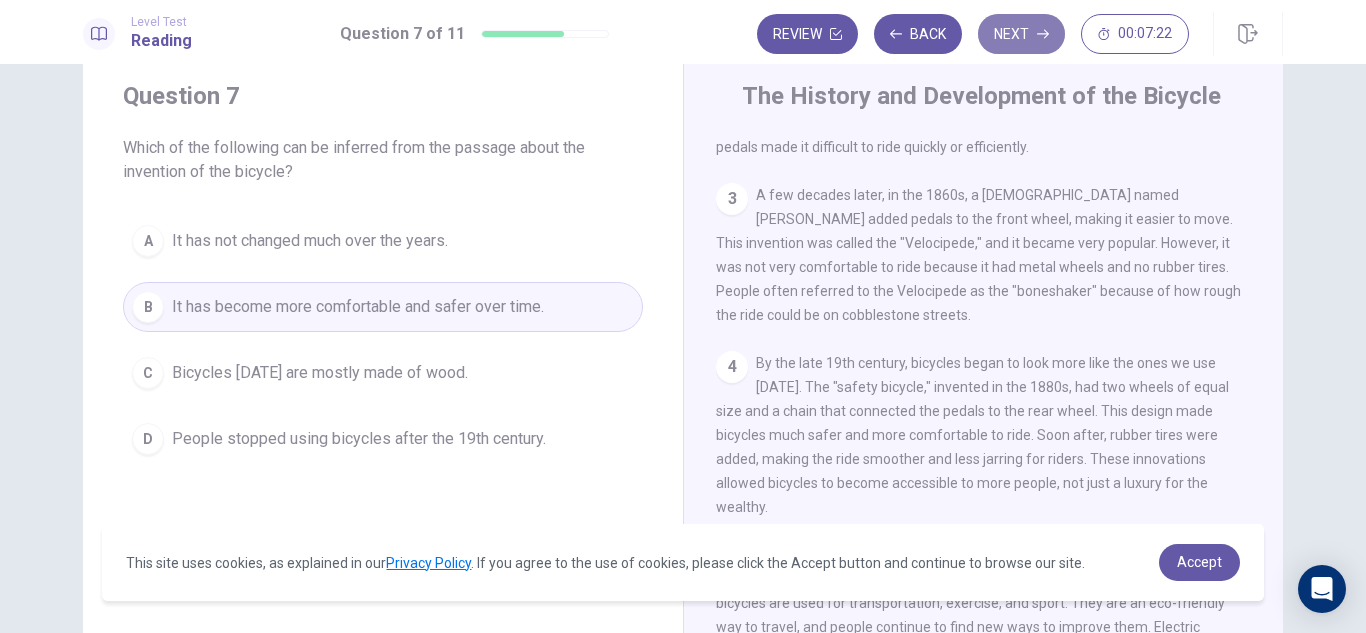click on "Next" at bounding box center (1021, 34) 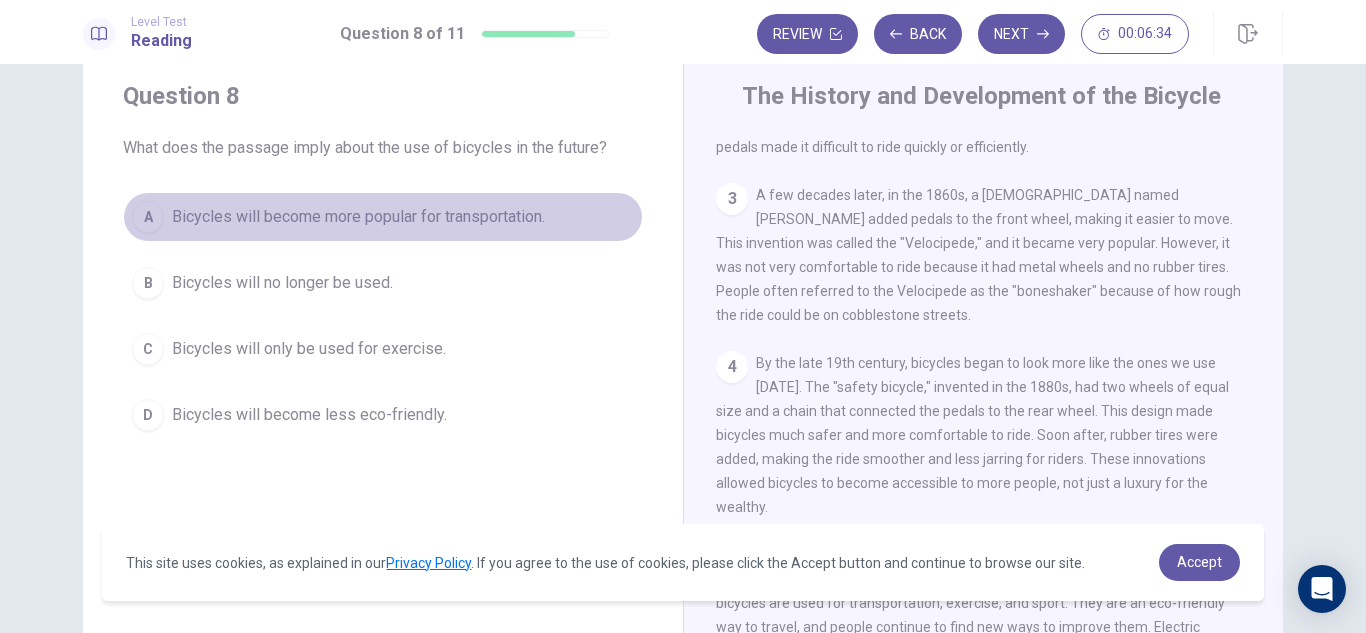 click on "A" at bounding box center [148, 217] 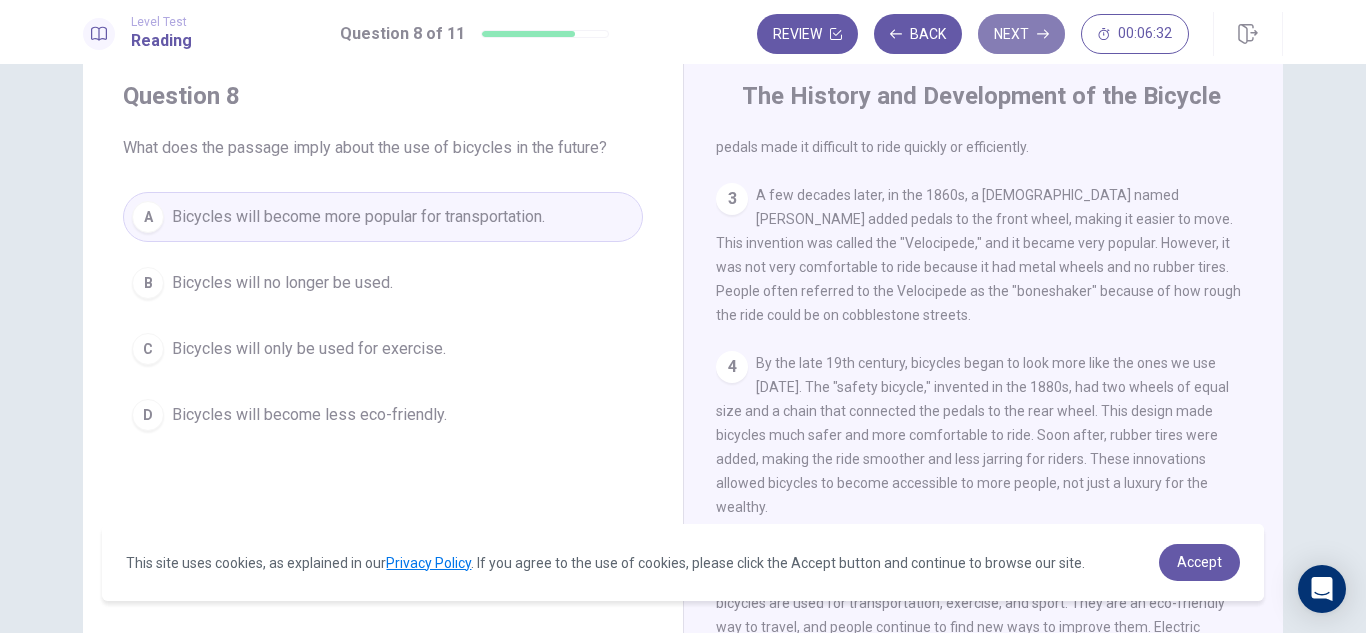 click on "Next" at bounding box center (1021, 34) 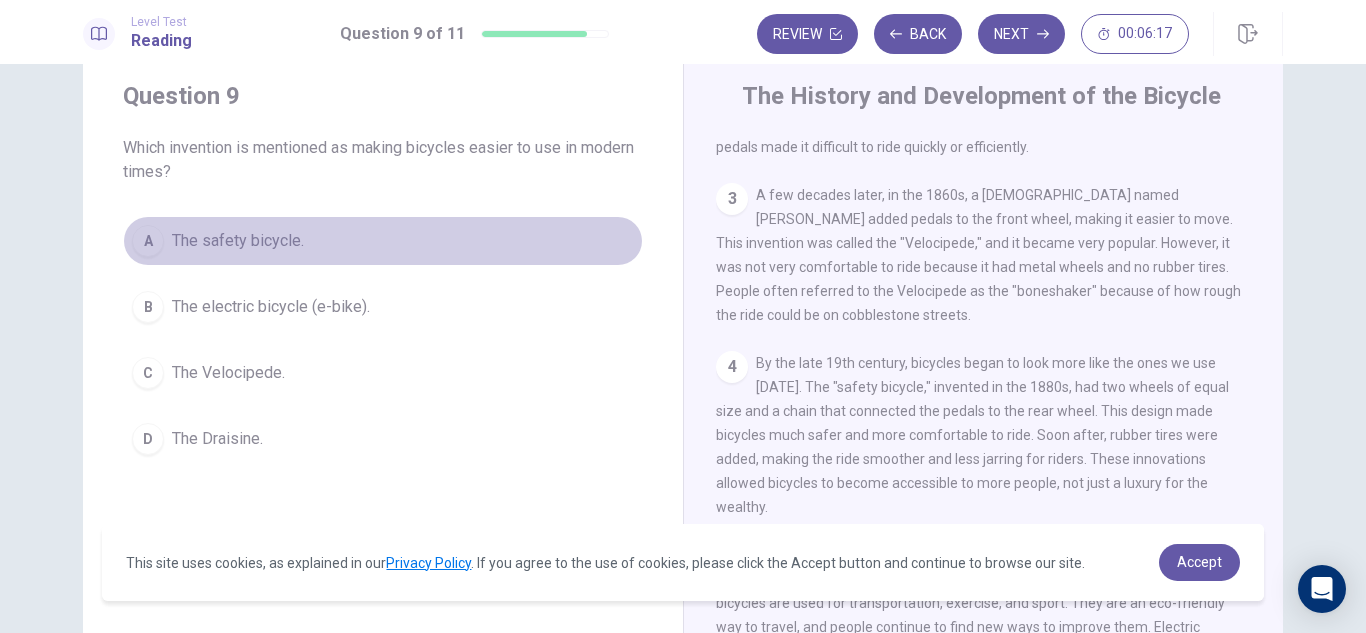 click on "A" at bounding box center (148, 241) 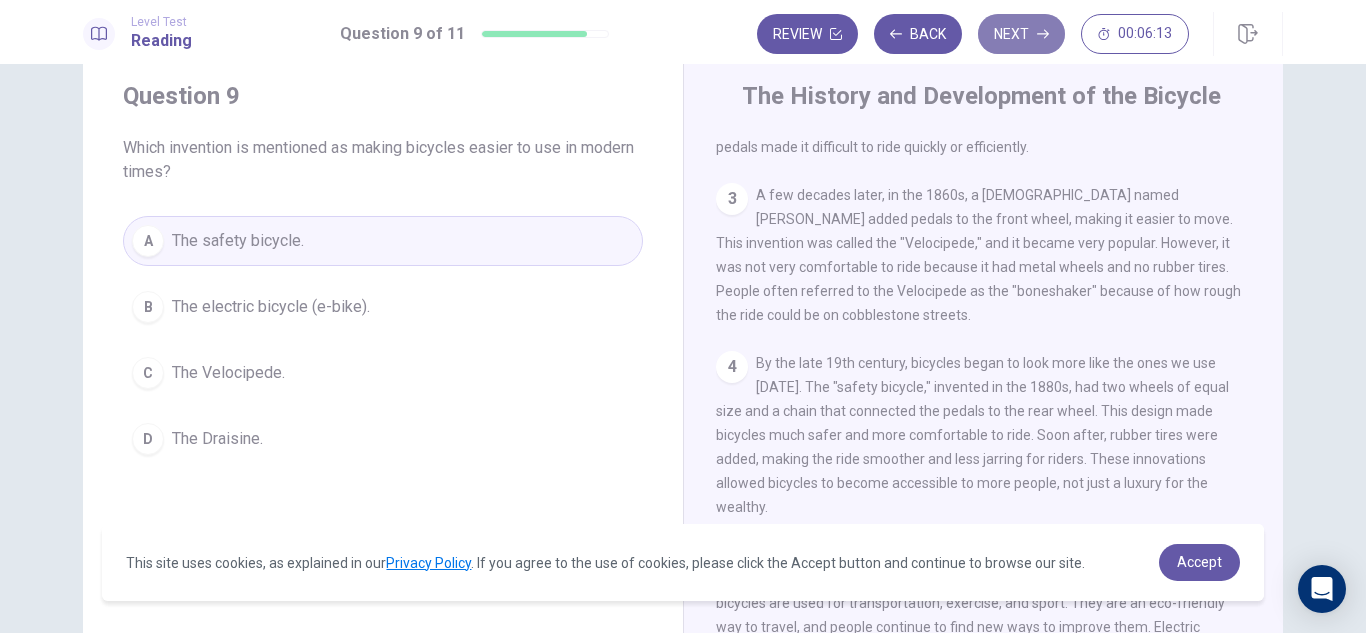 click on "Next" at bounding box center [1021, 34] 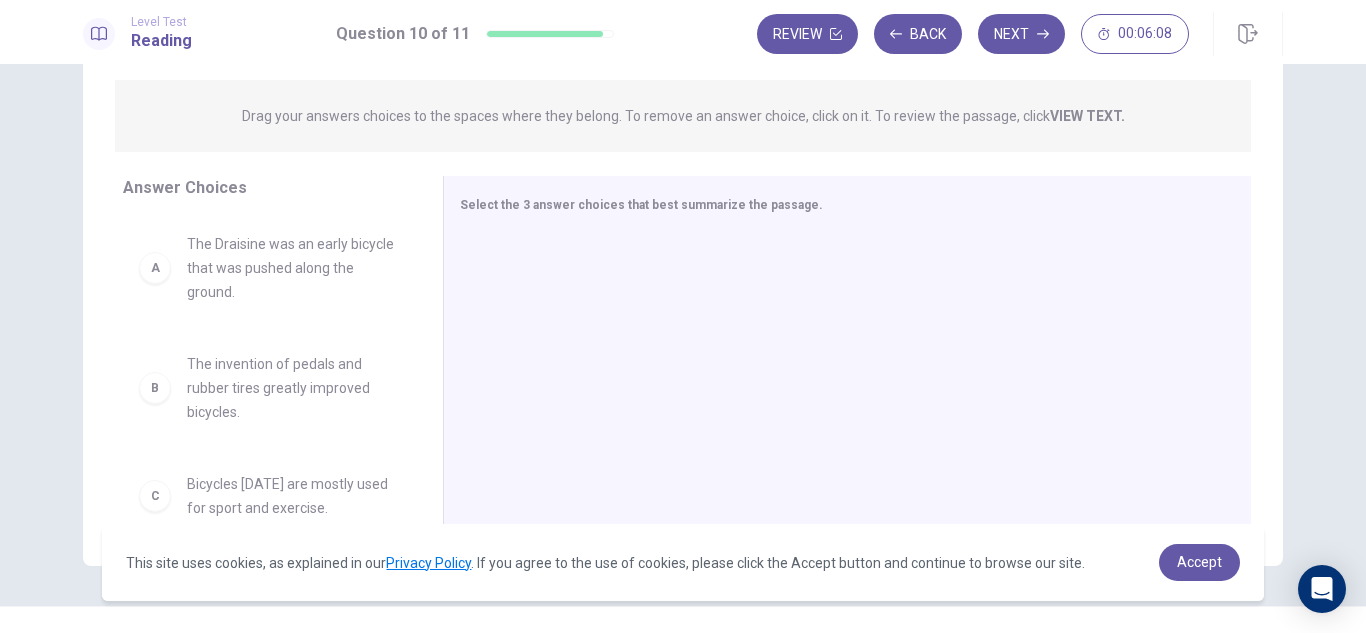 scroll, scrollTop: 270, scrollLeft: 0, axis: vertical 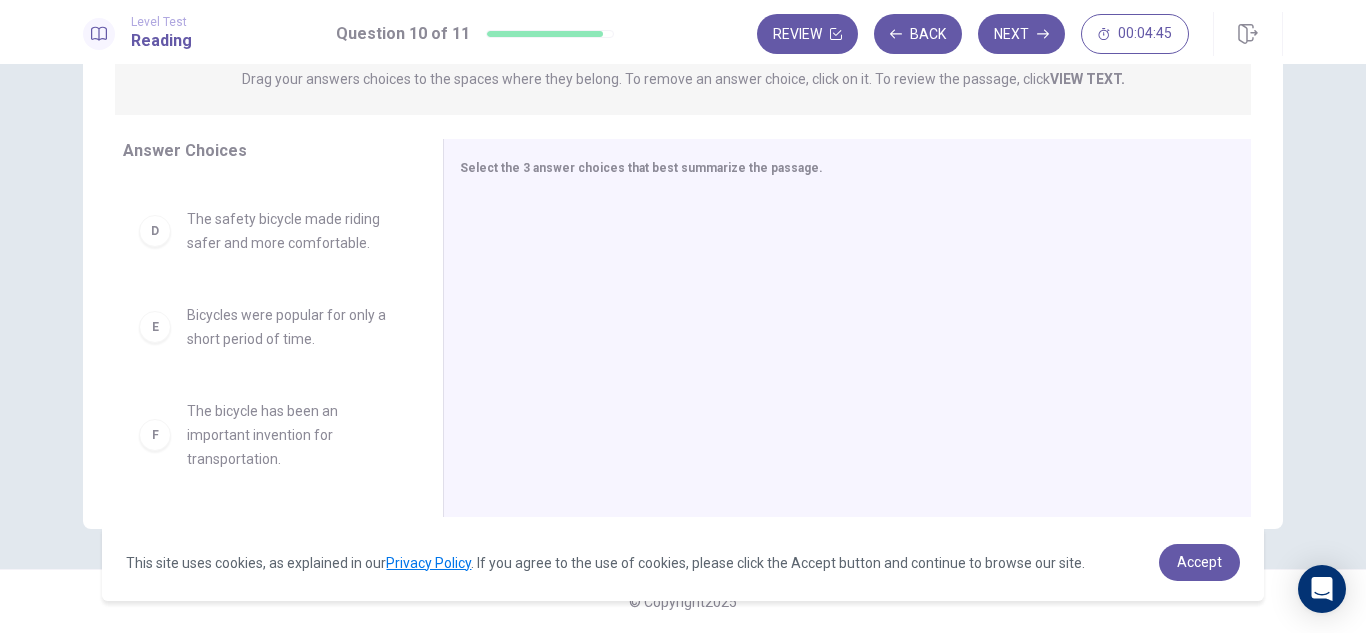click on "The bicycle has been an important invention for transportation." at bounding box center [291, 435] 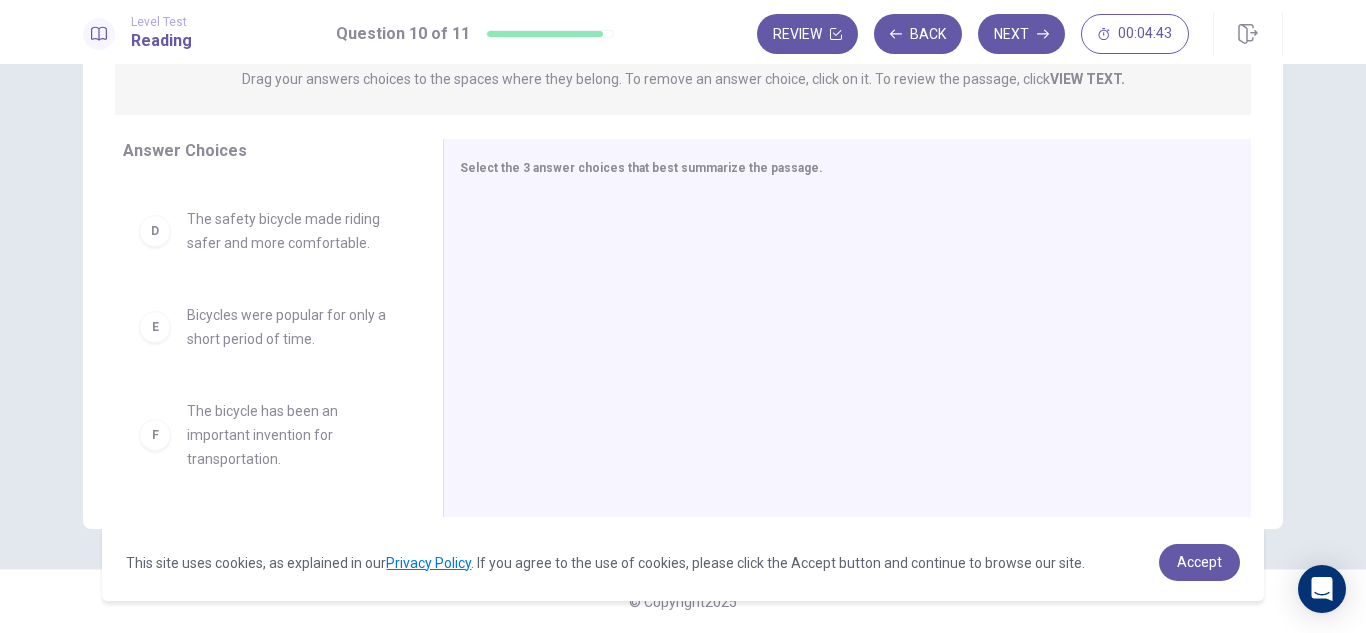 click on "The bicycle has been an important invention for transportation." at bounding box center [291, 435] 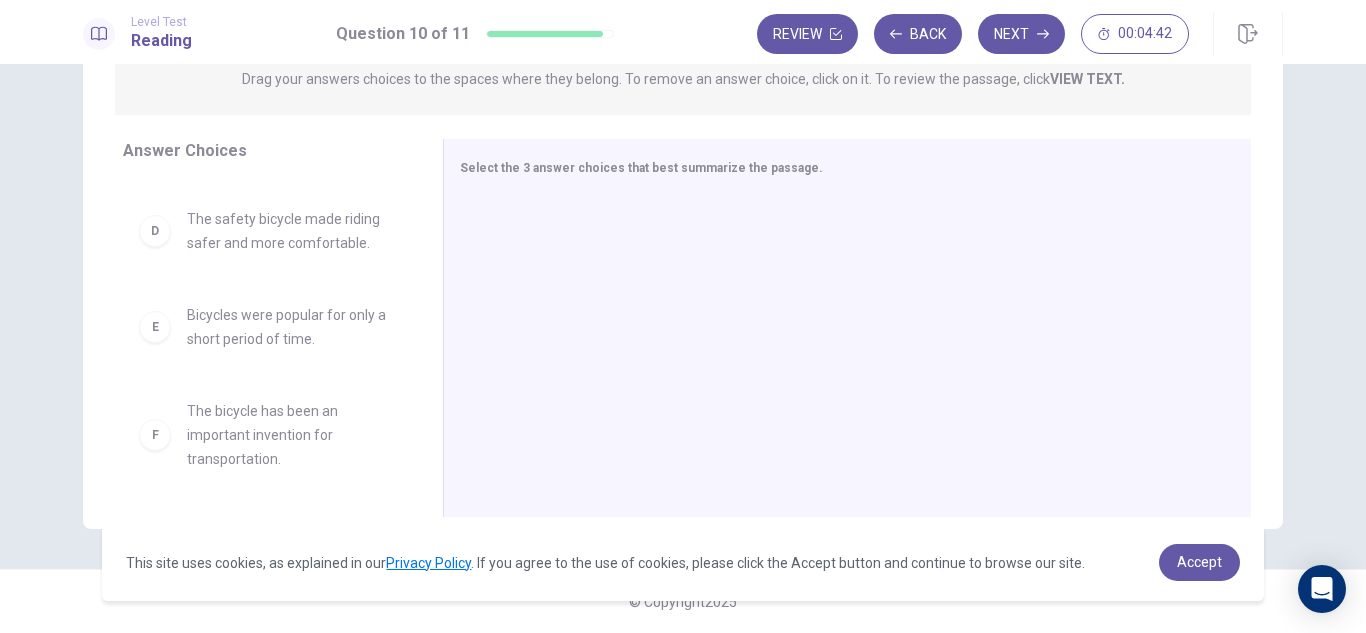 click on "F" at bounding box center (155, 435) 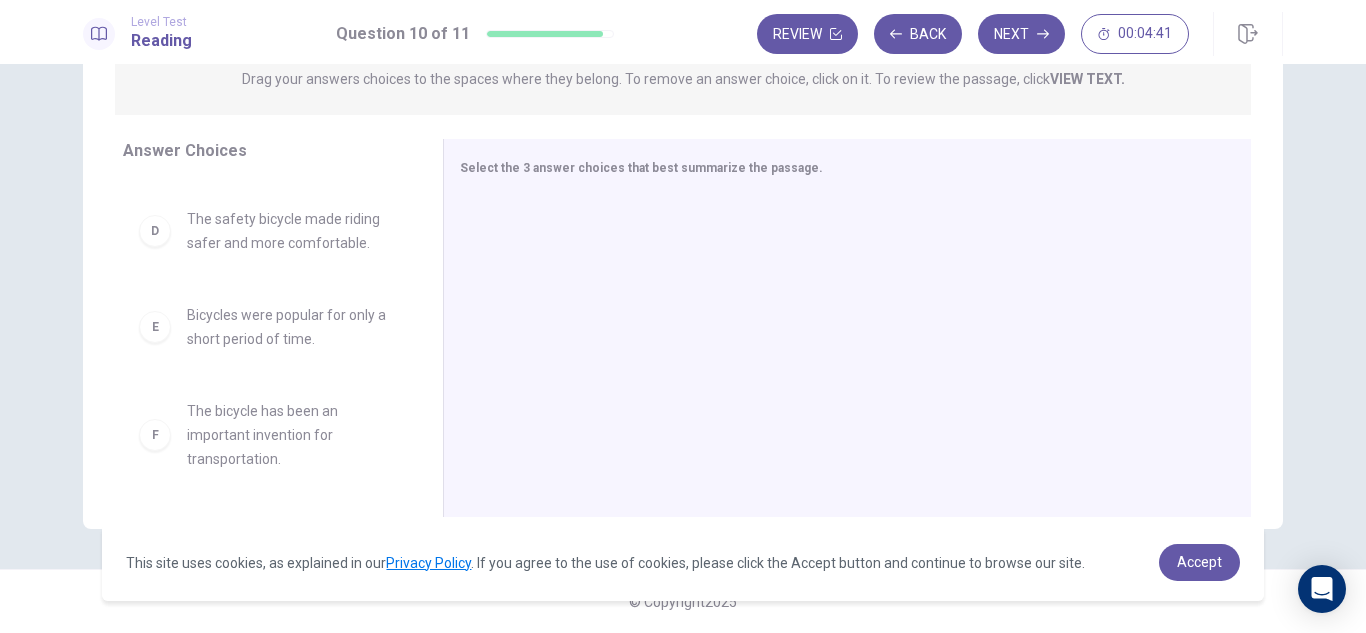 click on "The bicycle has been an important invention for transportation." at bounding box center (291, 435) 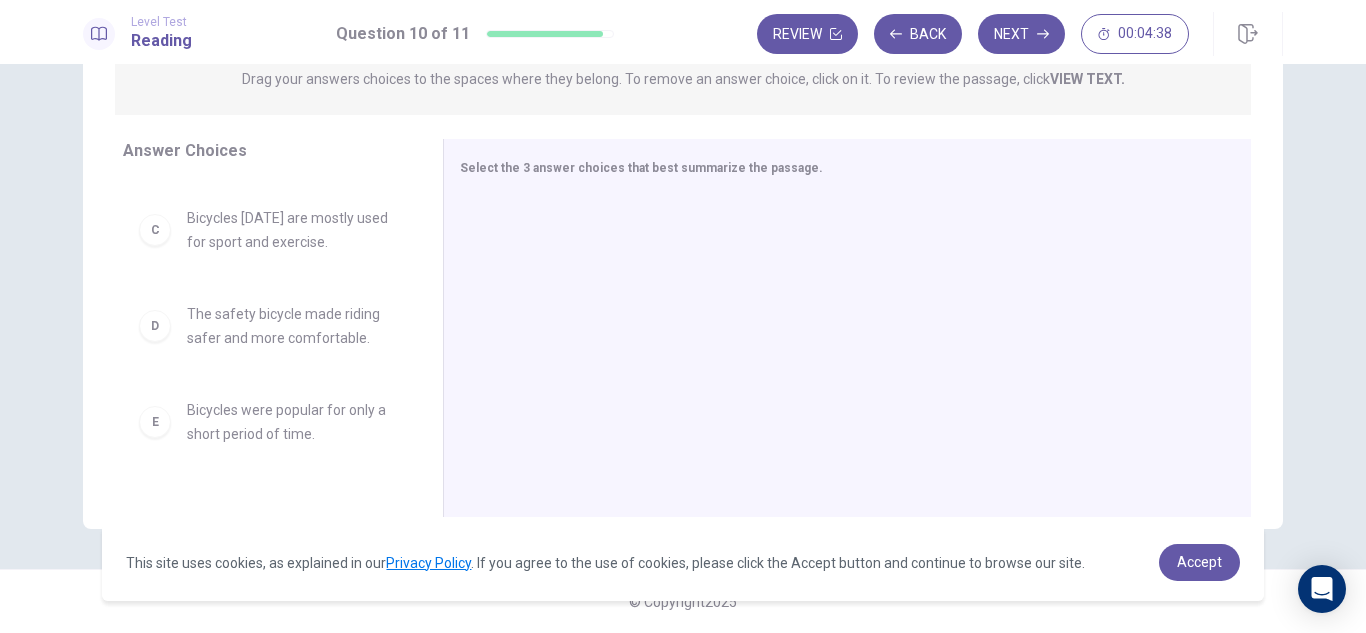 scroll, scrollTop: 324, scrollLeft: 0, axis: vertical 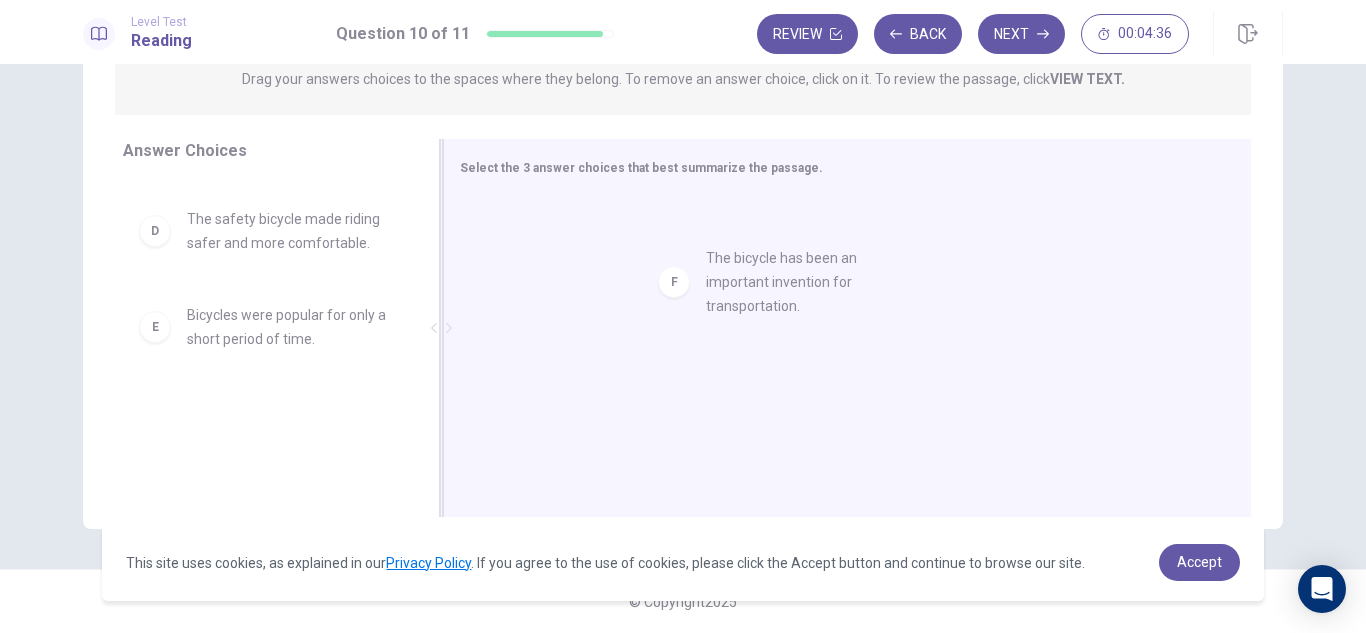 drag, startPoint x: 157, startPoint y: 429, endPoint x: 687, endPoint y: 273, distance: 552.4817 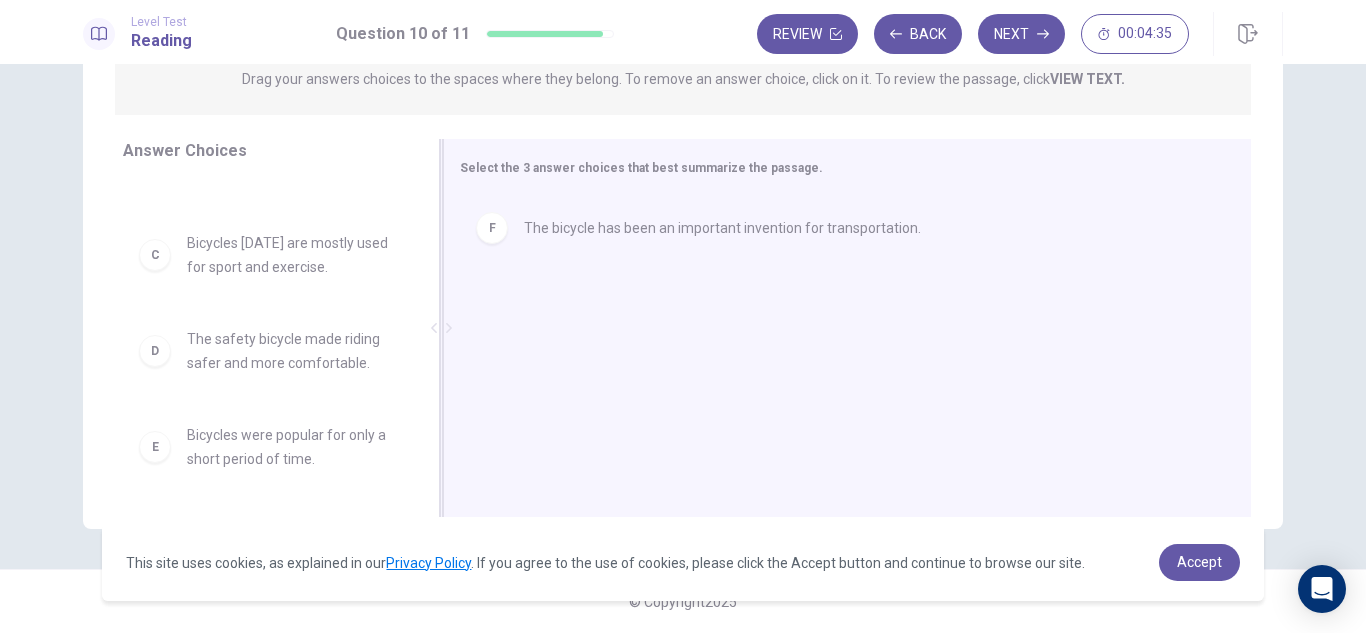 scroll, scrollTop: 204, scrollLeft: 0, axis: vertical 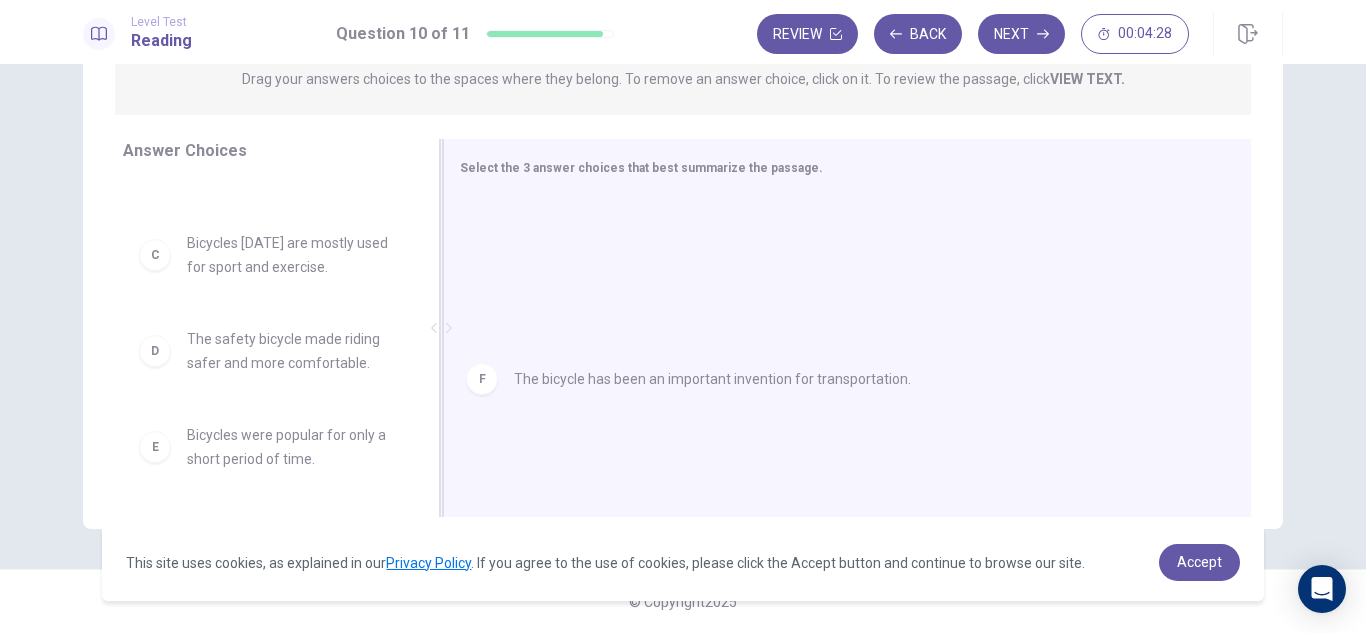 drag, startPoint x: 637, startPoint y: 239, endPoint x: 628, endPoint y: 422, distance: 183.22118 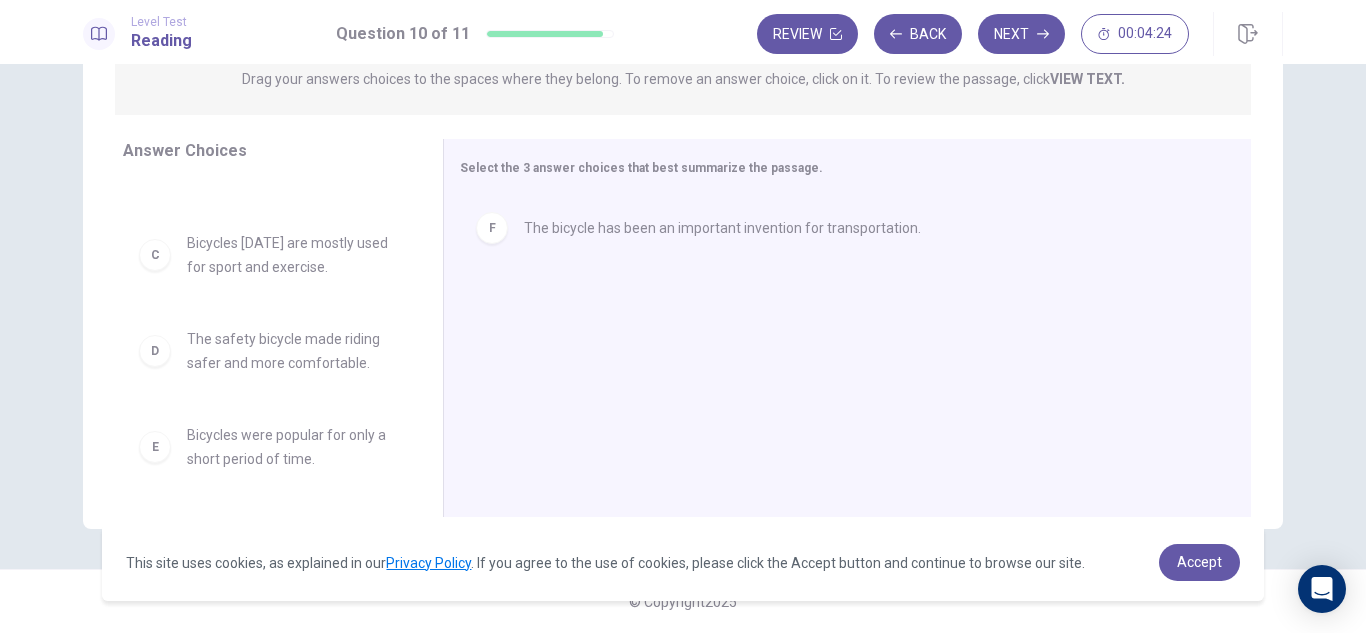 drag, startPoint x: 408, startPoint y: 342, endPoint x: 398, endPoint y: 272, distance: 70.71068 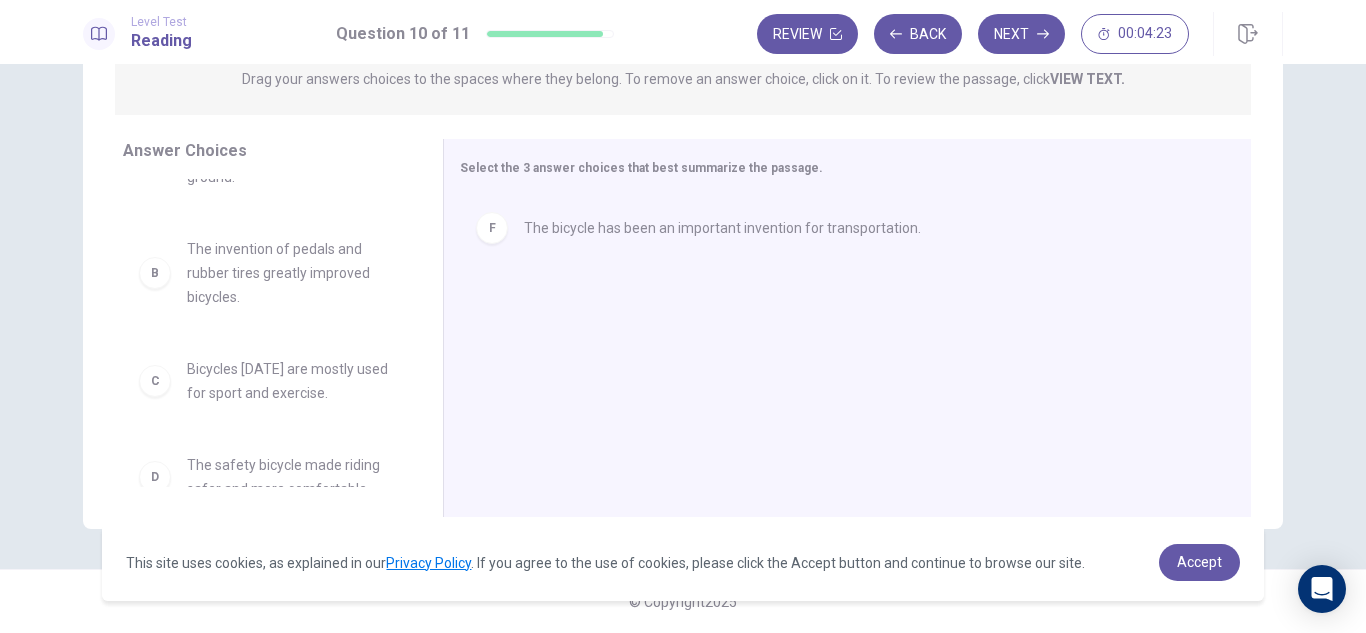 scroll, scrollTop: 0, scrollLeft: 0, axis: both 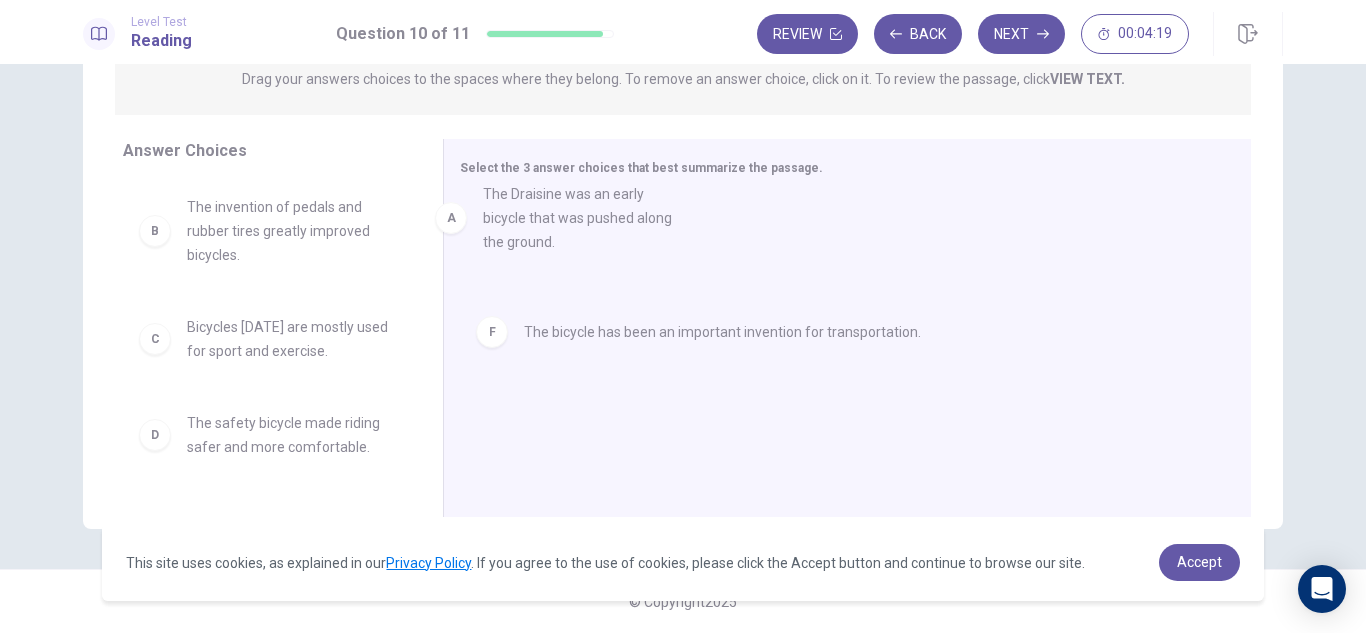drag, startPoint x: 299, startPoint y: 214, endPoint x: 661, endPoint y: 219, distance: 362.03452 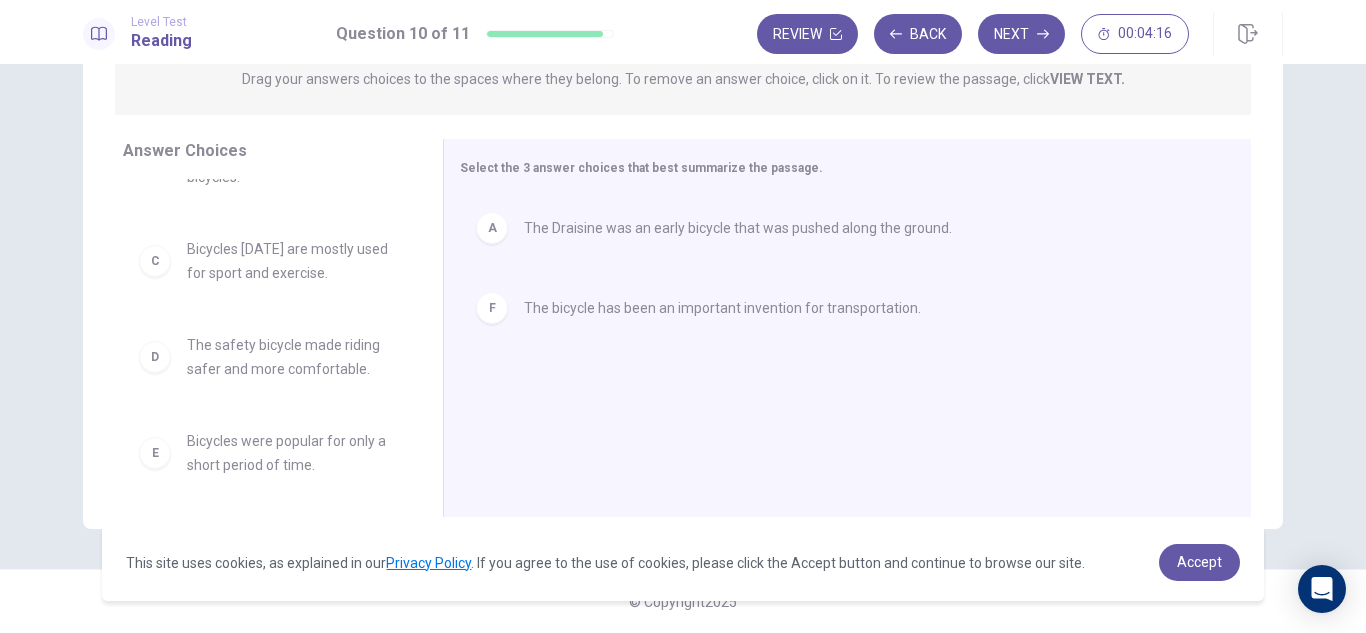 scroll, scrollTop: 84, scrollLeft: 0, axis: vertical 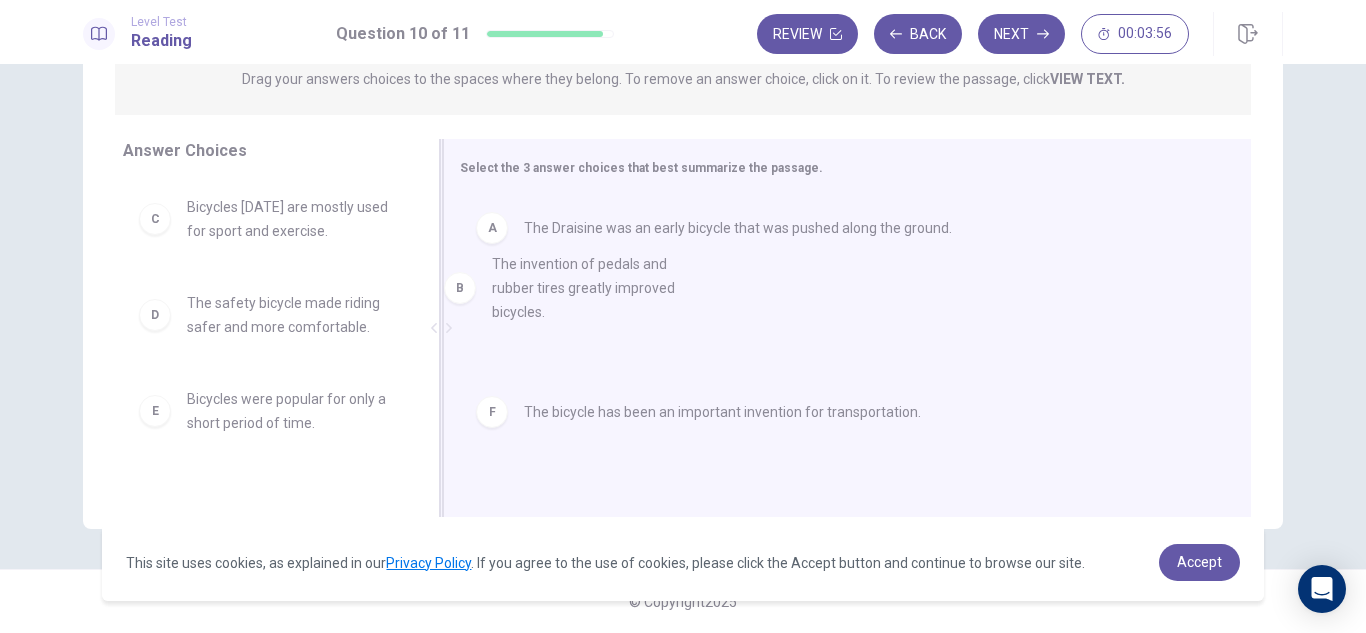 drag, startPoint x: 335, startPoint y: 237, endPoint x: 652, endPoint y: 307, distance: 324.63672 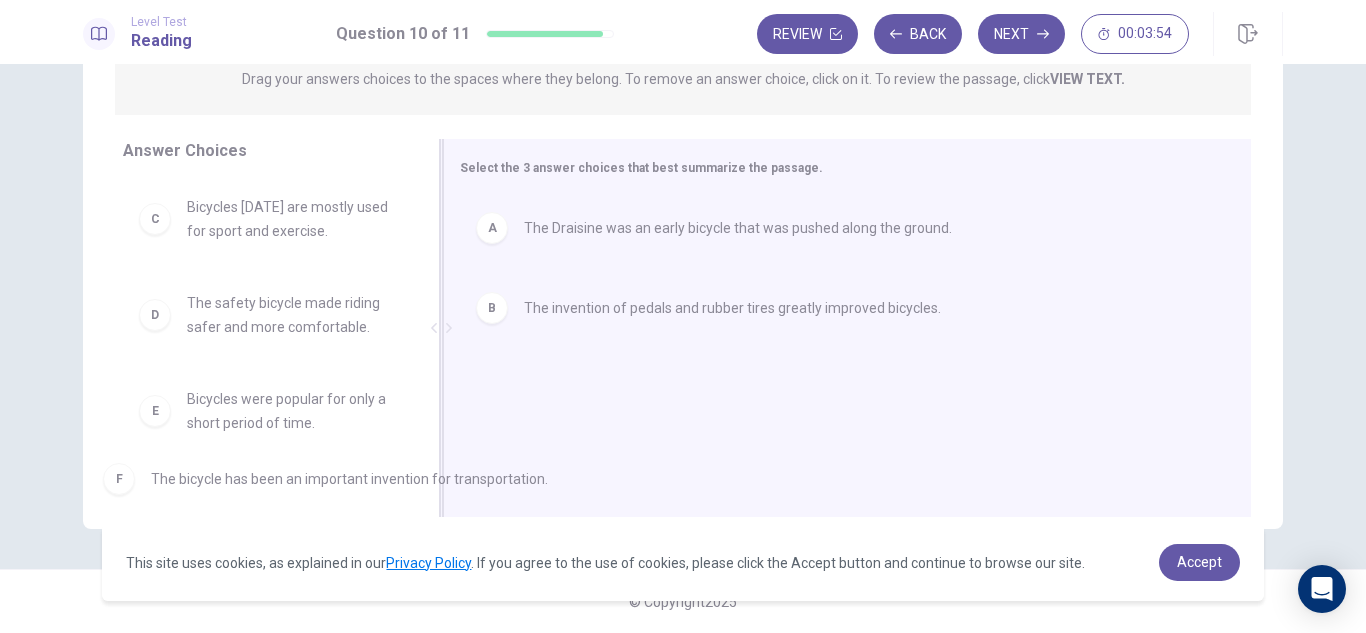 drag, startPoint x: 624, startPoint y: 402, endPoint x: 221, endPoint y: 495, distance: 413.59158 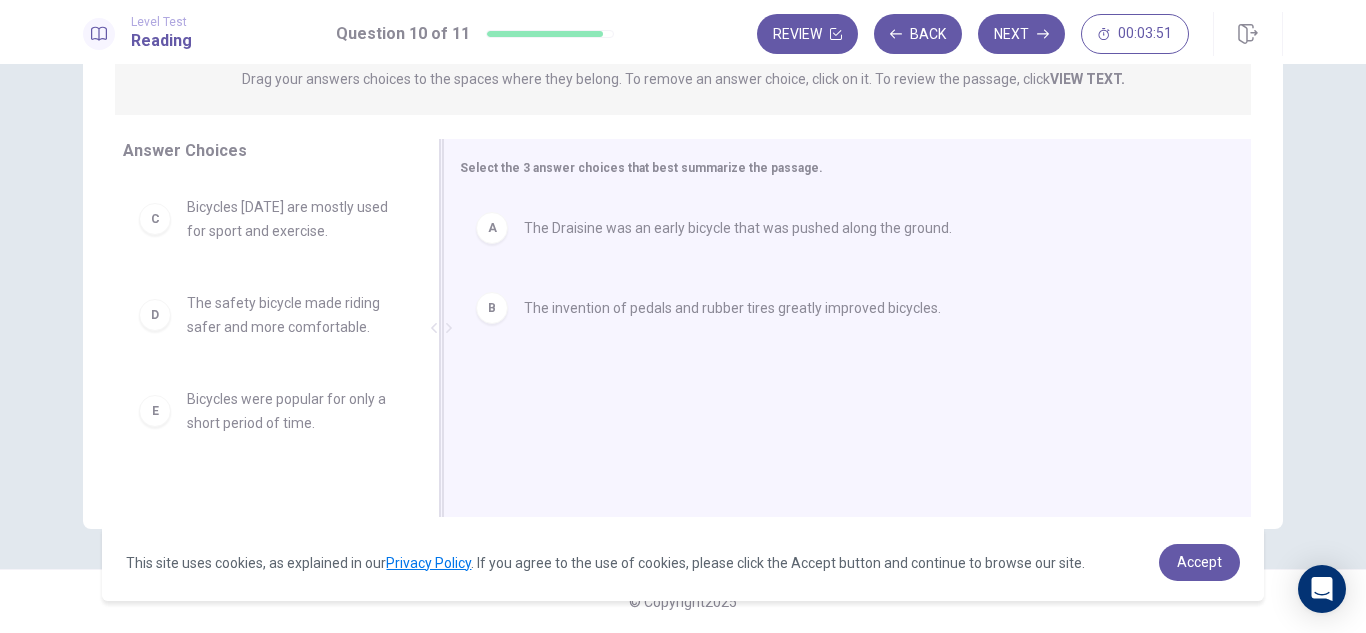 drag, startPoint x: 410, startPoint y: 392, endPoint x: 418, endPoint y: 448, distance: 56.568542 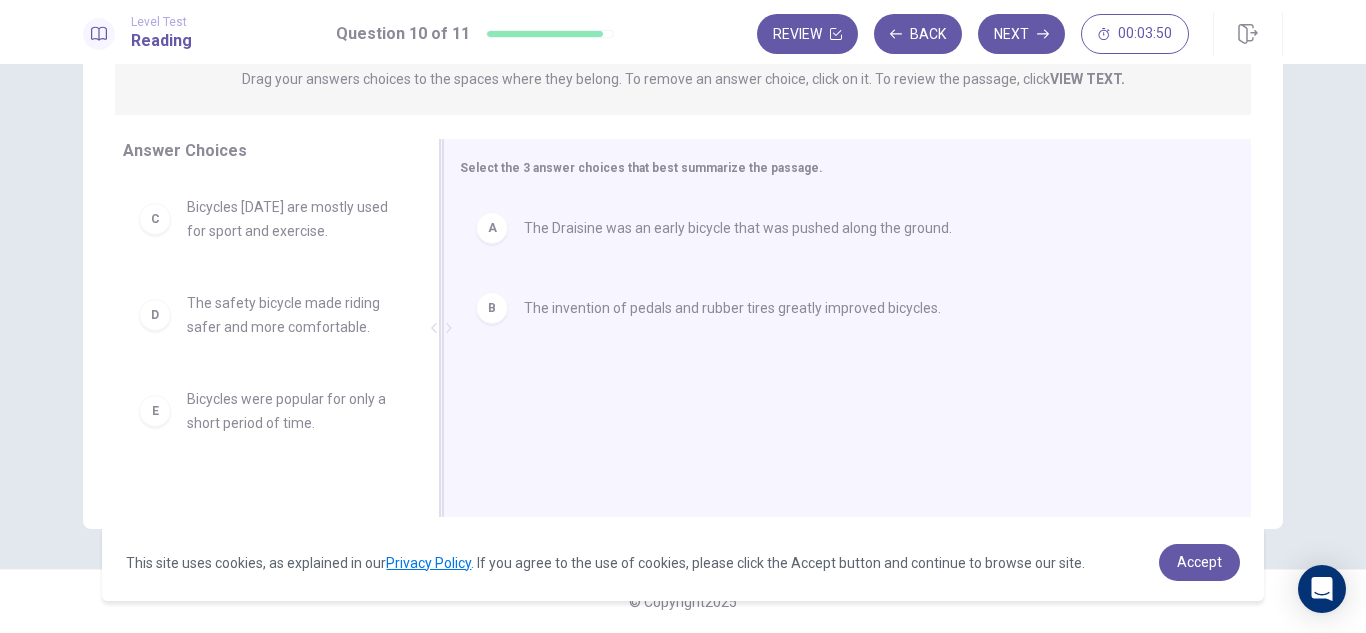 click on "Answer Choices C Bicycles [DATE] are mostly used for sport and exercise.
D The safety bicycle made riding safer and more comfortable.
E Bicycles were popular for only a short period of time.
F The bicycle has been an important invention for transportation. Select the 3 answer choices that best summarize the passage. A The Draisine was an early bicycle that was pushed along the ground.
B The invention of pedals and rubber tires greatly improved bicycles." at bounding box center [683, 333] 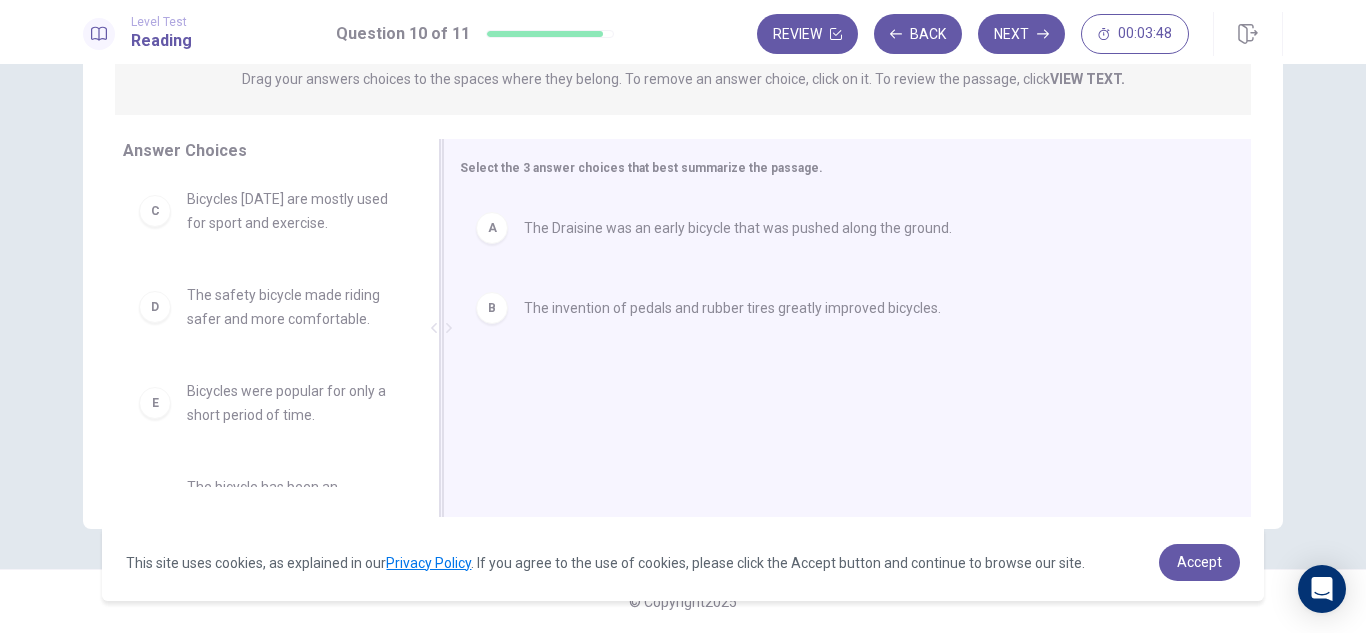 scroll, scrollTop: 0, scrollLeft: 0, axis: both 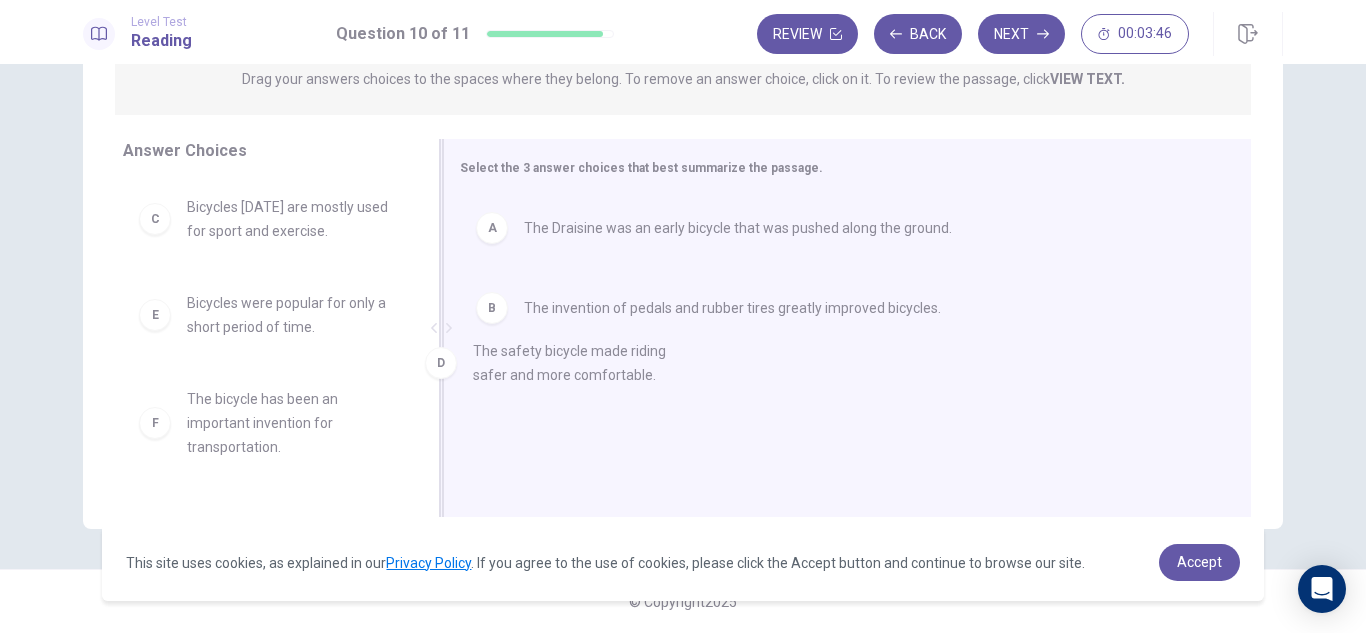 drag, startPoint x: 238, startPoint y: 316, endPoint x: 535, endPoint y: 365, distance: 301.01495 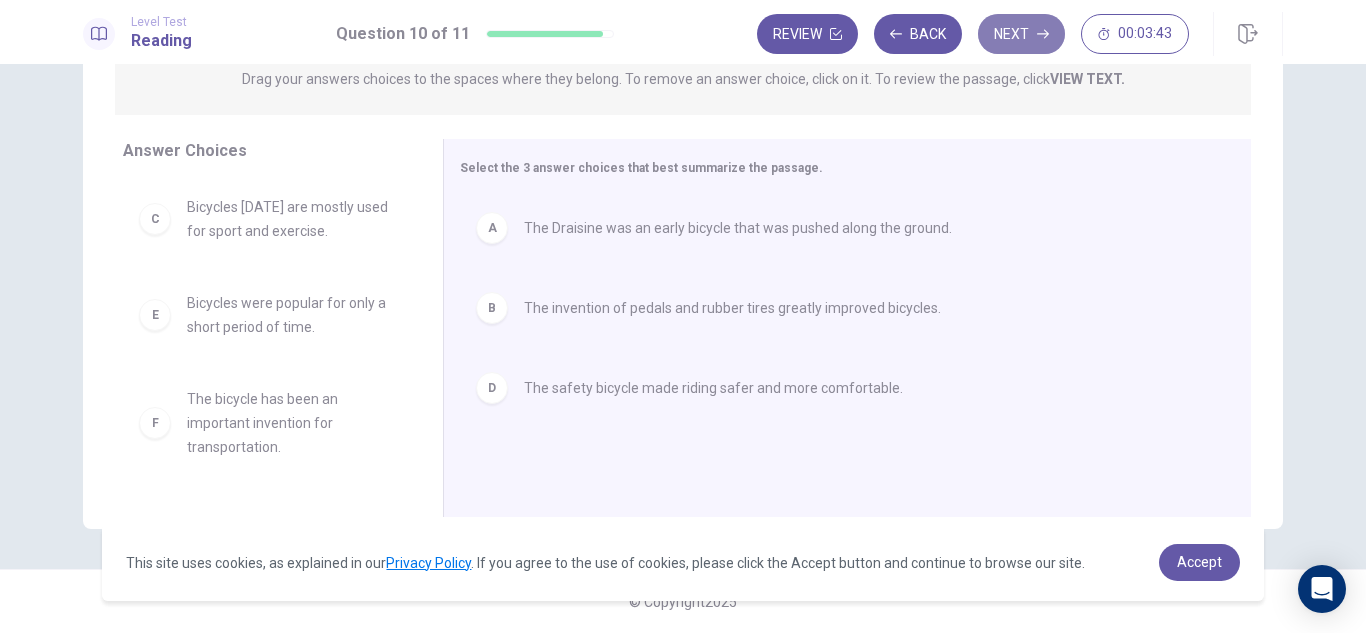 click on "Next" at bounding box center (1021, 34) 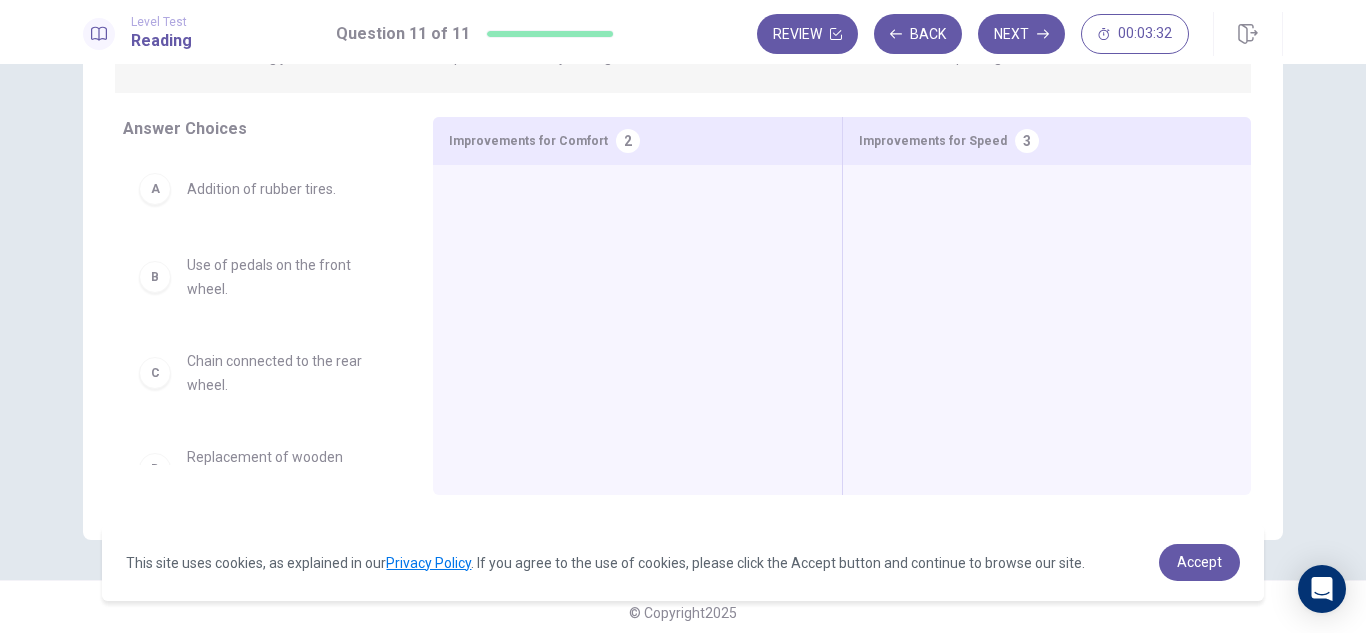 scroll, scrollTop: 270, scrollLeft: 0, axis: vertical 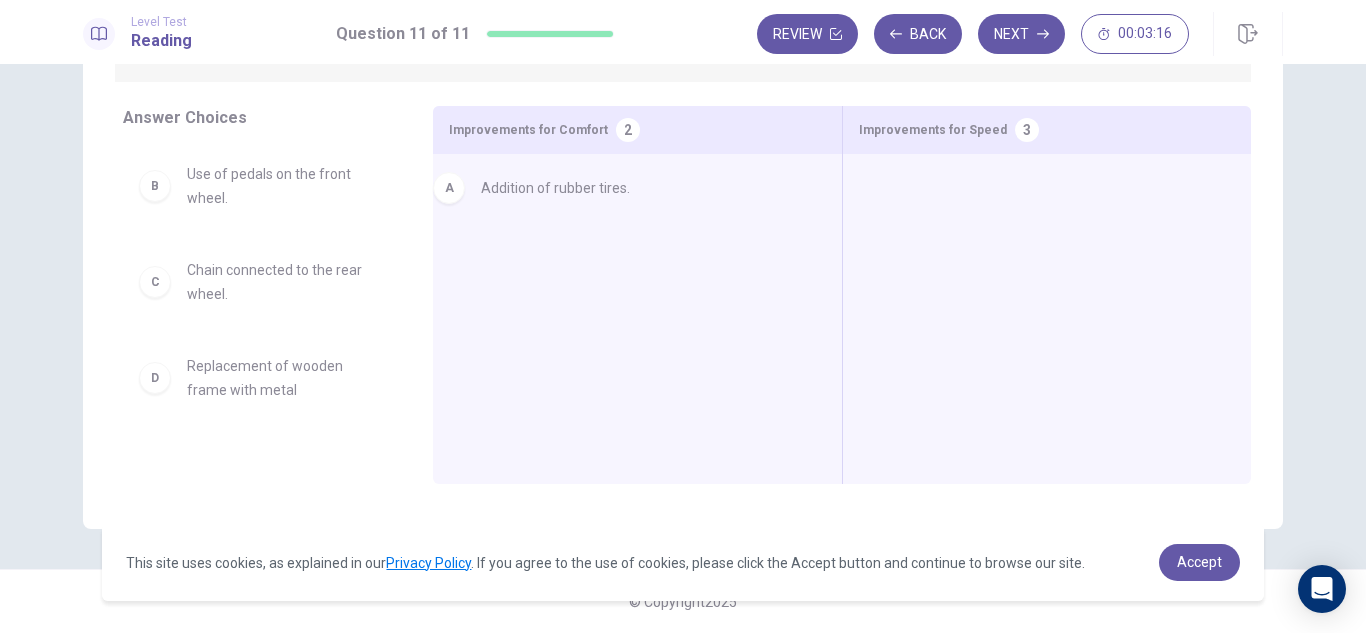 drag, startPoint x: 288, startPoint y: 180, endPoint x: 605, endPoint y: 185, distance: 317.03943 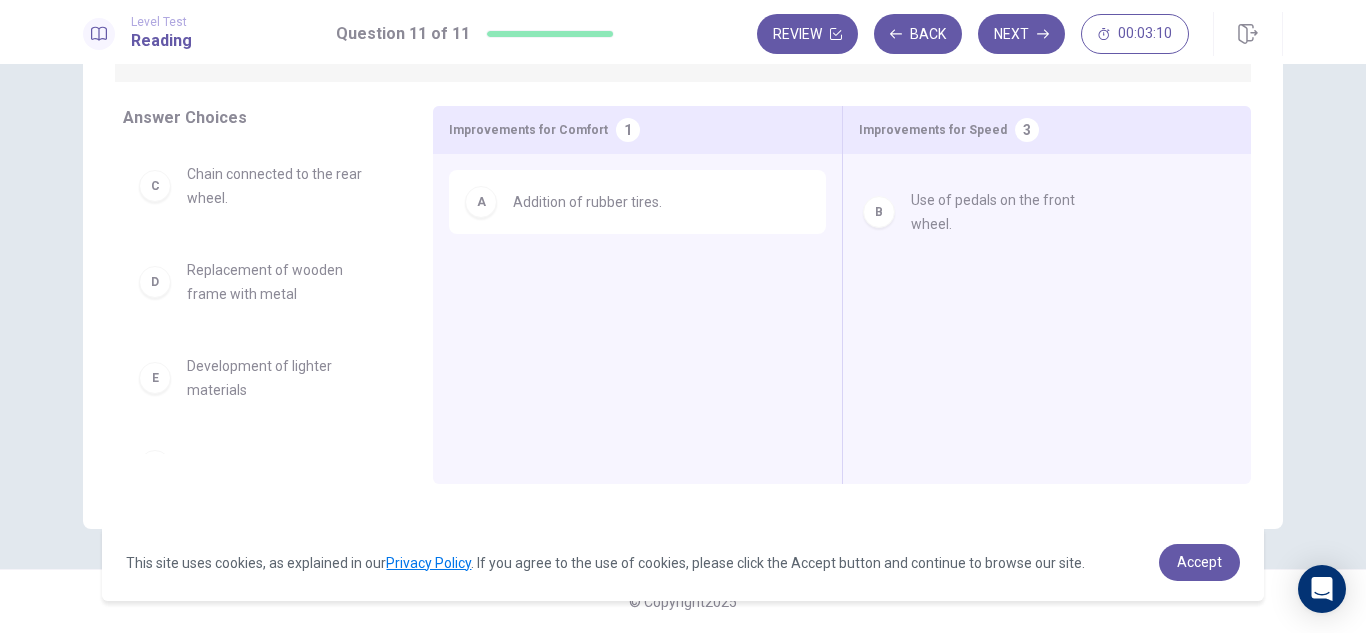 drag, startPoint x: 278, startPoint y: 201, endPoint x: 1017, endPoint y: 224, distance: 739.35785 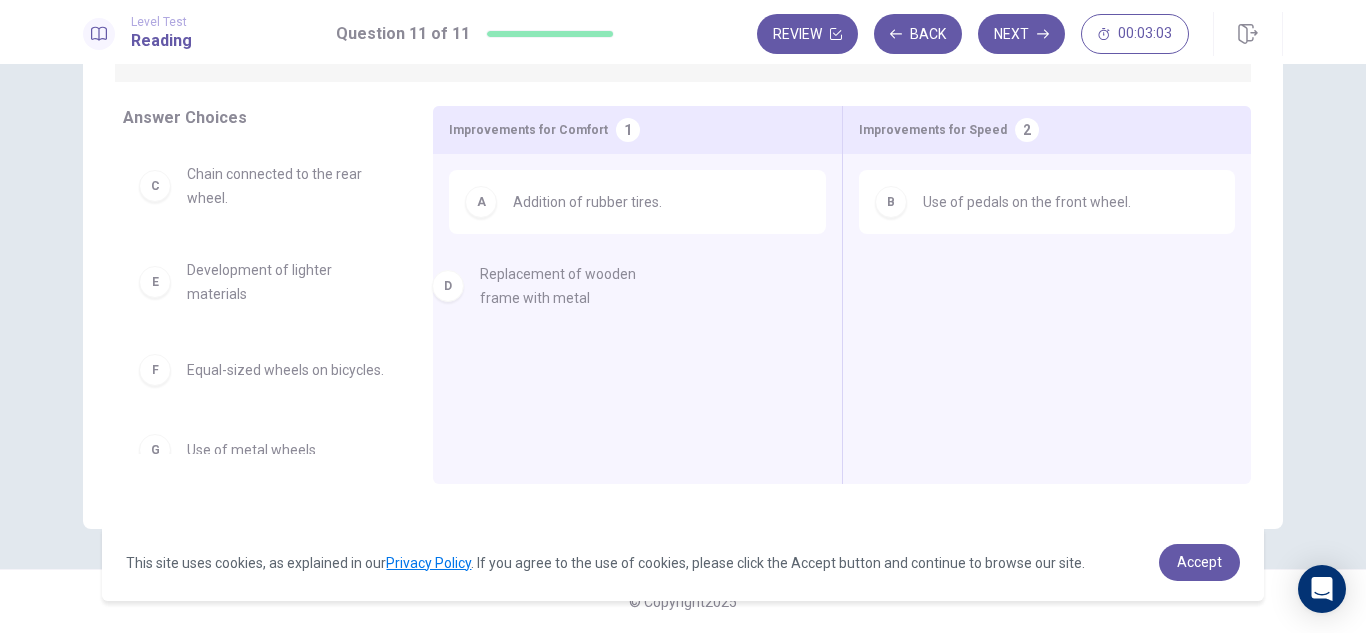 drag, startPoint x: 278, startPoint y: 284, endPoint x: 595, endPoint y: 293, distance: 317.12775 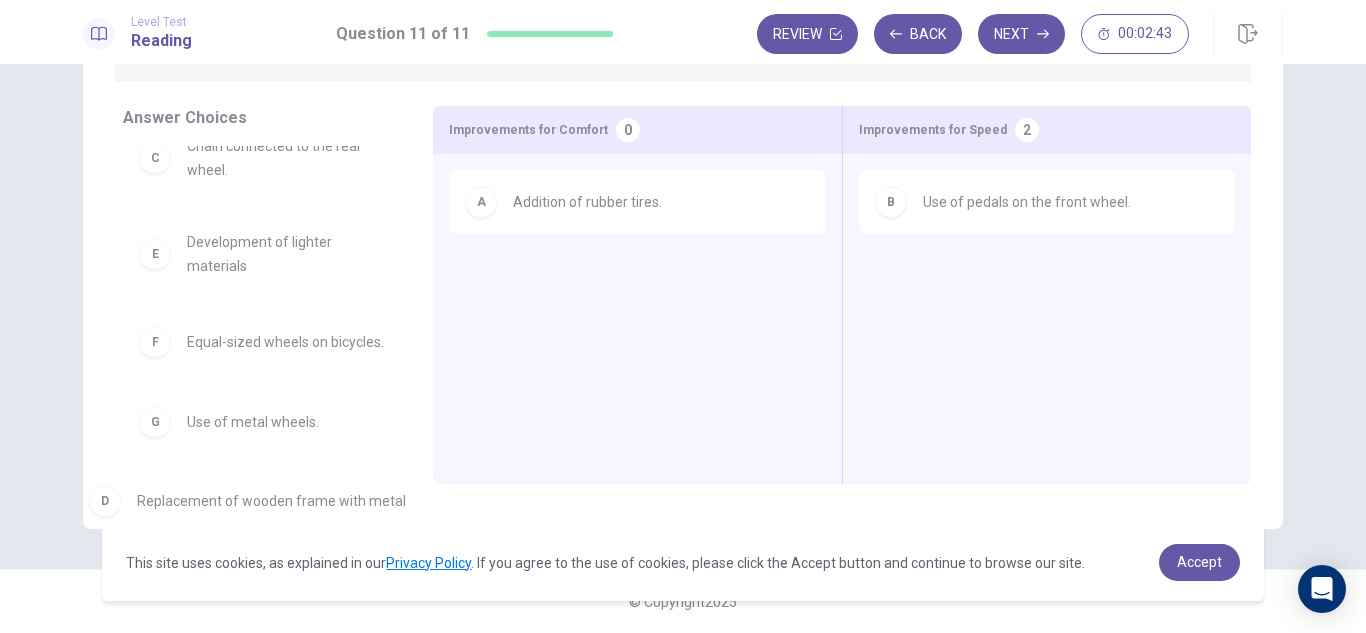 scroll, scrollTop: 44, scrollLeft: 0, axis: vertical 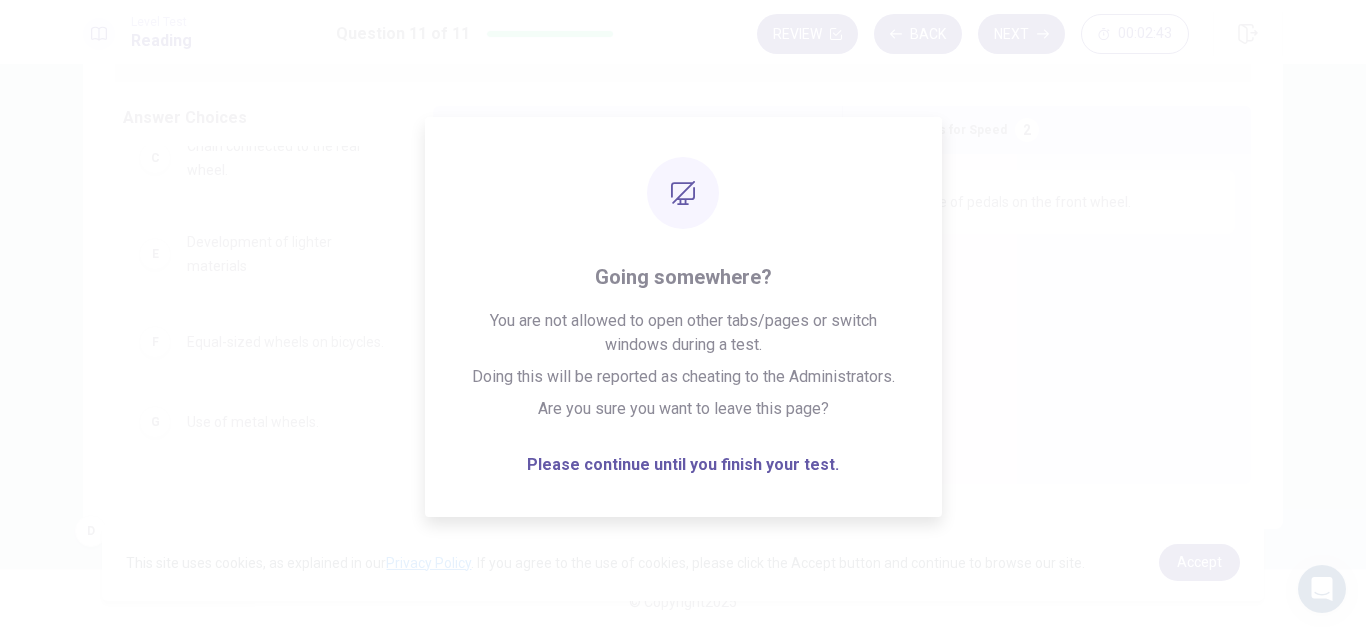 drag, startPoint x: 558, startPoint y: 289, endPoint x: 142, endPoint y: 527, distance: 479.27026 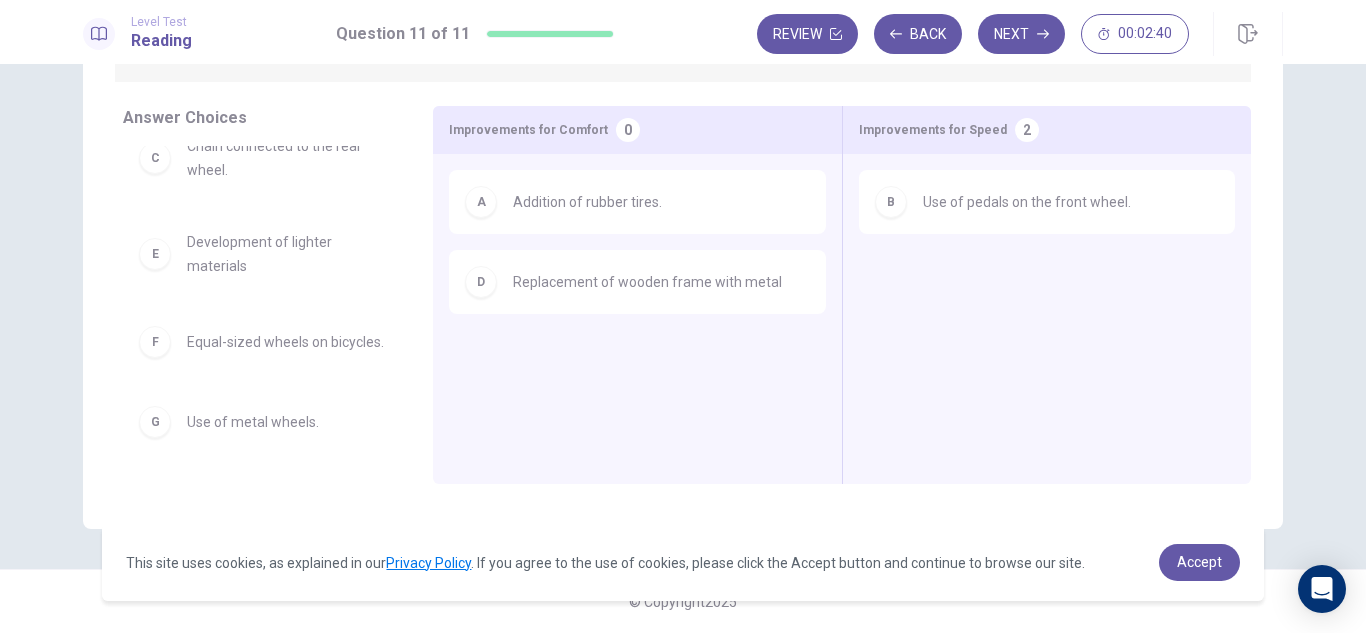 click on "Replacement of wooden frame with metal" at bounding box center (647, 282) 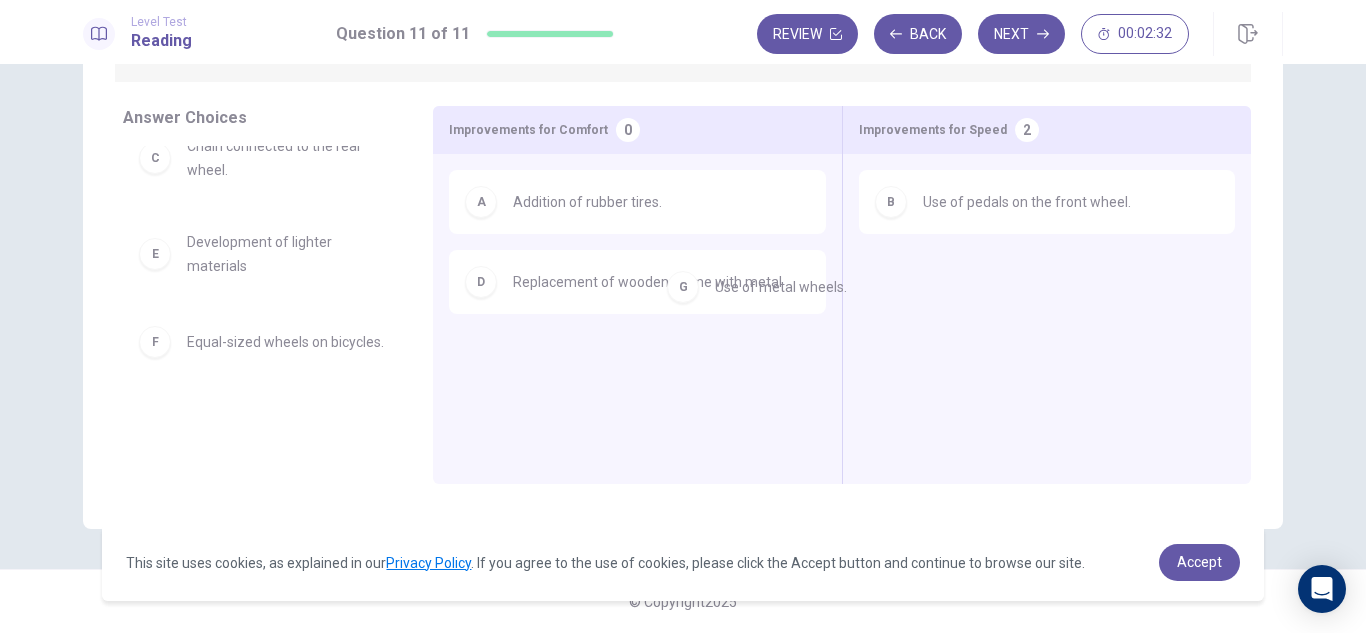 drag, startPoint x: 303, startPoint y: 419, endPoint x: 825, endPoint y: 248, distance: 549.295 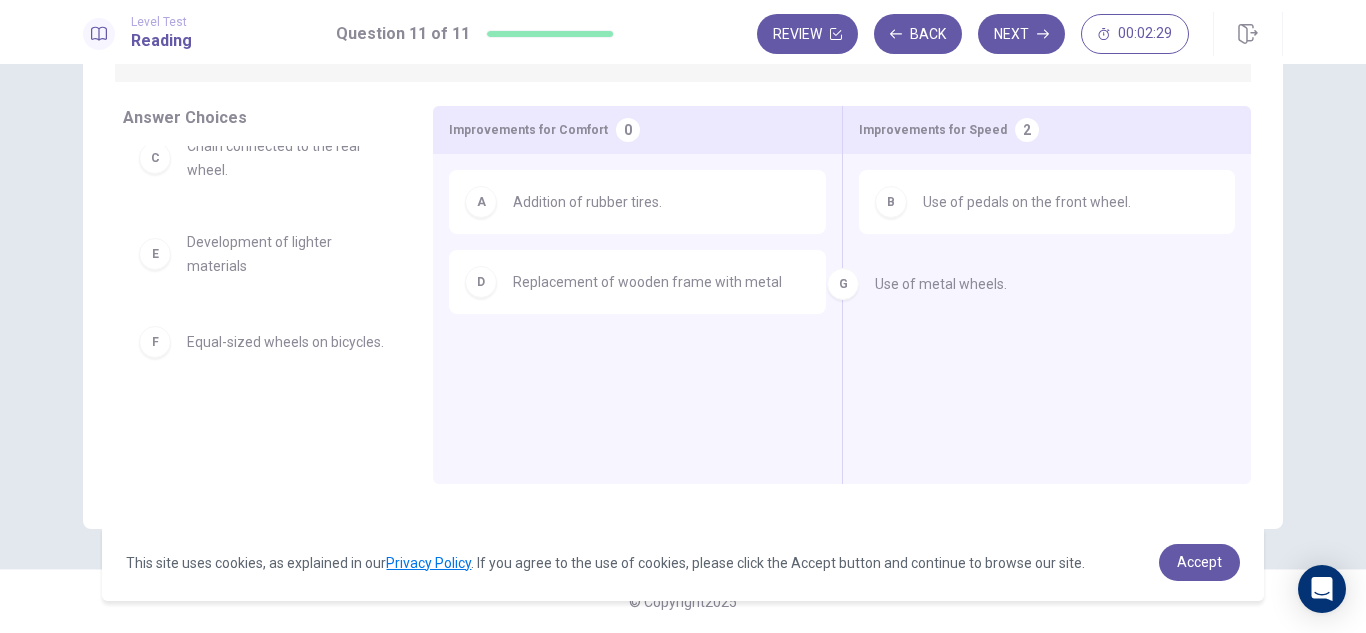 drag, startPoint x: 301, startPoint y: 428, endPoint x: 1036, endPoint y: 308, distance: 744.7315 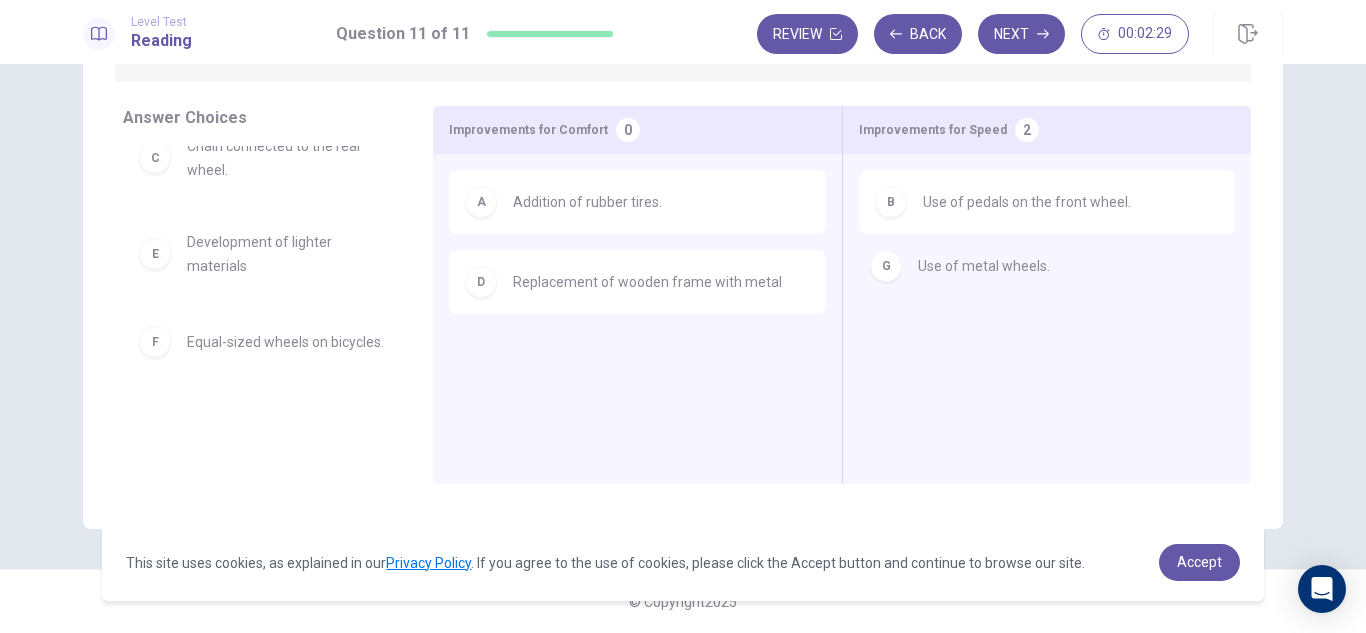 scroll, scrollTop: 0, scrollLeft: 0, axis: both 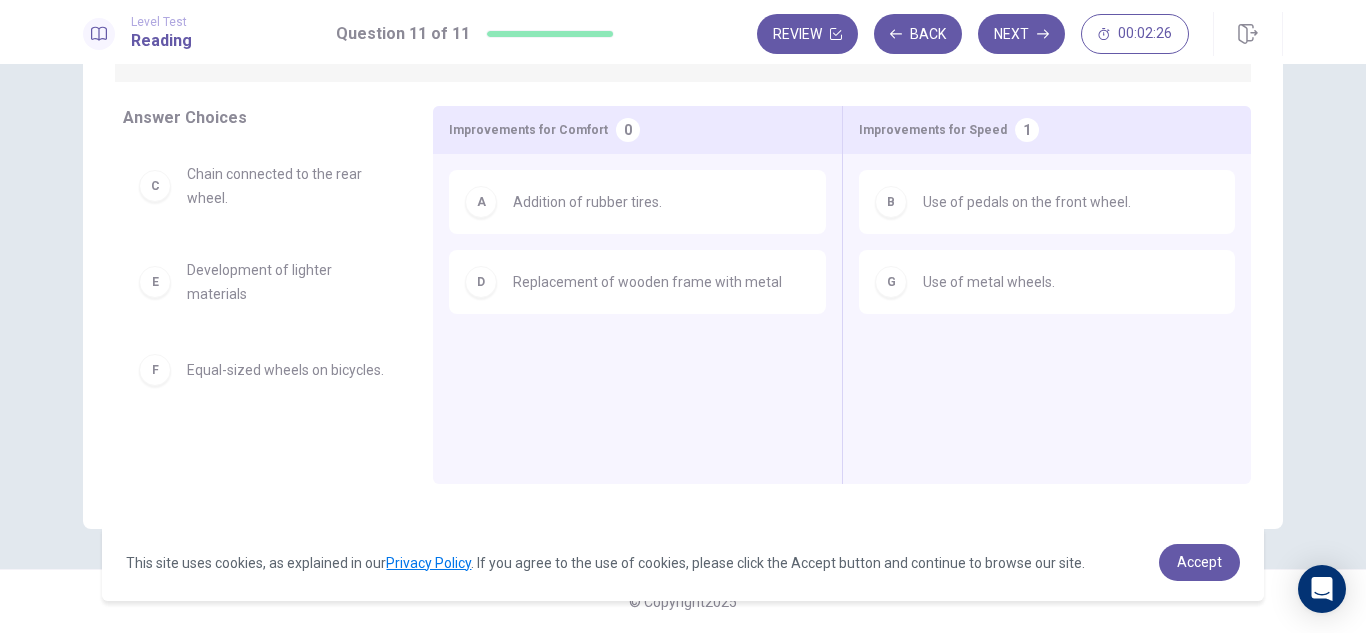 click on "D Replacement of wooden frame with metal" at bounding box center (637, 282) 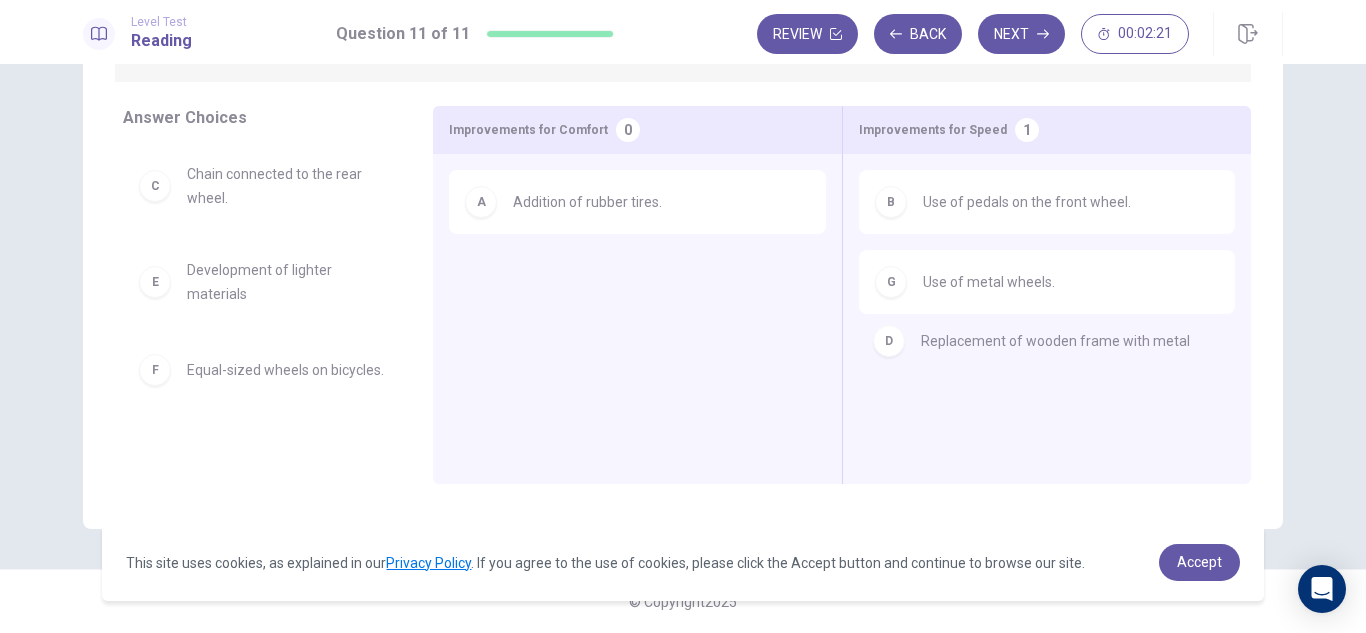 drag, startPoint x: 697, startPoint y: 297, endPoint x: 1159, endPoint y: 357, distance: 465.87982 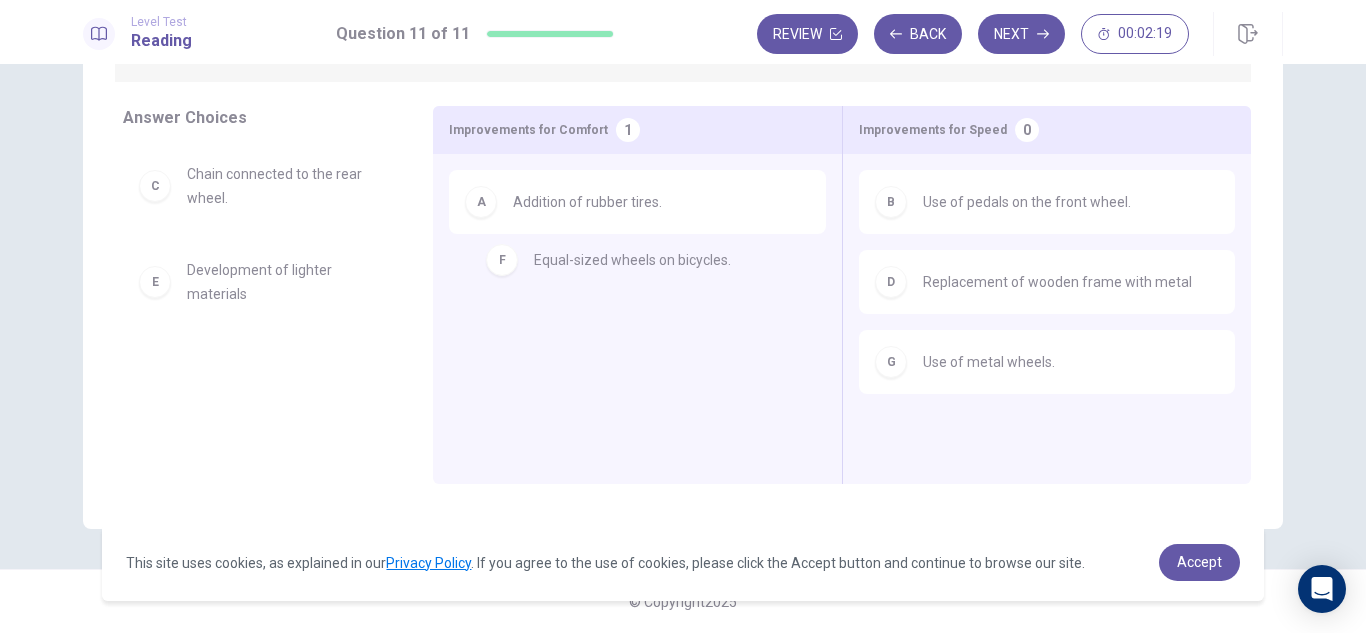 drag, startPoint x: 328, startPoint y: 374, endPoint x: 688, endPoint y: 264, distance: 376.4306 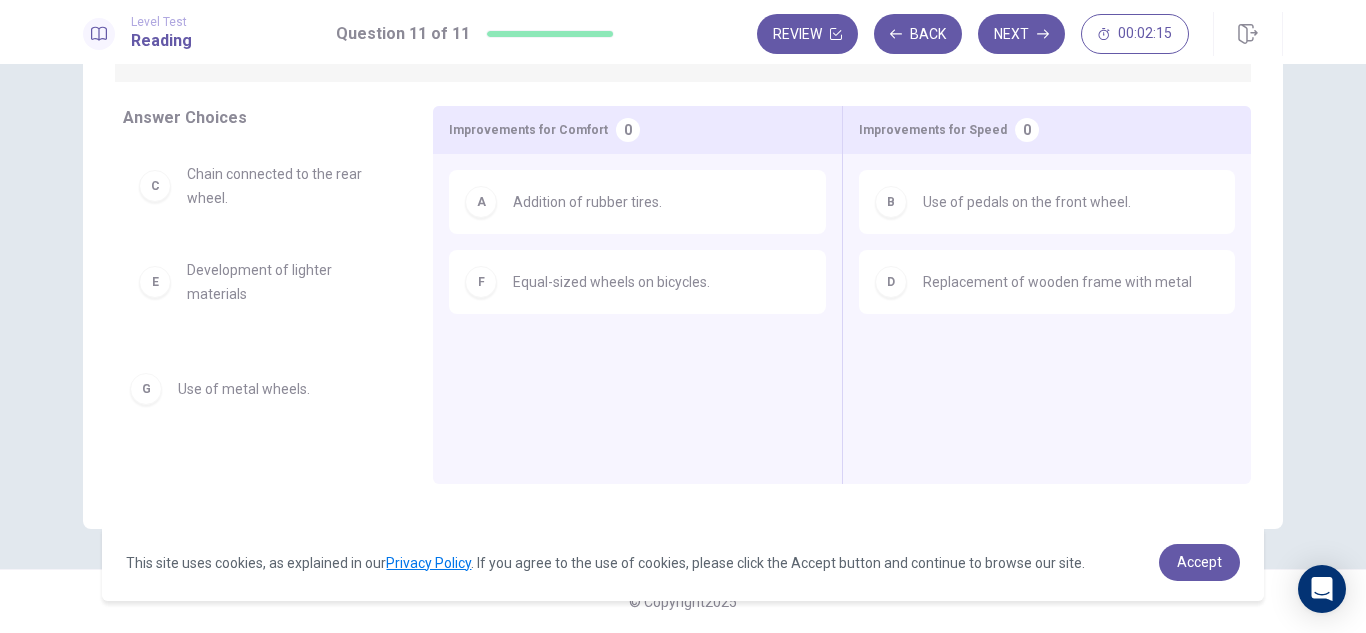 drag, startPoint x: 1100, startPoint y: 377, endPoint x: 324, endPoint y: 403, distance: 776.4354 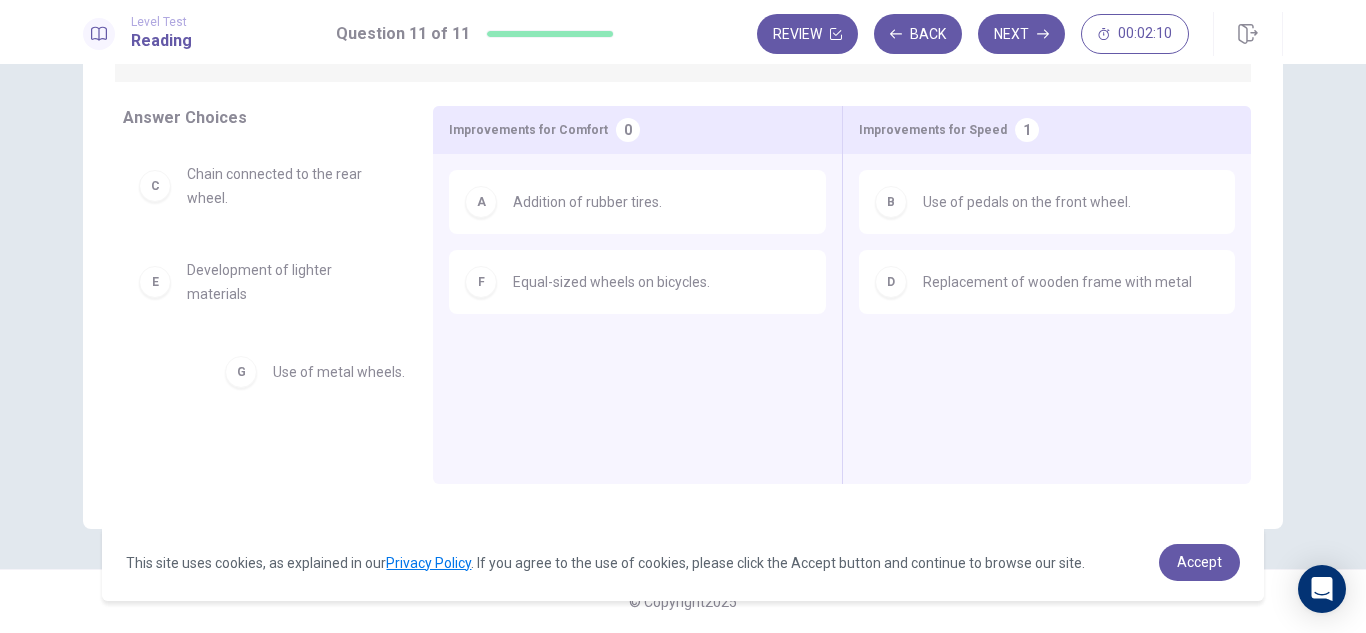 drag, startPoint x: 291, startPoint y: 383, endPoint x: 596, endPoint y: 378, distance: 305.041 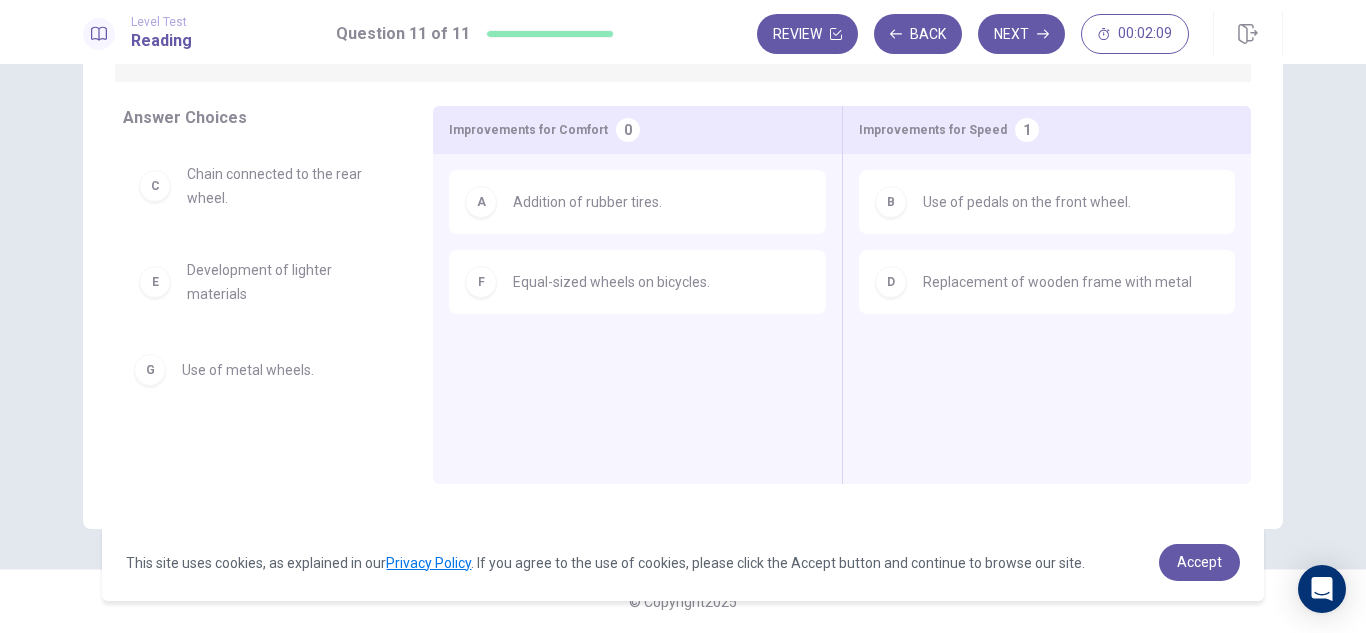 click on "A Addition of rubber tires.
F Equal-sized wheels on bicycles." at bounding box center (637, 288) 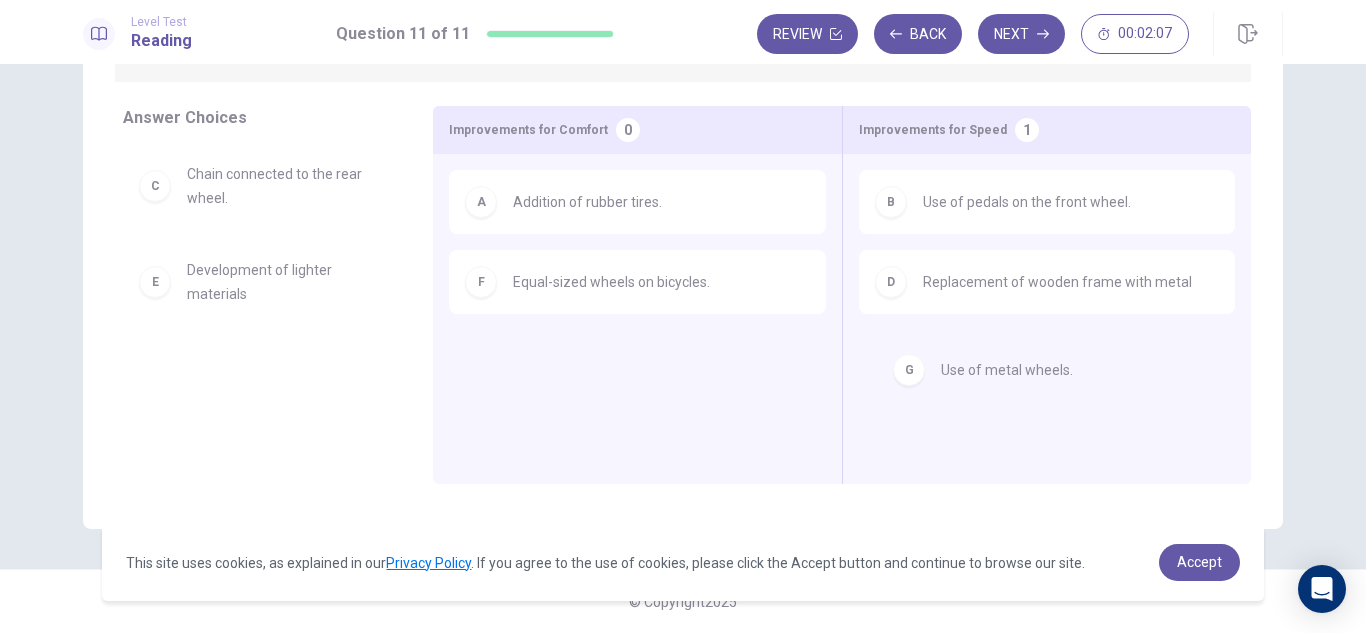 drag, startPoint x: 236, startPoint y: 372, endPoint x: 1009, endPoint y: 373, distance: 773.0007 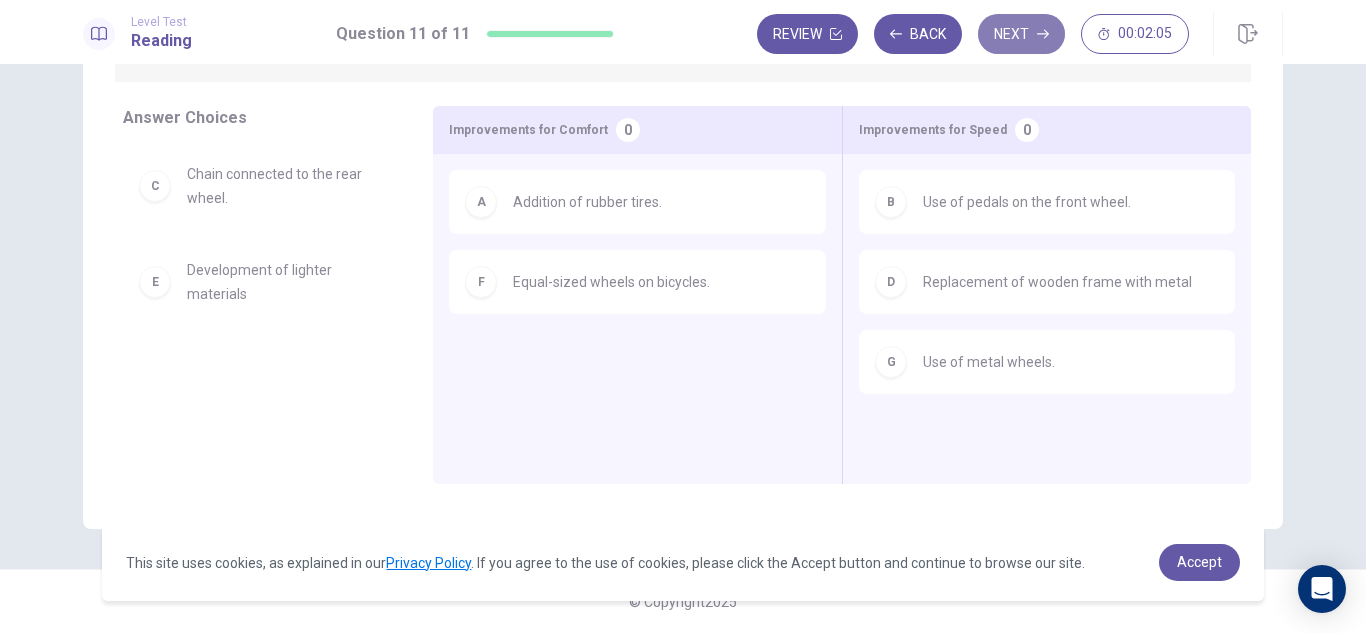 click on "Next" at bounding box center [1021, 34] 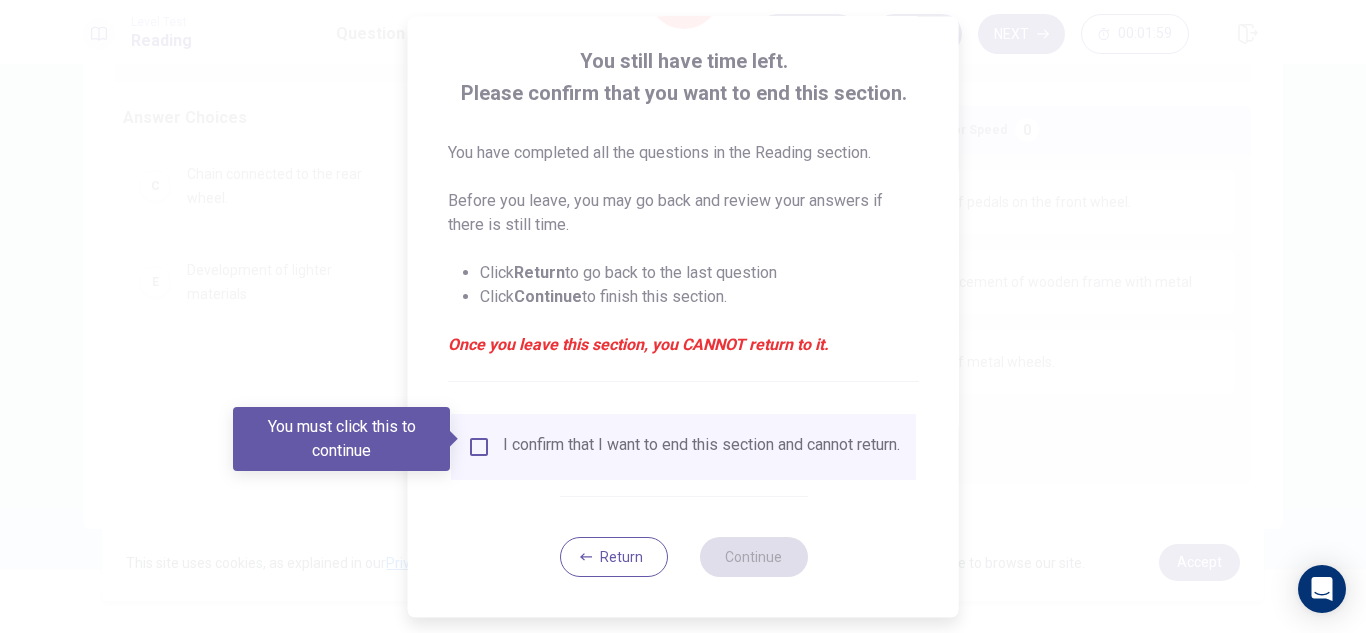 scroll, scrollTop: 113, scrollLeft: 0, axis: vertical 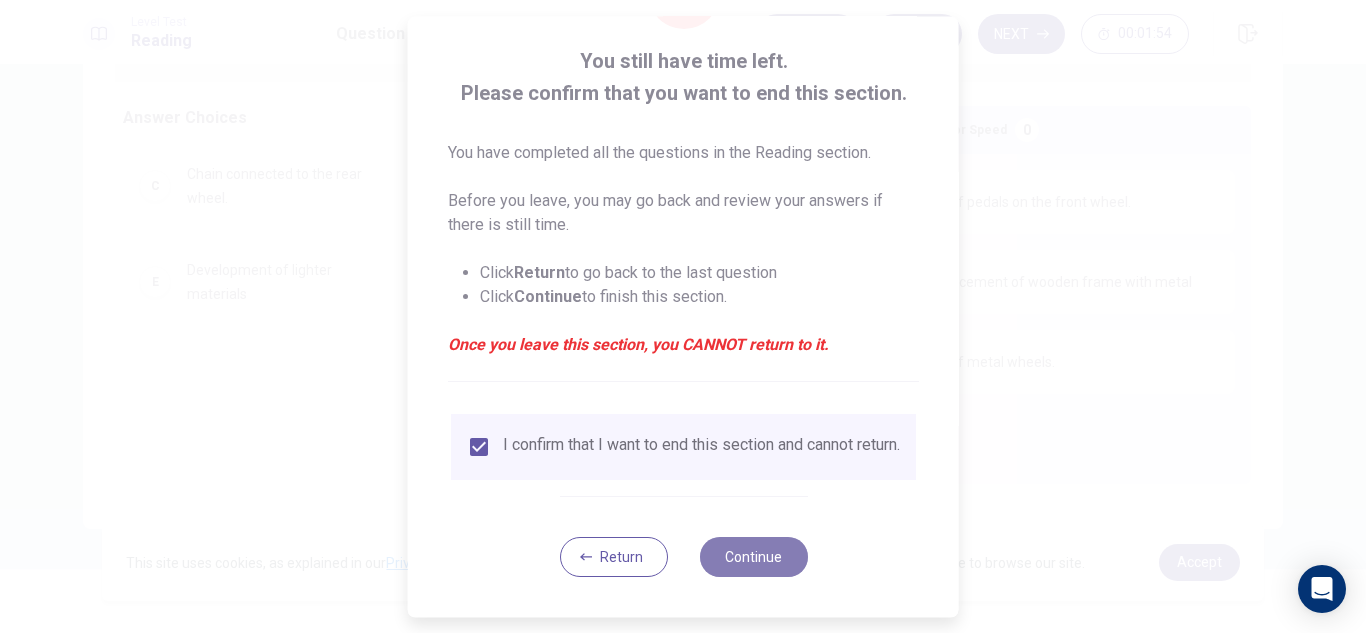 click on "Continue" at bounding box center (753, 557) 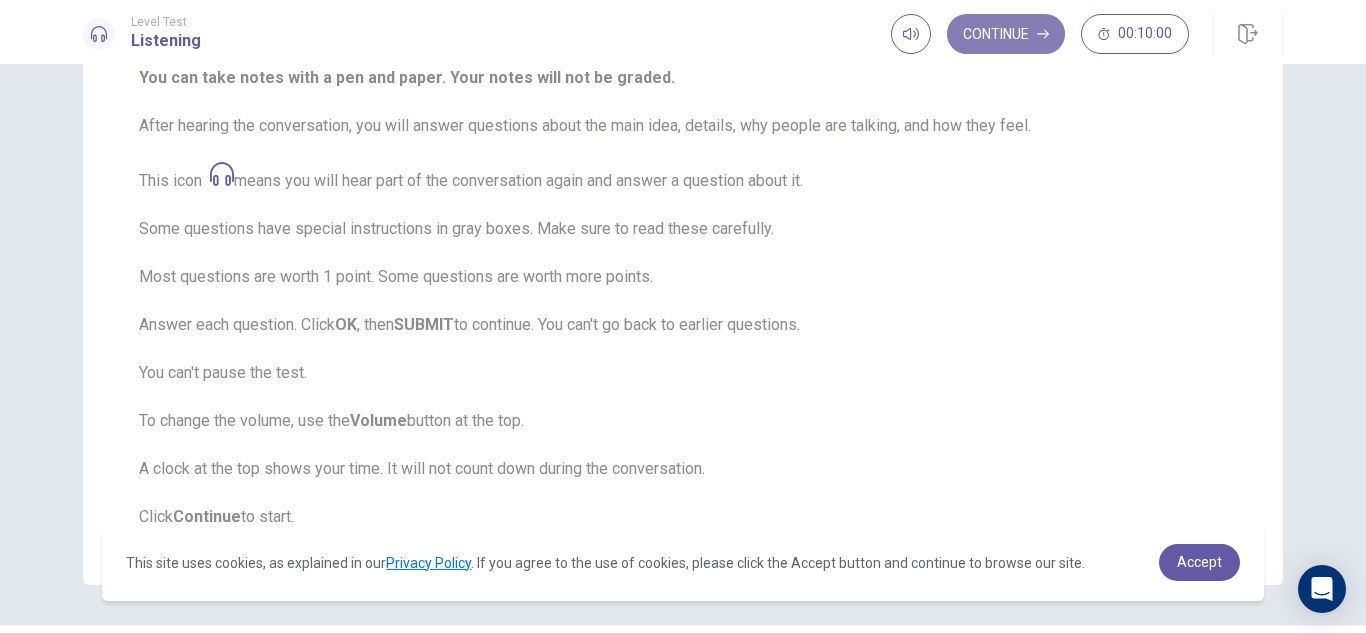 click on "Continue" at bounding box center (1006, 34) 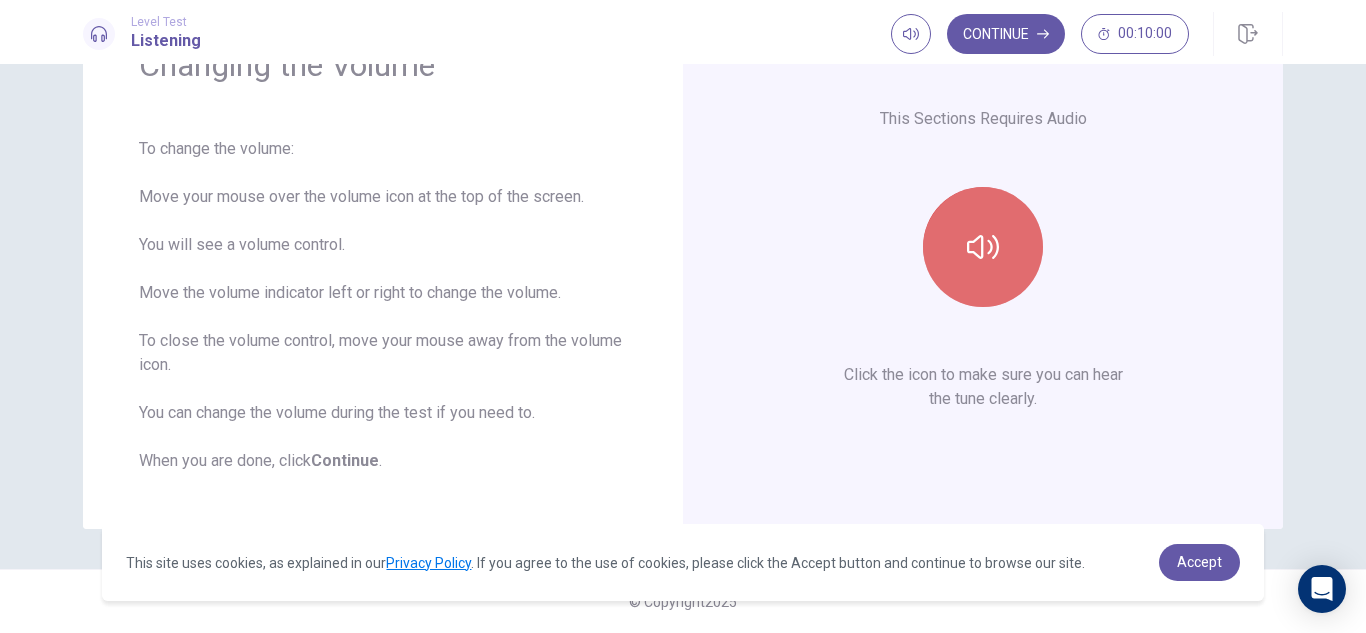 click 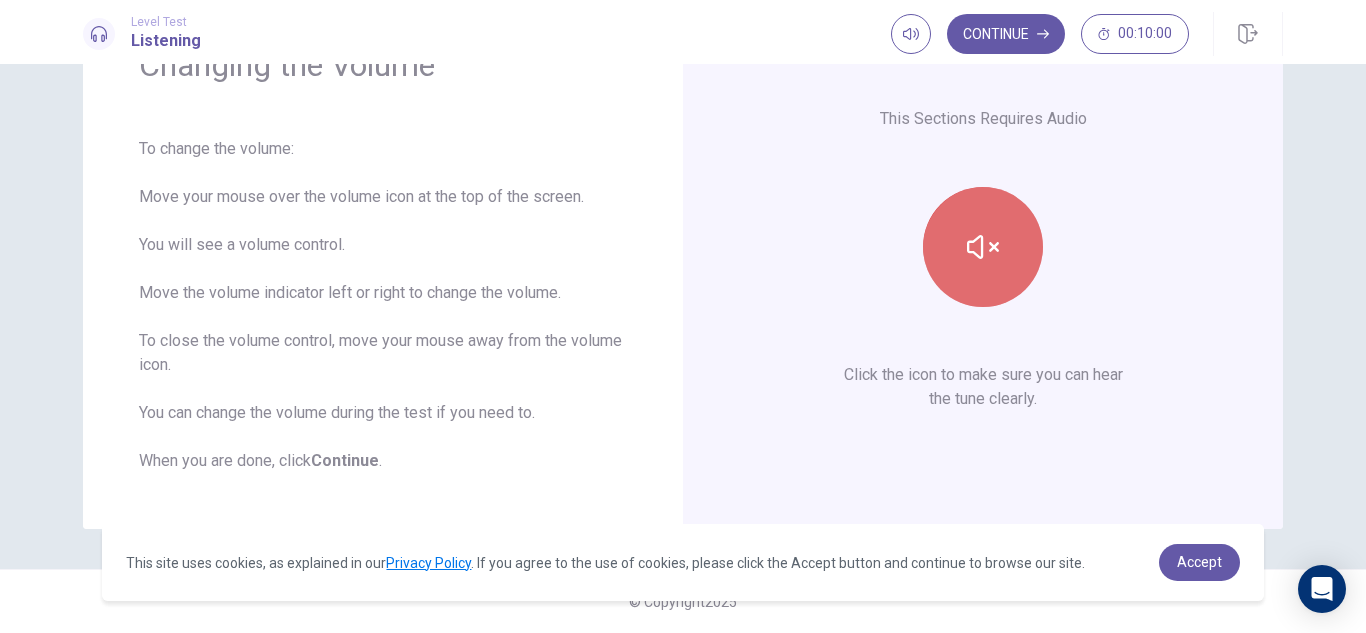 click 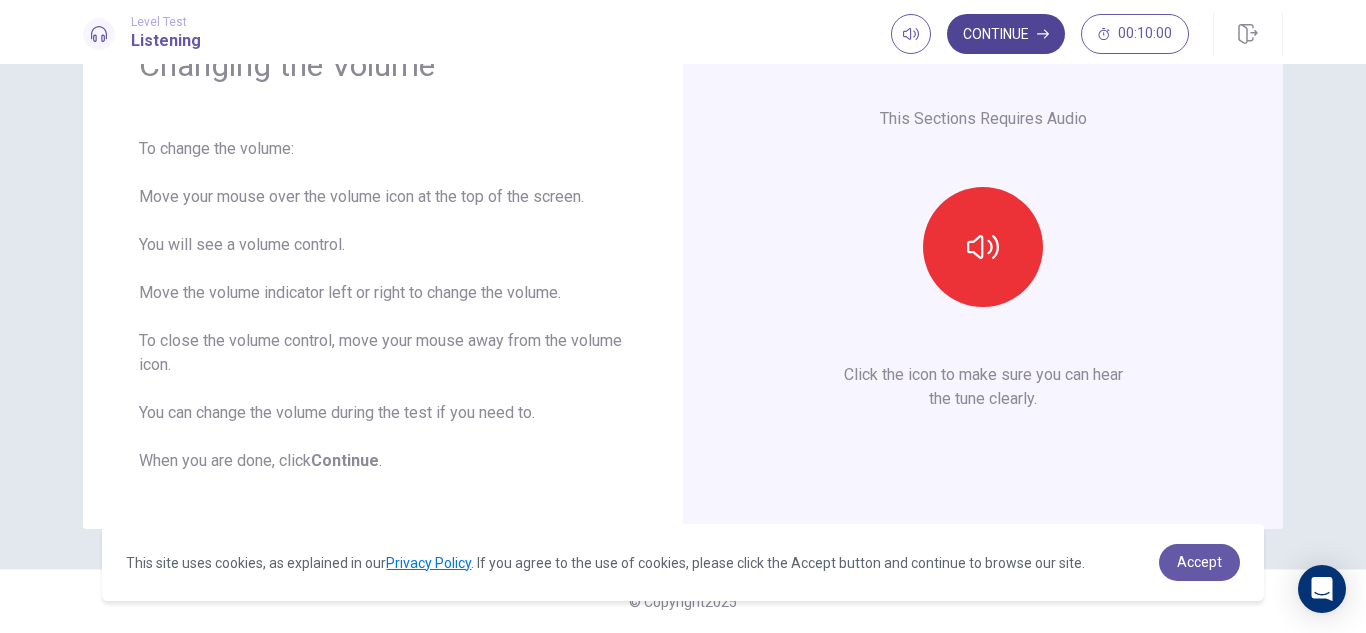 click on "Continue" at bounding box center [1006, 34] 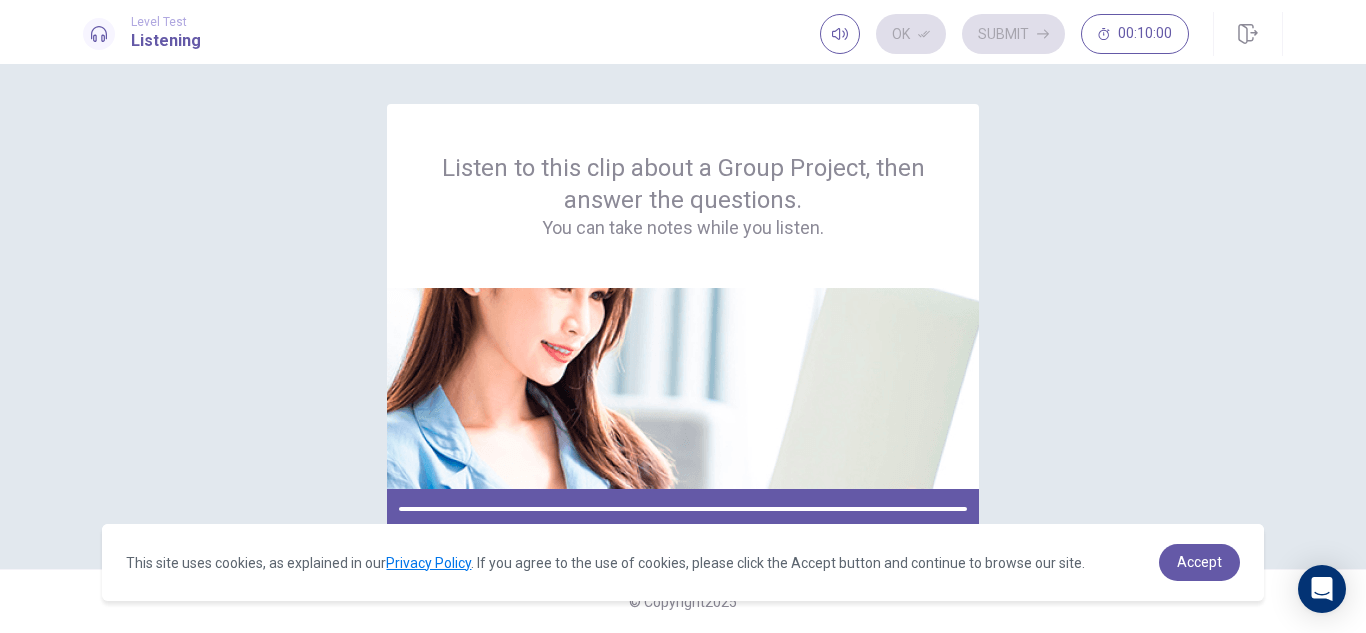 scroll, scrollTop: 0, scrollLeft: 0, axis: both 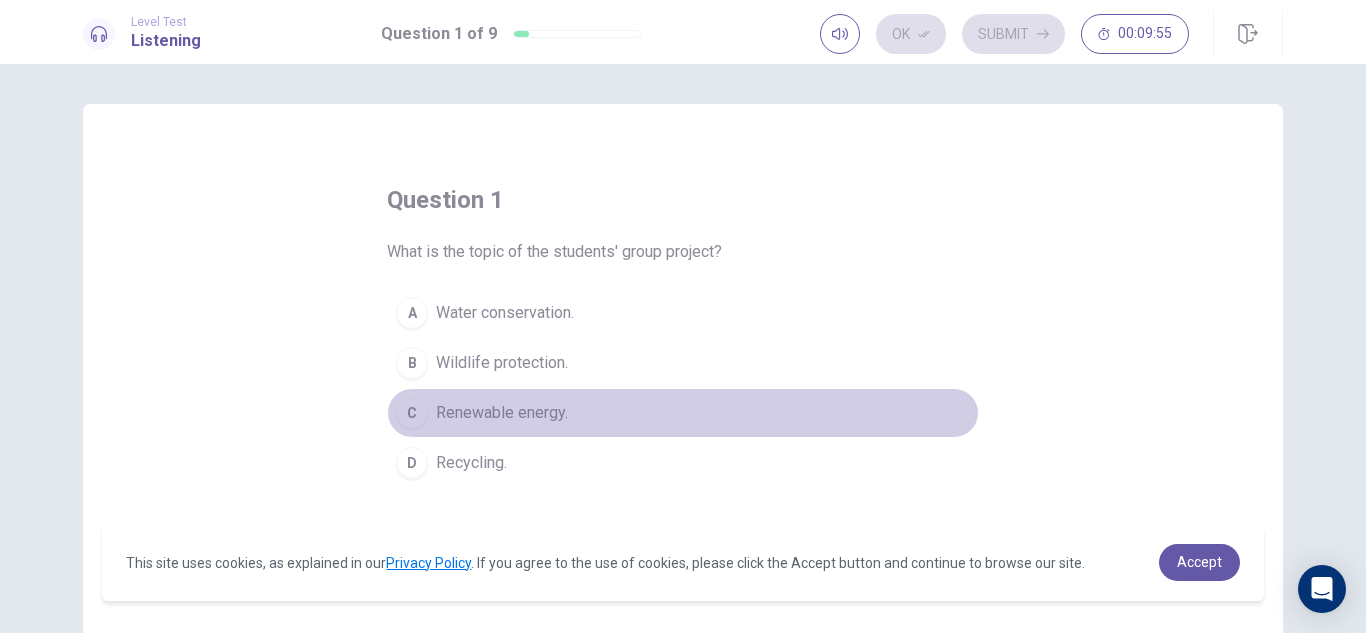 click on "C" at bounding box center (412, 413) 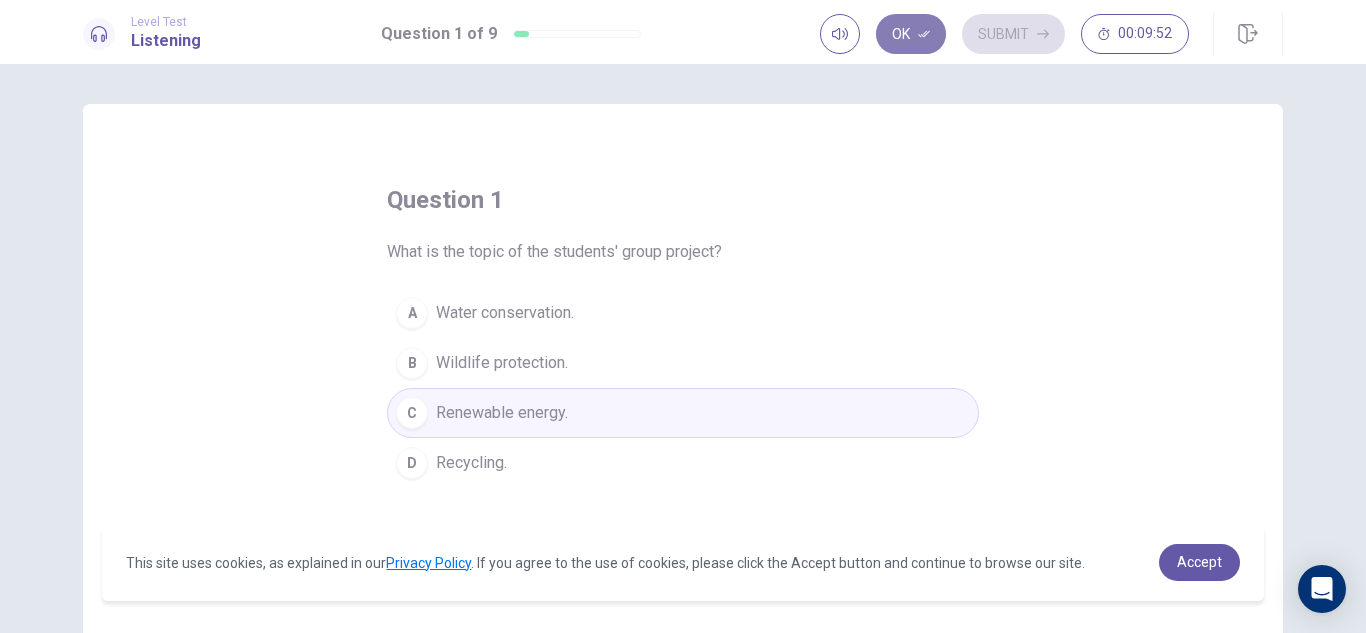 click on "Ok" at bounding box center [911, 34] 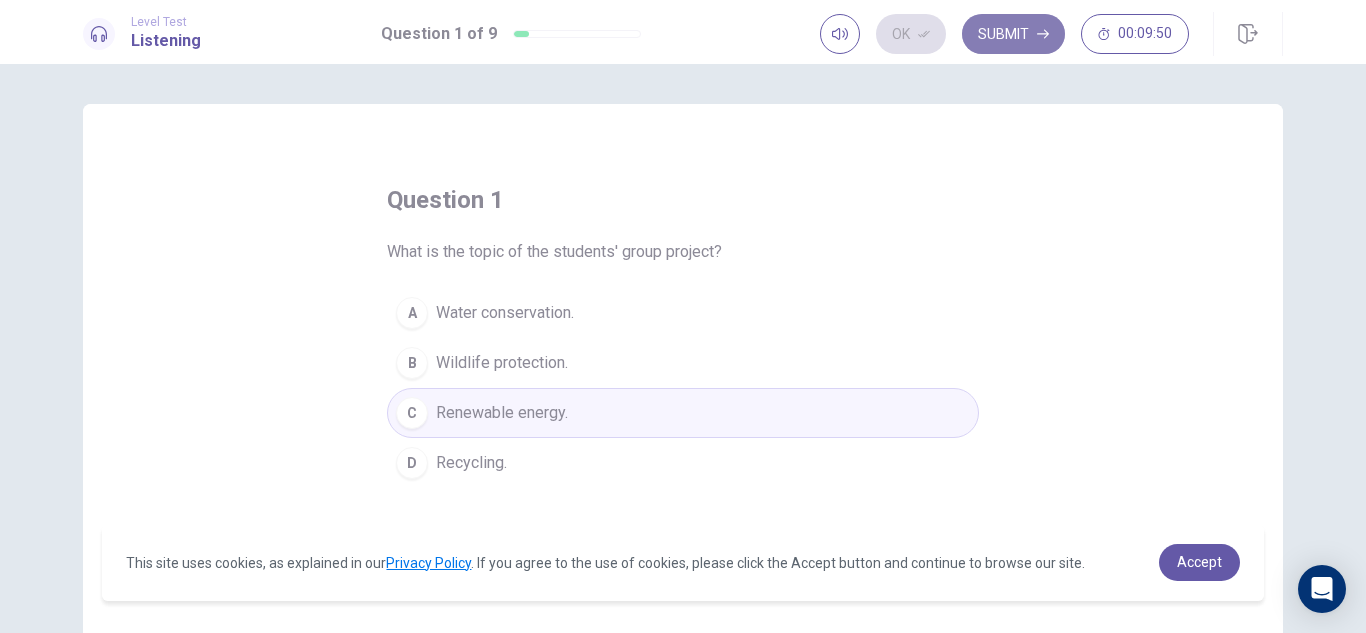 click on "Submit" at bounding box center (1013, 34) 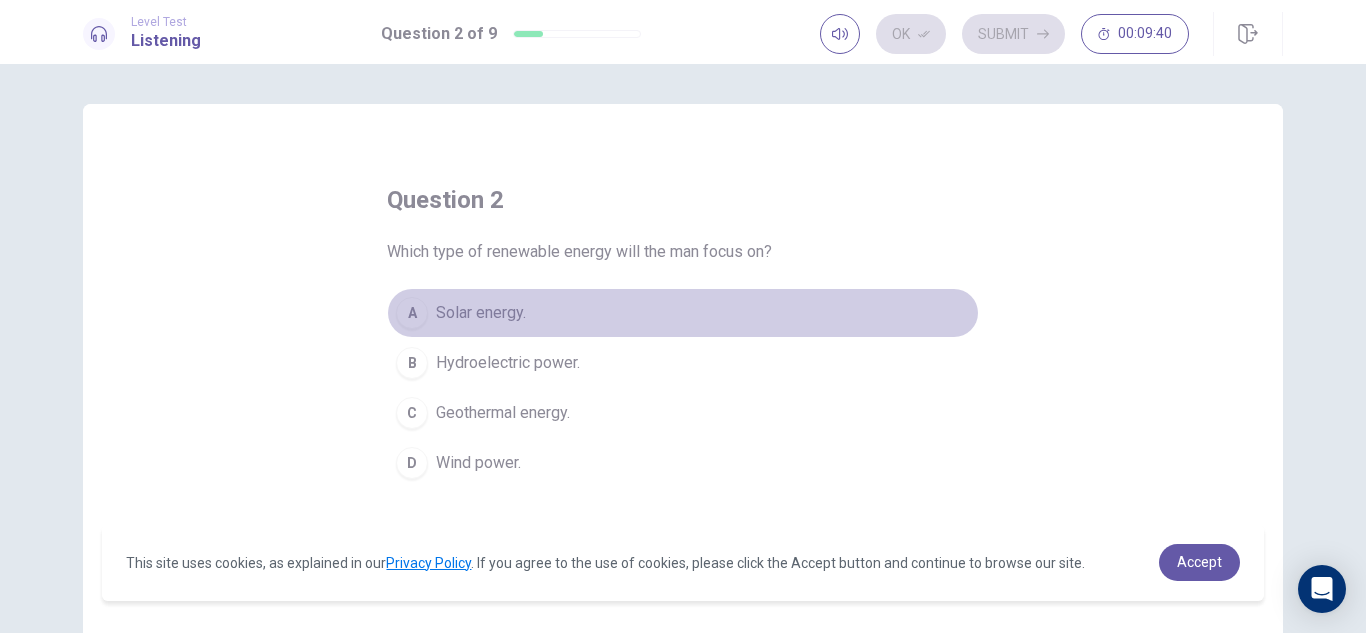click on "A" at bounding box center (412, 313) 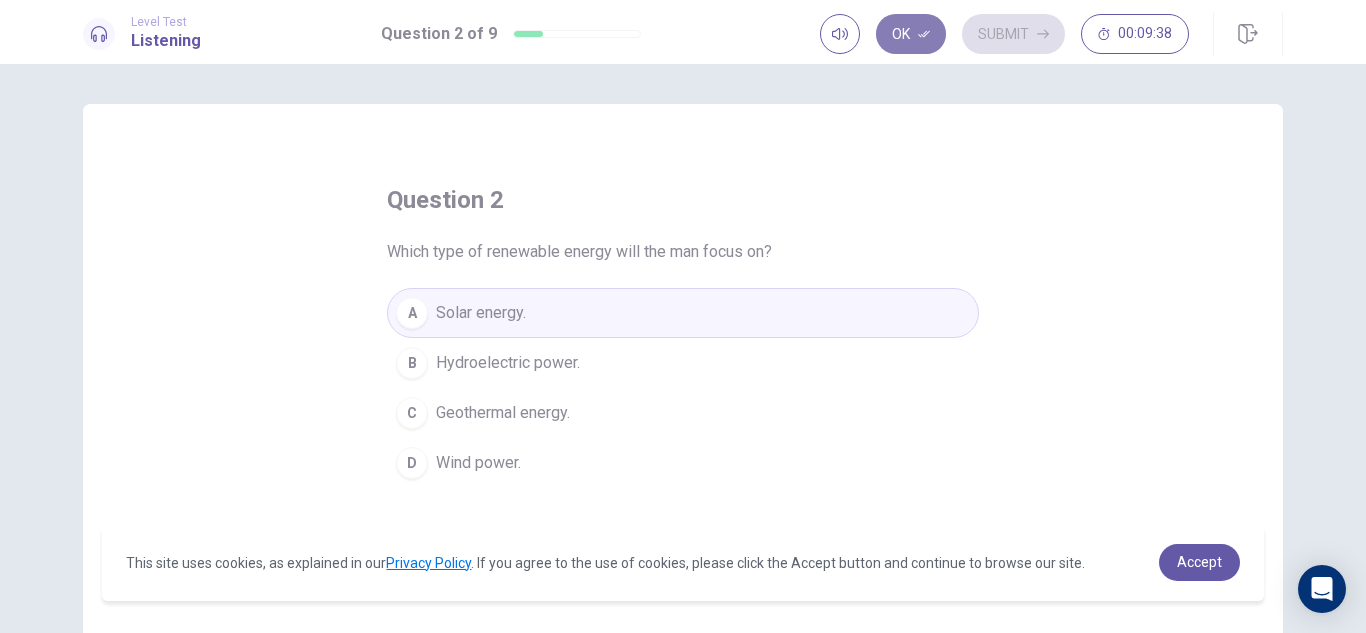 click on "Ok" at bounding box center (911, 34) 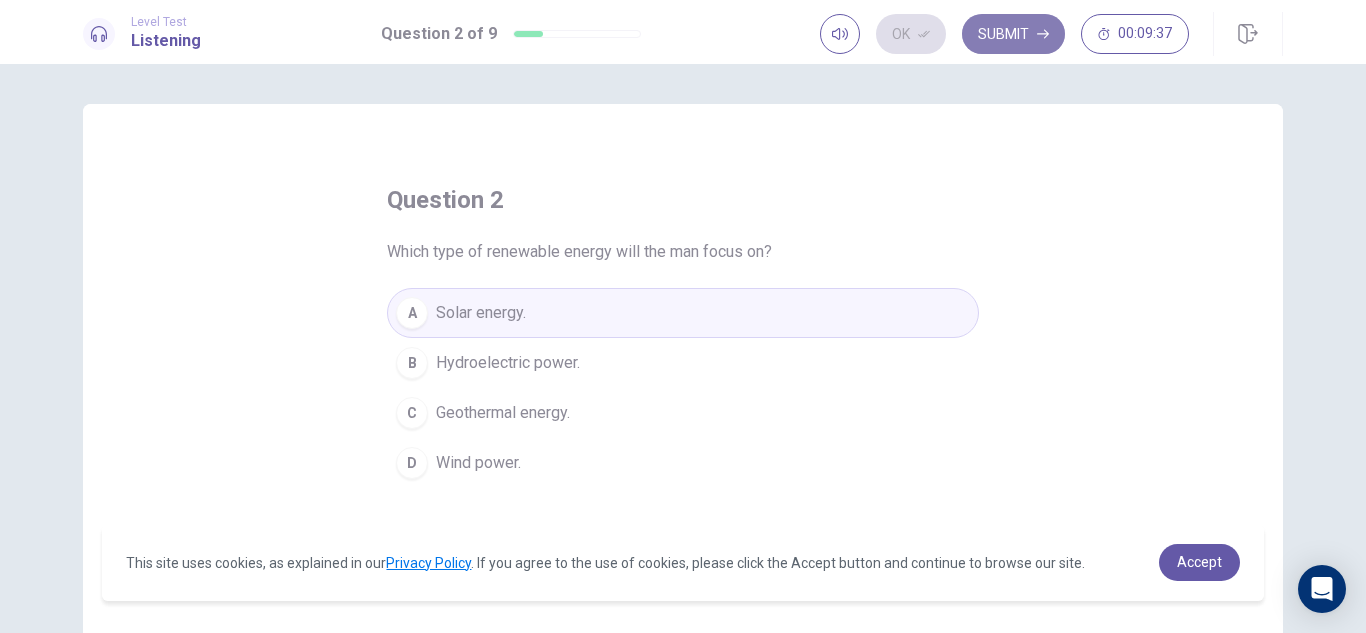 click on "Submit" at bounding box center [1013, 34] 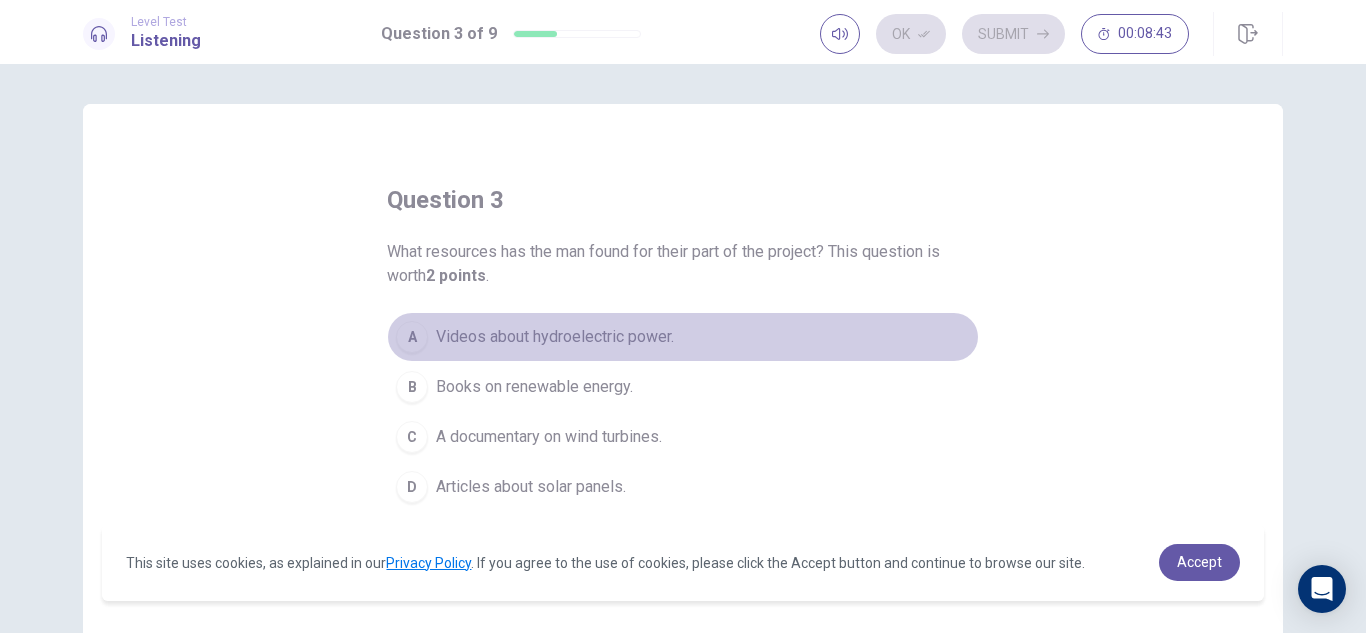 click on "A" at bounding box center (412, 337) 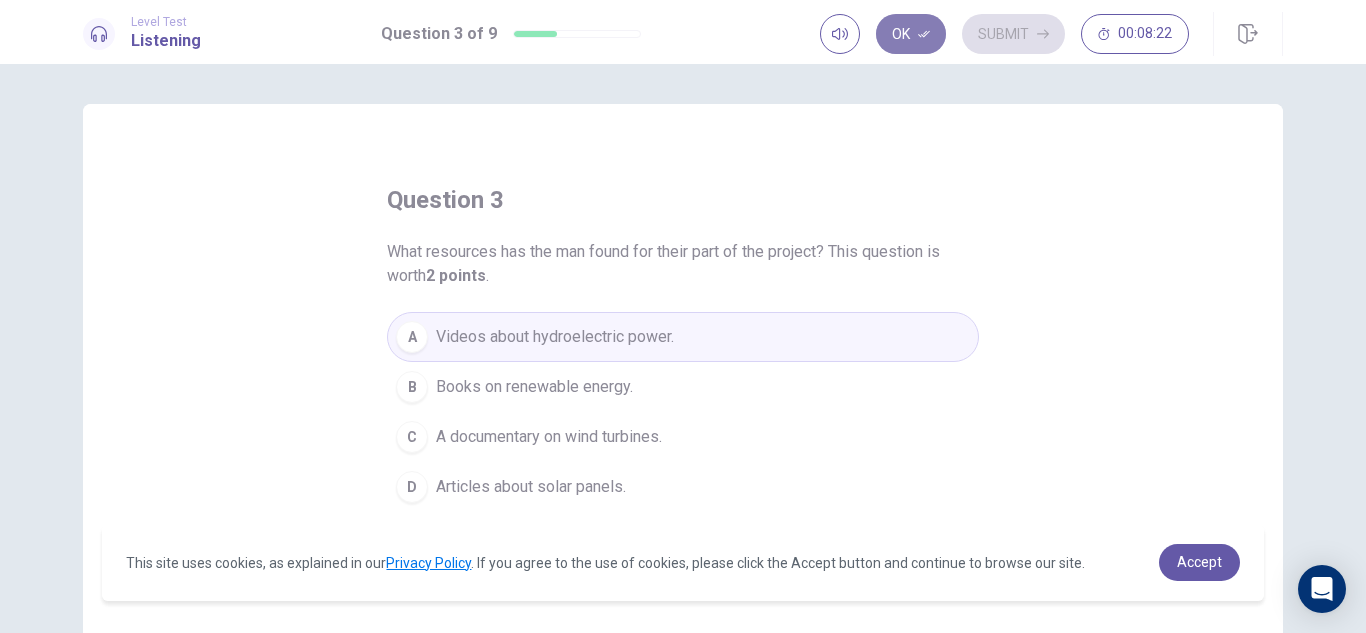 click on "Ok" at bounding box center (911, 34) 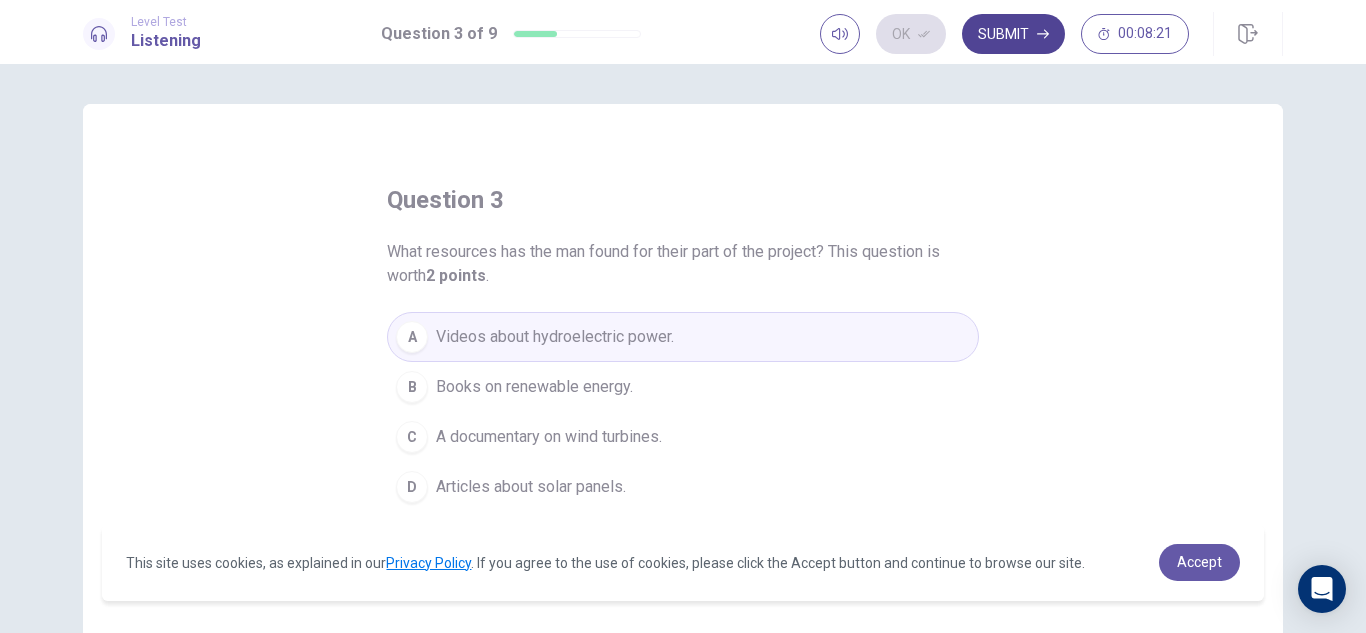 click on "Submit" at bounding box center [1013, 34] 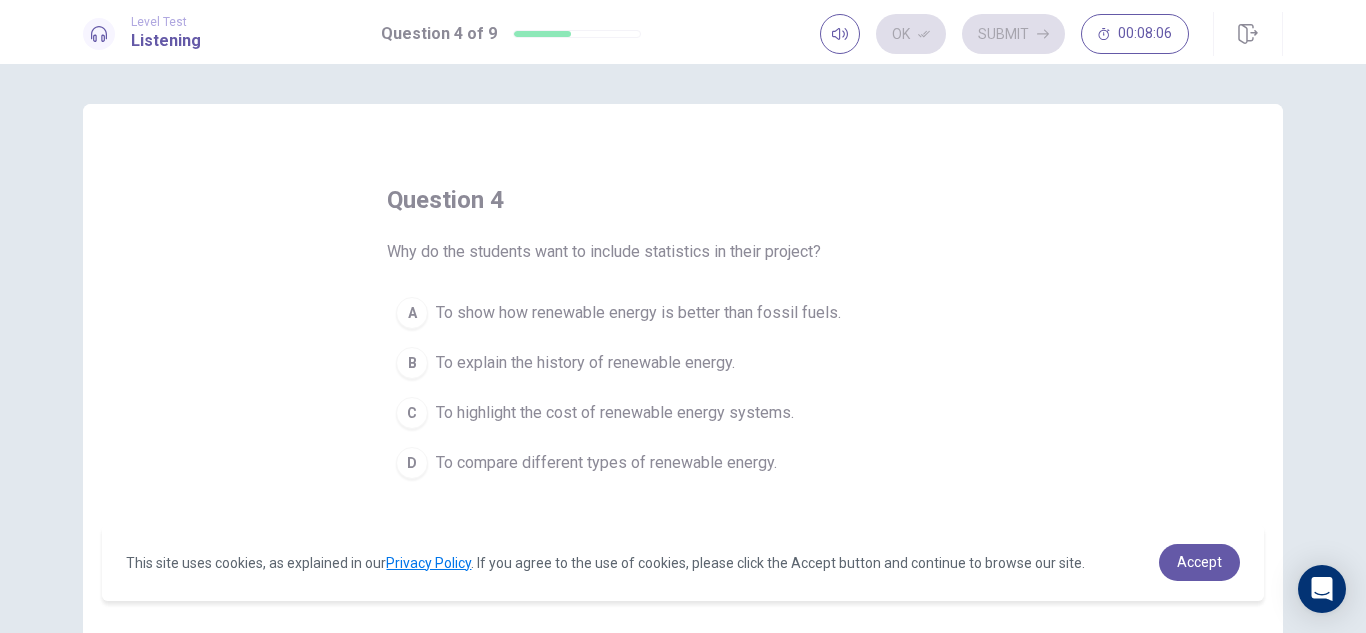 click on "A" at bounding box center [412, 313] 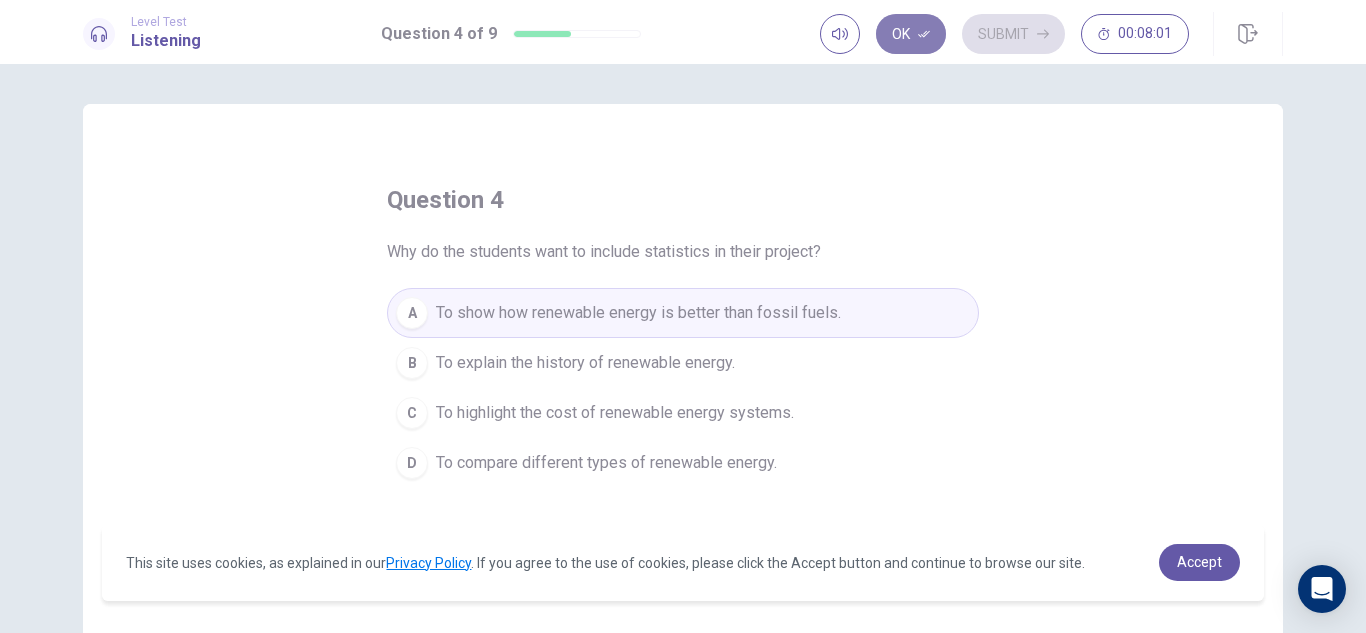 click on "Ok" at bounding box center [911, 34] 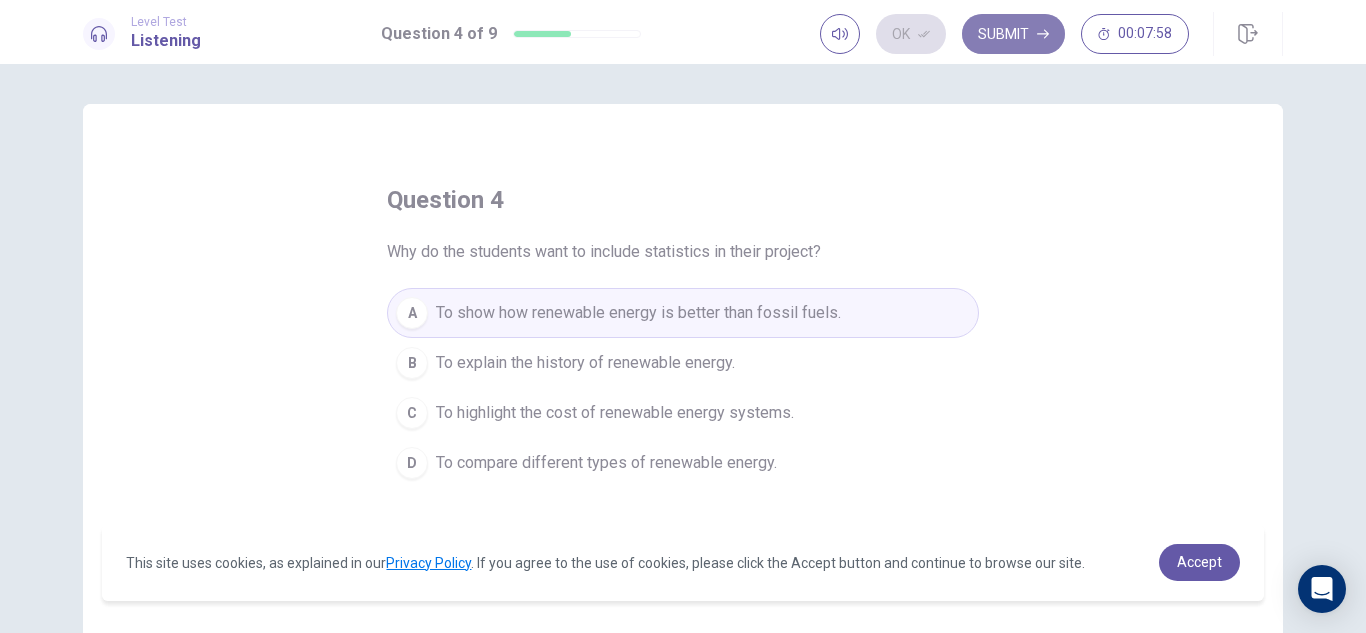 click on "Submit" at bounding box center (1013, 34) 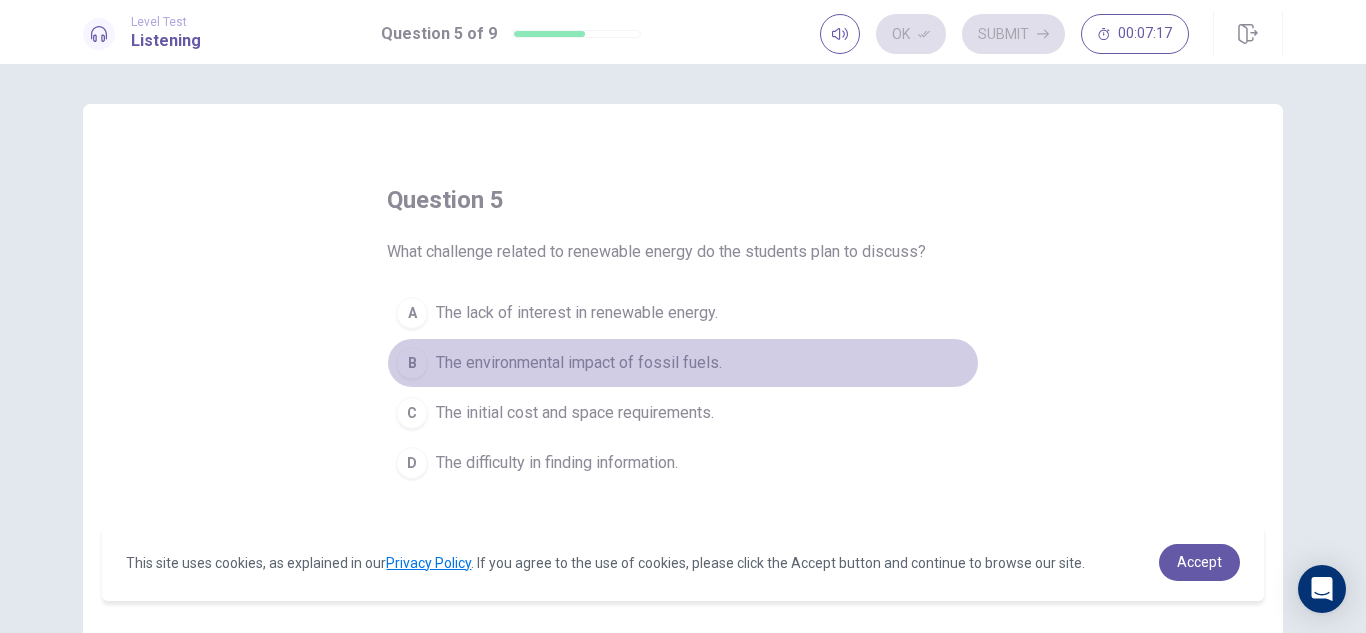 click on "B" at bounding box center [412, 363] 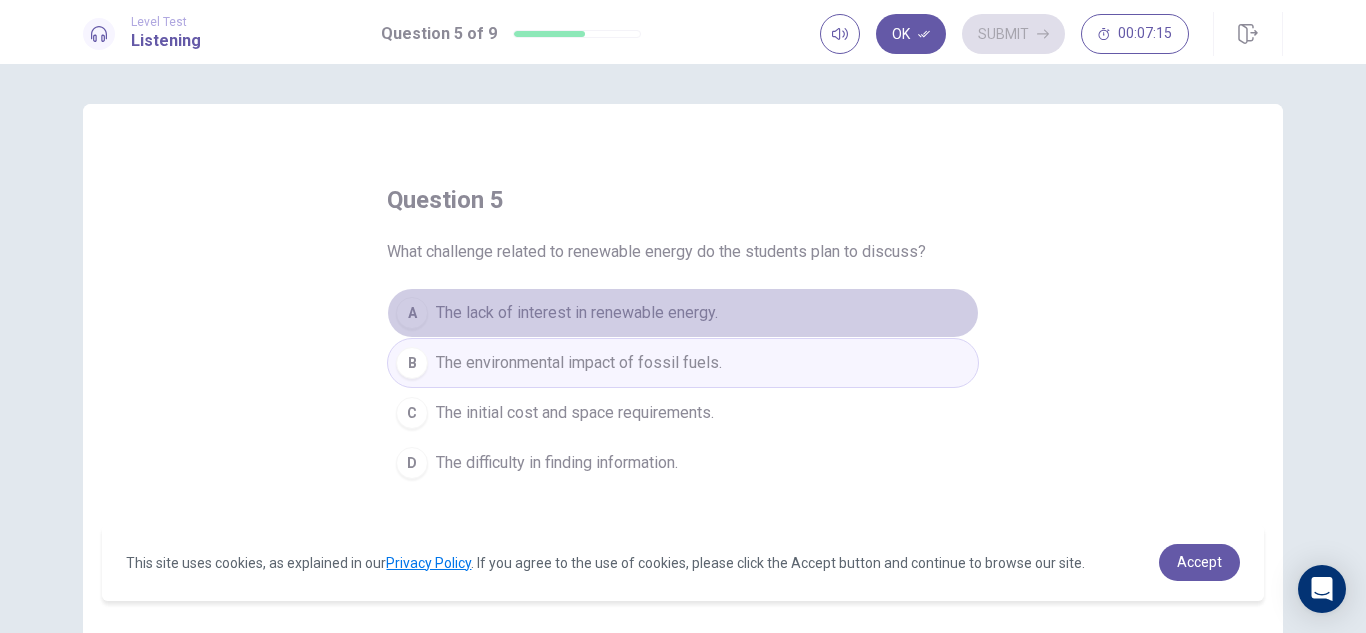 click on "A The lack of interest in renewable energy." at bounding box center [683, 313] 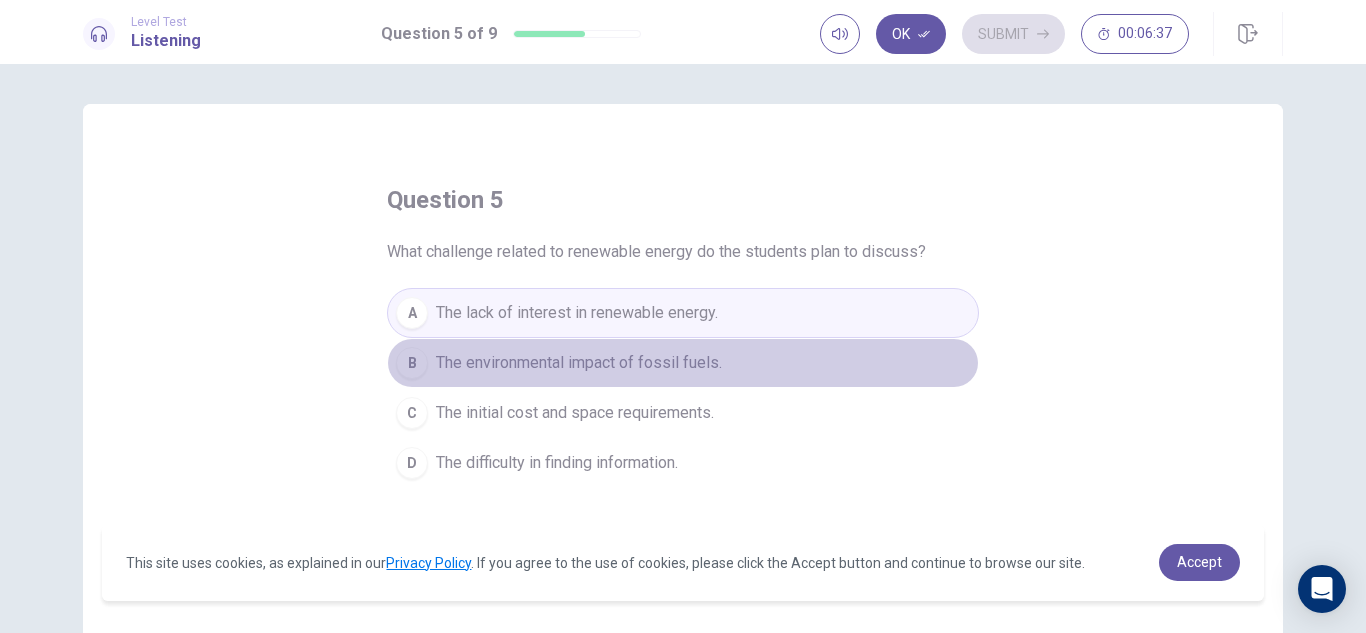 click on "The environmental impact of fossil fuels." at bounding box center [579, 363] 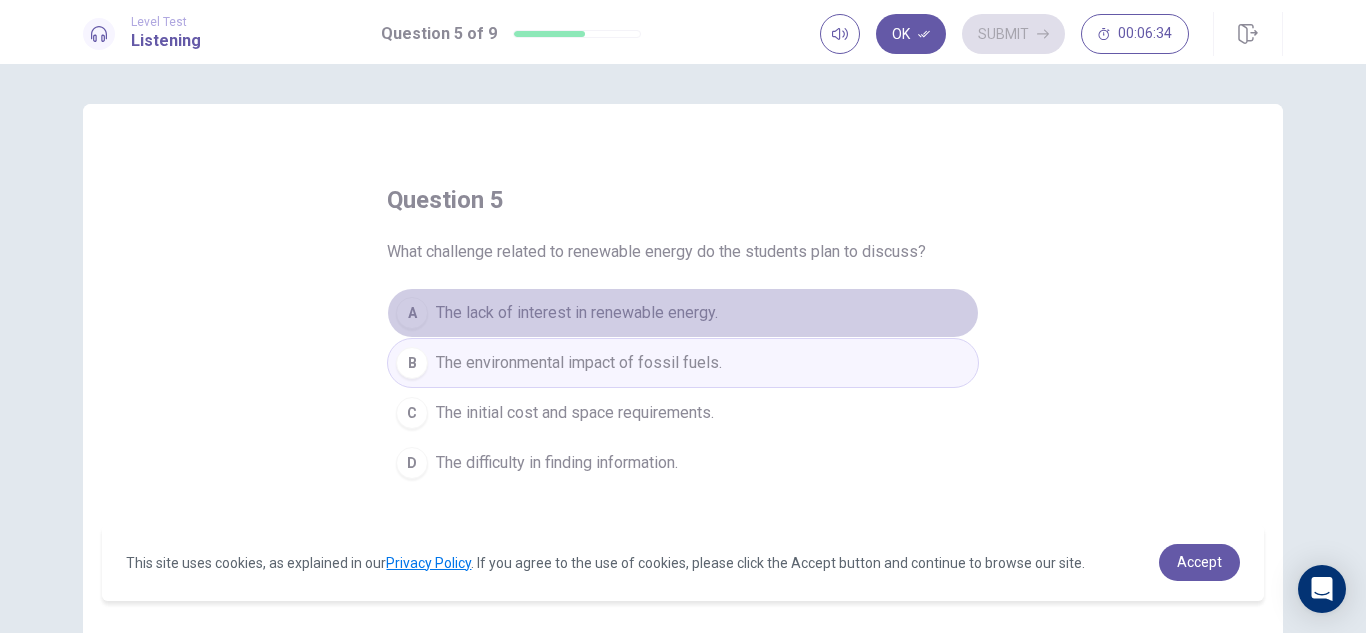 click on "A The lack of interest in renewable energy." at bounding box center (683, 313) 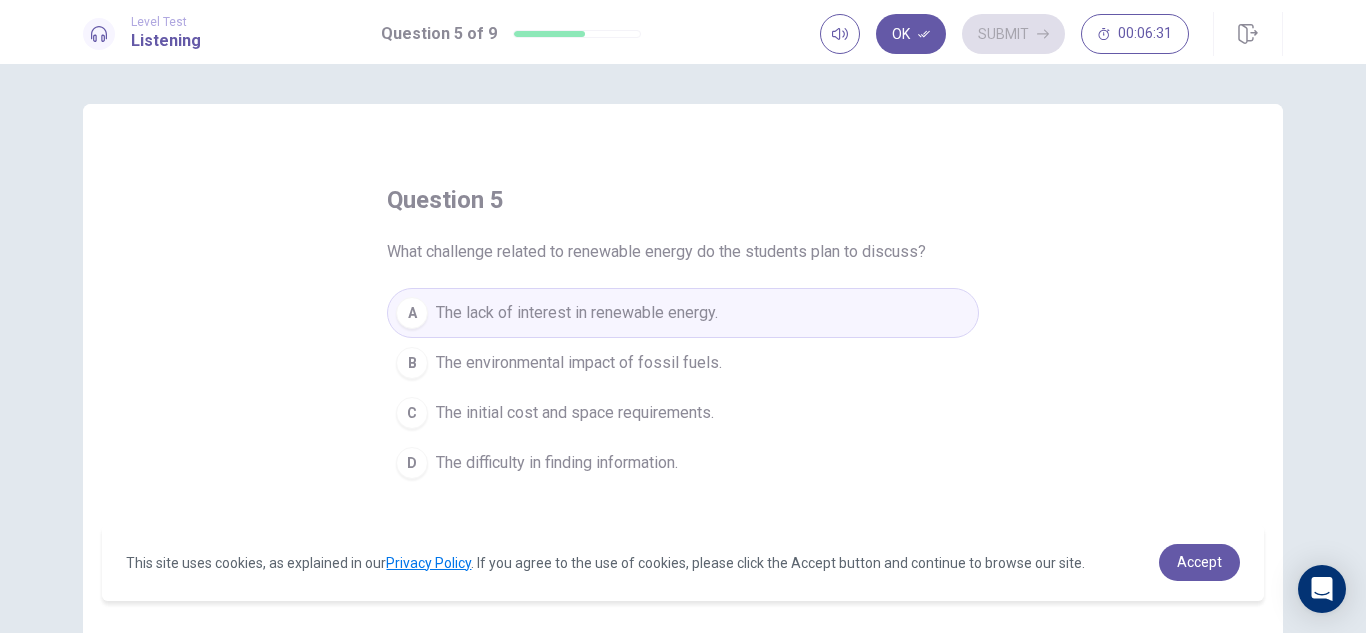 click on "B  The environmental impact of fossil fuels." at bounding box center (683, 363) 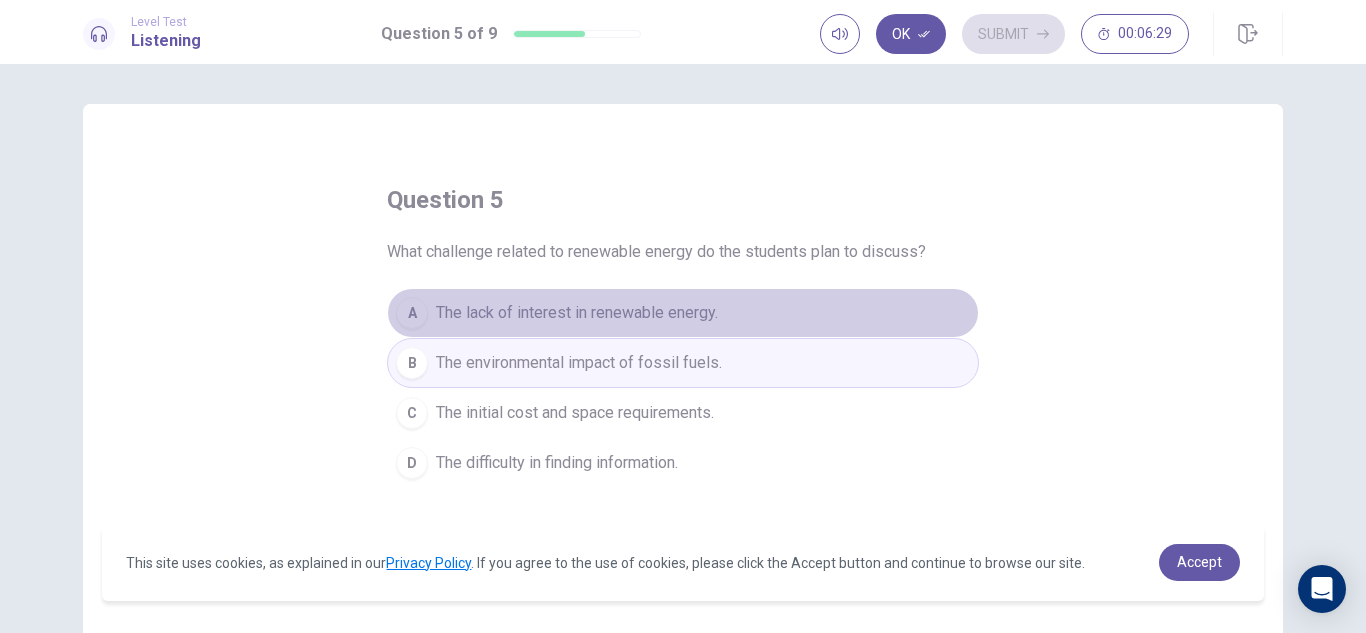 click on "A The lack of interest in renewable energy." at bounding box center [683, 313] 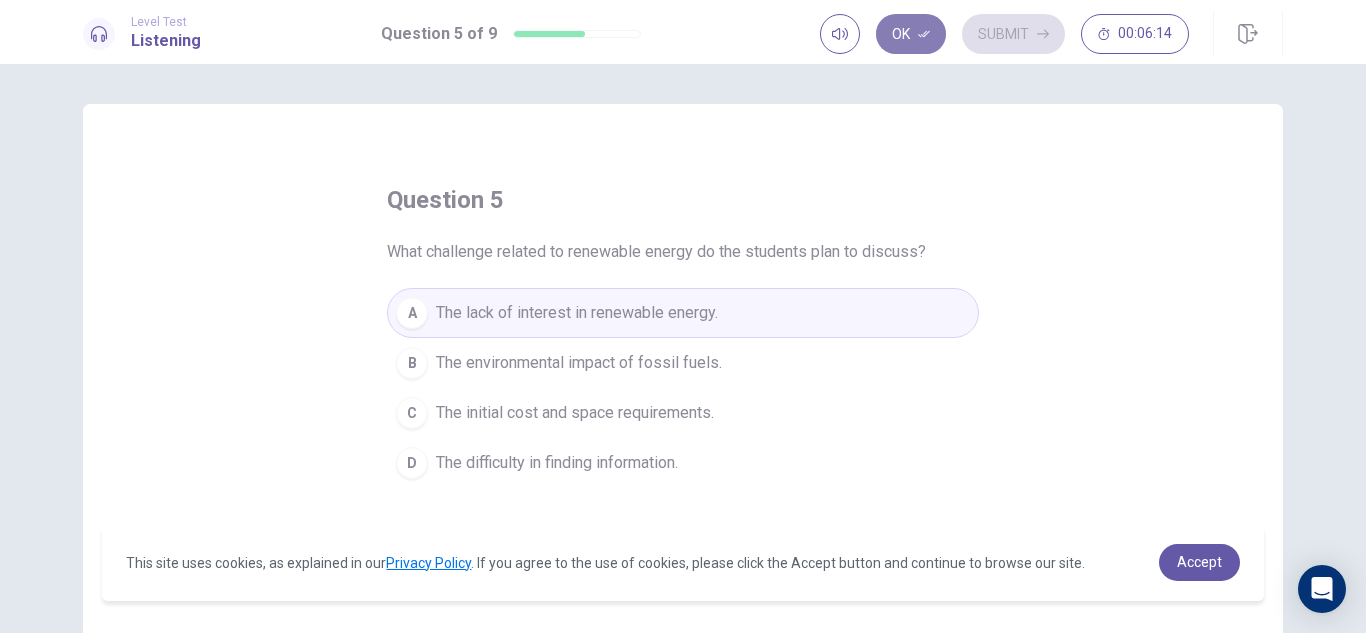click on "Ok" at bounding box center [911, 34] 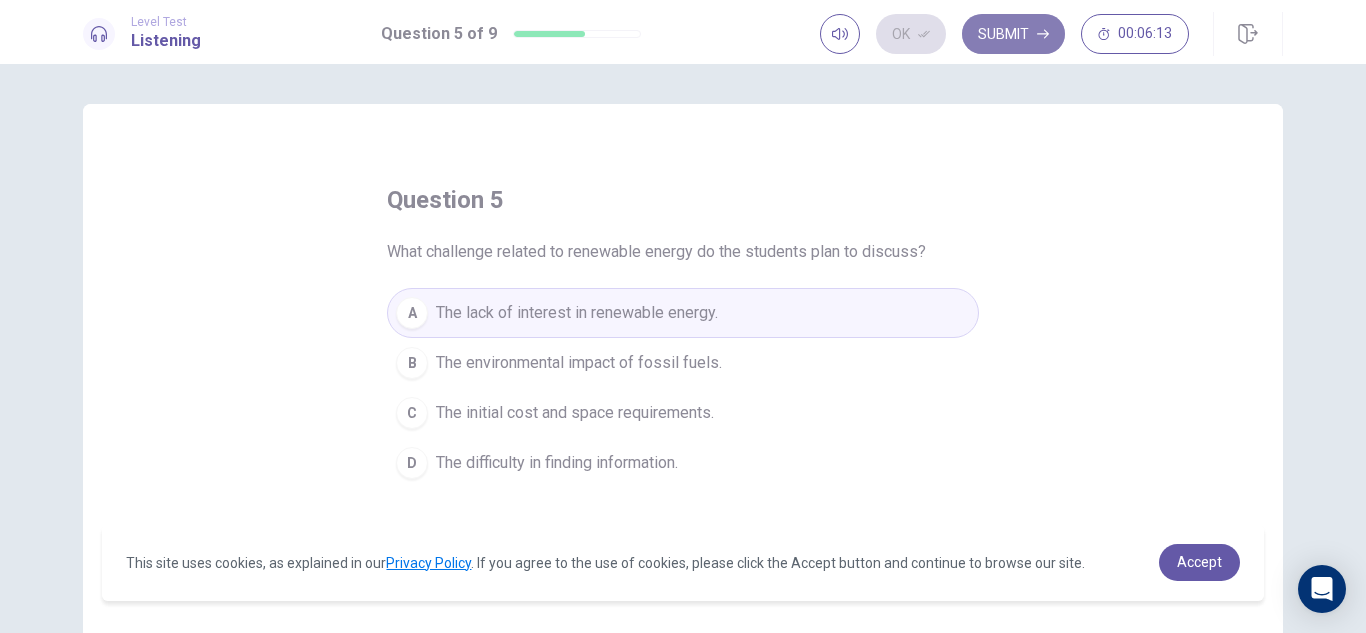click on "Submit" at bounding box center [1013, 34] 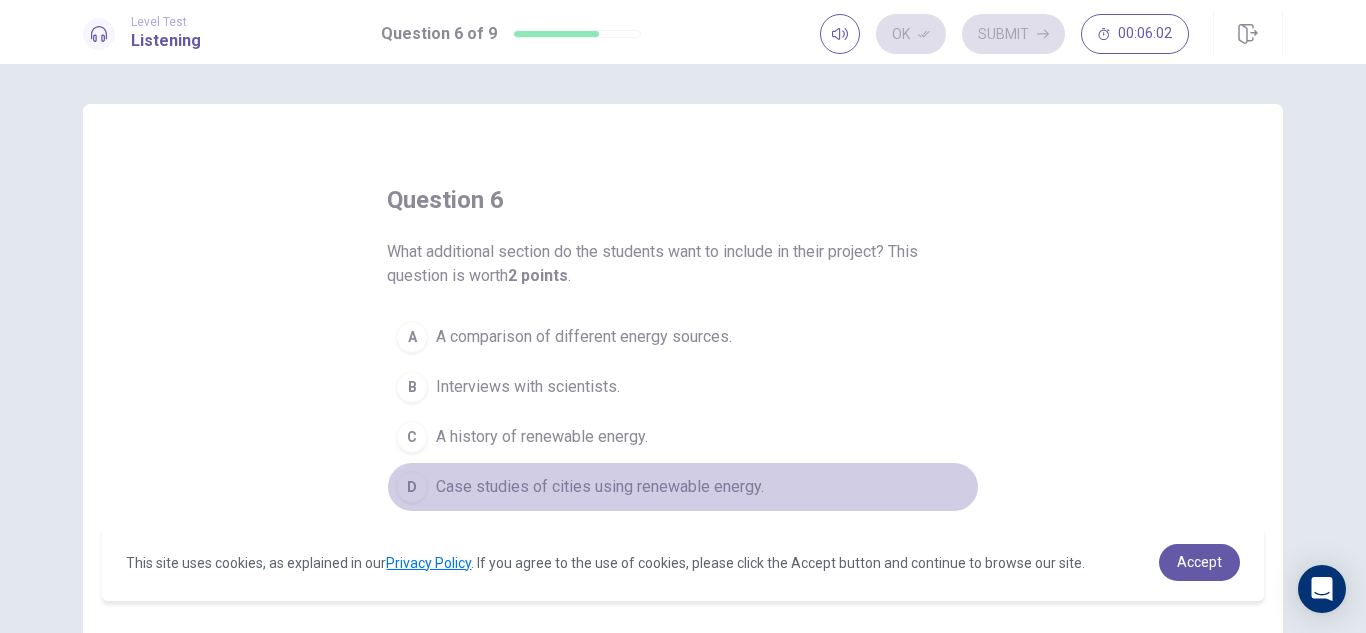 click on "D" at bounding box center (412, 487) 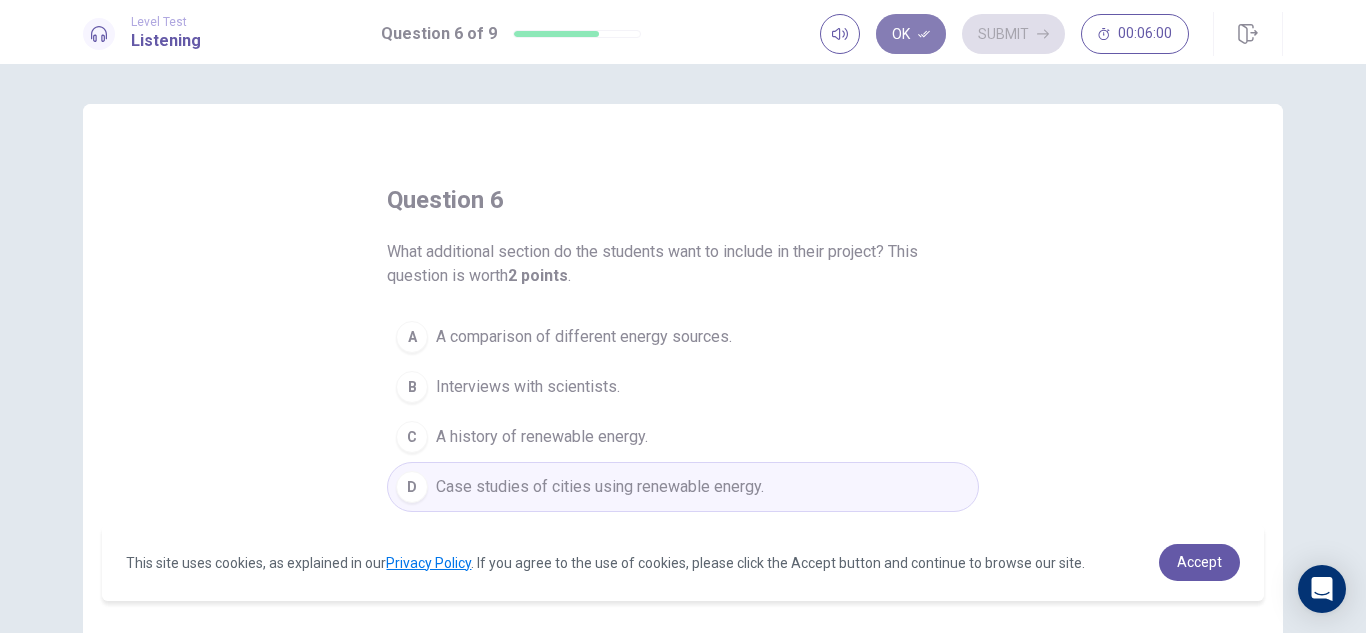 click on "Ok" at bounding box center (911, 34) 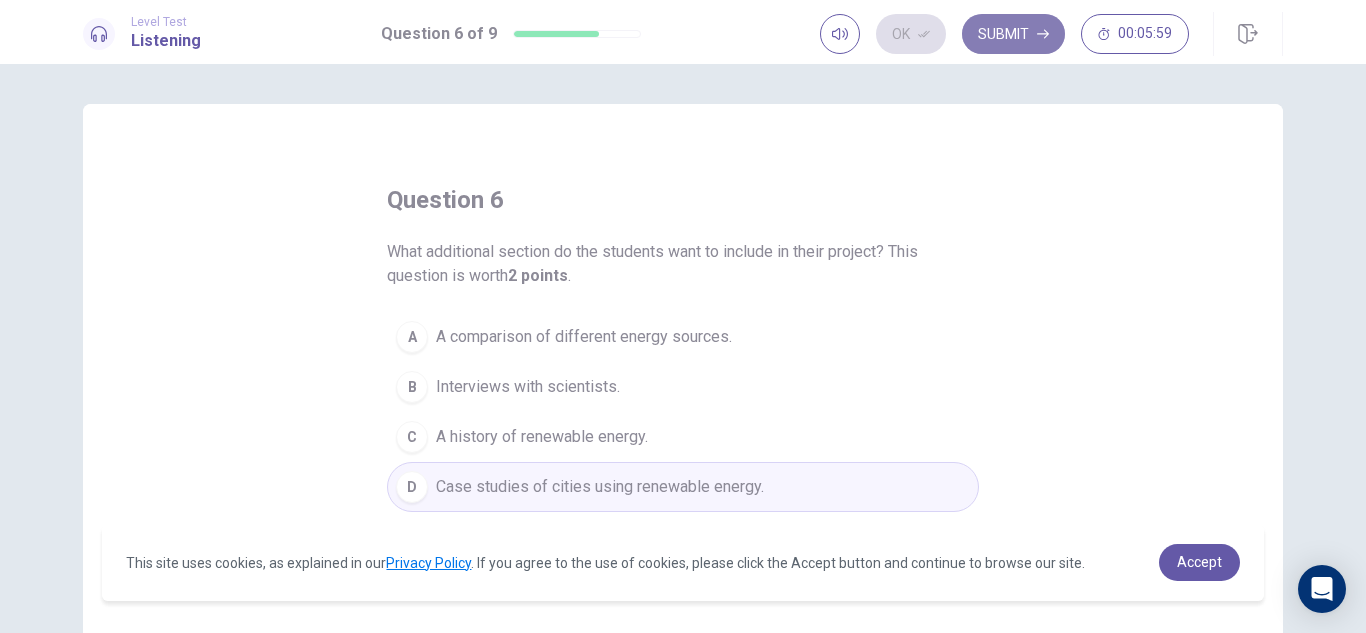 click on "Submit" at bounding box center (1013, 34) 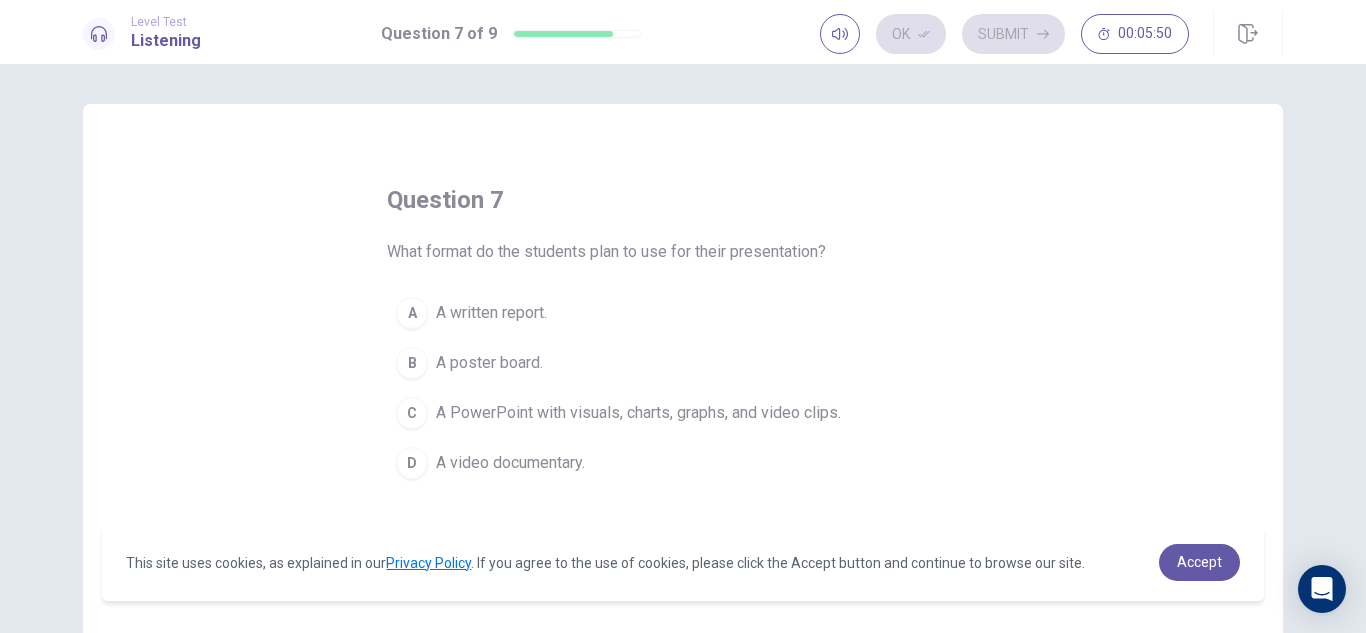 click on "What format do the students plan to use for their presentation?" at bounding box center [606, 252] 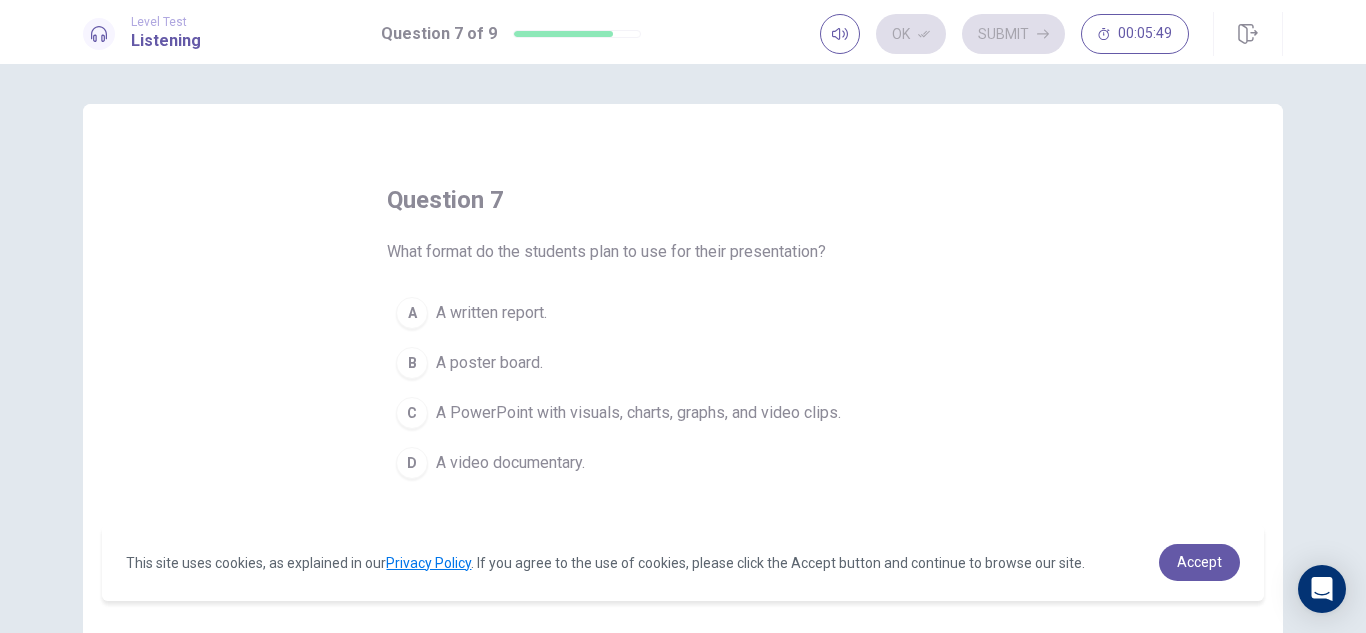 drag, startPoint x: 481, startPoint y: 247, endPoint x: 577, endPoint y: 244, distance: 96.04687 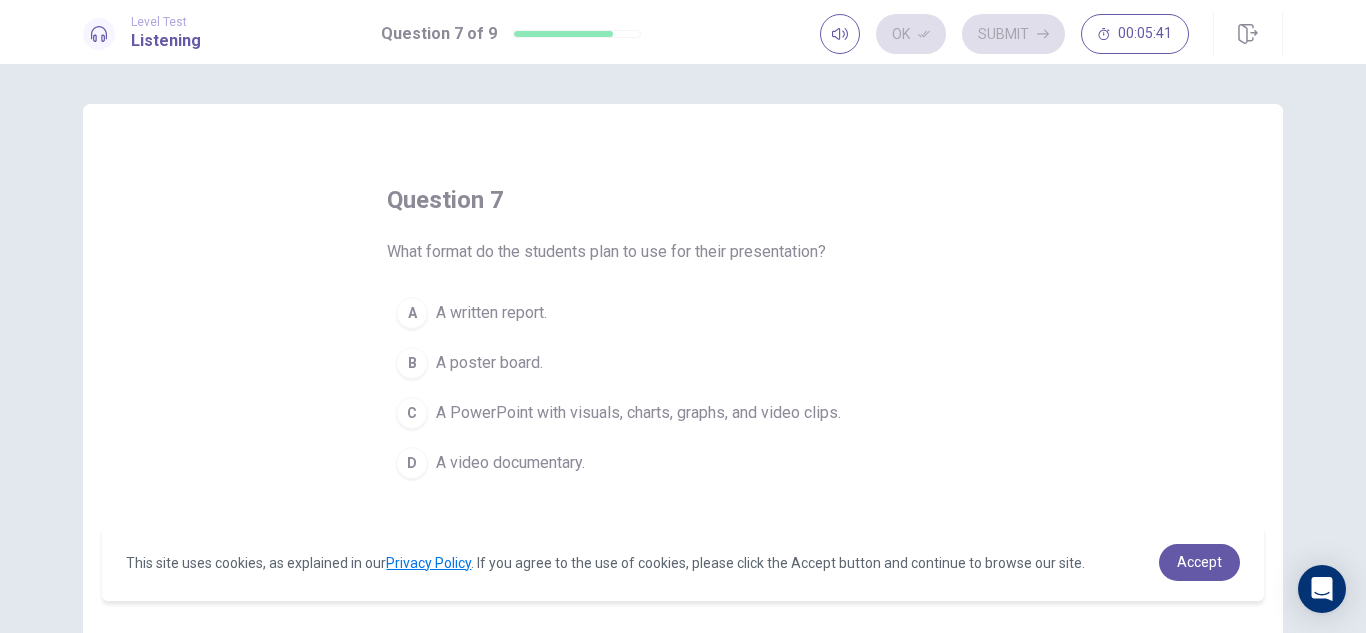 click on "C" at bounding box center (412, 413) 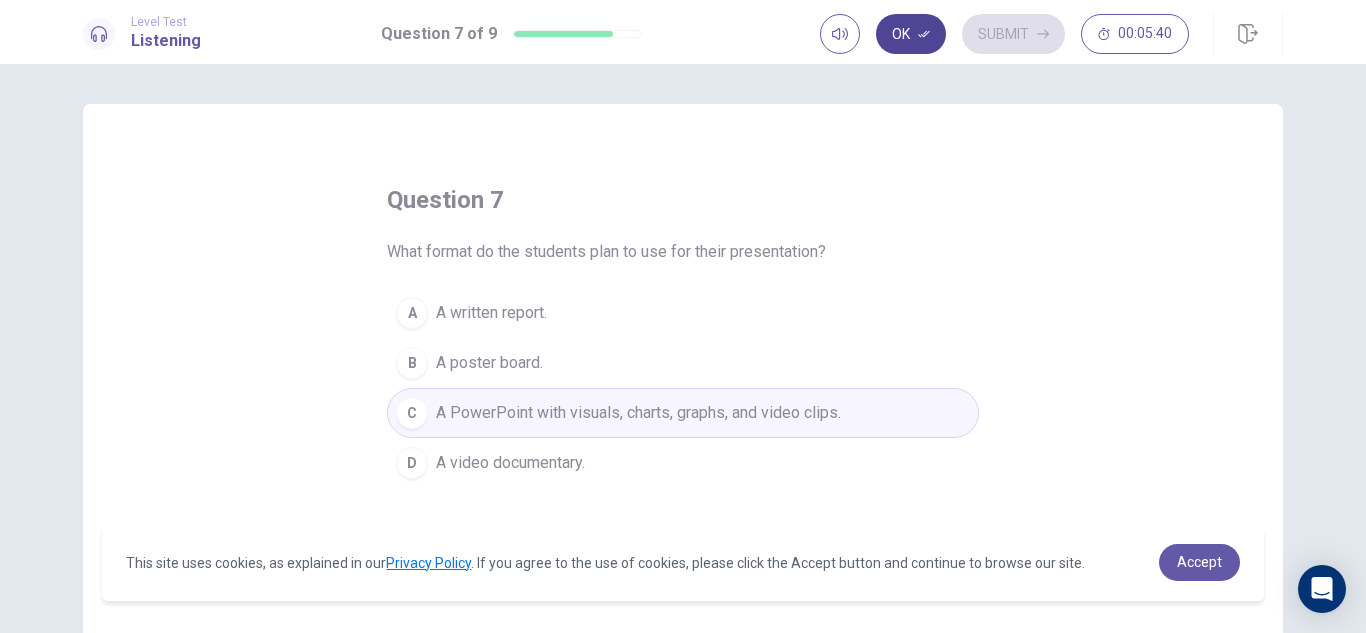 click on "Ok" at bounding box center (911, 34) 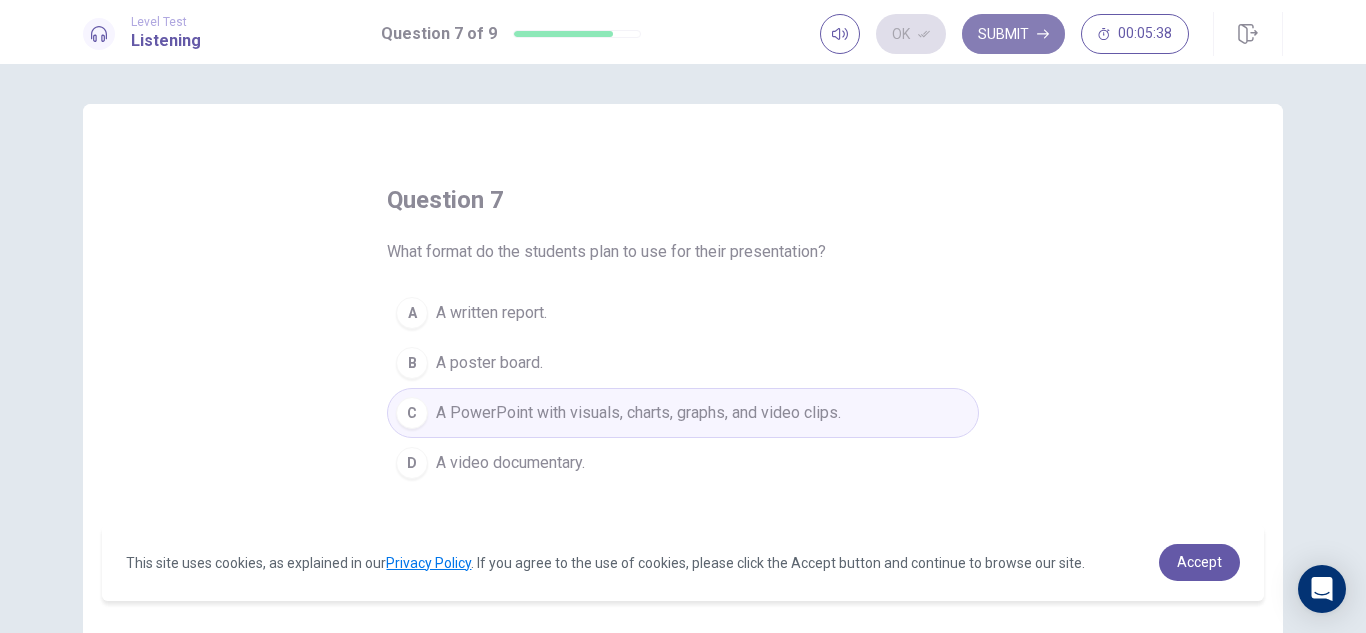 click on "Submit" at bounding box center (1013, 34) 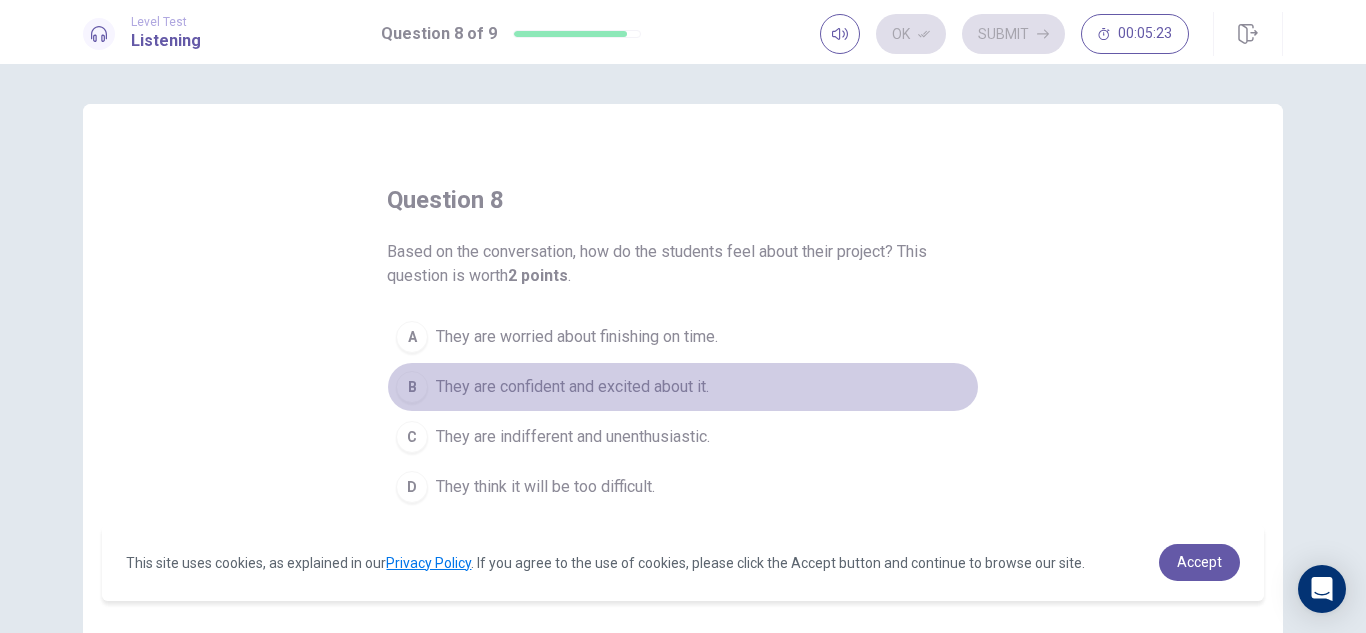 click on "B" at bounding box center [412, 387] 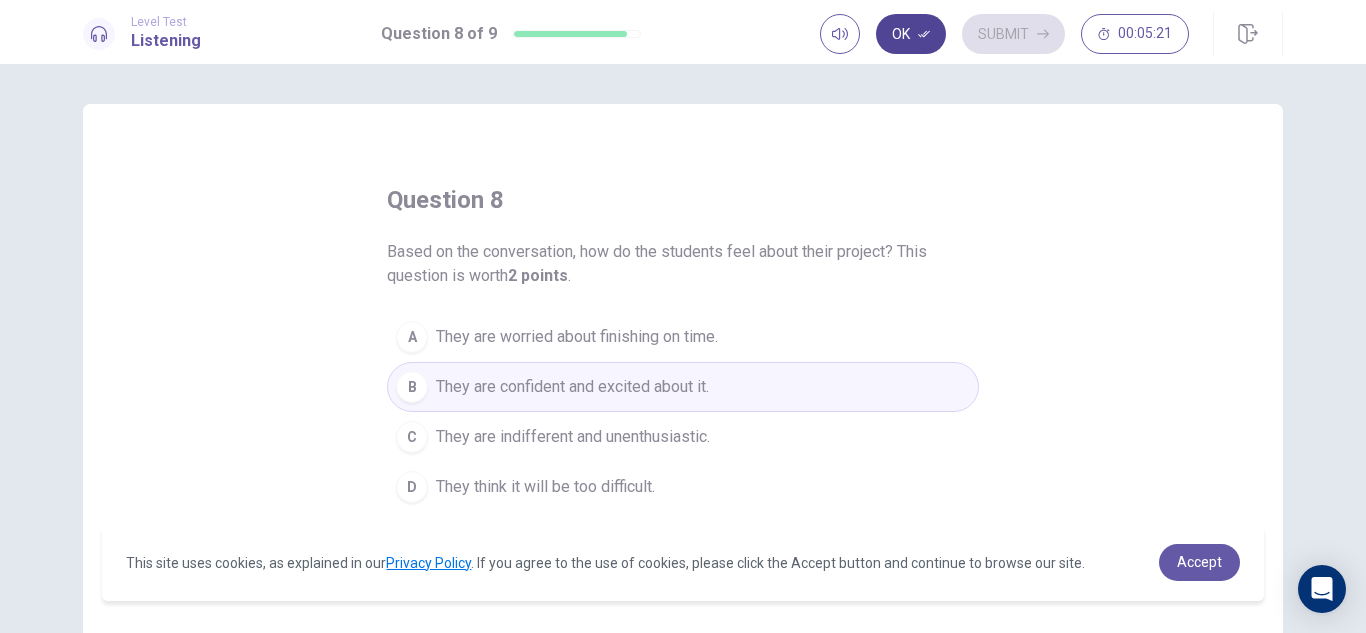click on "Ok" at bounding box center [911, 34] 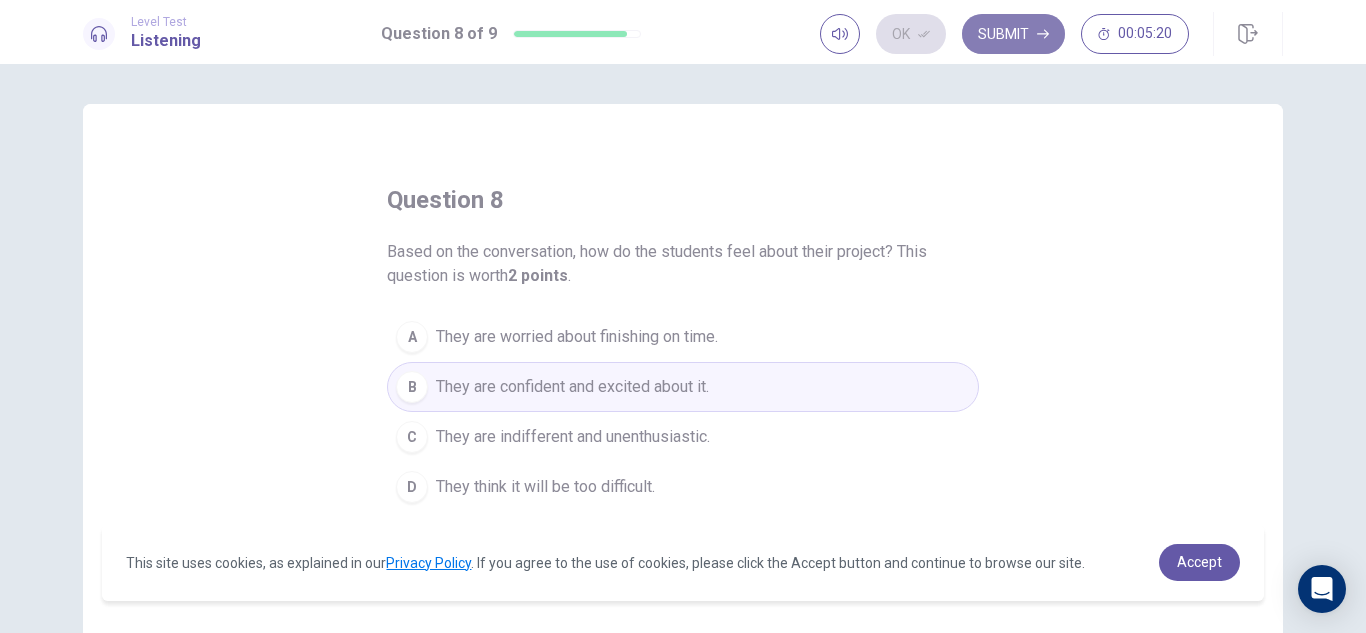 click on "Submit" at bounding box center (1013, 34) 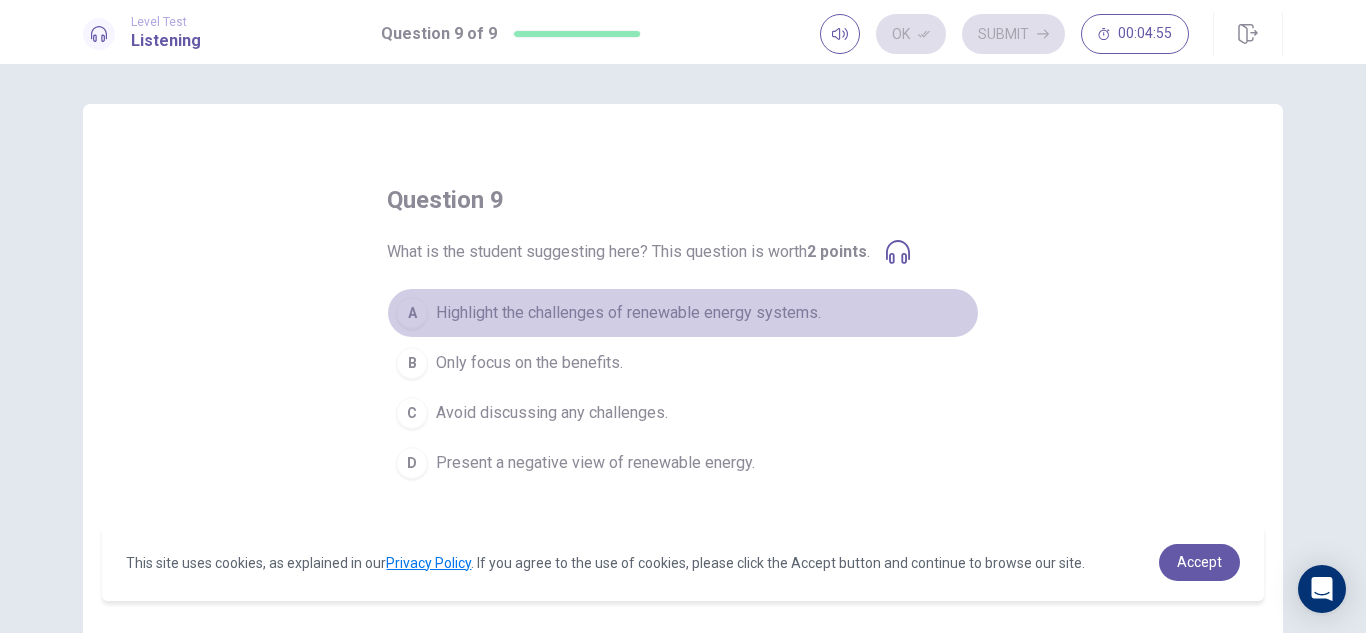click on "A" at bounding box center [412, 313] 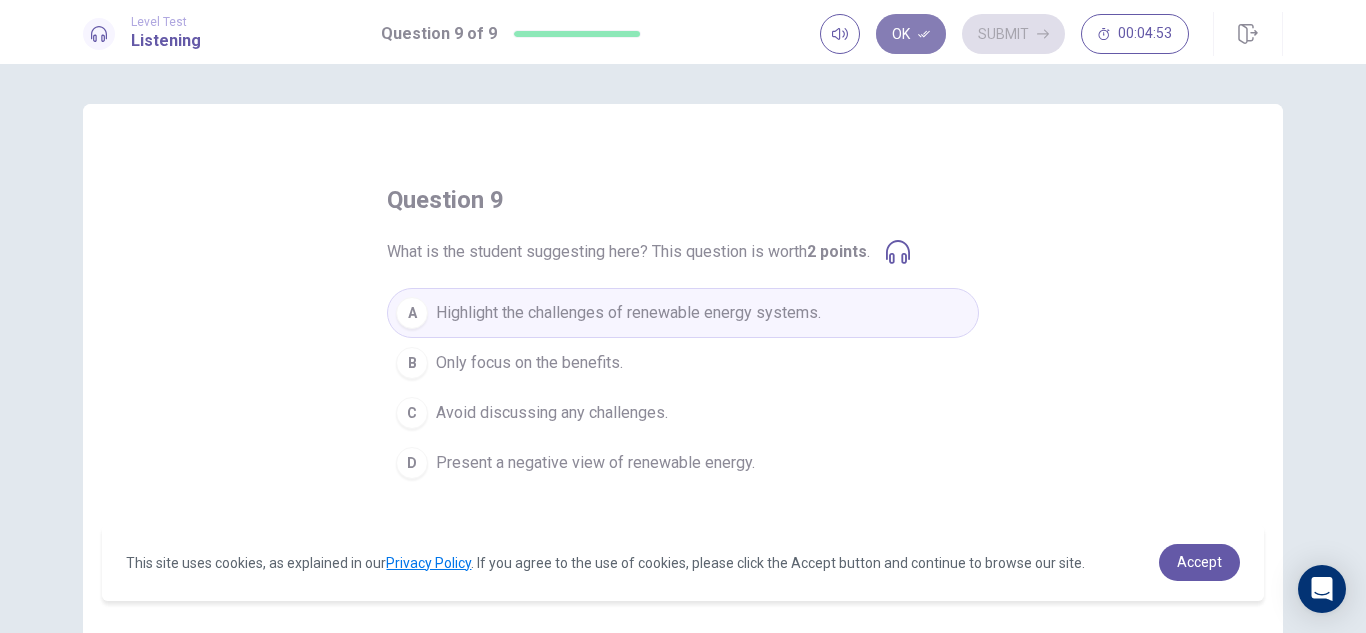 click on "Ok" at bounding box center [911, 34] 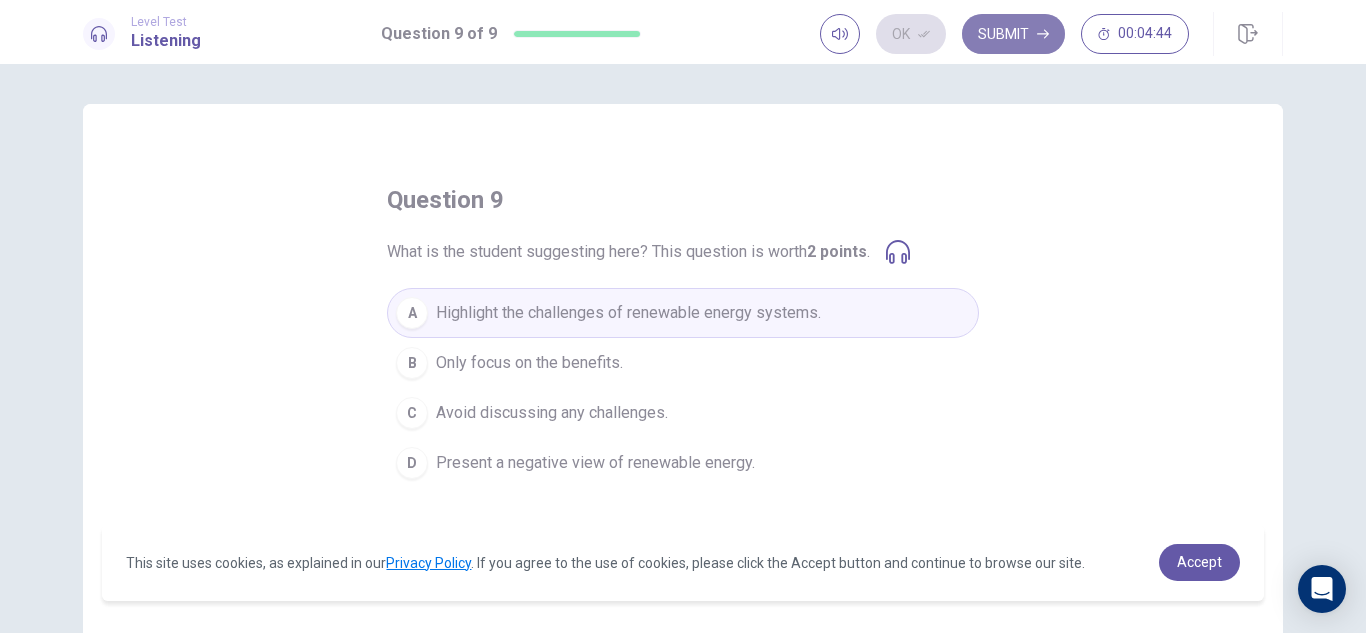 click on "Submit" at bounding box center [1013, 34] 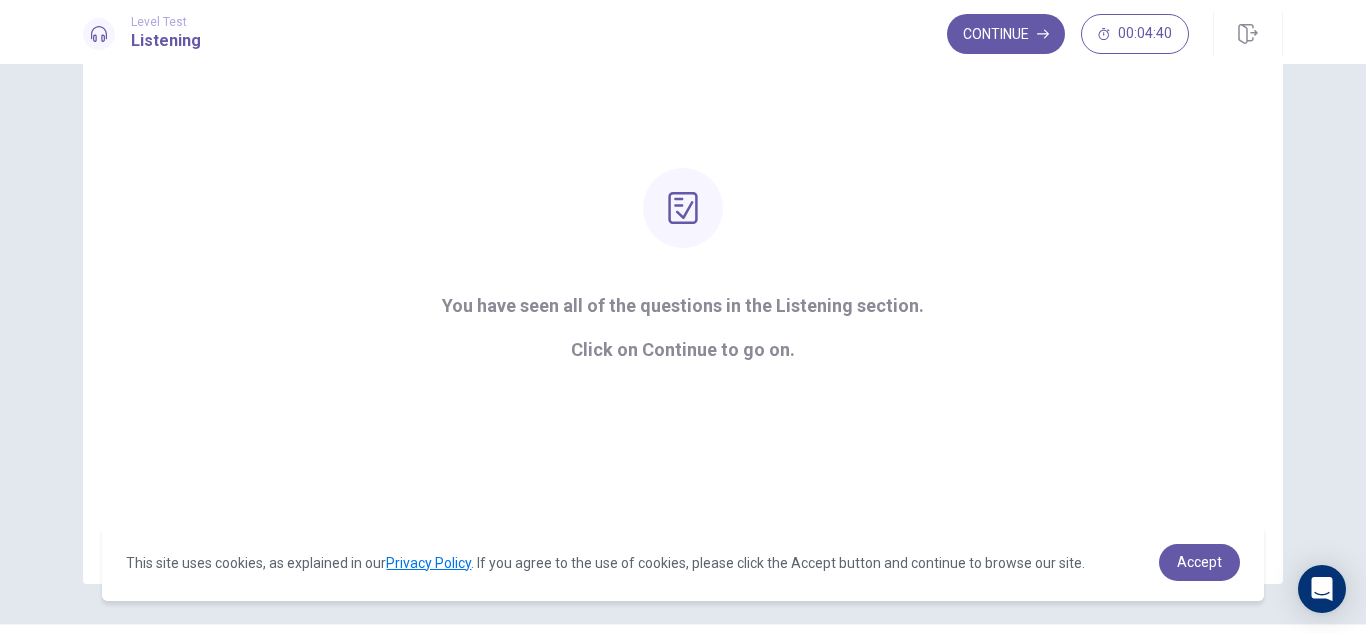 scroll, scrollTop: 162, scrollLeft: 0, axis: vertical 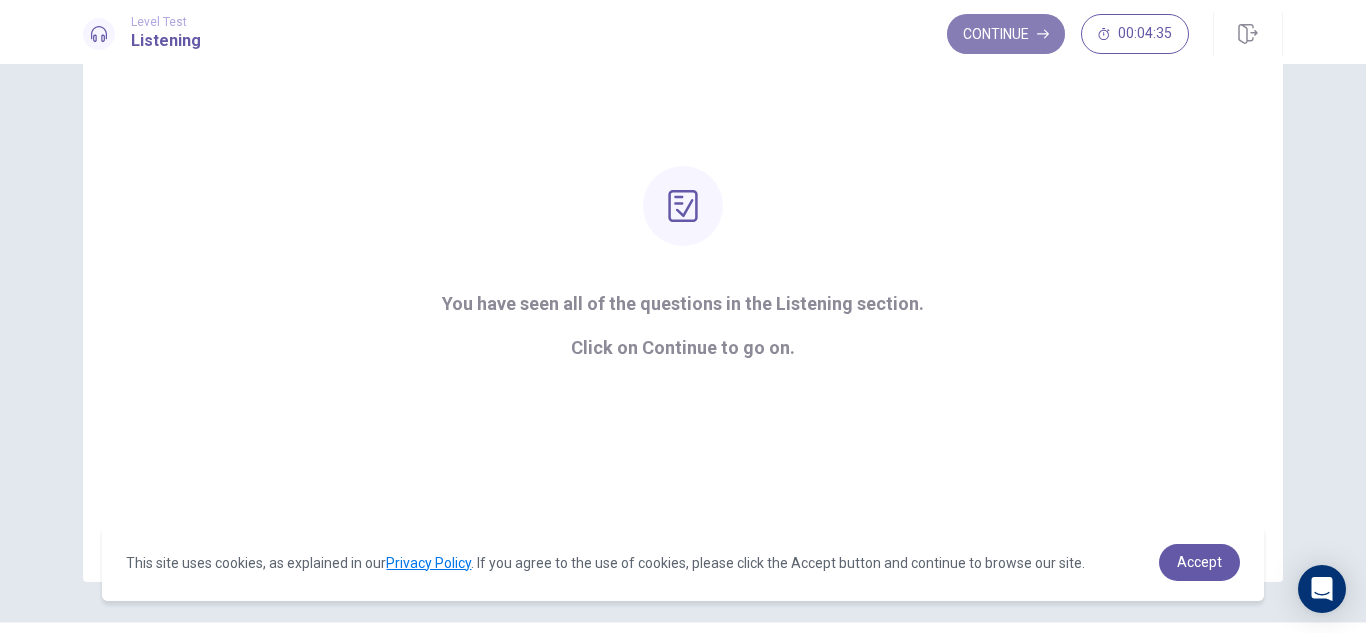 click on "Continue" at bounding box center (1006, 34) 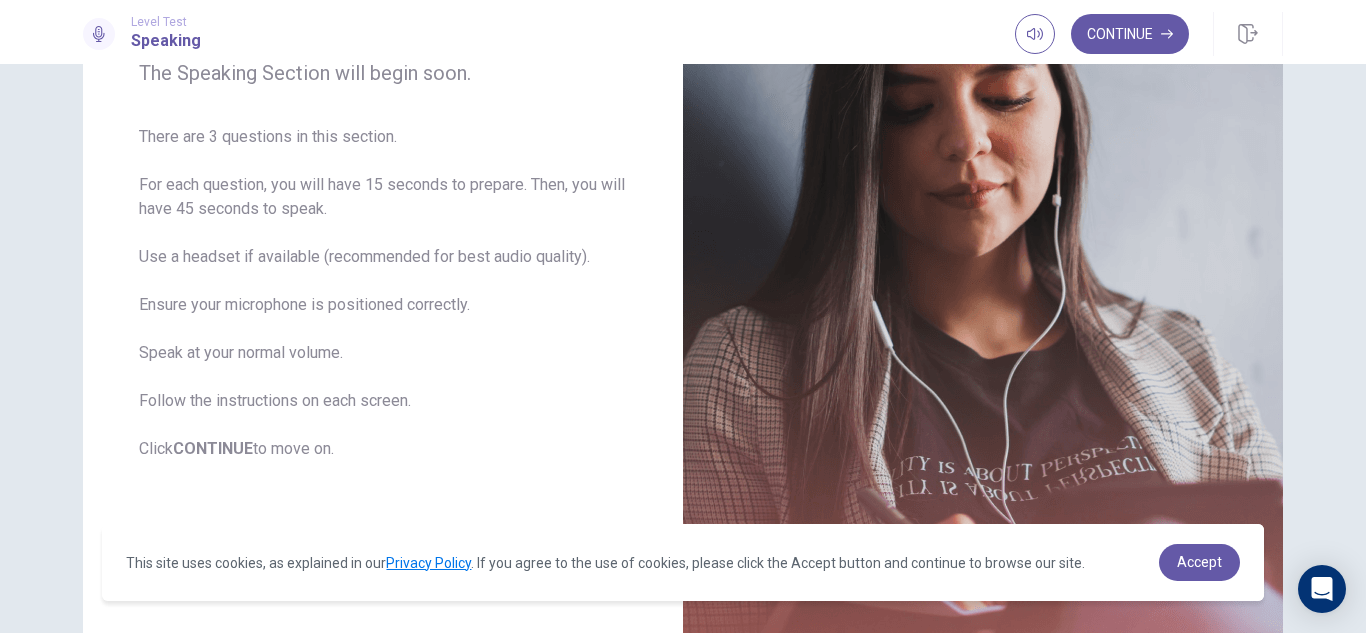 scroll, scrollTop: 277, scrollLeft: 0, axis: vertical 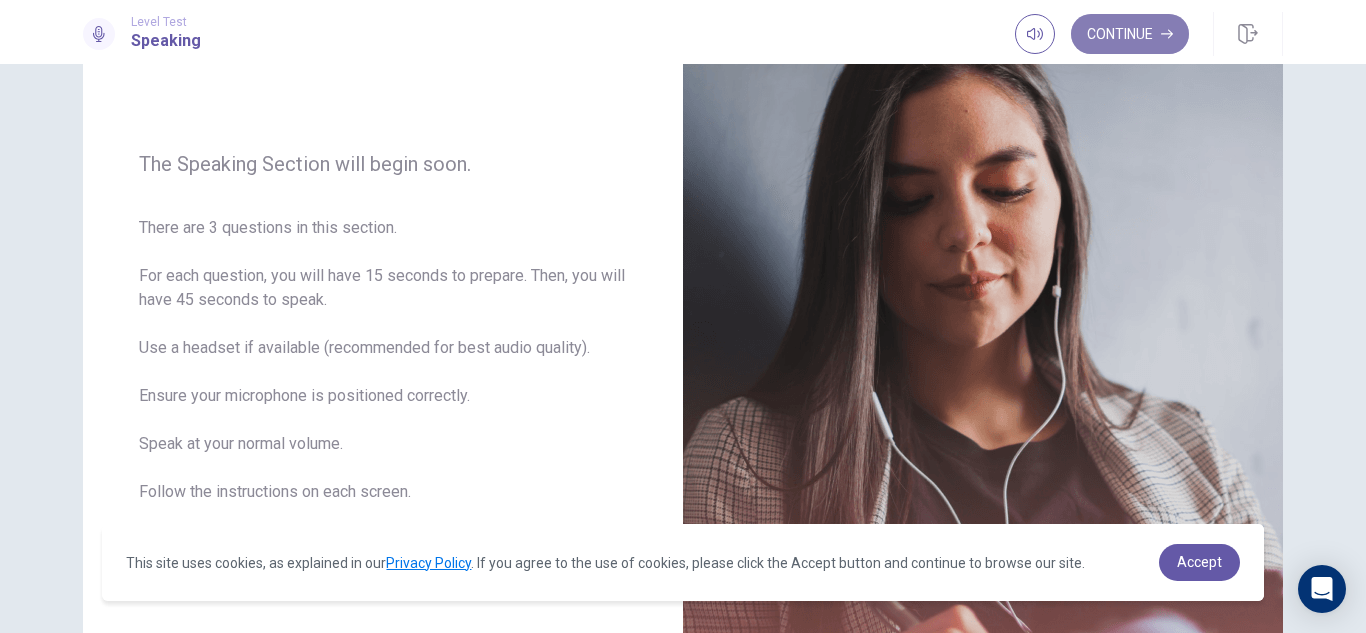 click on "Continue" at bounding box center [1130, 34] 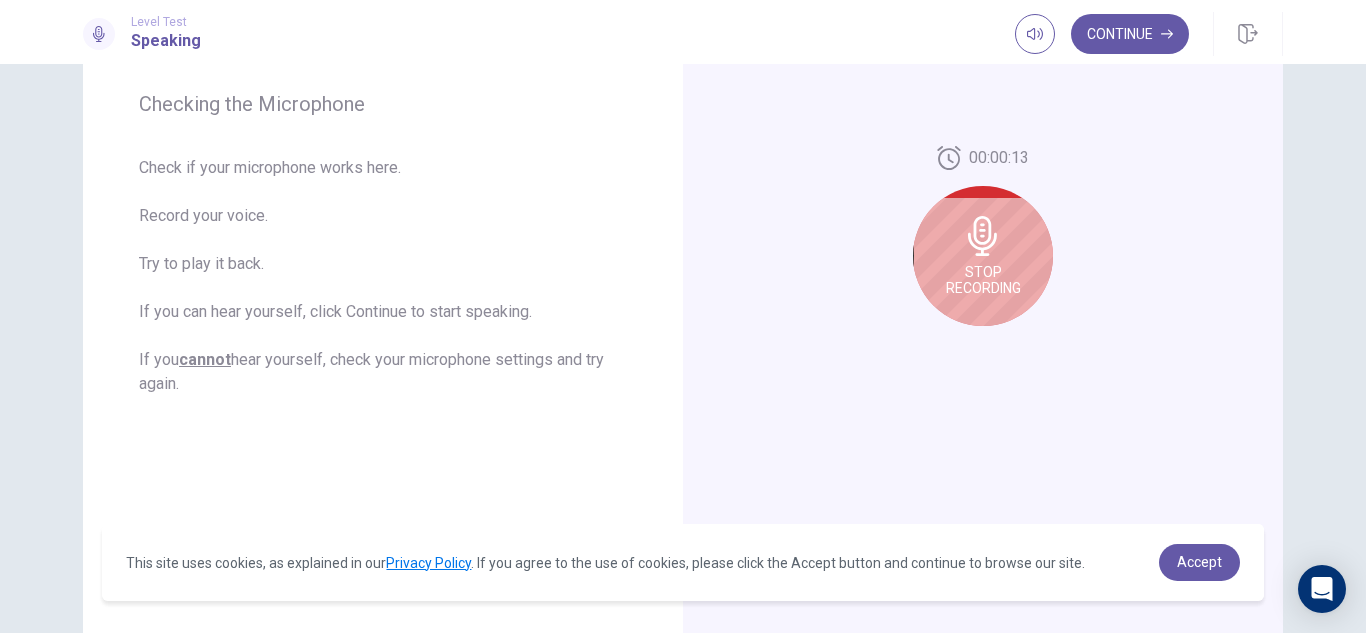 scroll, scrollTop: 258, scrollLeft: 0, axis: vertical 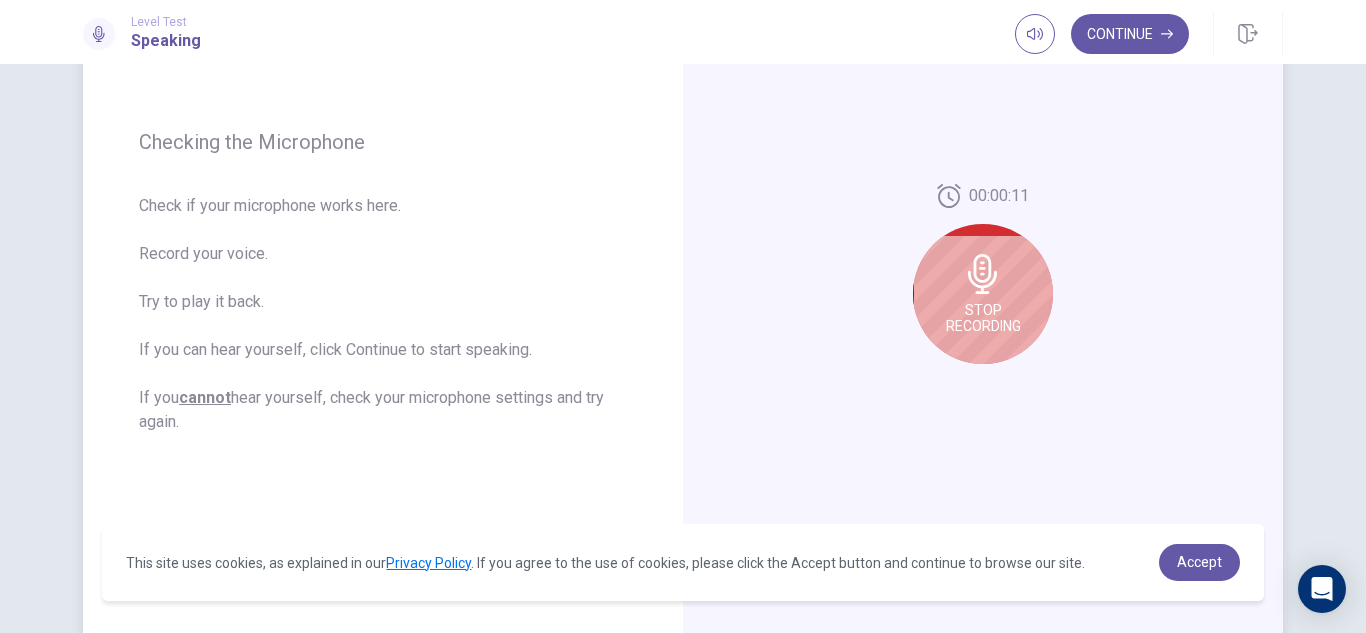 click on "Stop   Recording" at bounding box center (983, 294) 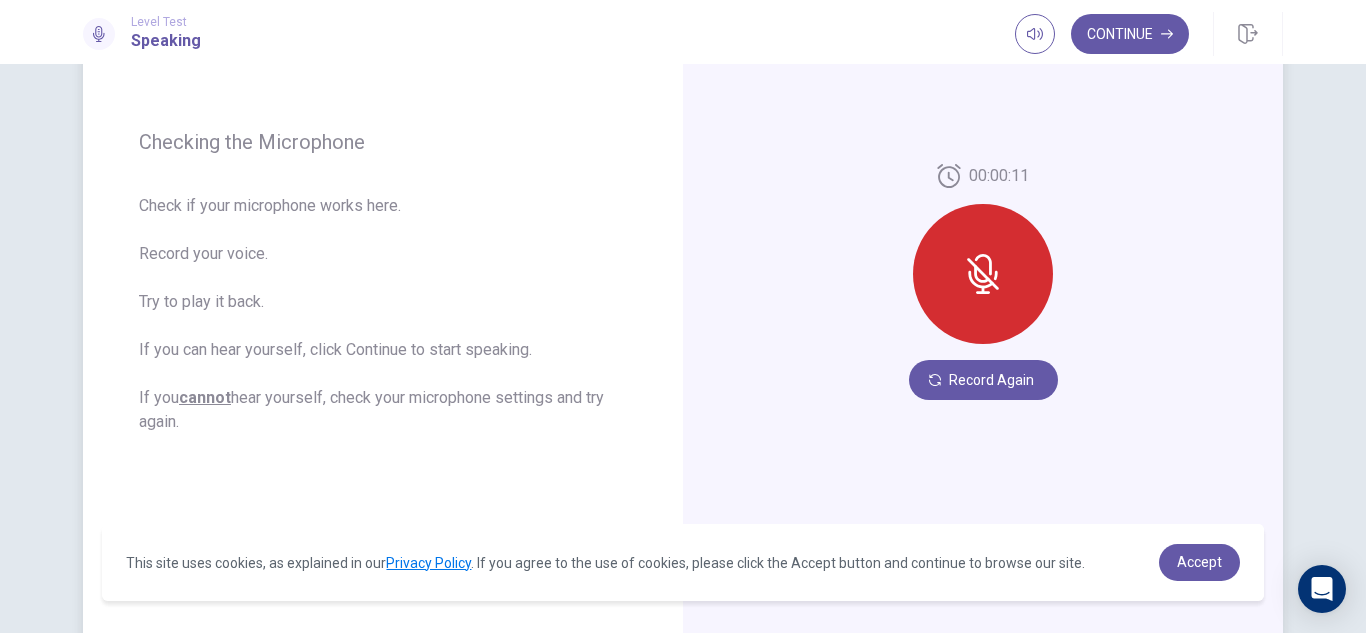 click at bounding box center (983, 274) 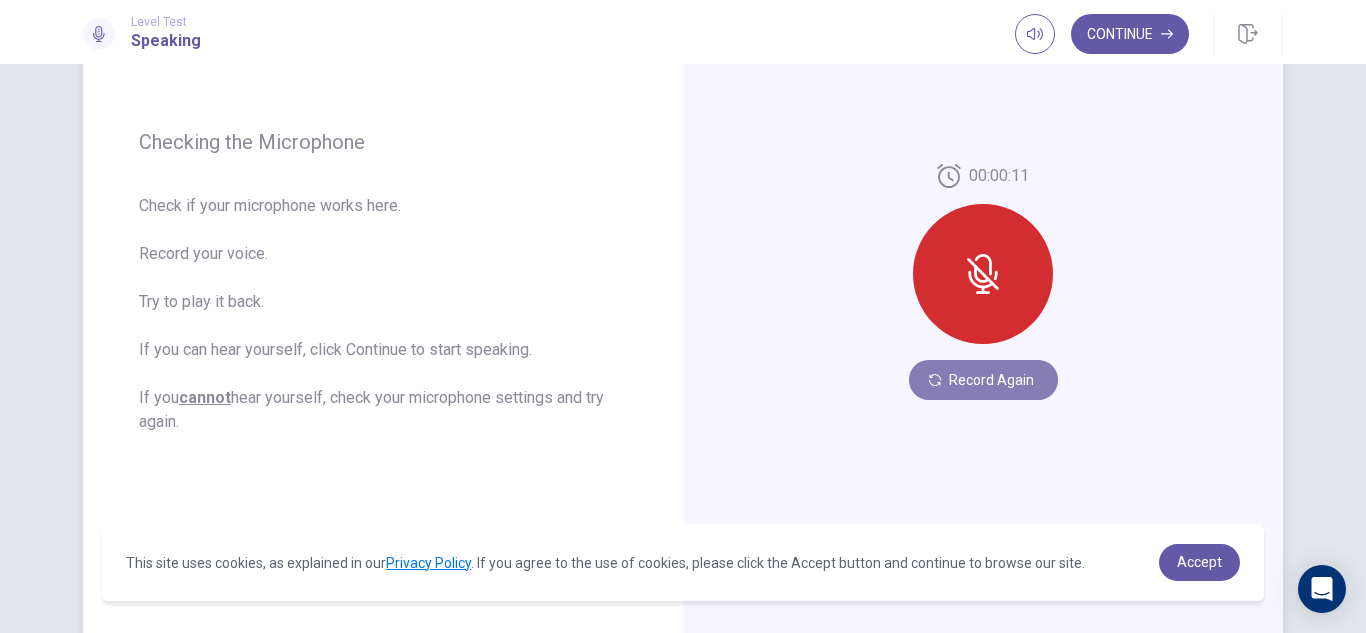 click on "Record Again" at bounding box center (983, 380) 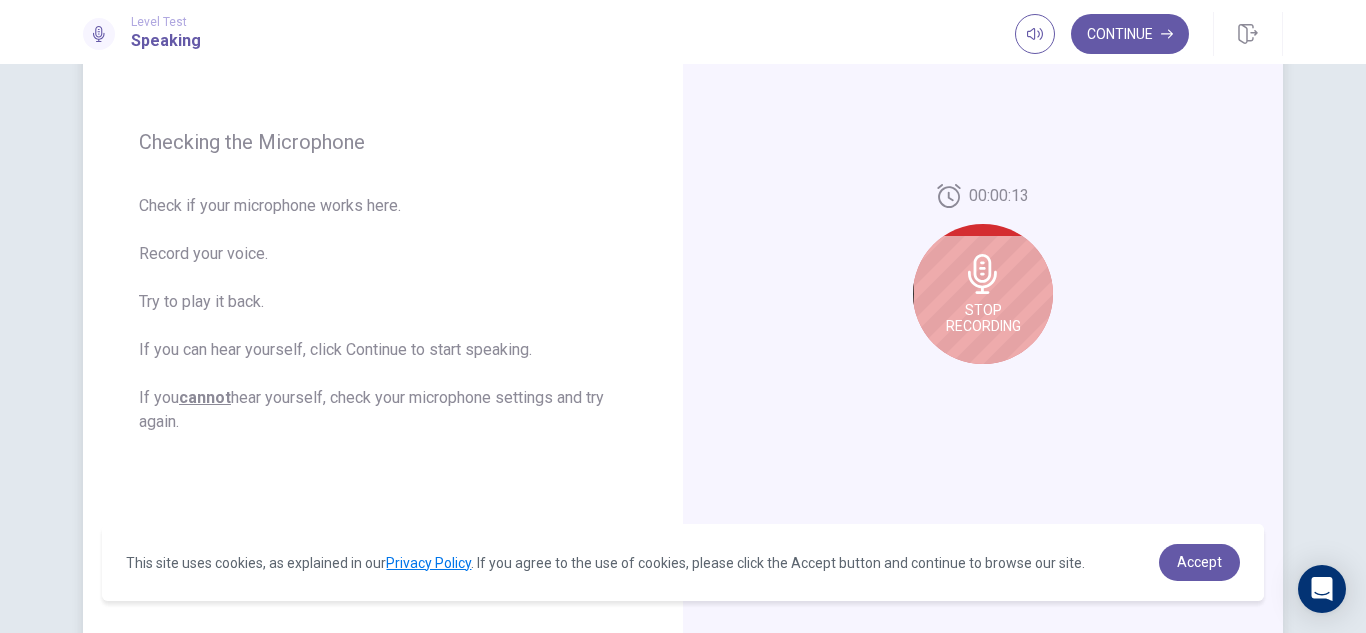 click on "Stop   Recording" at bounding box center [983, 318] 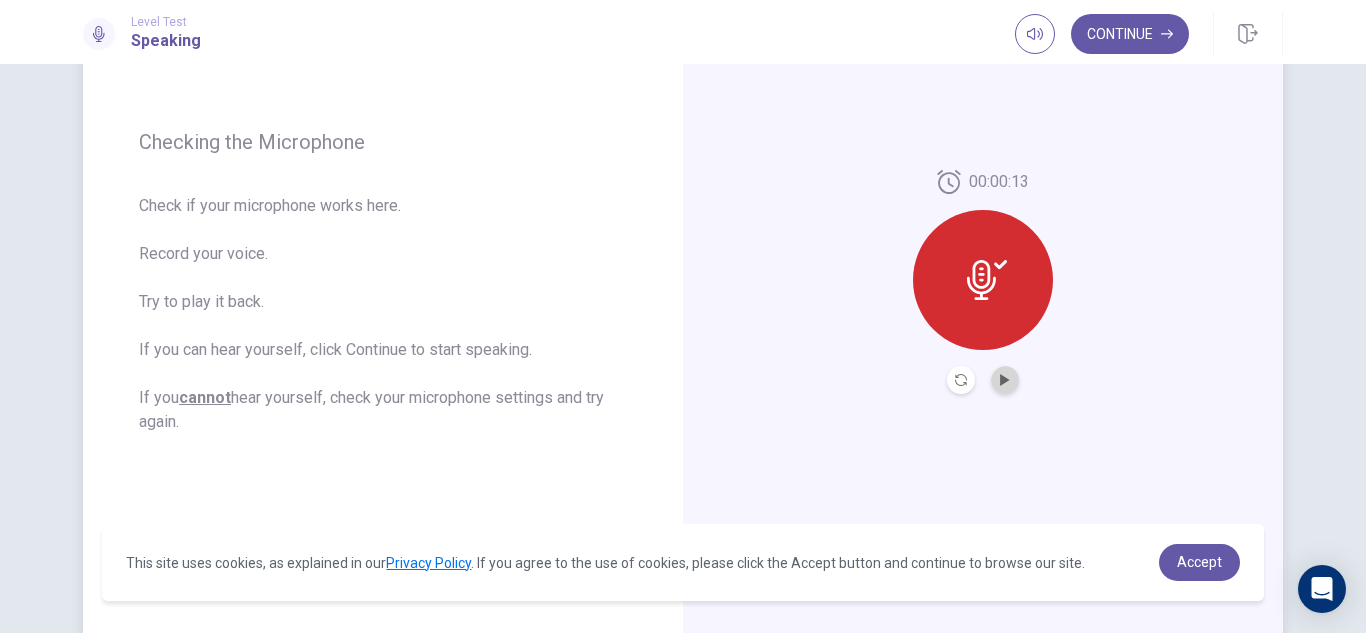 click at bounding box center (1005, 380) 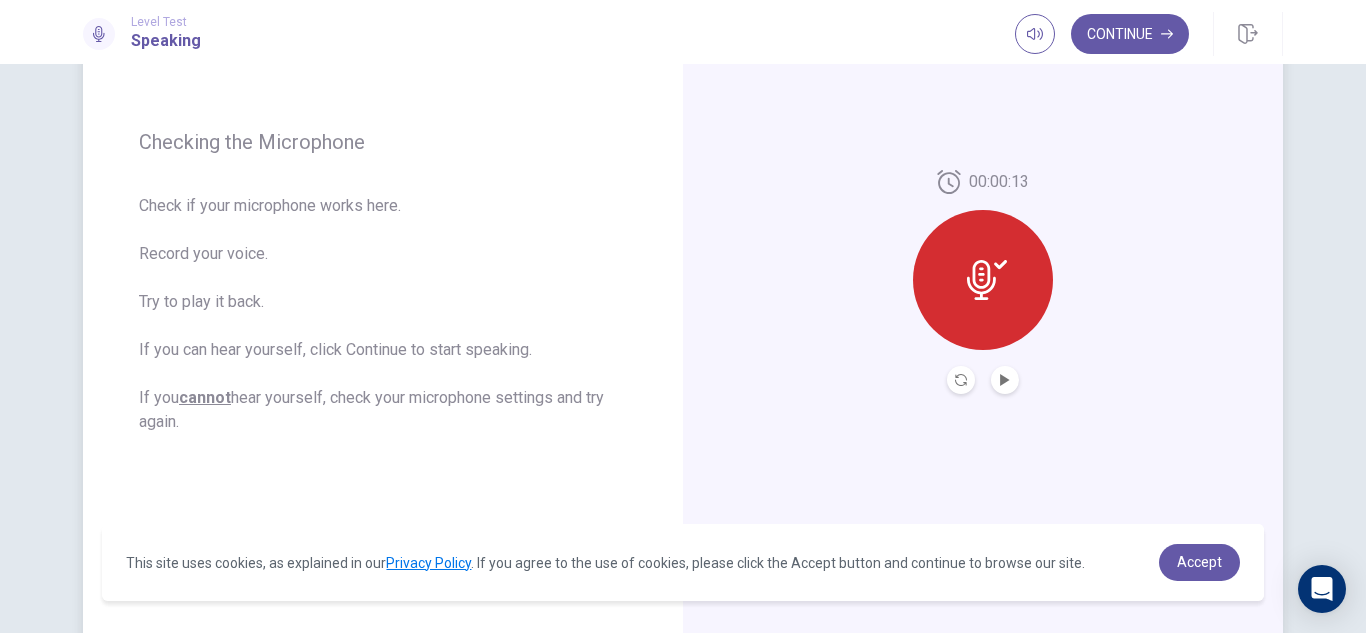 click on "Checking the Microphone Check if your microphone works here.
Record your voice.
Try to play it back.
If you can hear yourself, click Continue to start speaking.
If you  cannot  hear yourself, check your microphone settings and try again." at bounding box center [383, 282] 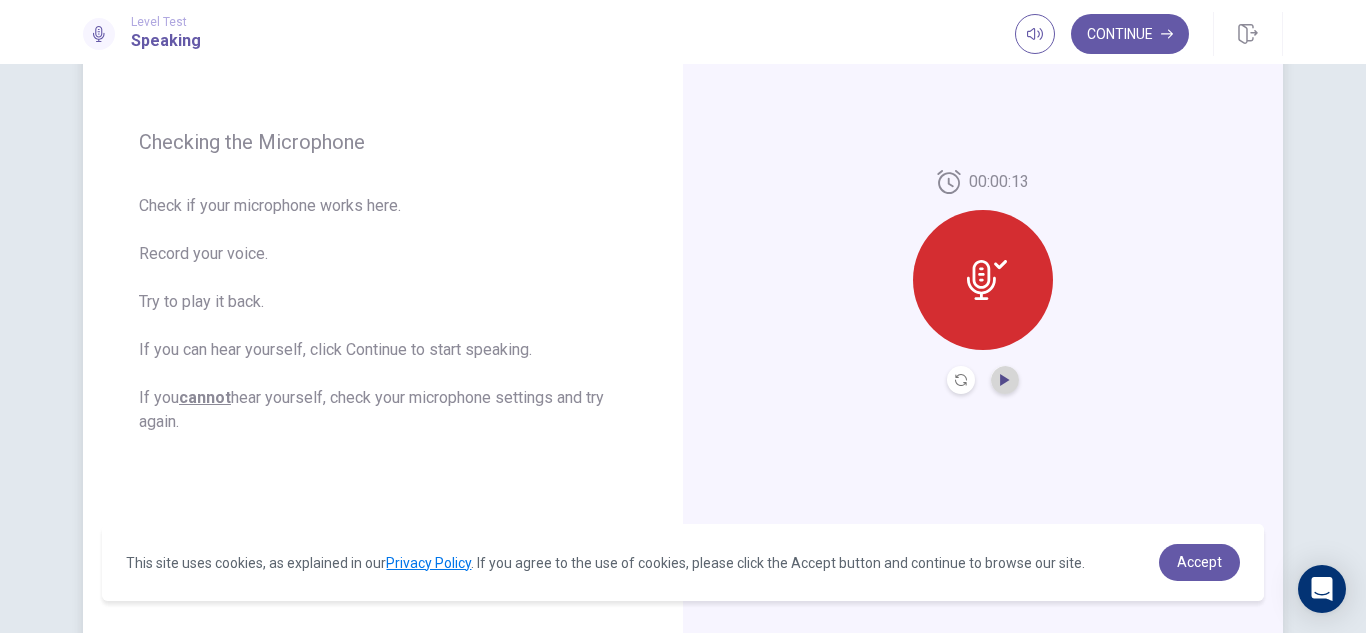 click 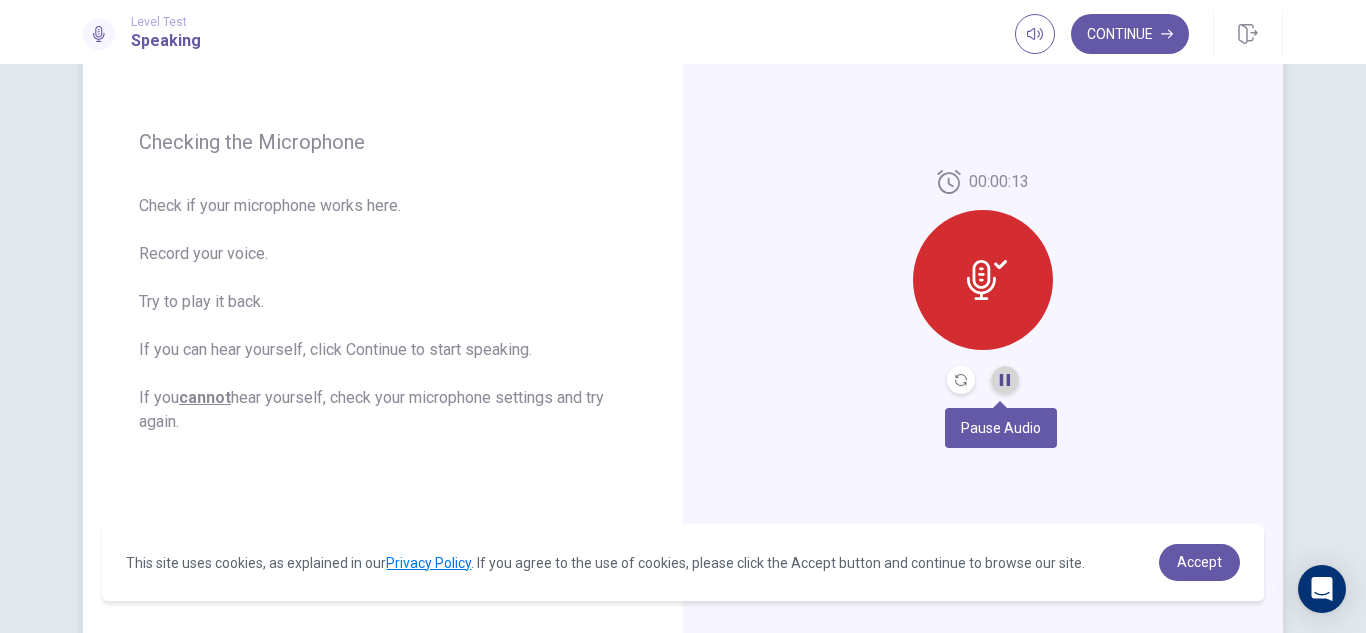 click 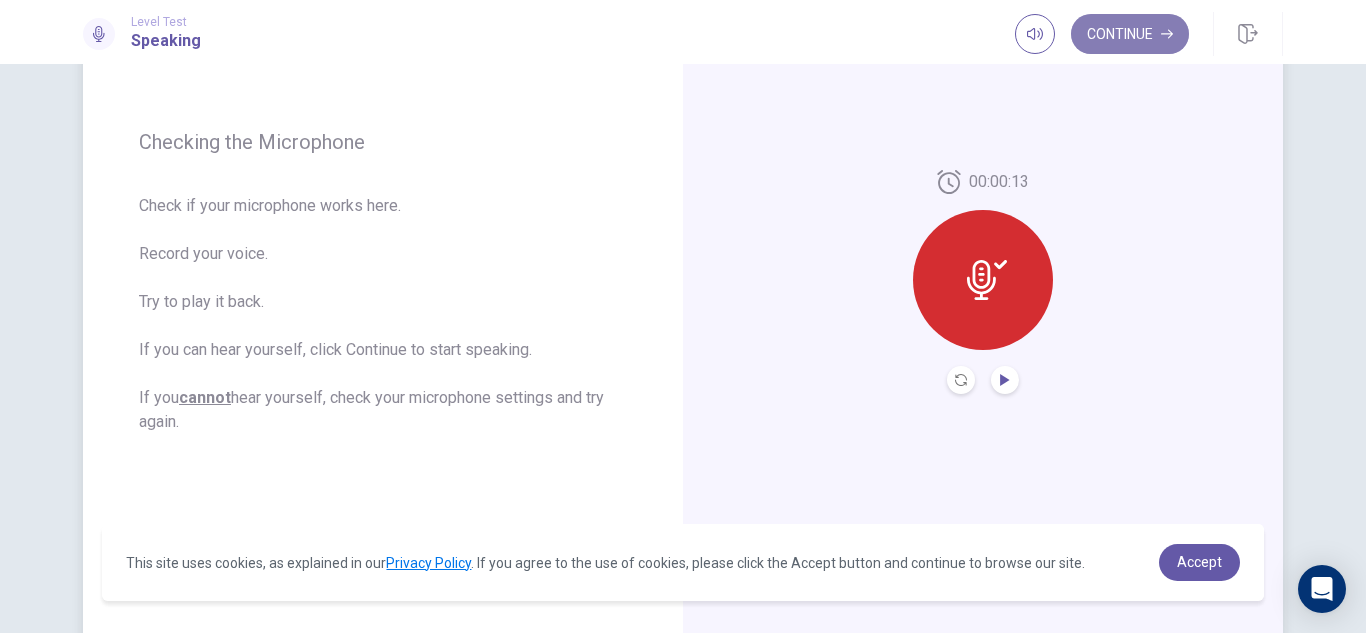 click on "Continue" at bounding box center [1130, 34] 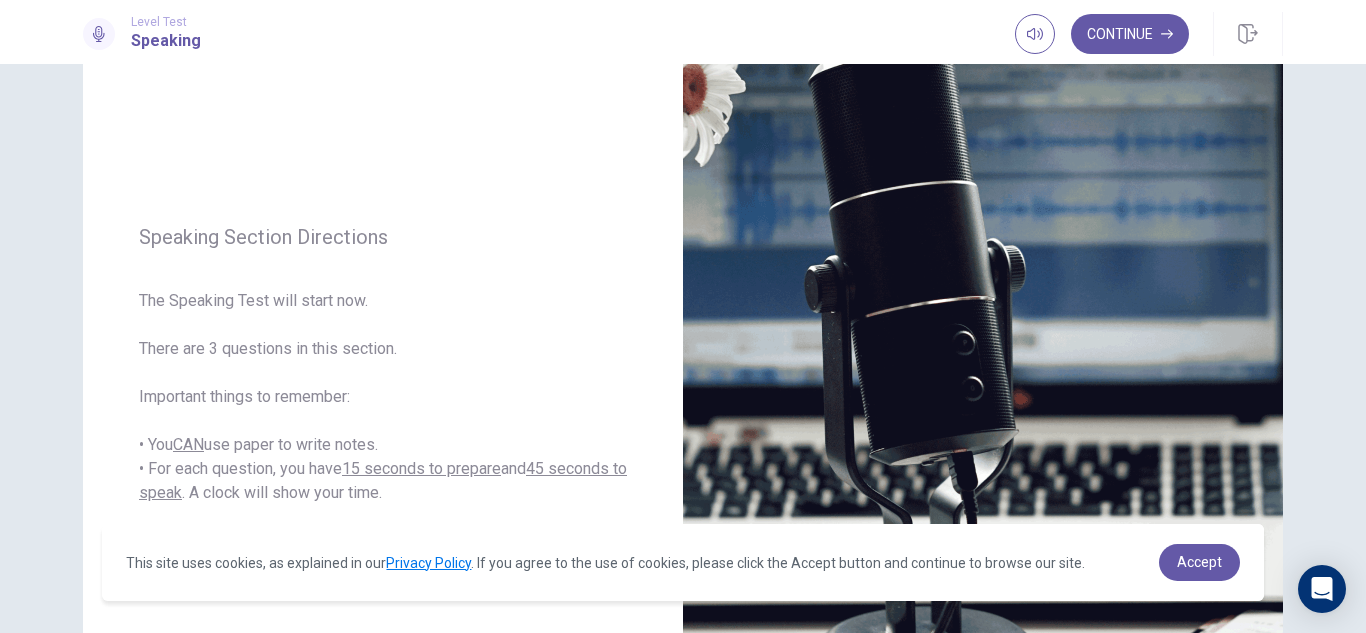 scroll, scrollTop: 169, scrollLeft: 0, axis: vertical 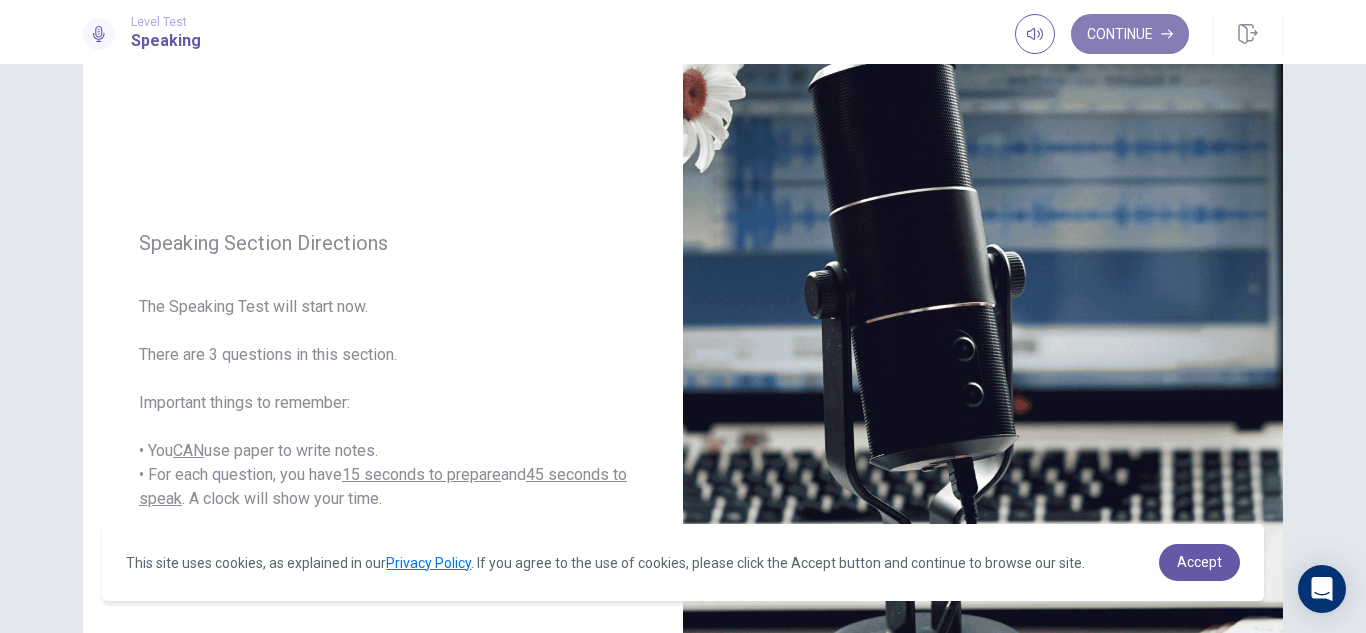 click on "Continue" at bounding box center (1130, 34) 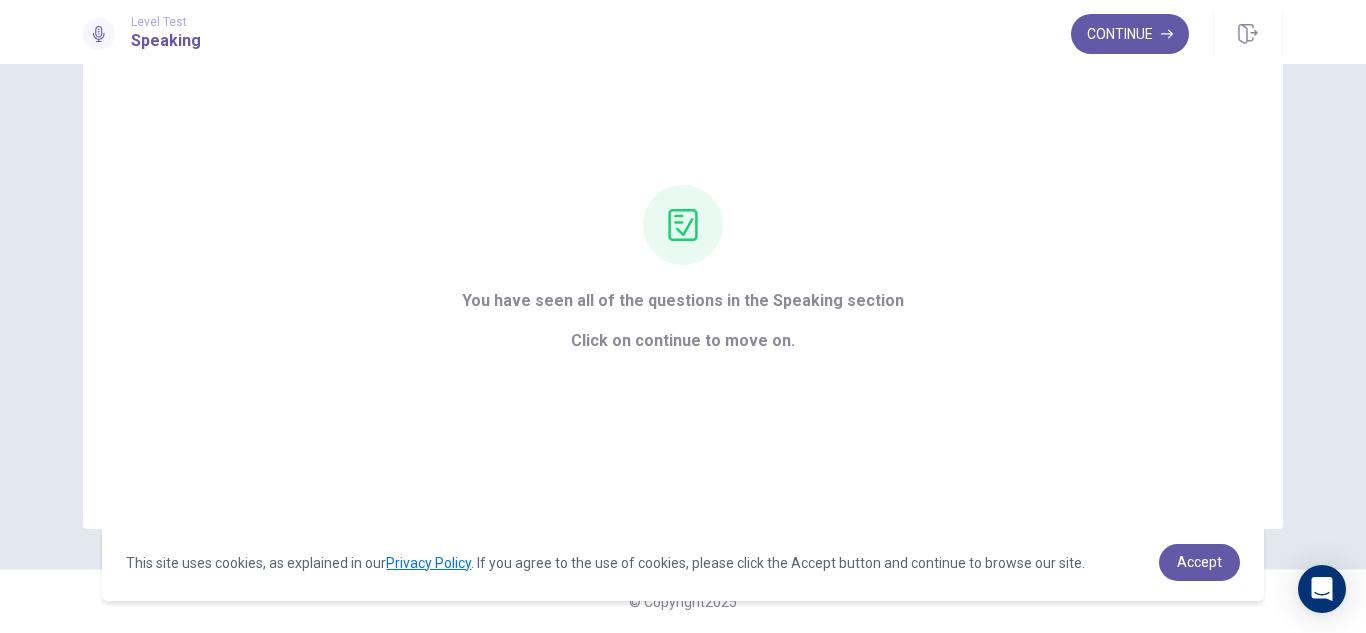 scroll, scrollTop: 95, scrollLeft: 0, axis: vertical 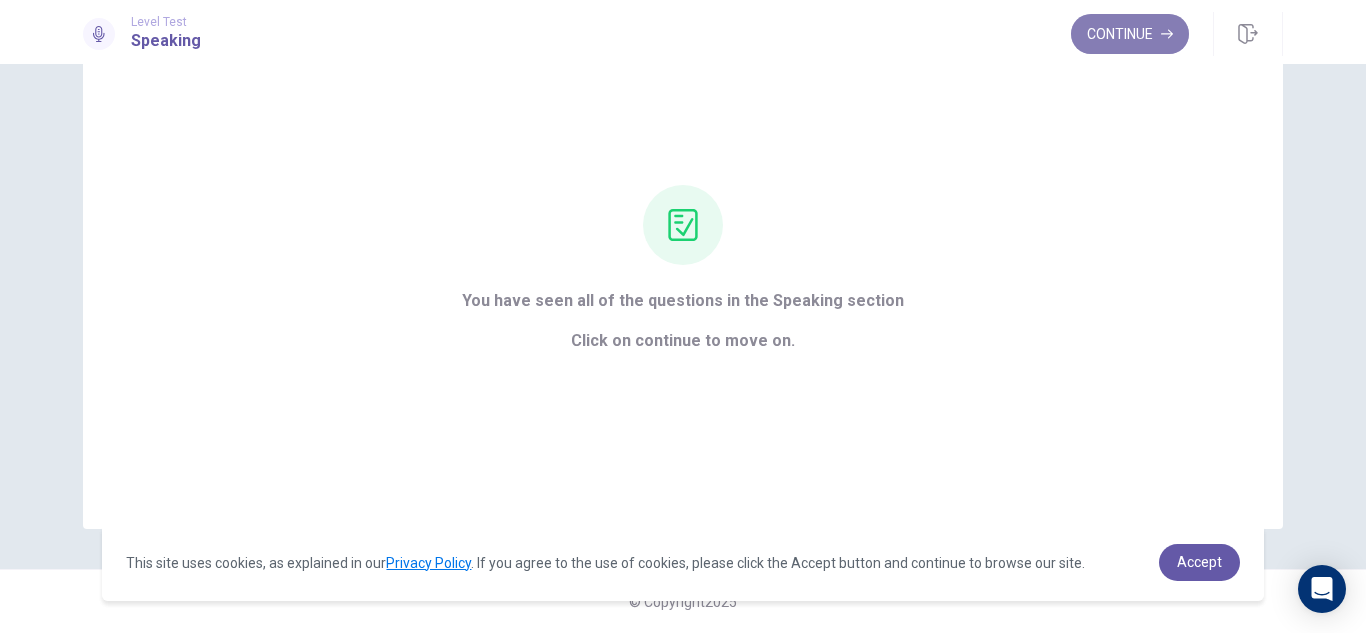 click on "Continue" at bounding box center [1130, 34] 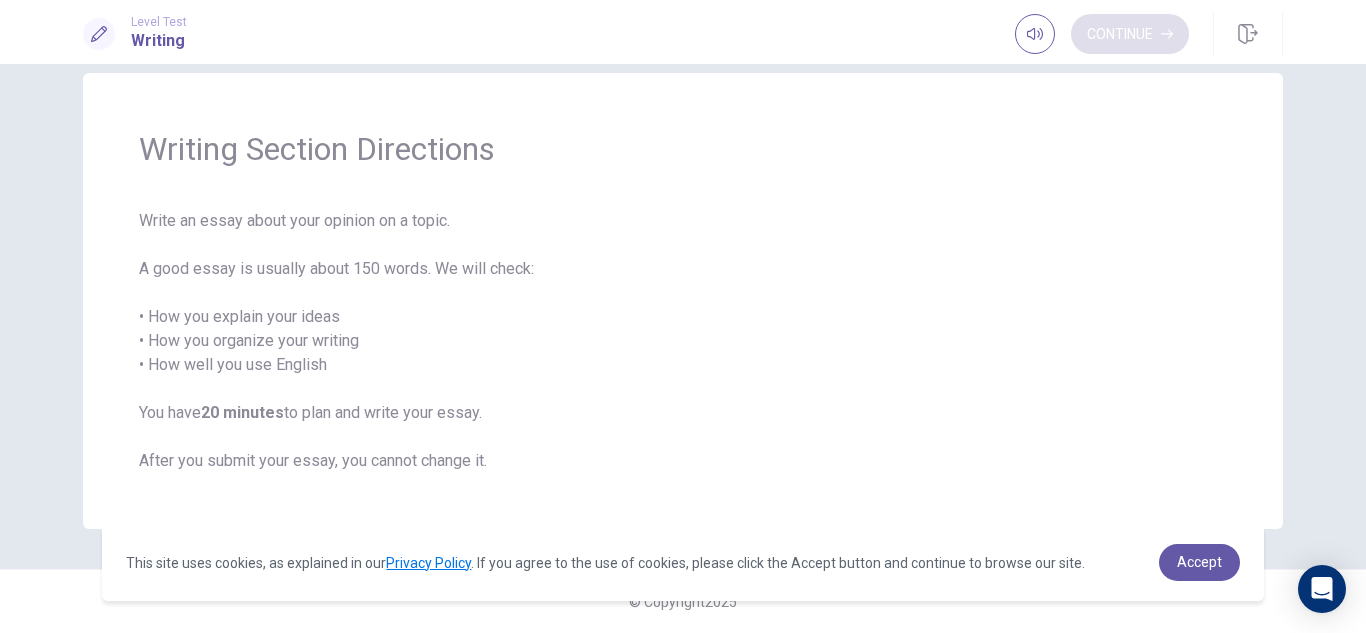scroll, scrollTop: 31, scrollLeft: 0, axis: vertical 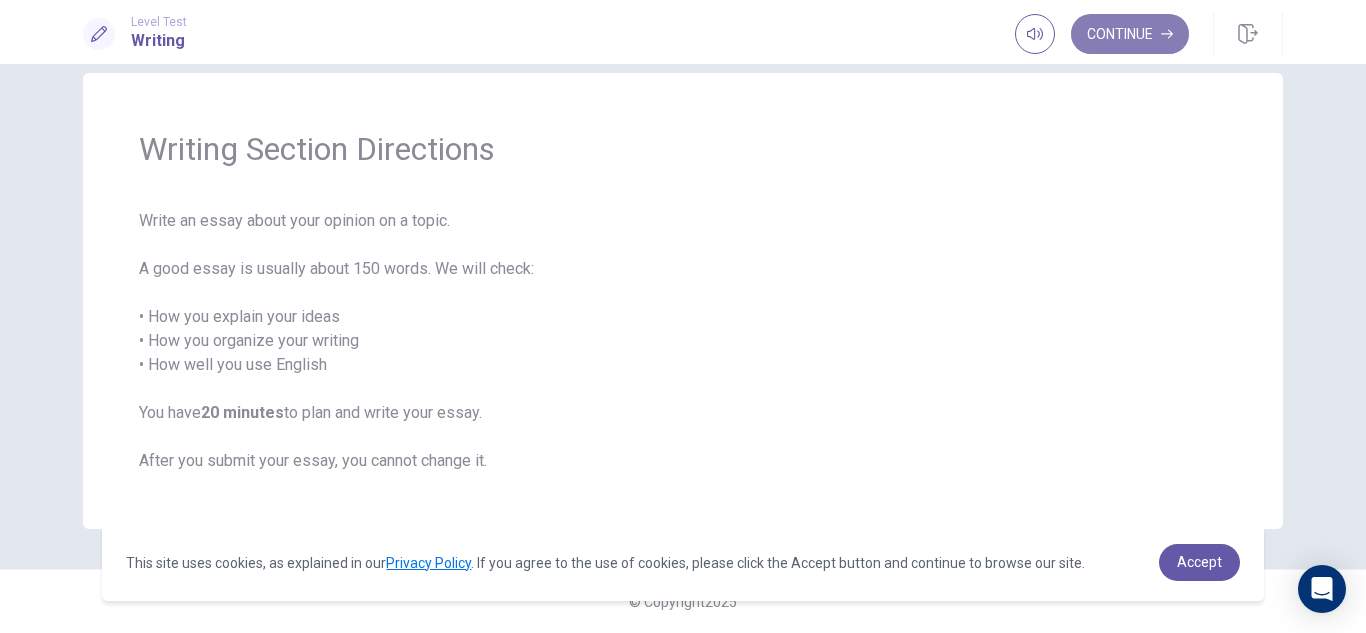 click on "Continue" at bounding box center (1130, 34) 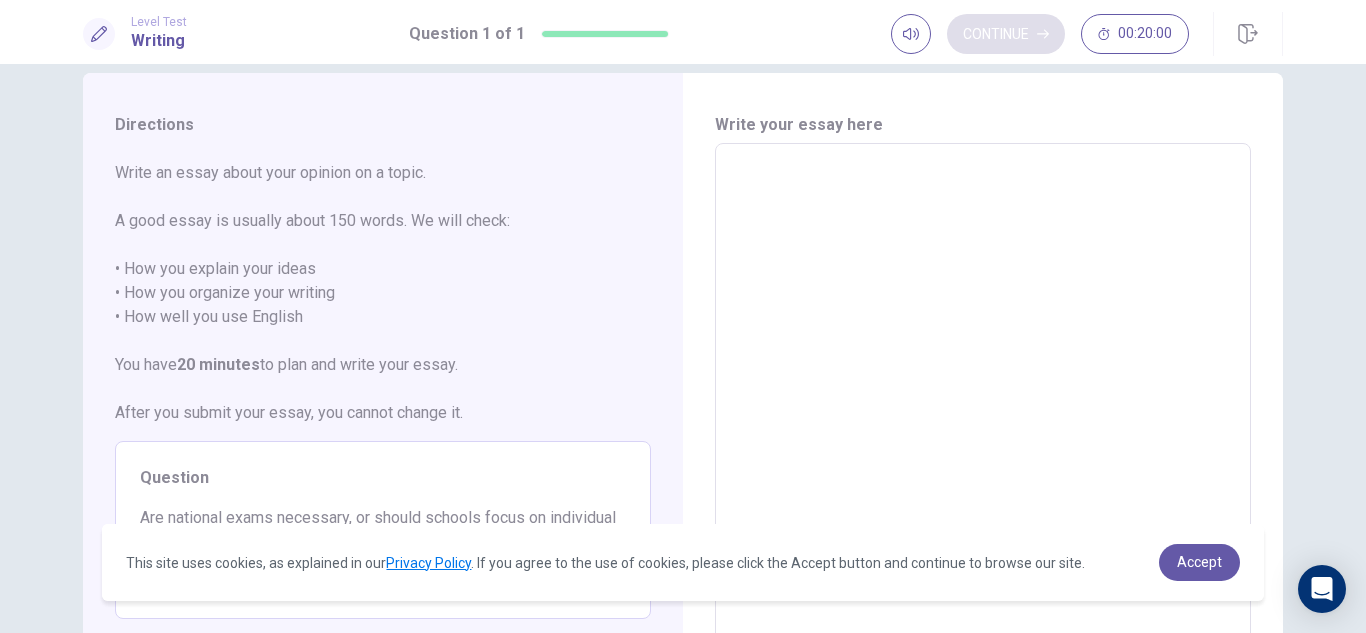 scroll, scrollTop: 169, scrollLeft: 0, axis: vertical 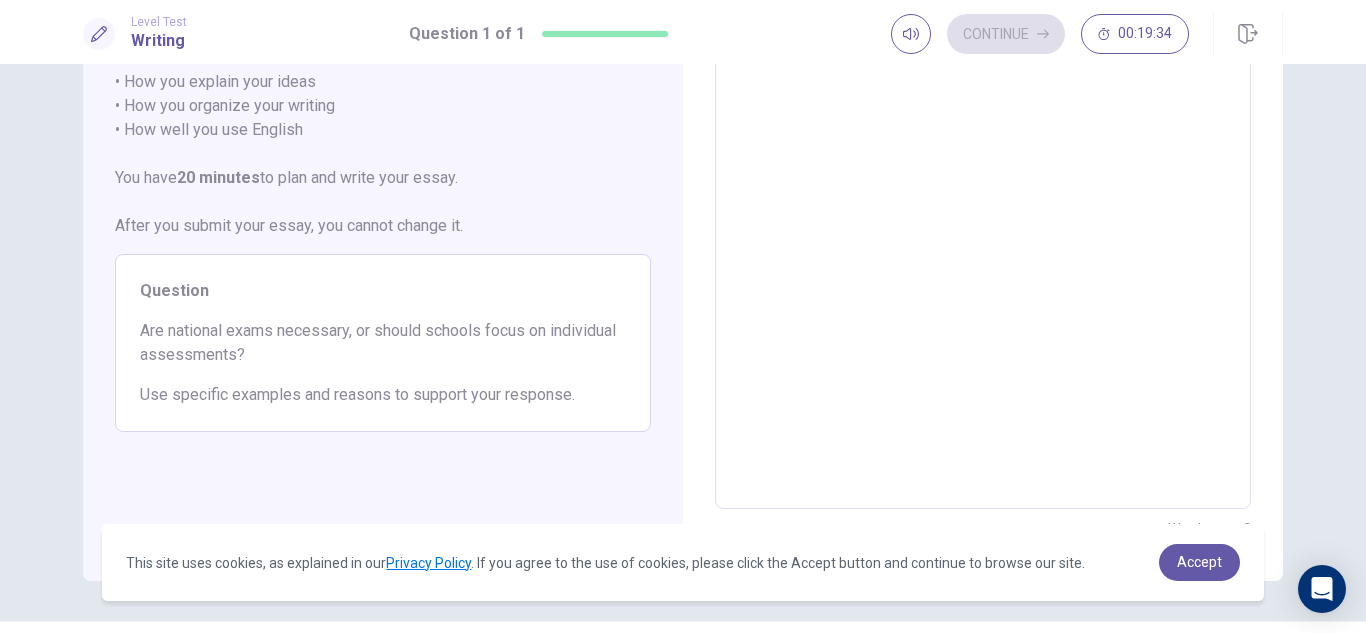 drag, startPoint x: 1305, startPoint y: 386, endPoint x: 1298, endPoint y: 372, distance: 15.652476 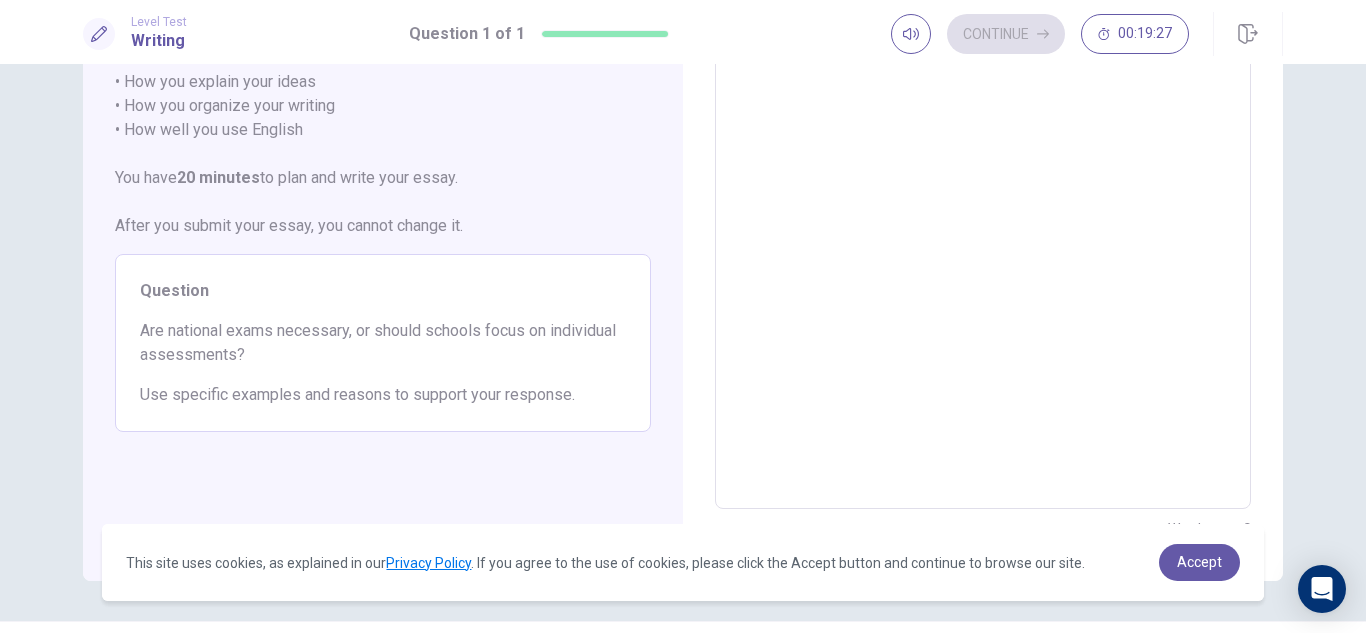 drag, startPoint x: 135, startPoint y: 326, endPoint x: 306, endPoint y: 339, distance: 171.49344 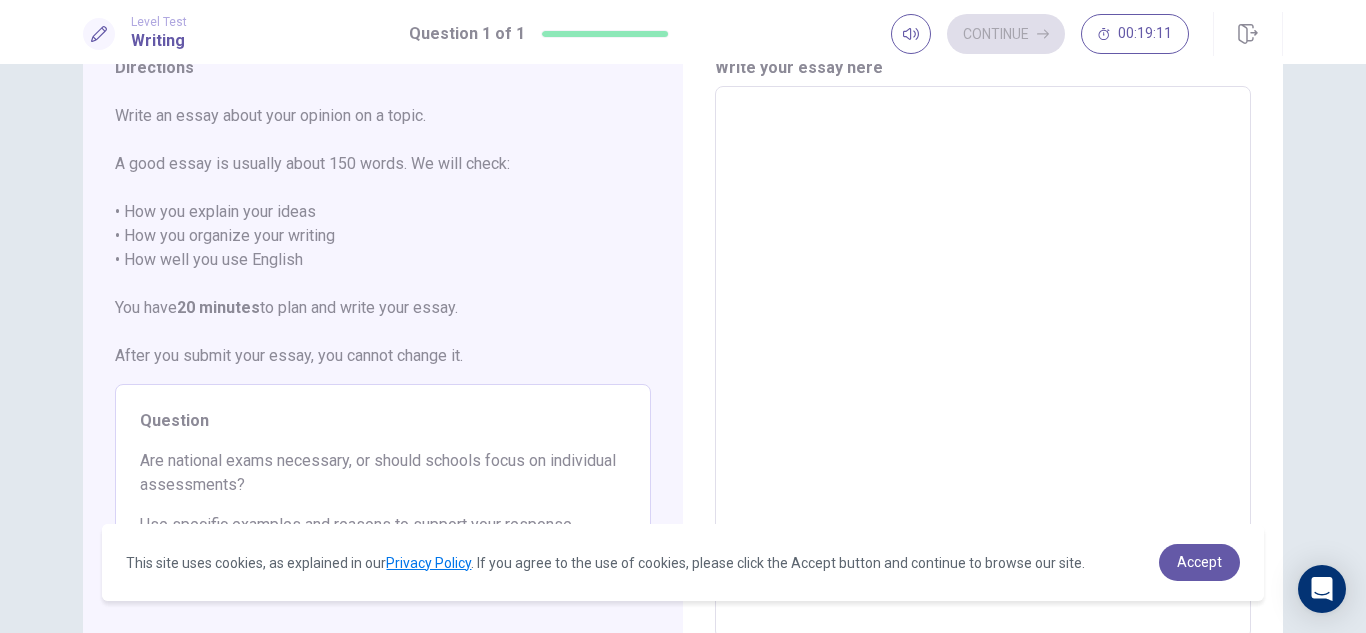 scroll, scrollTop: 86, scrollLeft: 0, axis: vertical 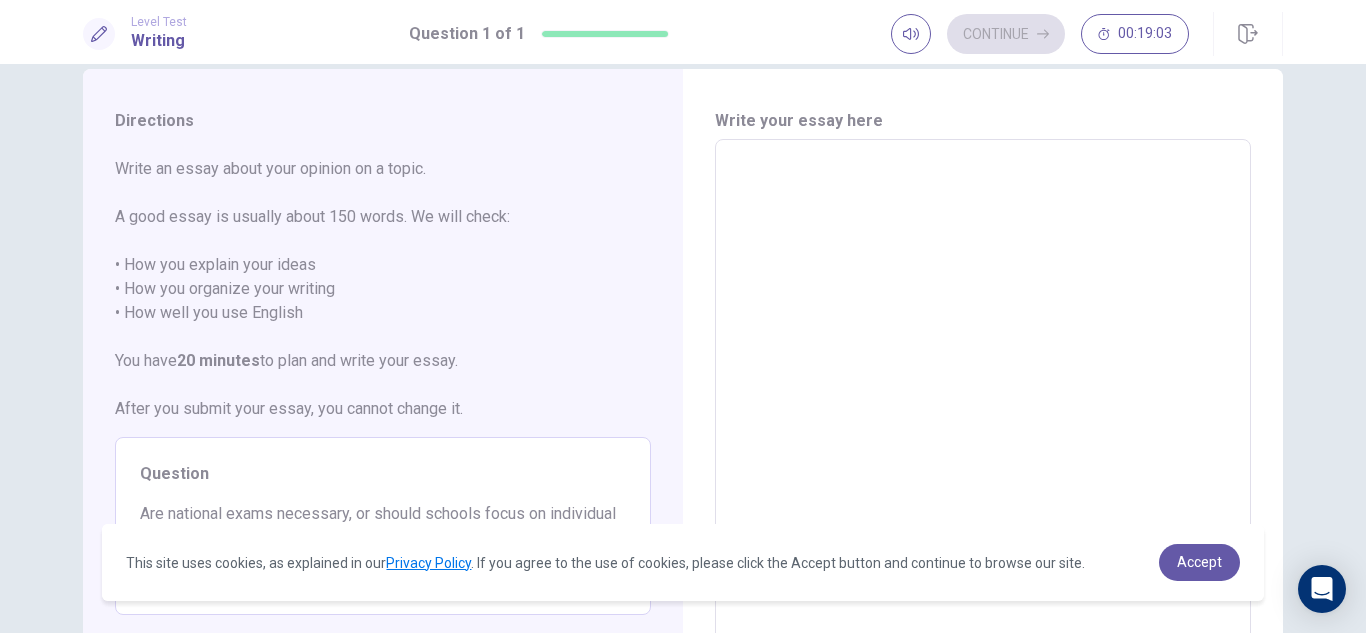 click at bounding box center (983, 416) 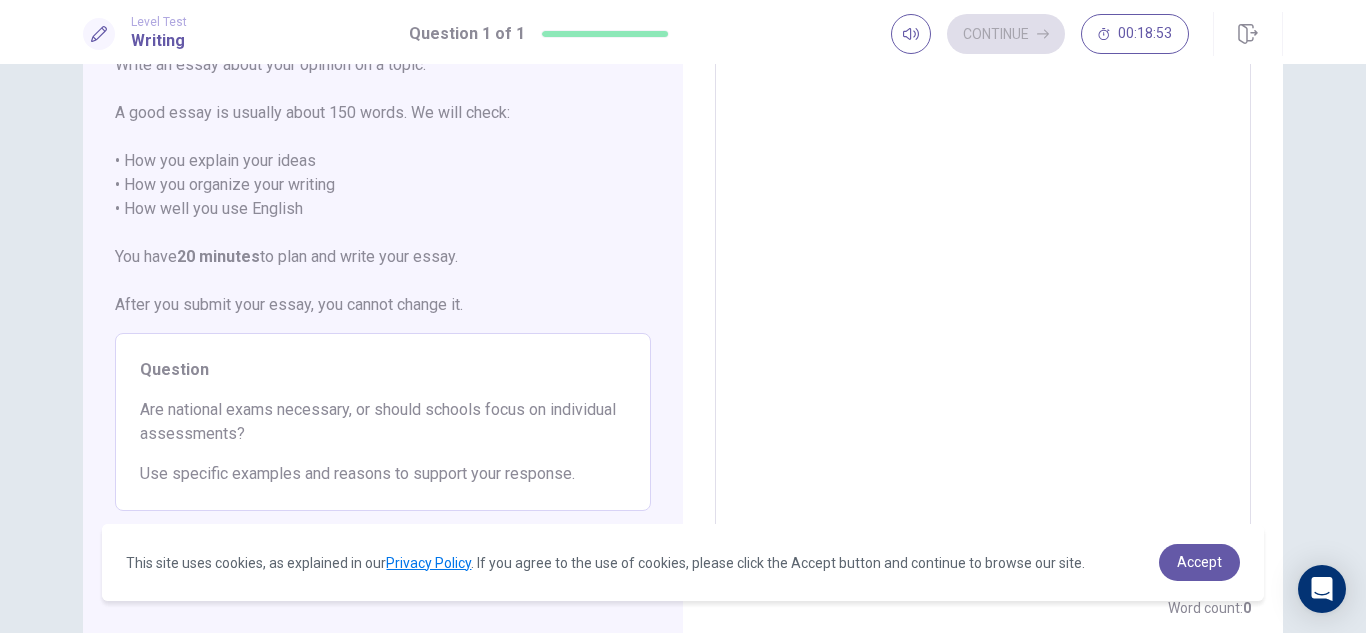 scroll, scrollTop: 142, scrollLeft: 0, axis: vertical 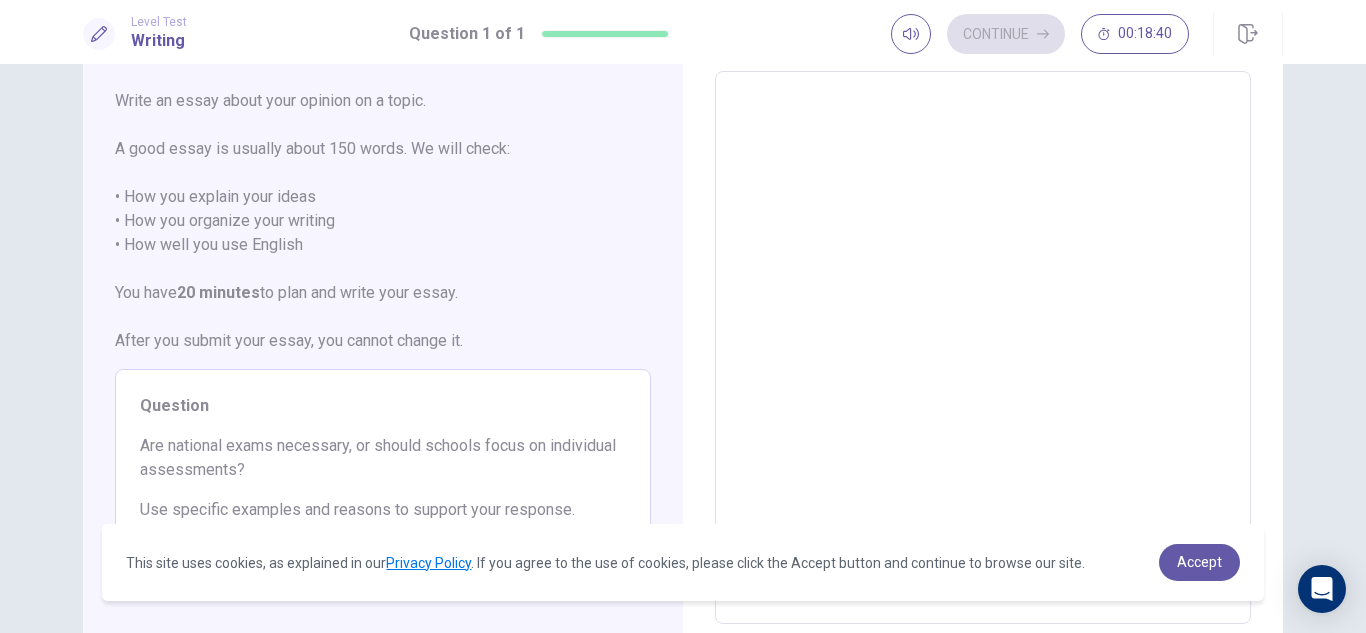 click on "Directions Write an essay about your opinion on a topic.
A good essay is usually about 150 words. We will check:
• How you explain your ideas
• How you organize your writing
• How well you use English
You have  20 minutes  to plan and write your essay.
After you submit your essay, you cannot change it. Question Are national exams necessary, or should schools focus on individual assessments? Use specific examples and reasons to support your response. Write your essay here * ​ Word count :  0 © Copyright  2025" at bounding box center [683, 348] 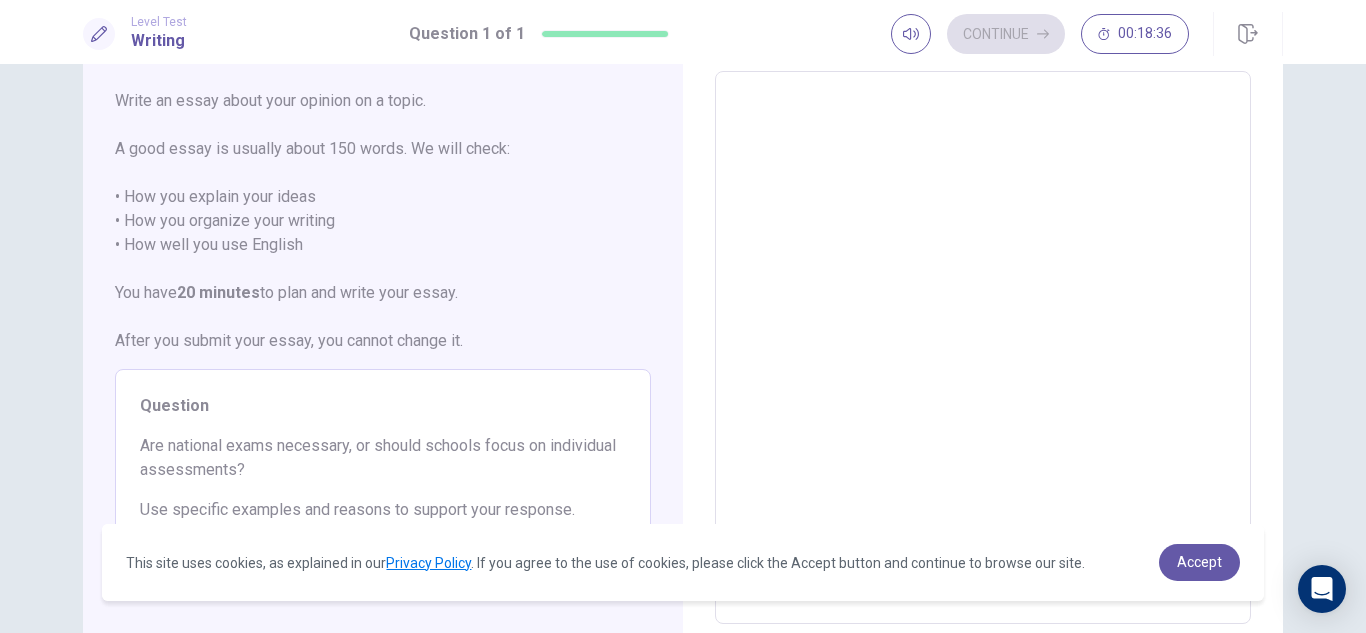 click at bounding box center (983, 348) 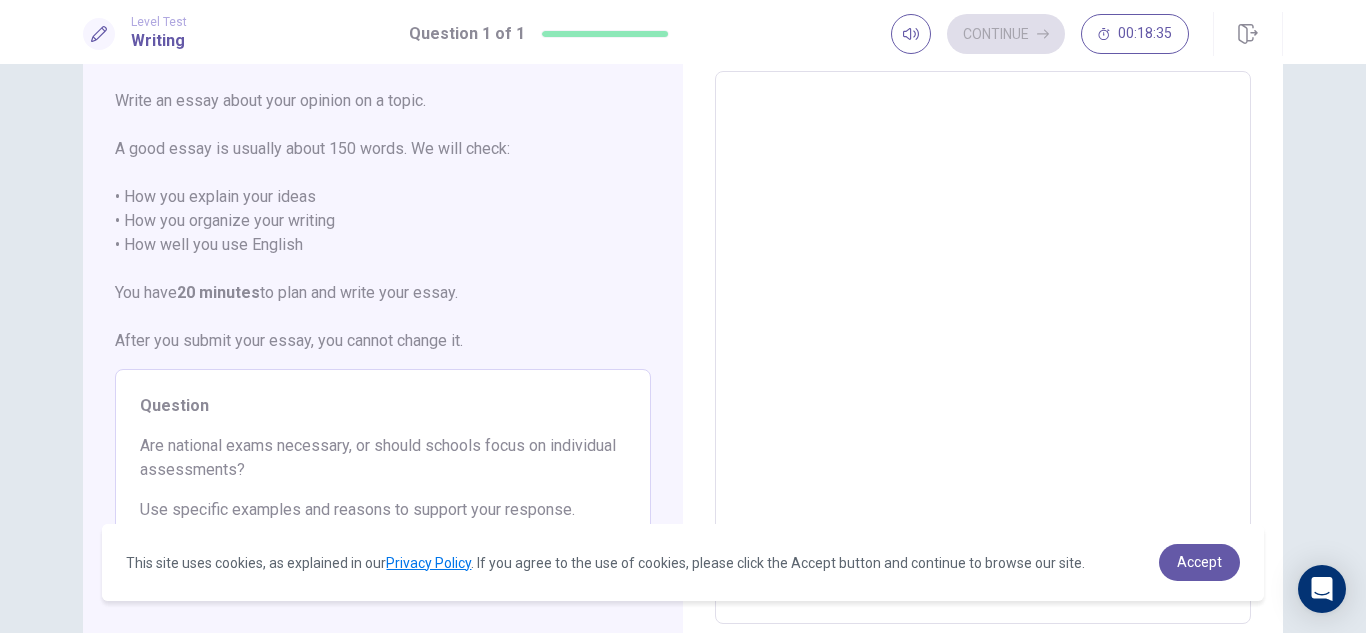 type on "*" 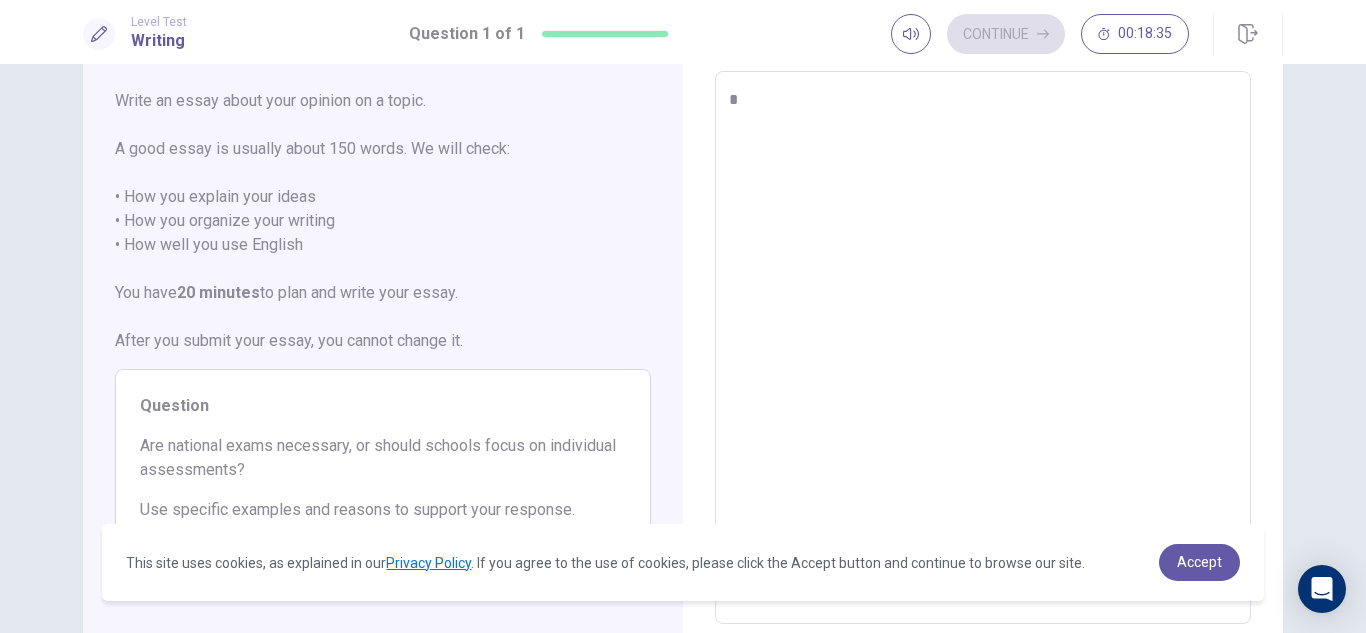 type on "*" 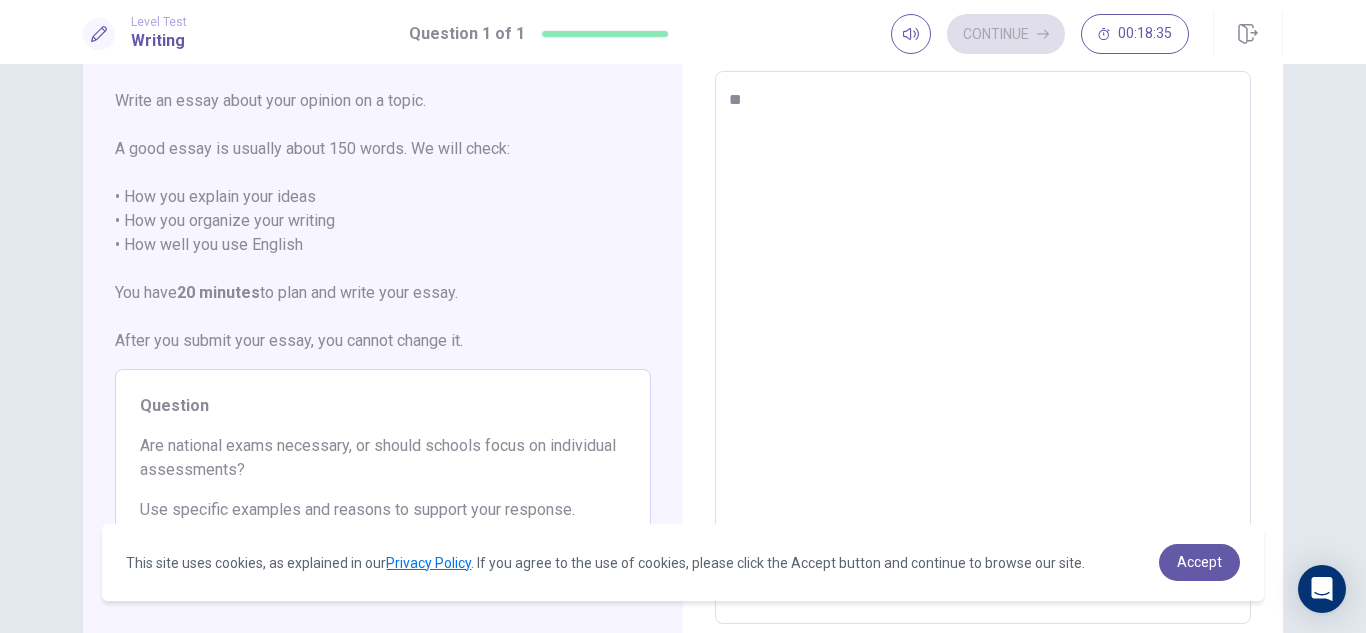 type on "*" 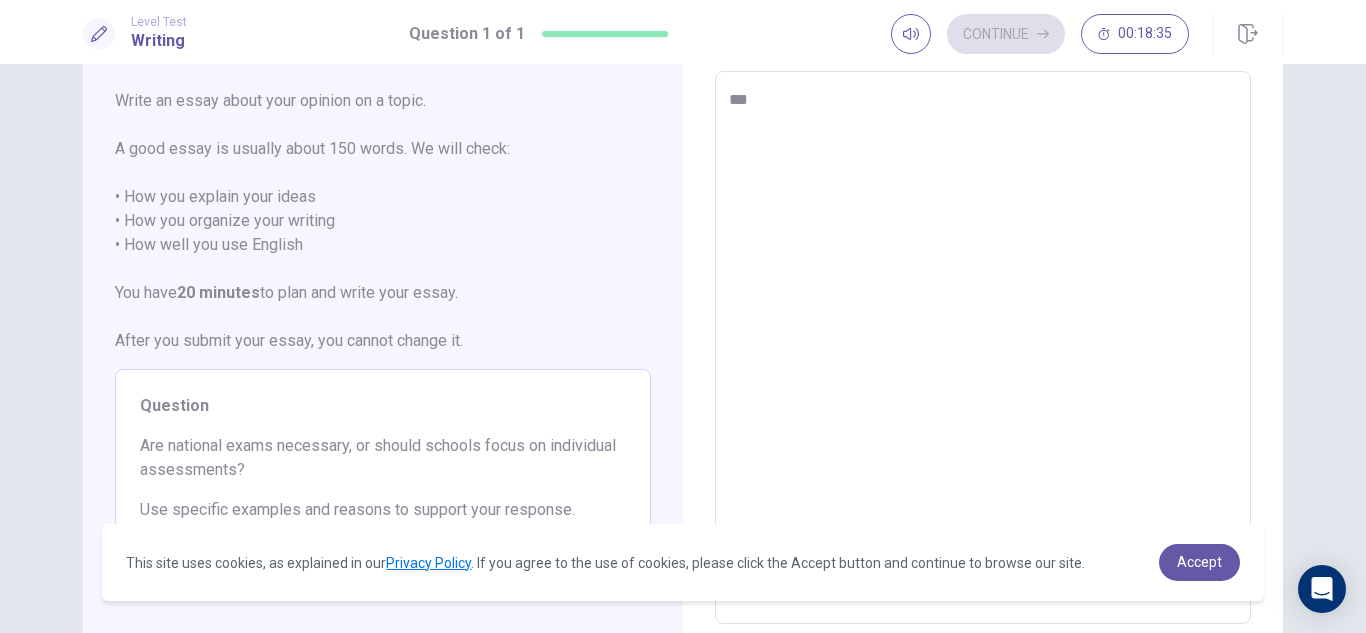 type on "*" 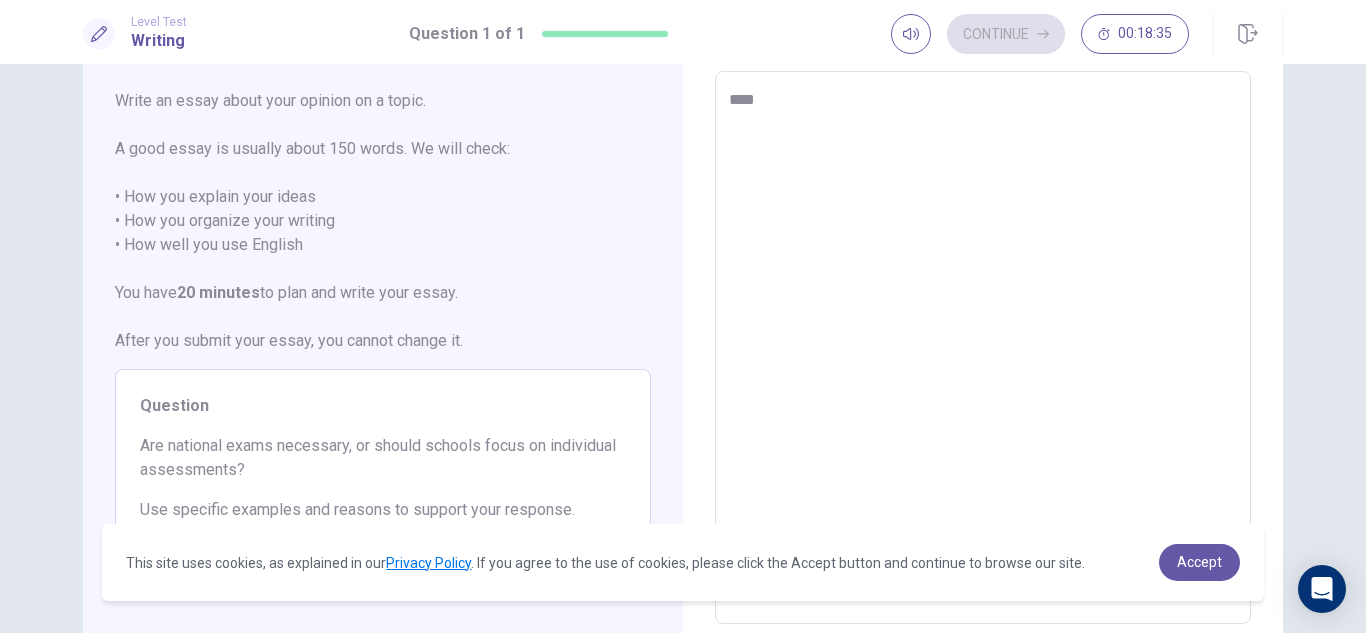 type on "*" 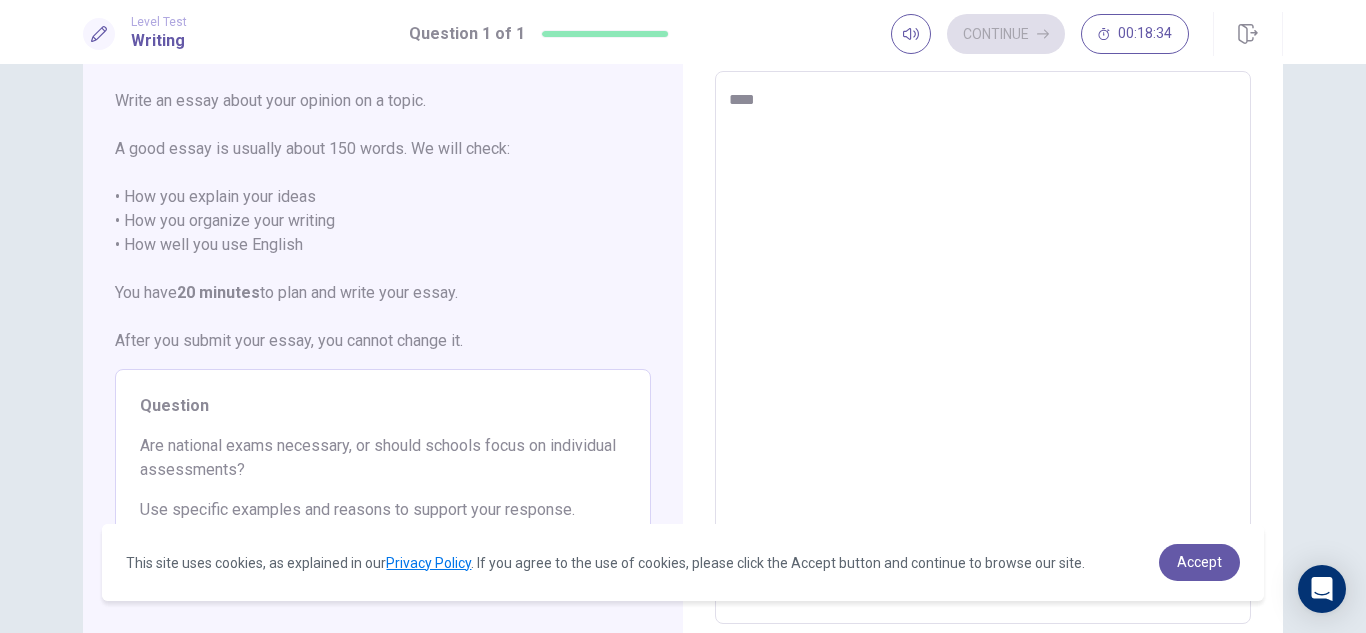 type on "*****" 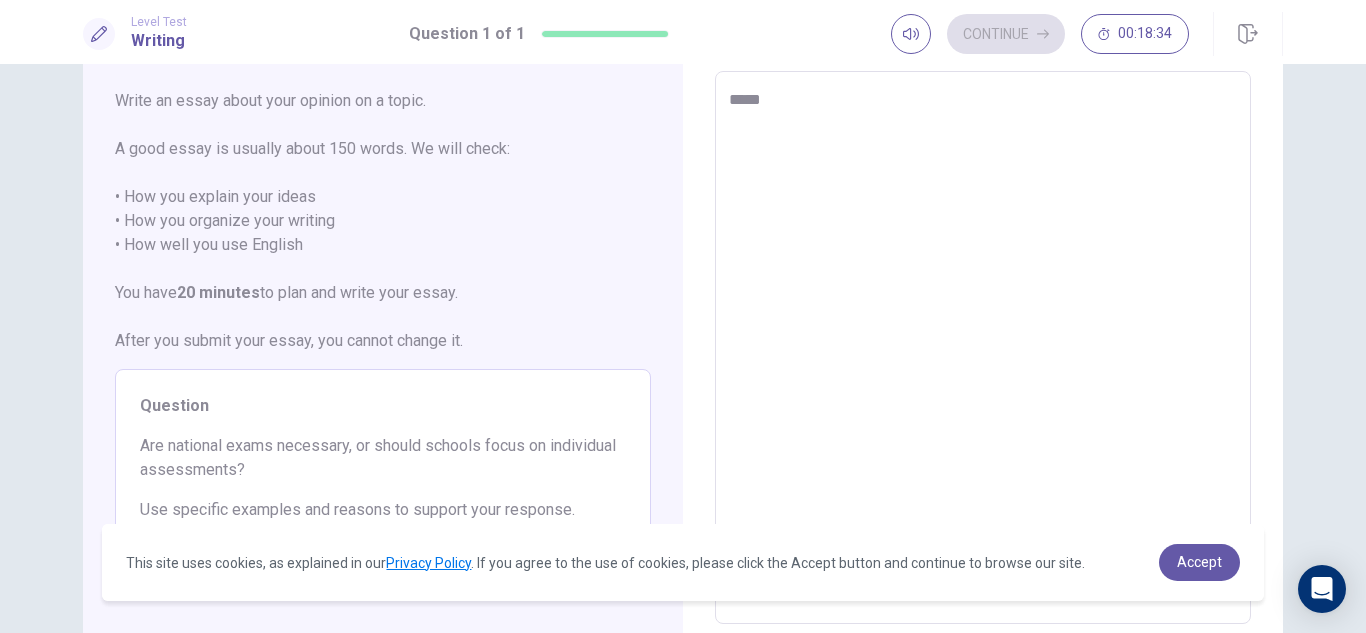 type on "*" 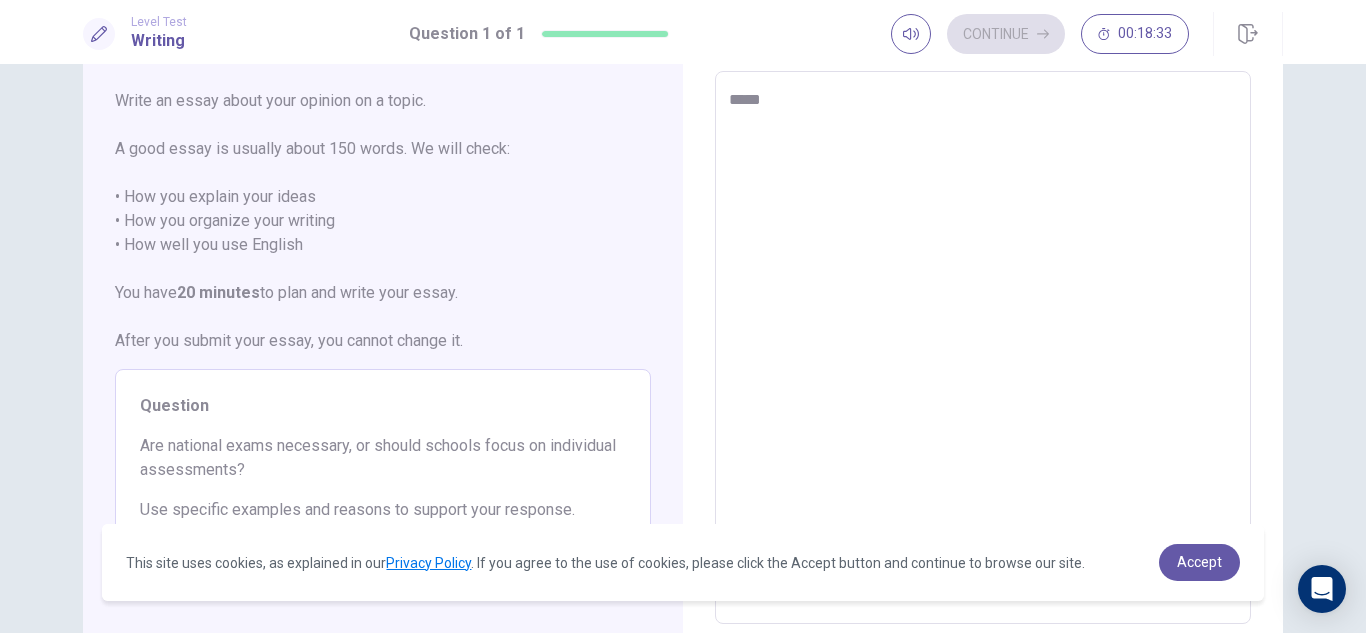 type on "*****" 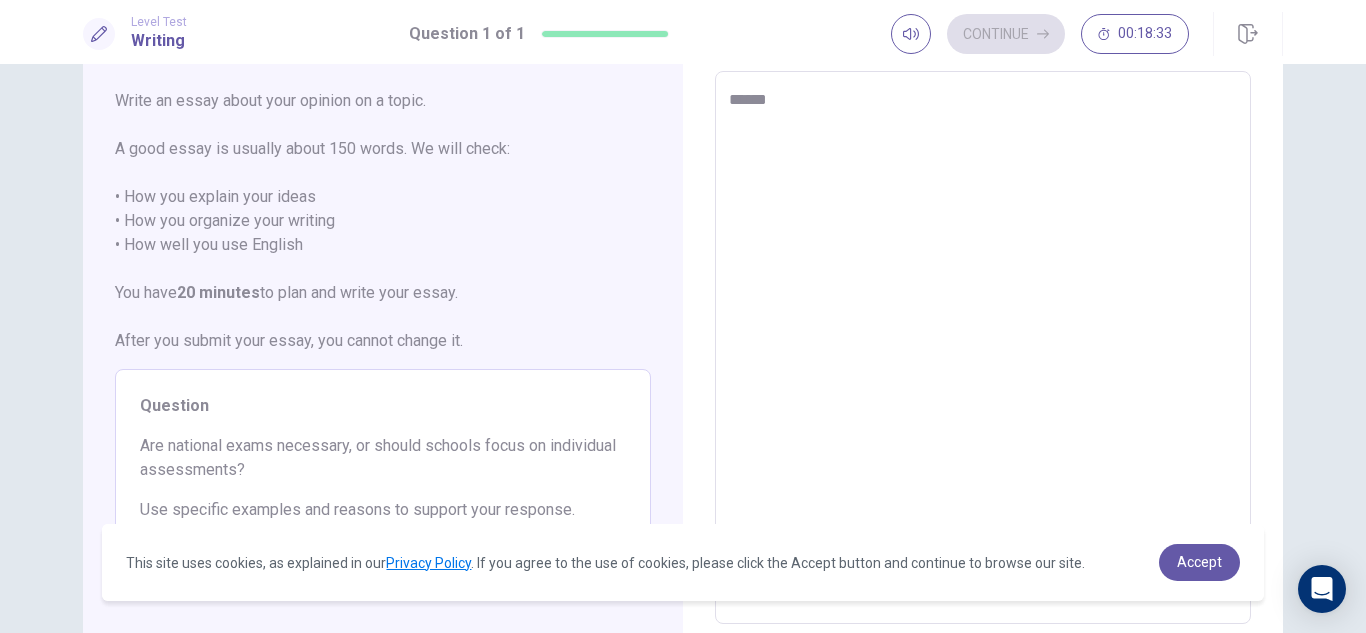 type on "*" 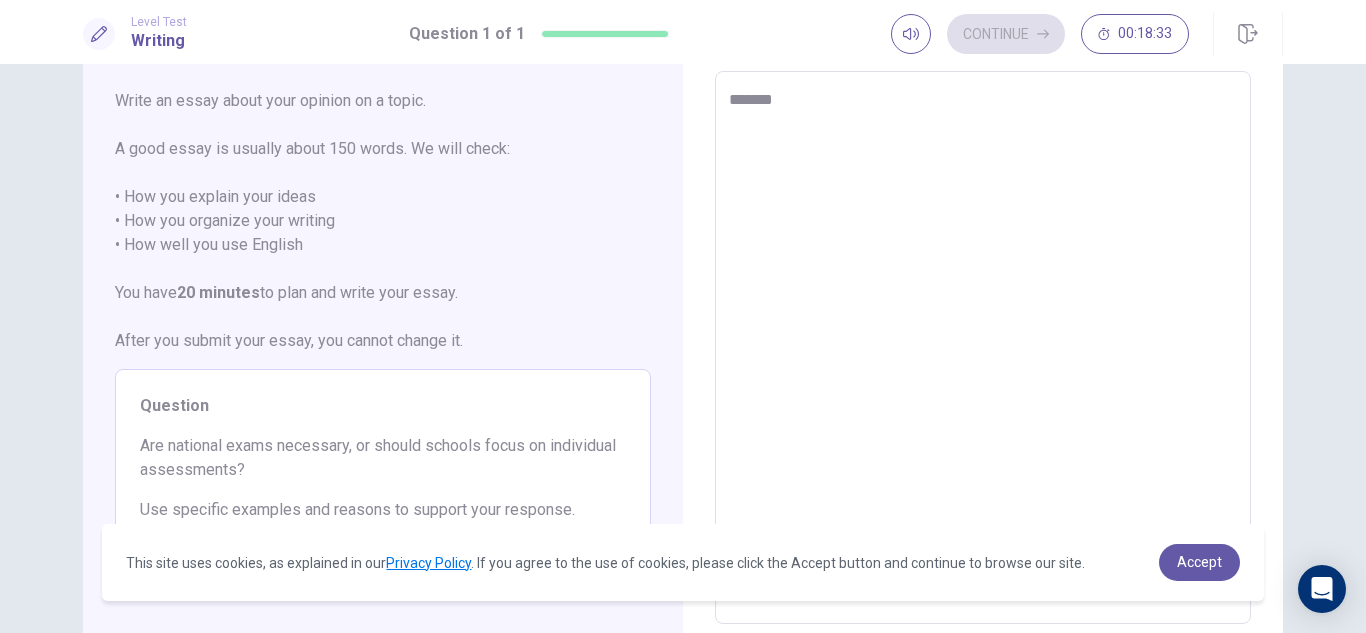 type on "*" 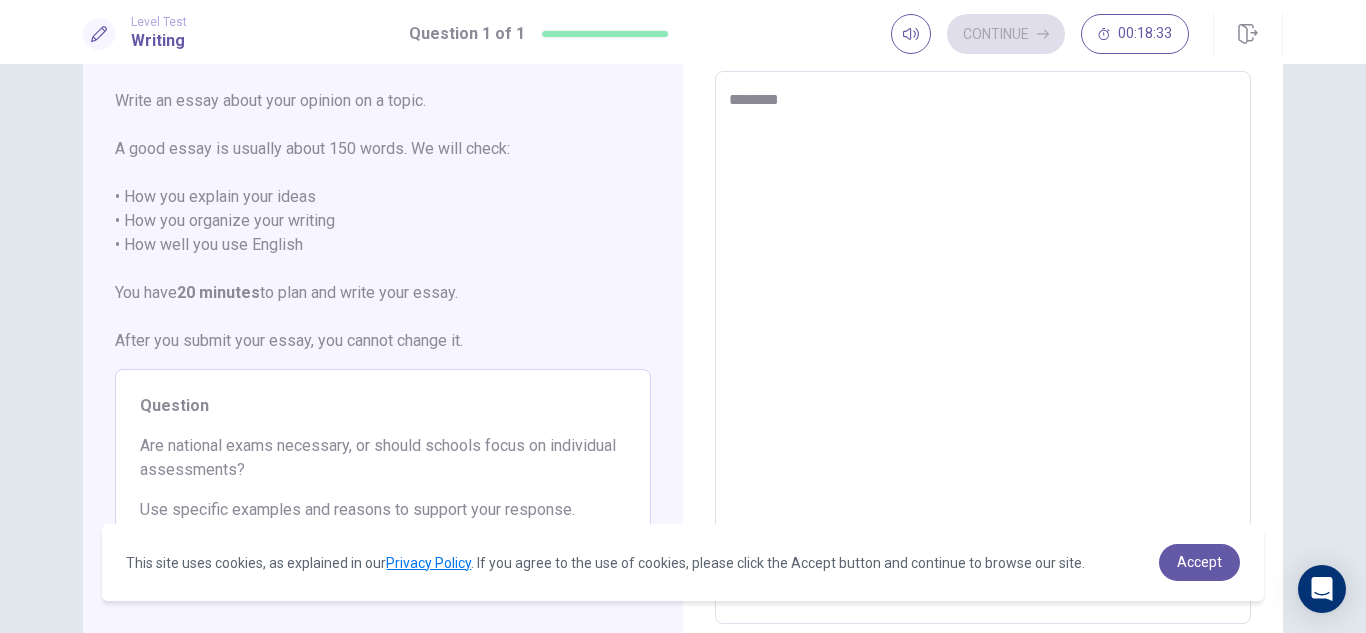 type on "*" 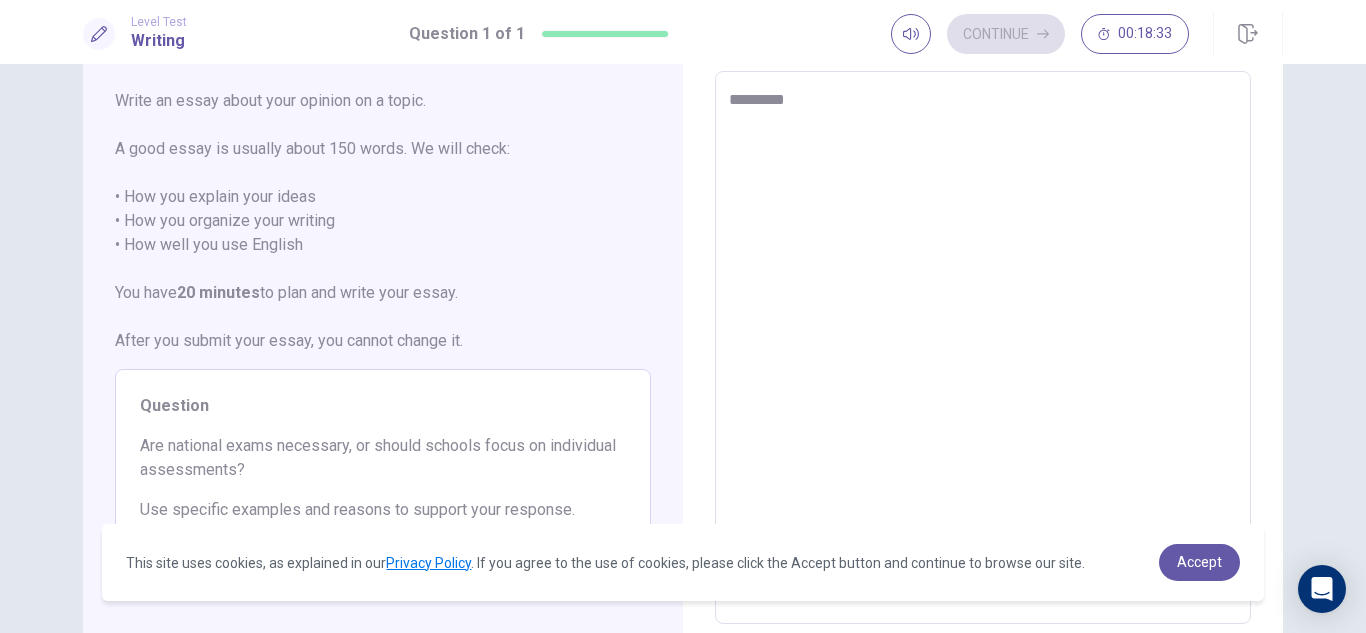 type on "*" 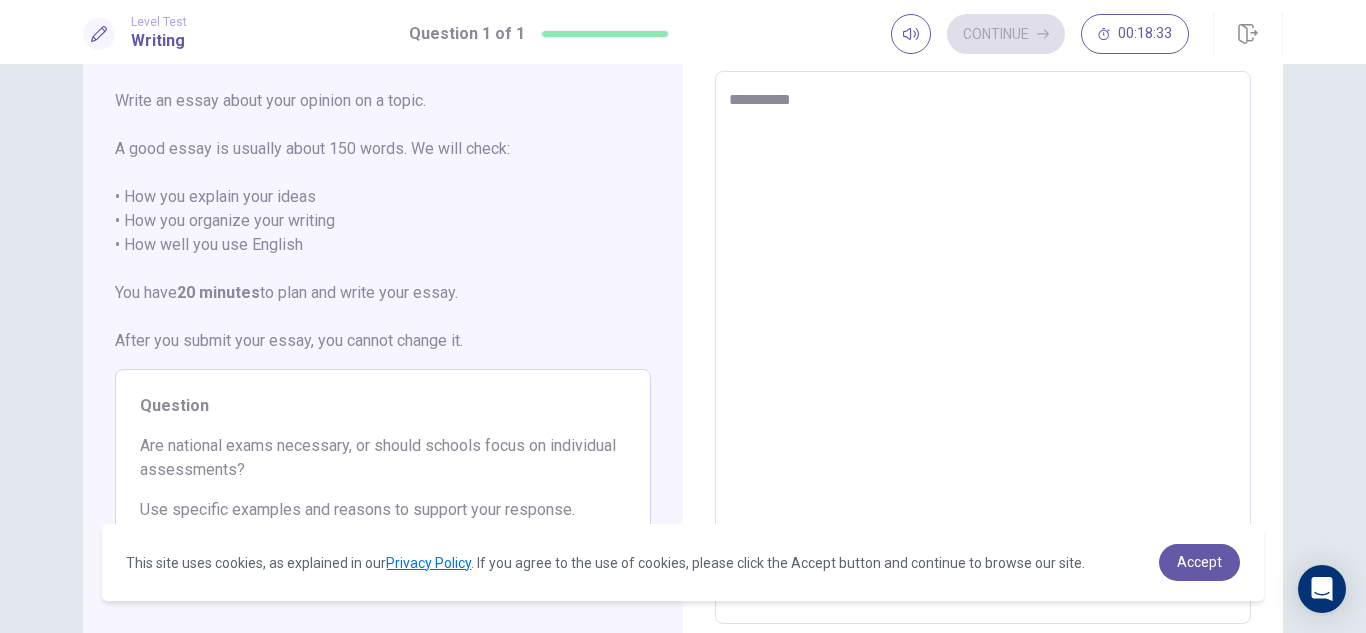 type on "*" 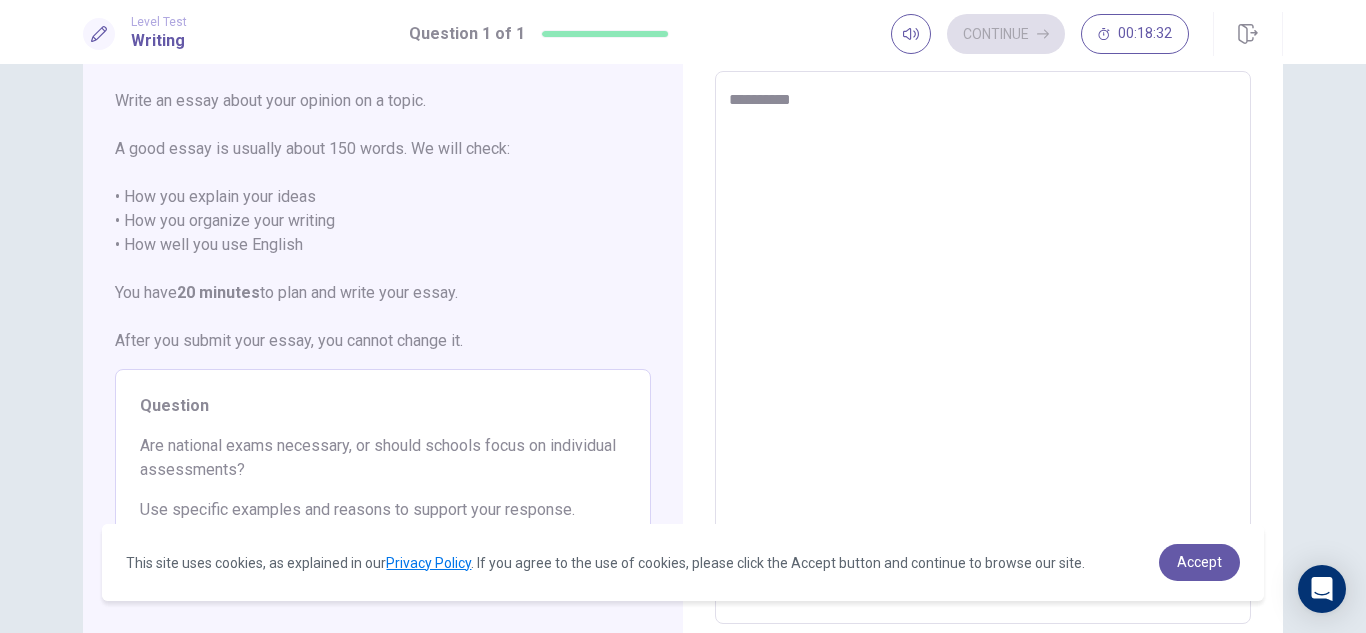 type on "**********" 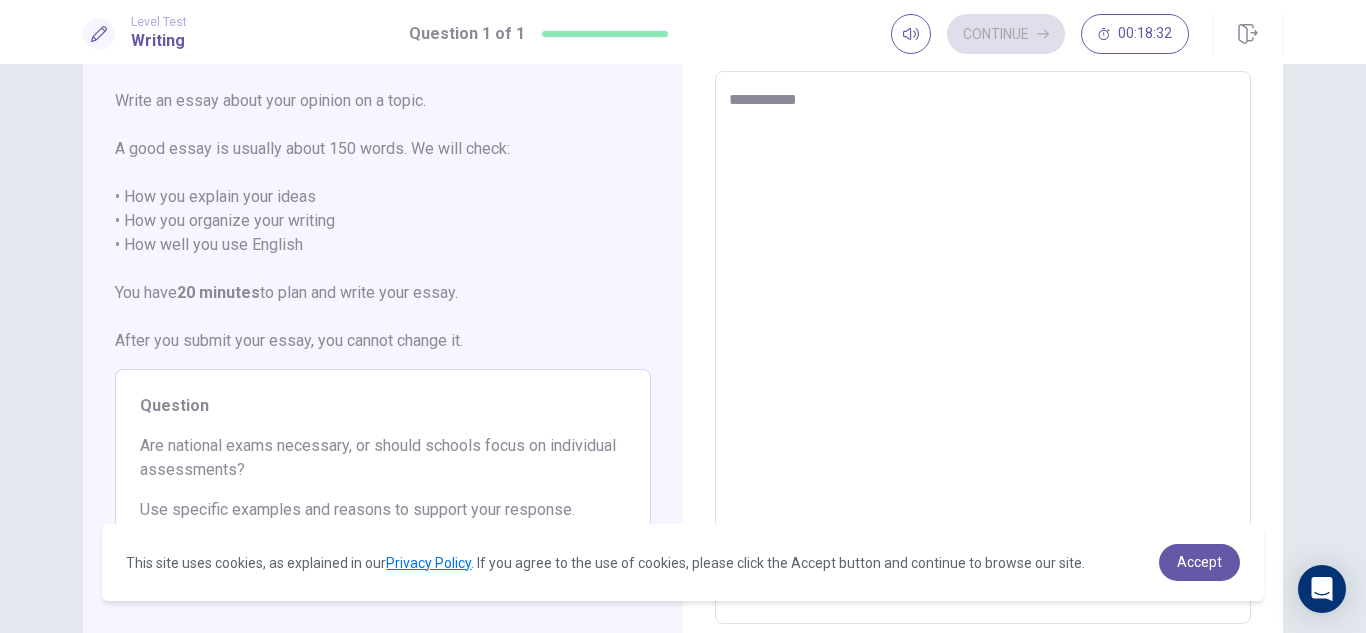 type on "*" 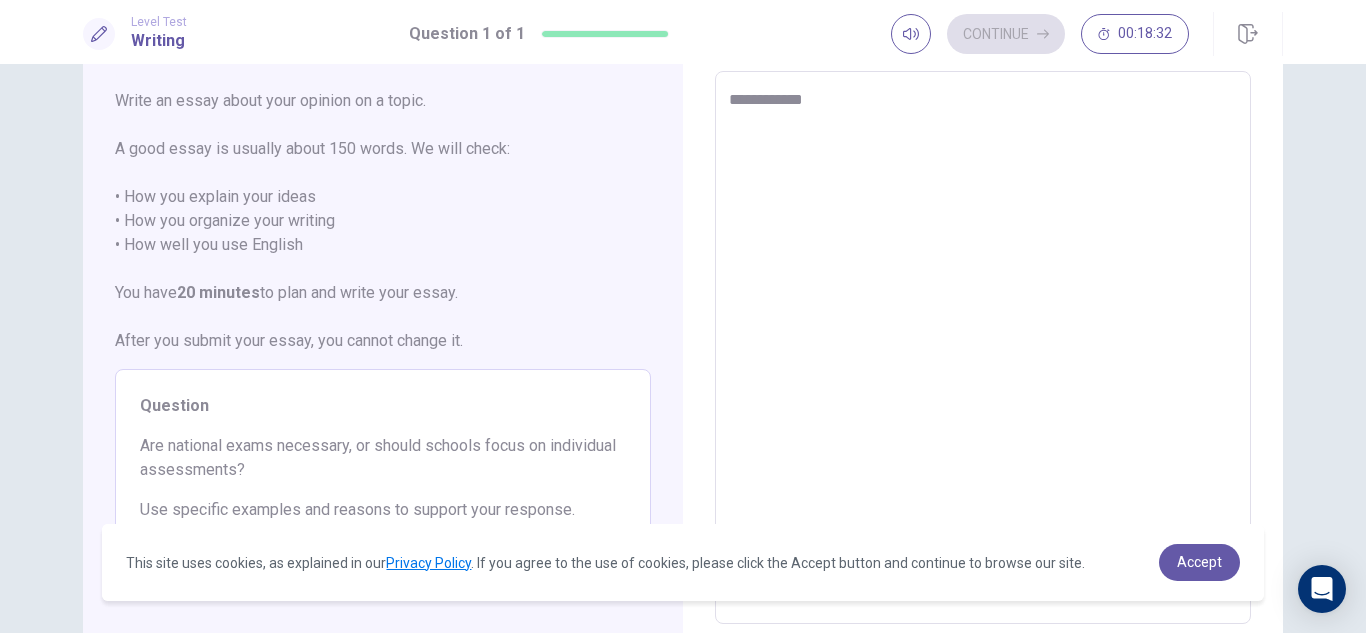 type on "*" 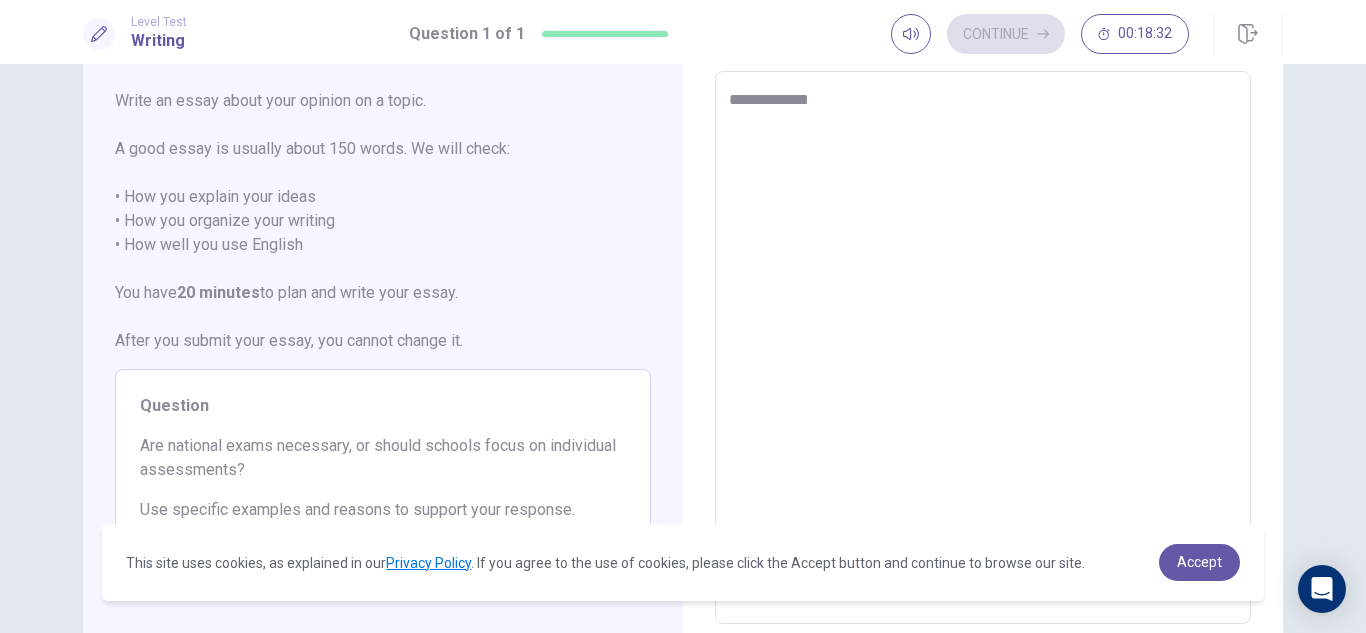 type on "*" 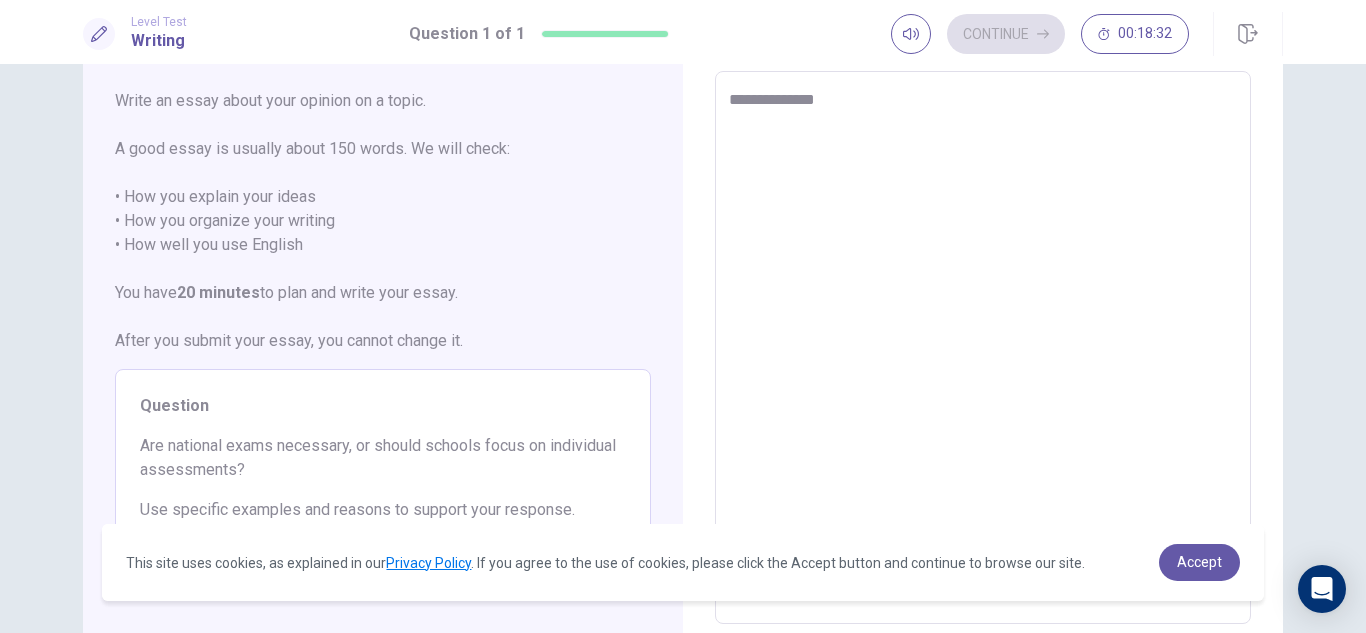 type on "**********" 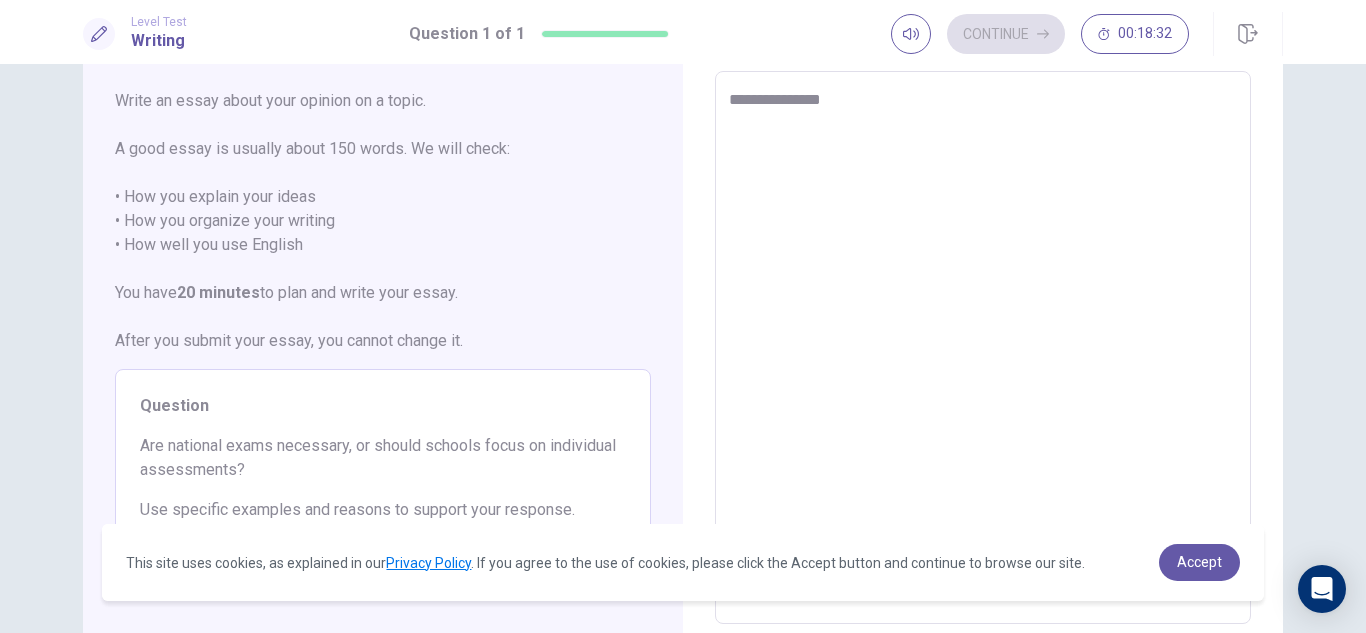 type on "*" 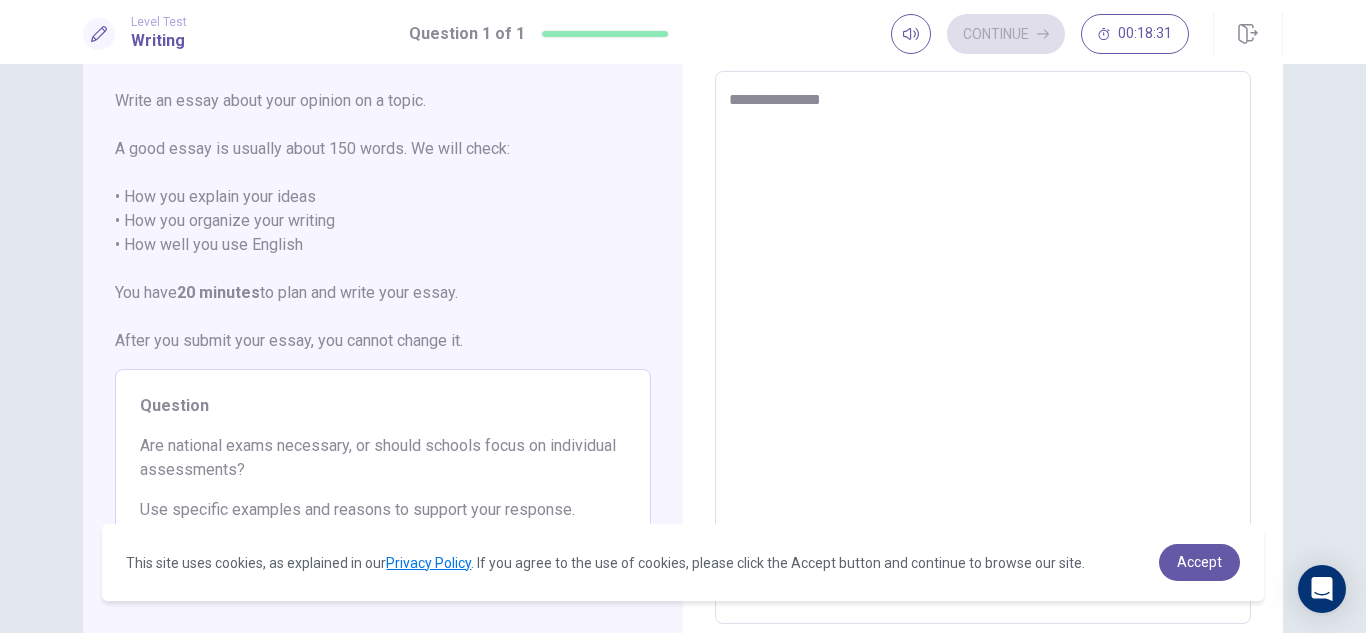 type on "**********" 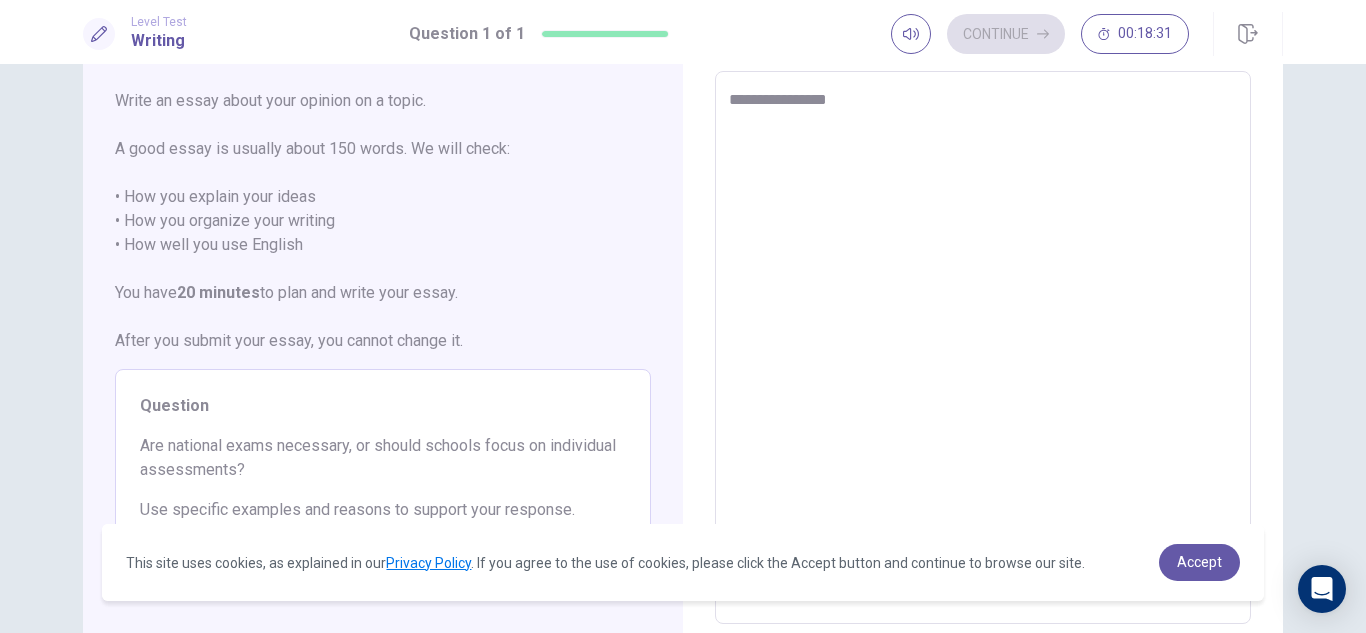 type on "*" 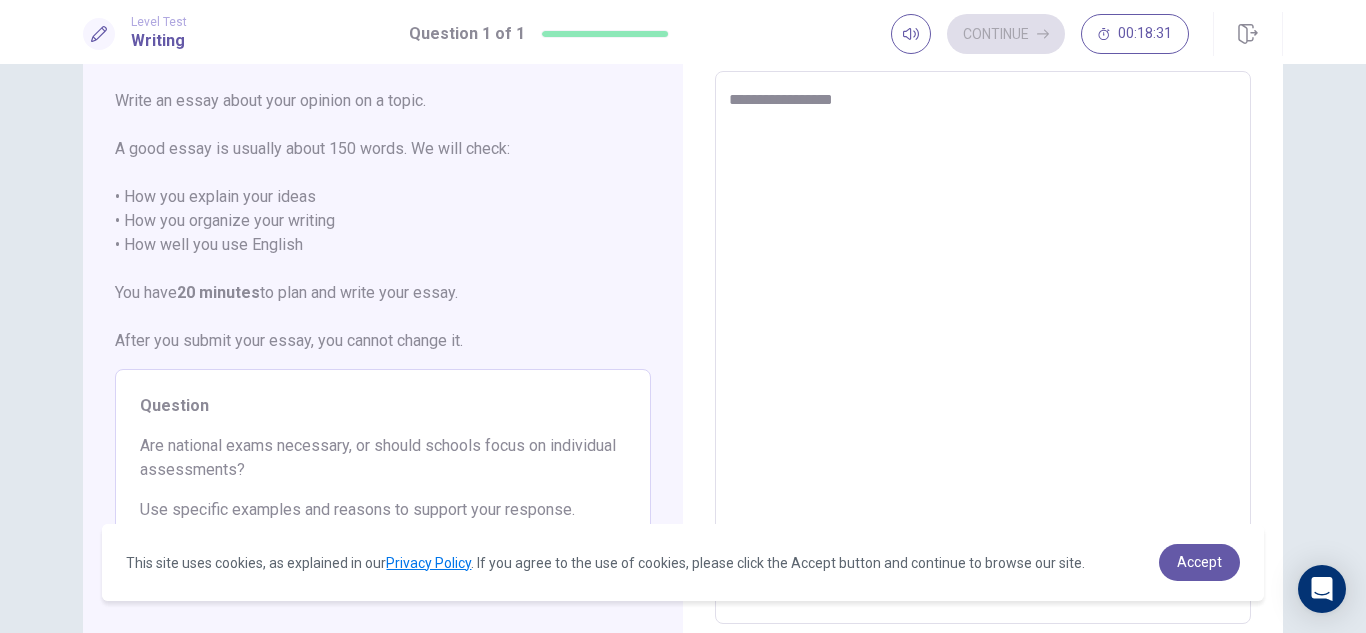 type on "*" 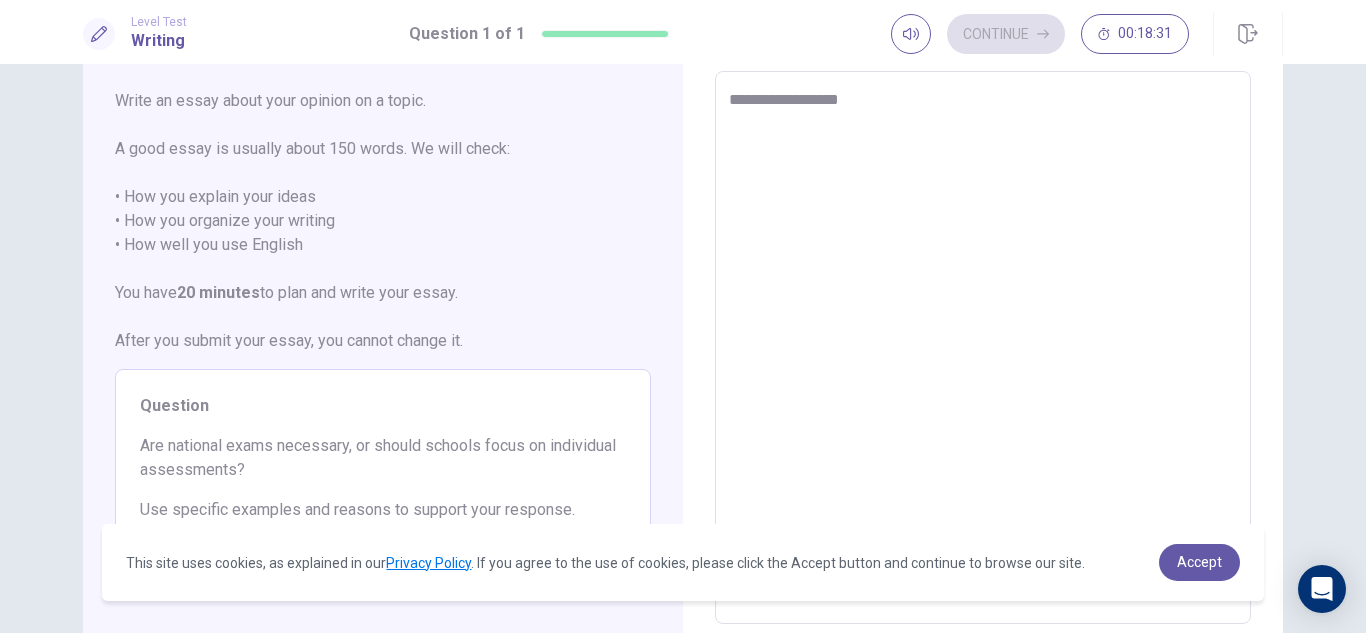 type on "*" 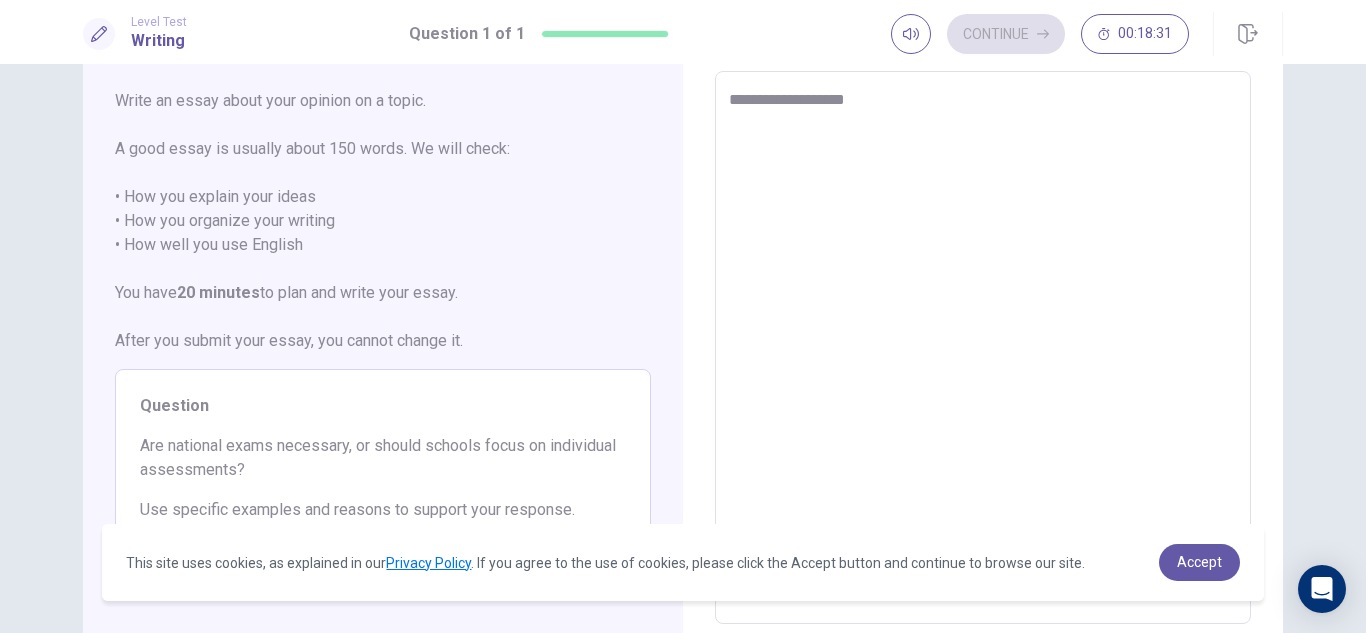 type on "*" 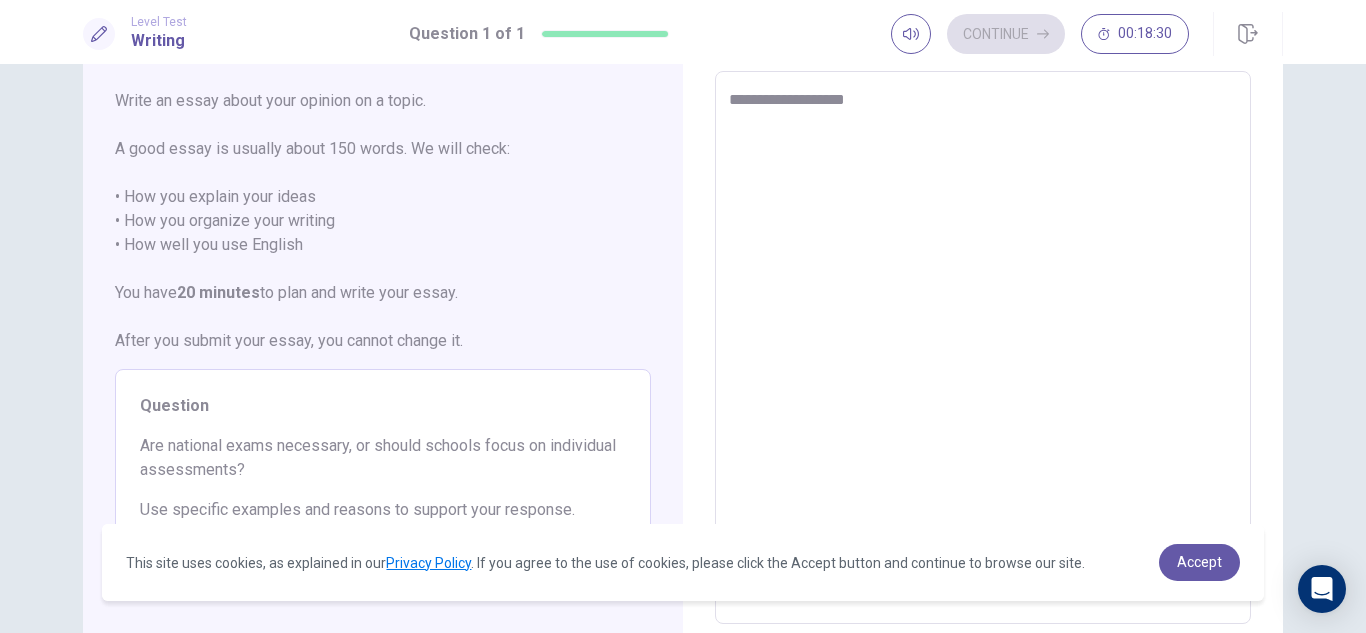 type on "**********" 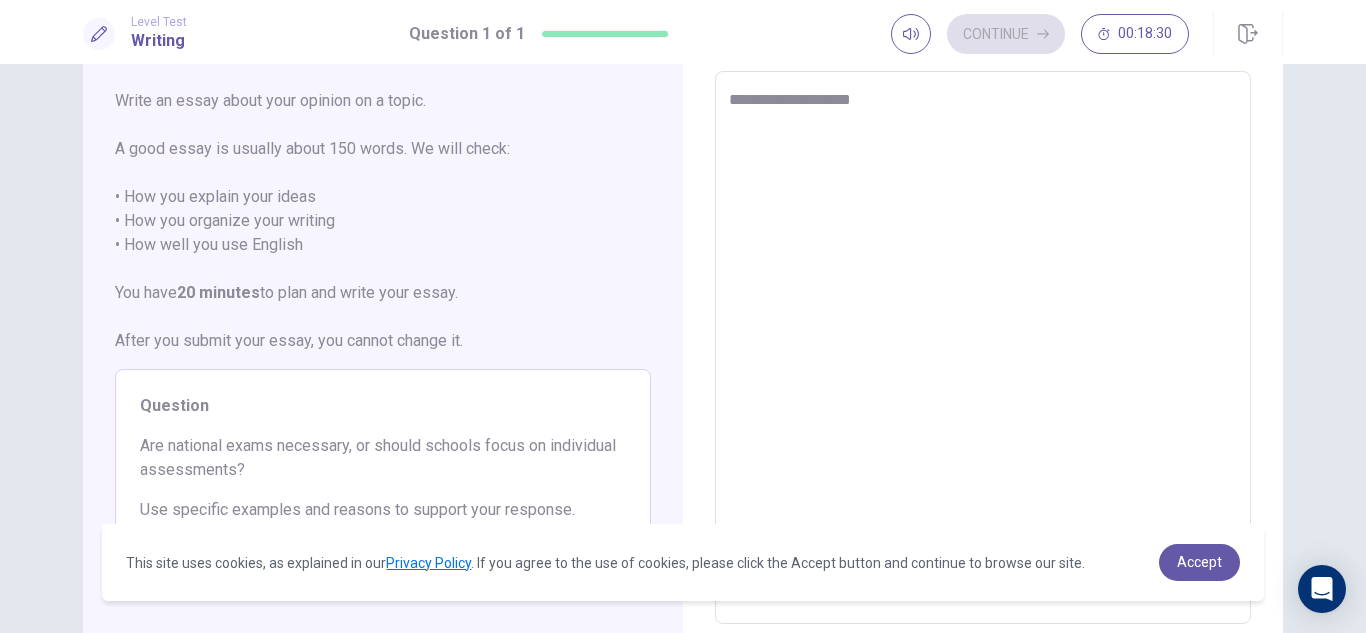 type on "*" 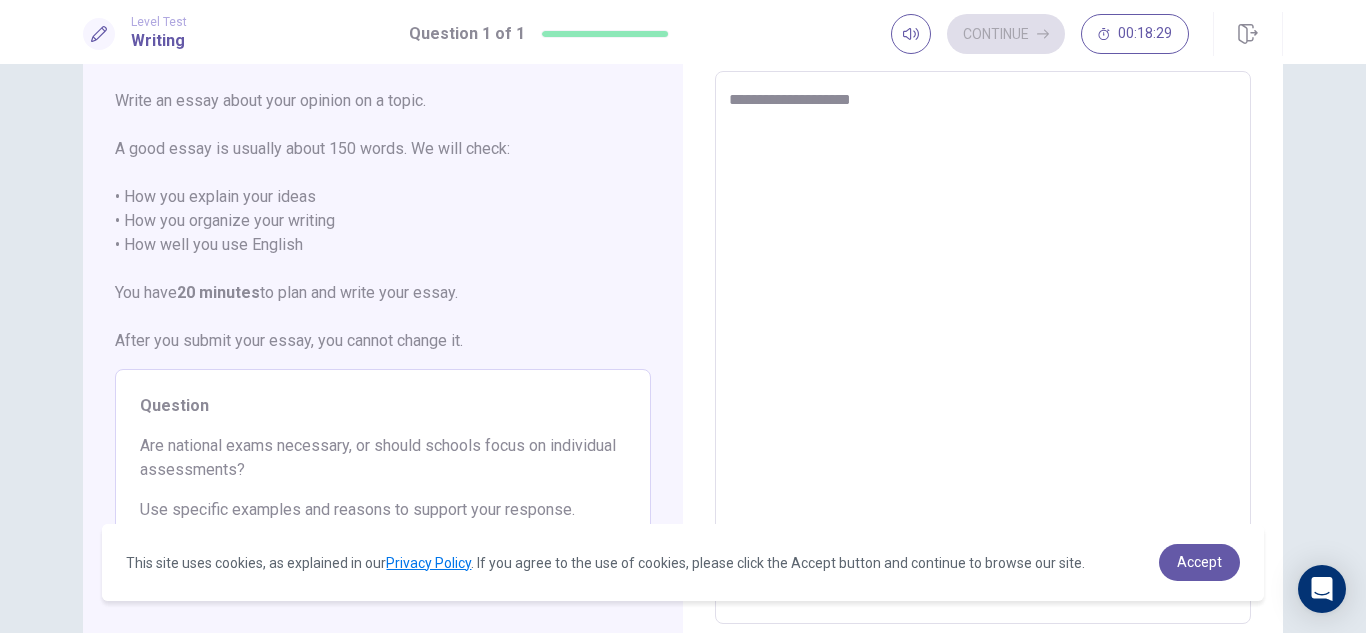 type on "**********" 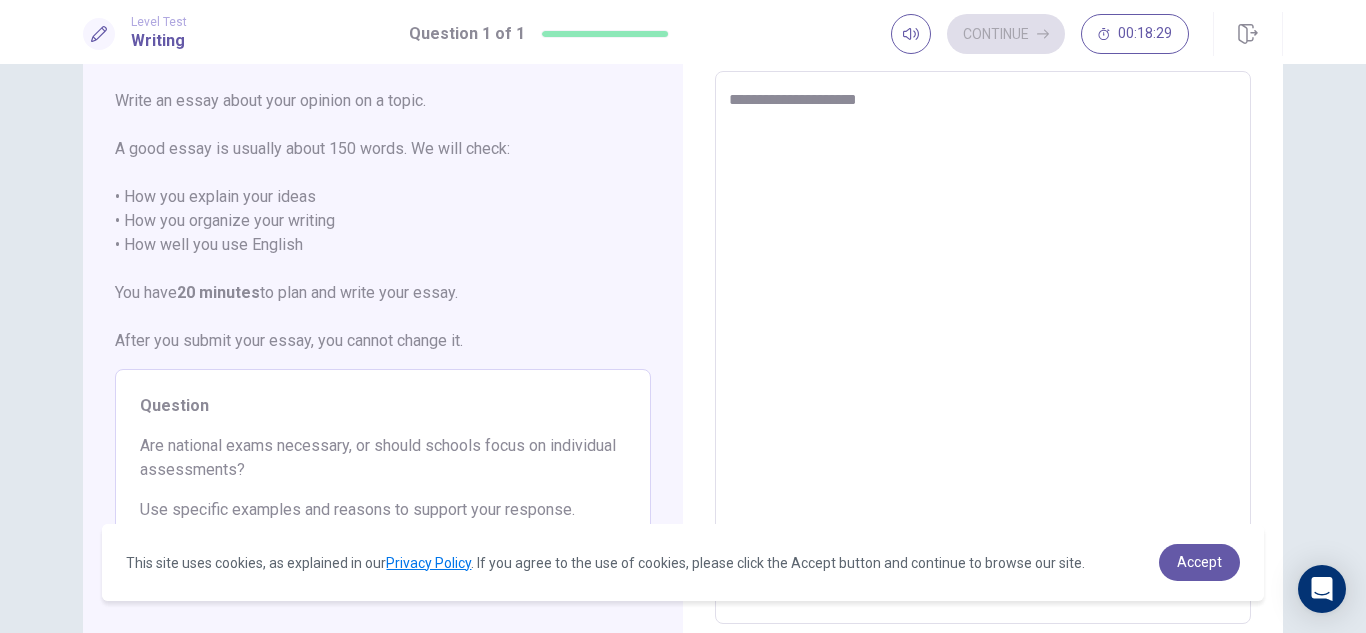 type on "*" 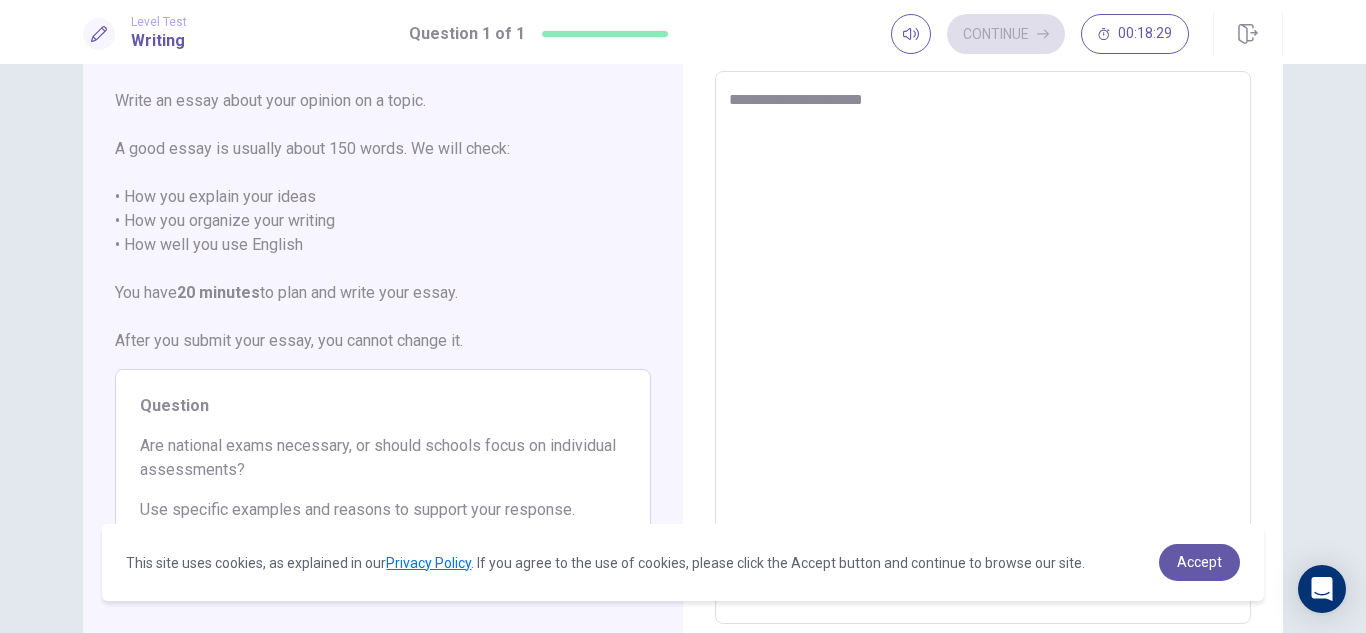 type on "*" 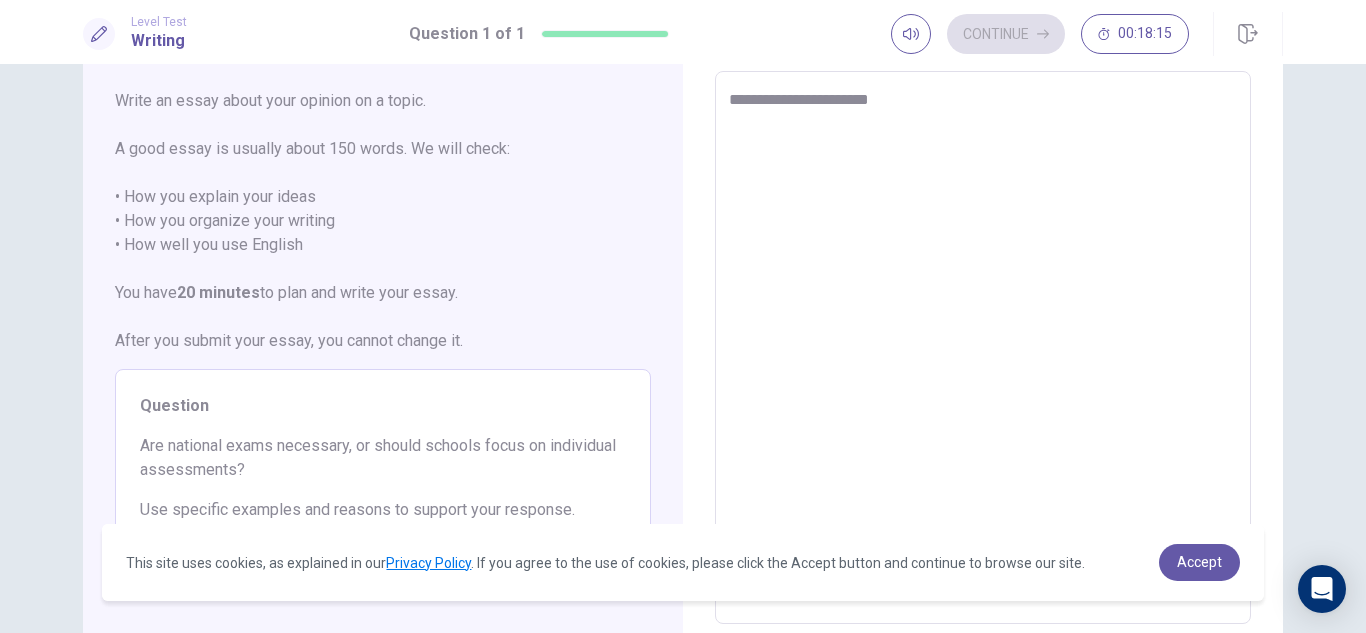 type on "*" 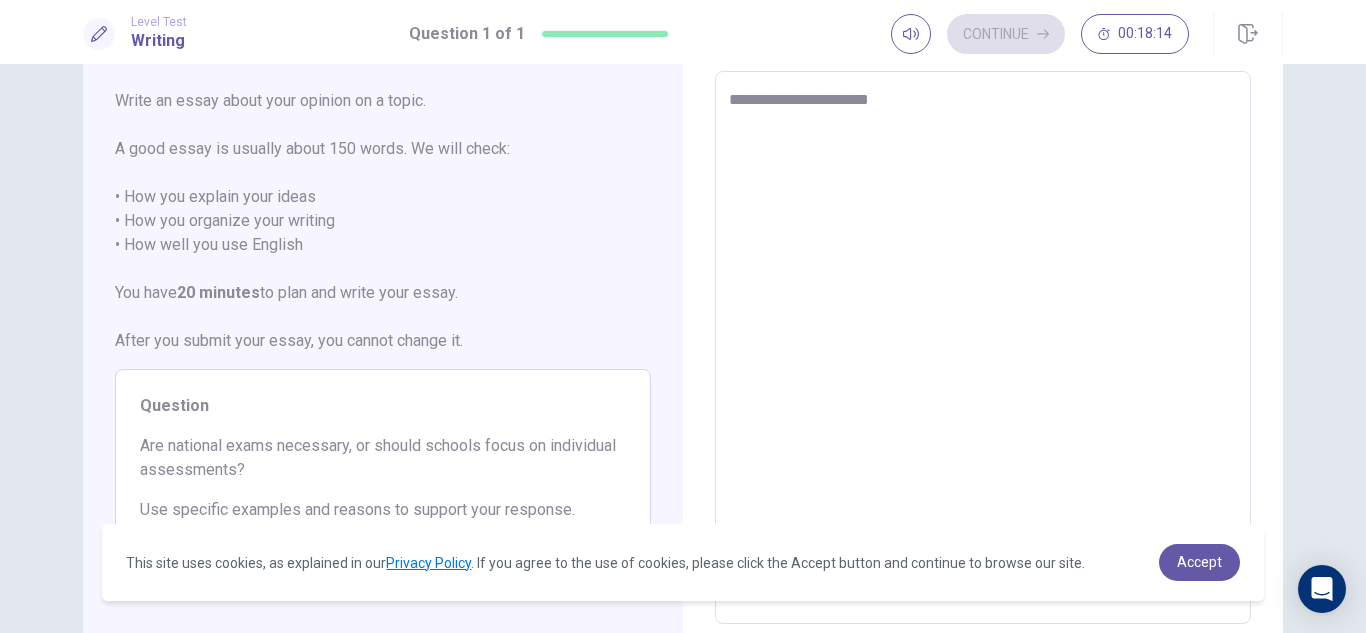 type on "**********" 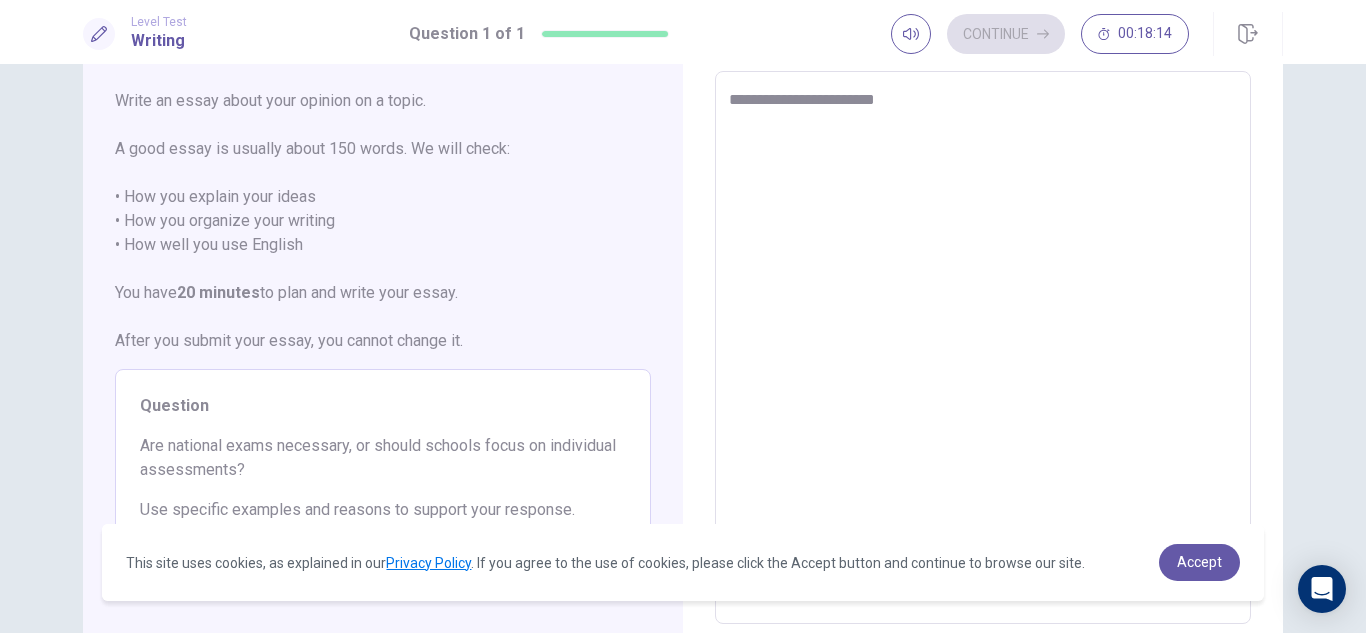 type on "*" 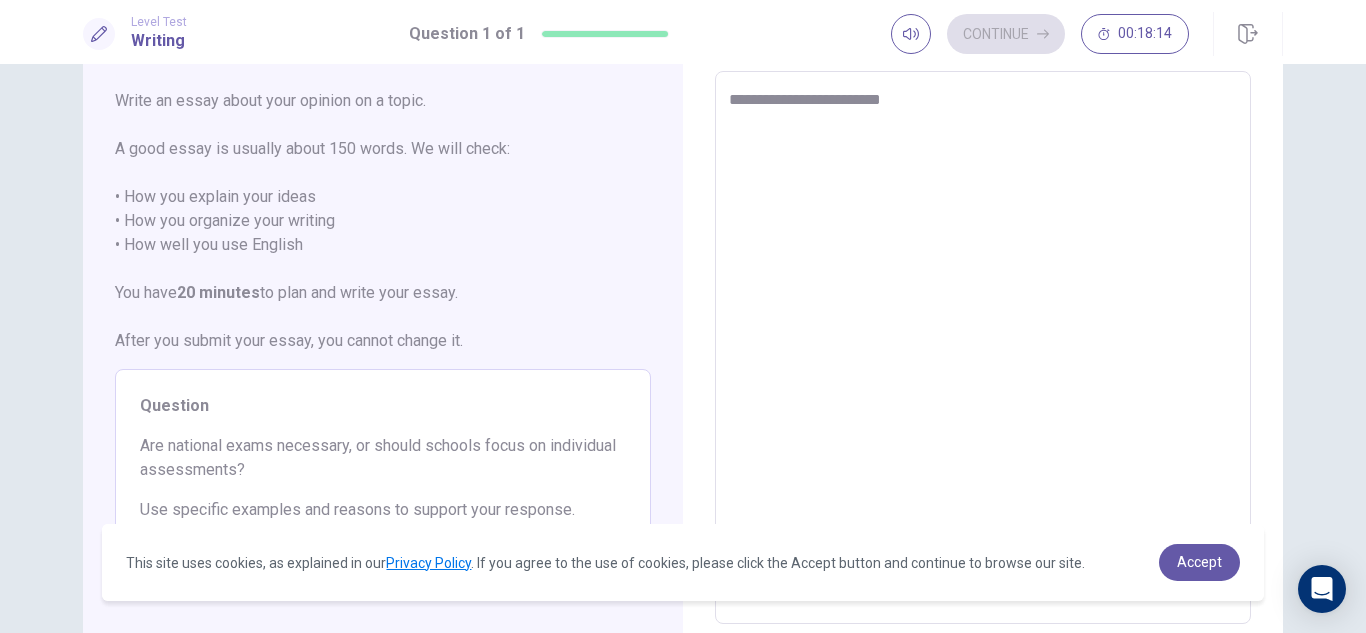 type on "*" 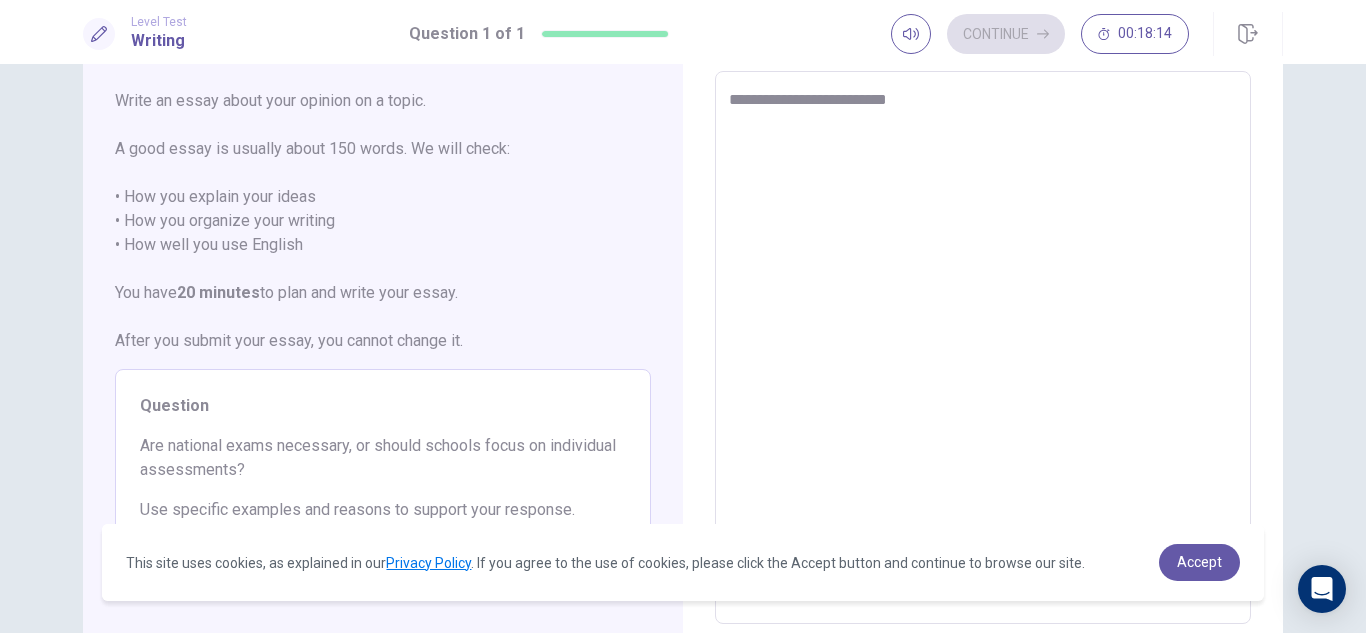 type on "**********" 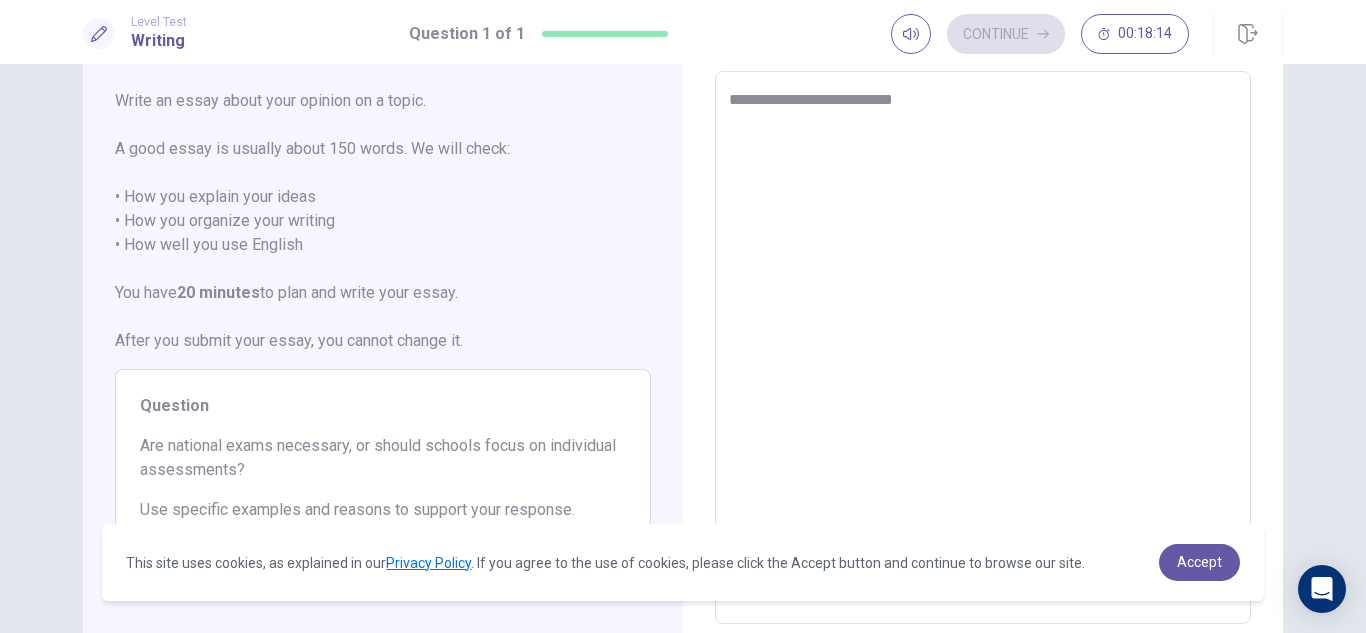 type on "*" 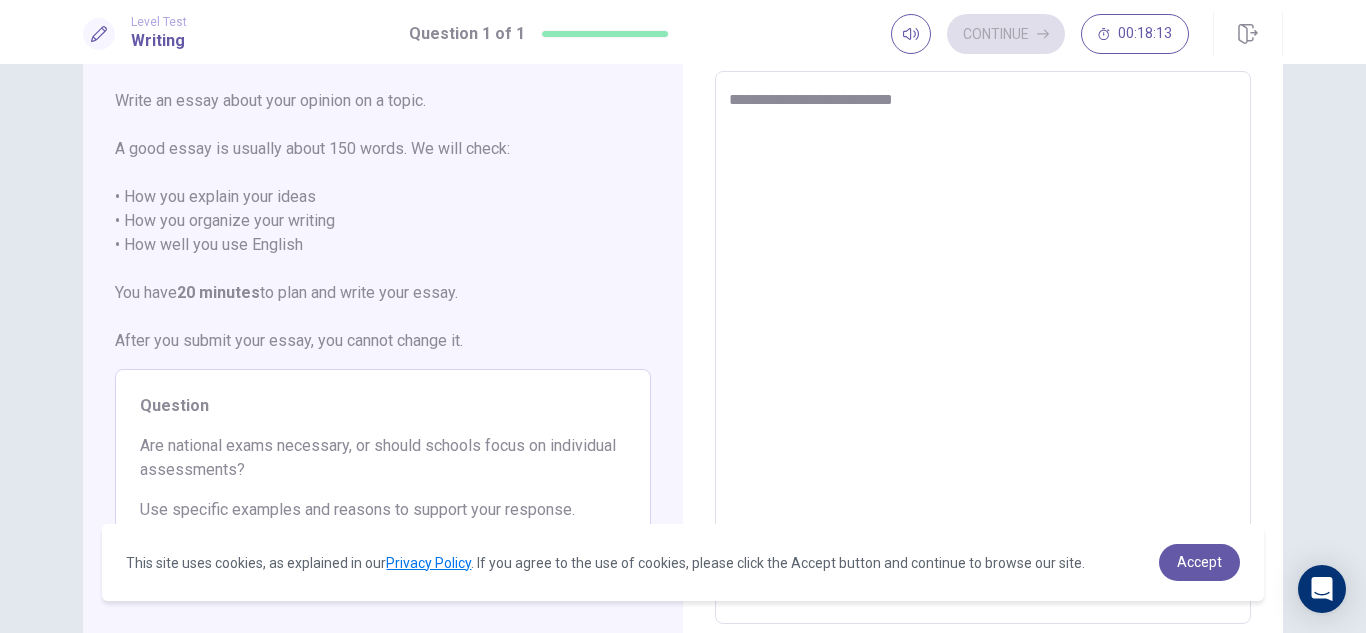 type on "**********" 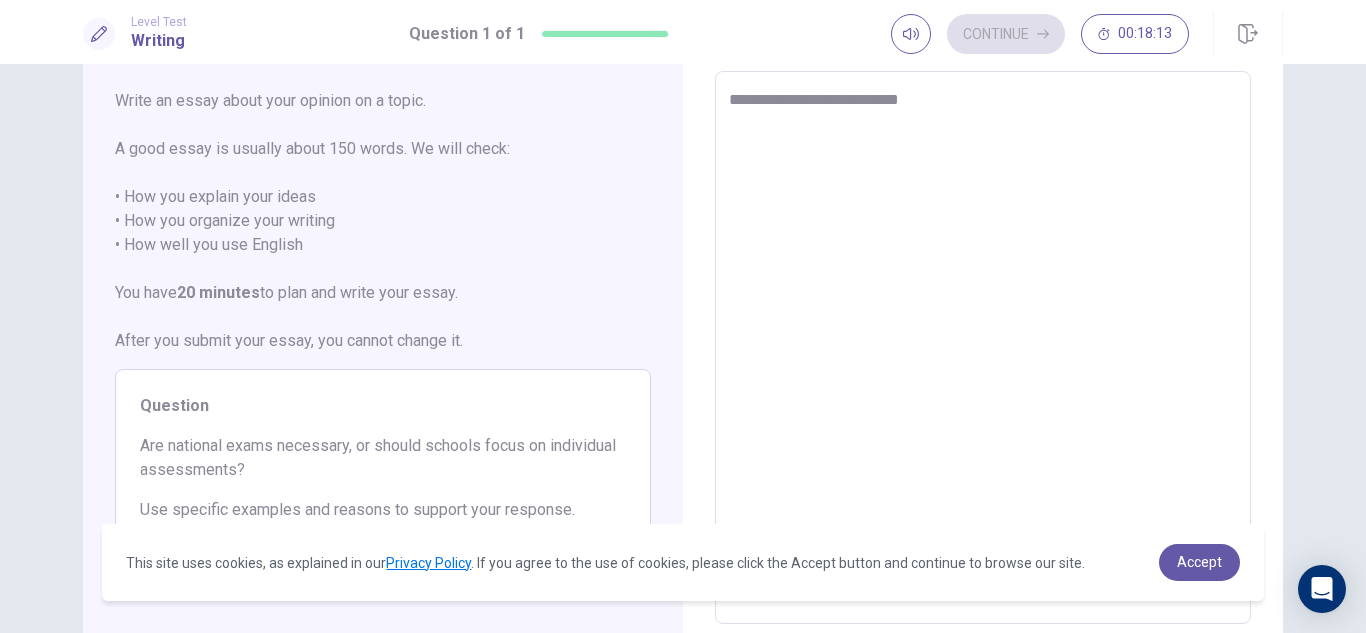 type on "*" 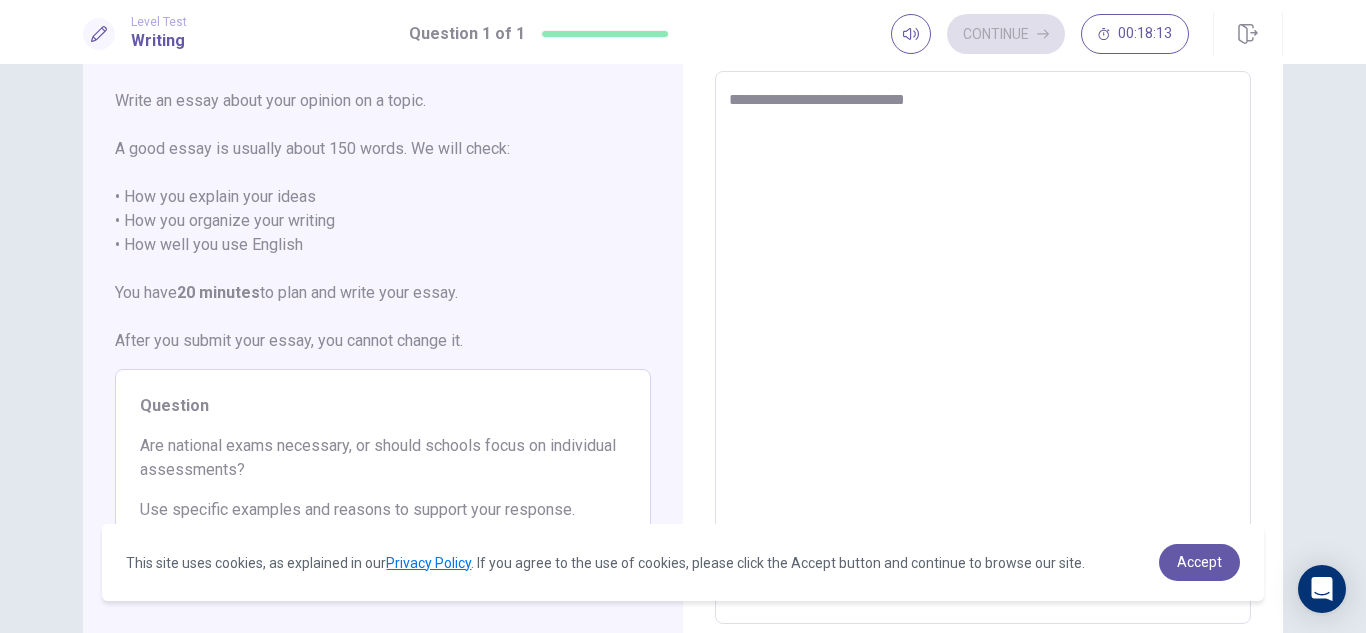 type on "*" 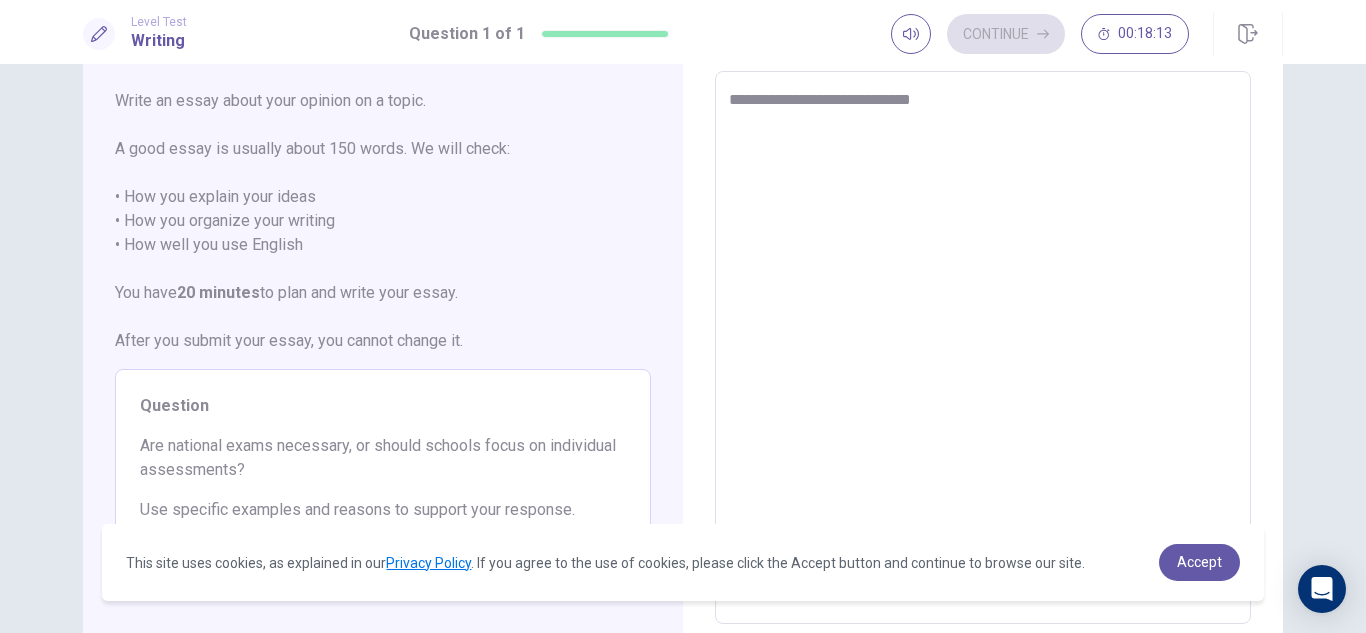 type on "*" 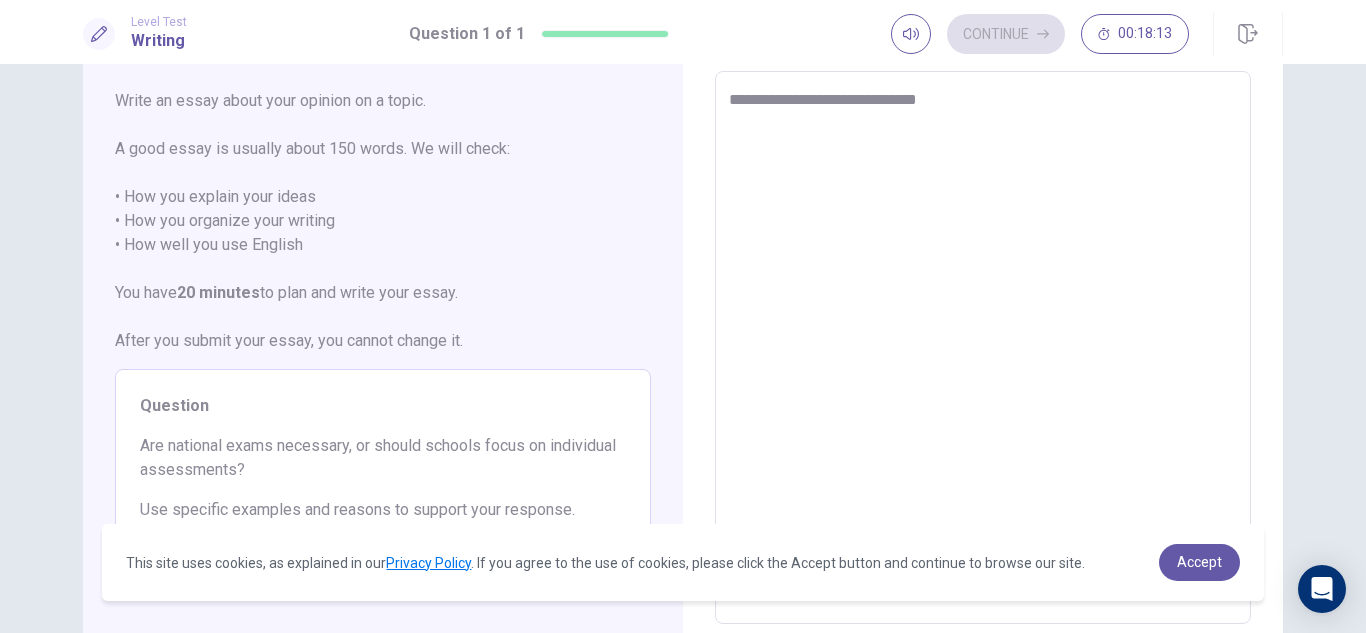 type on "*" 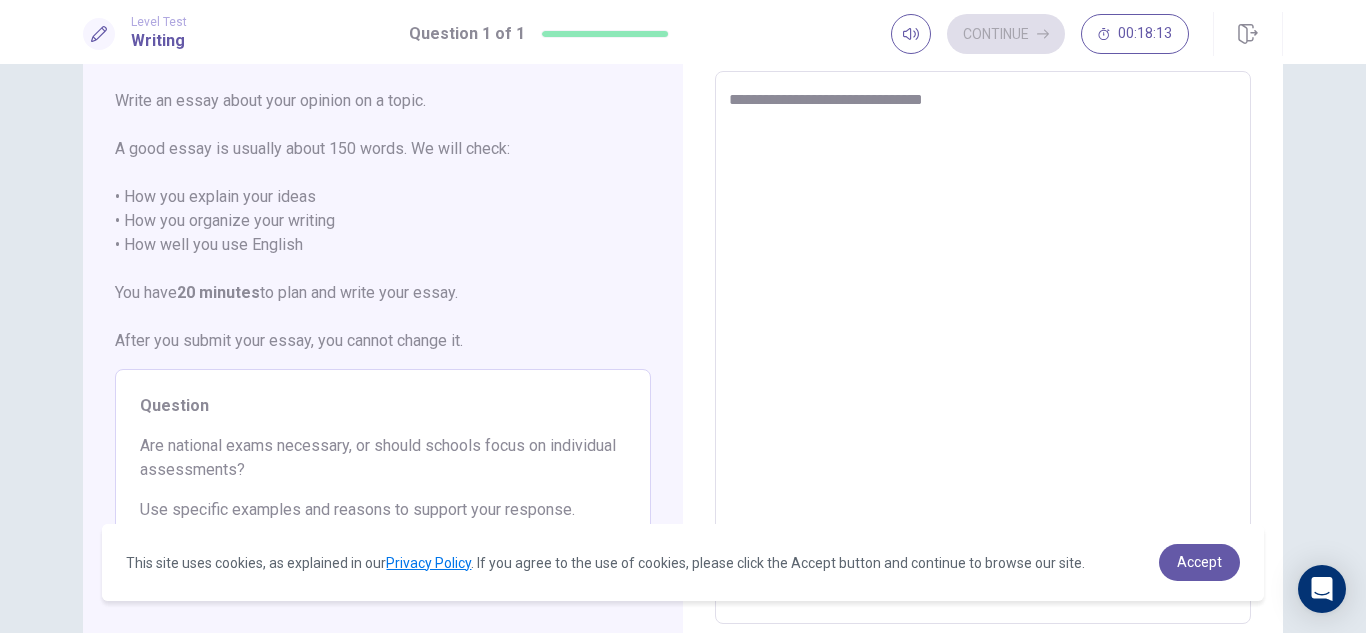 type on "*" 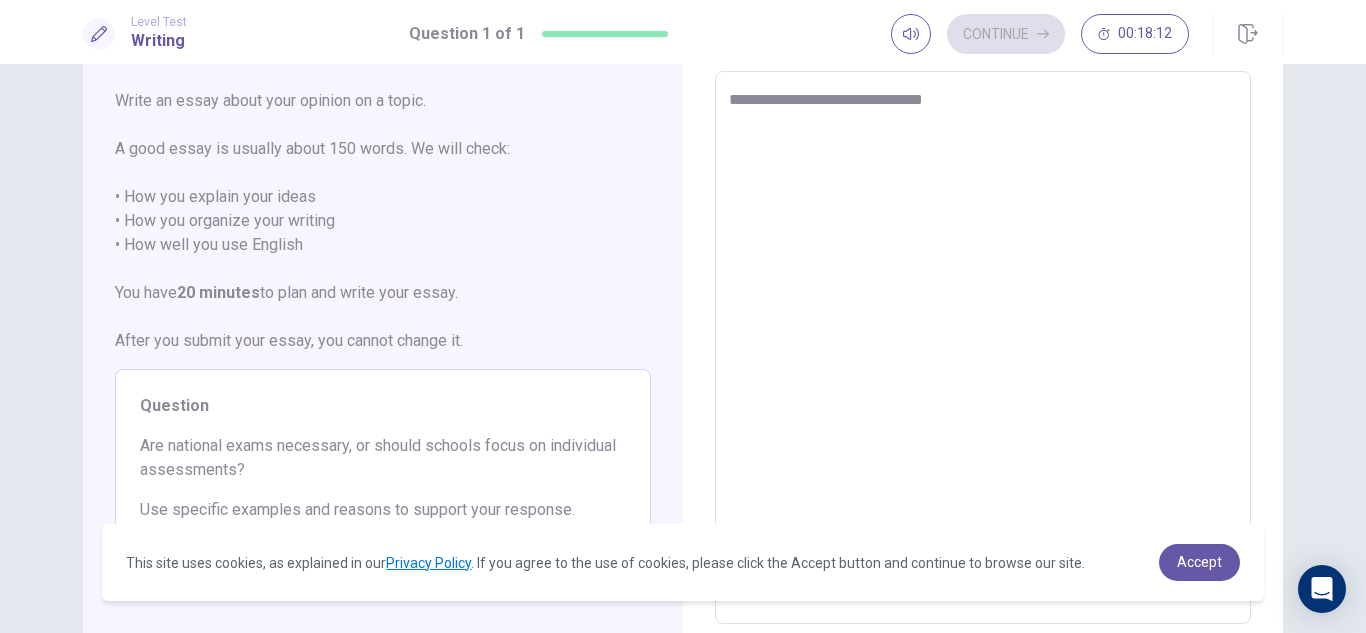 type on "**********" 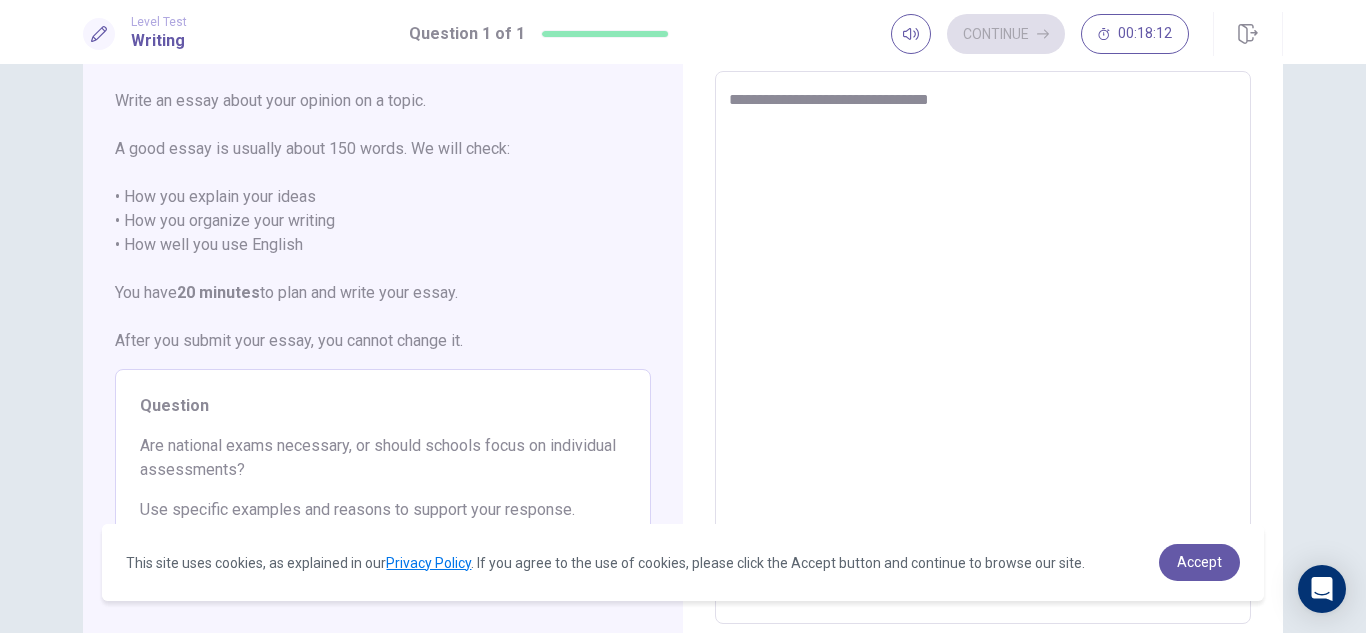 type on "*" 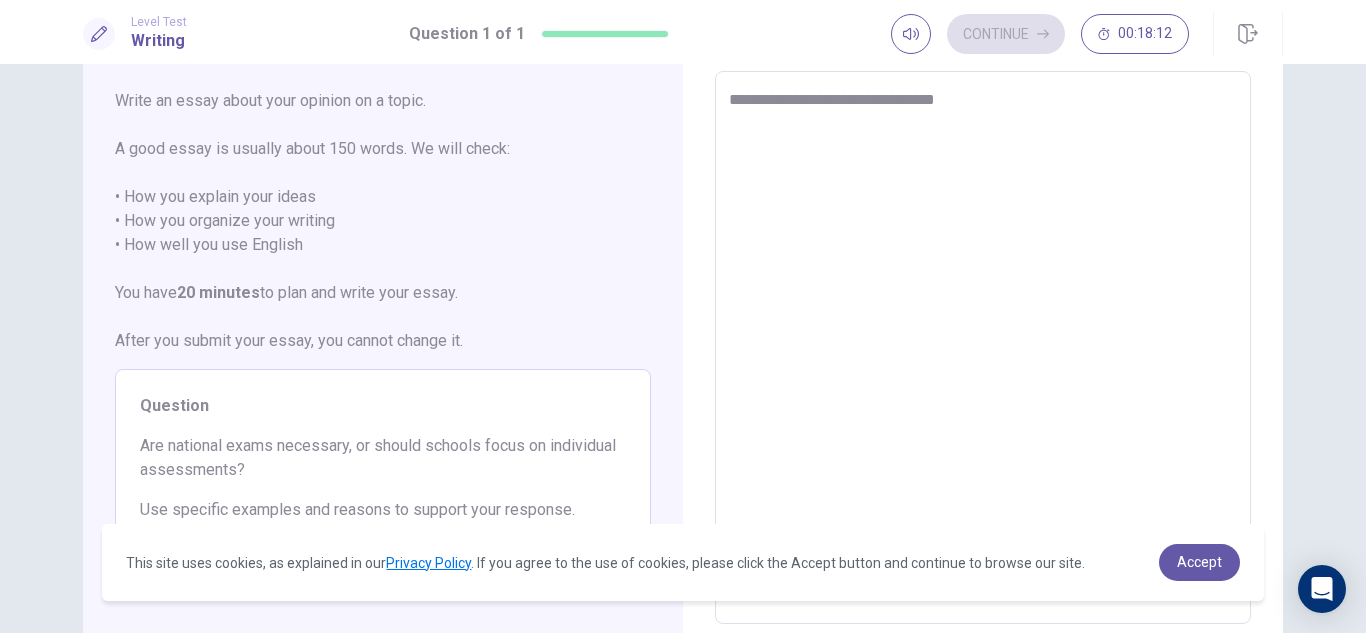 type on "*" 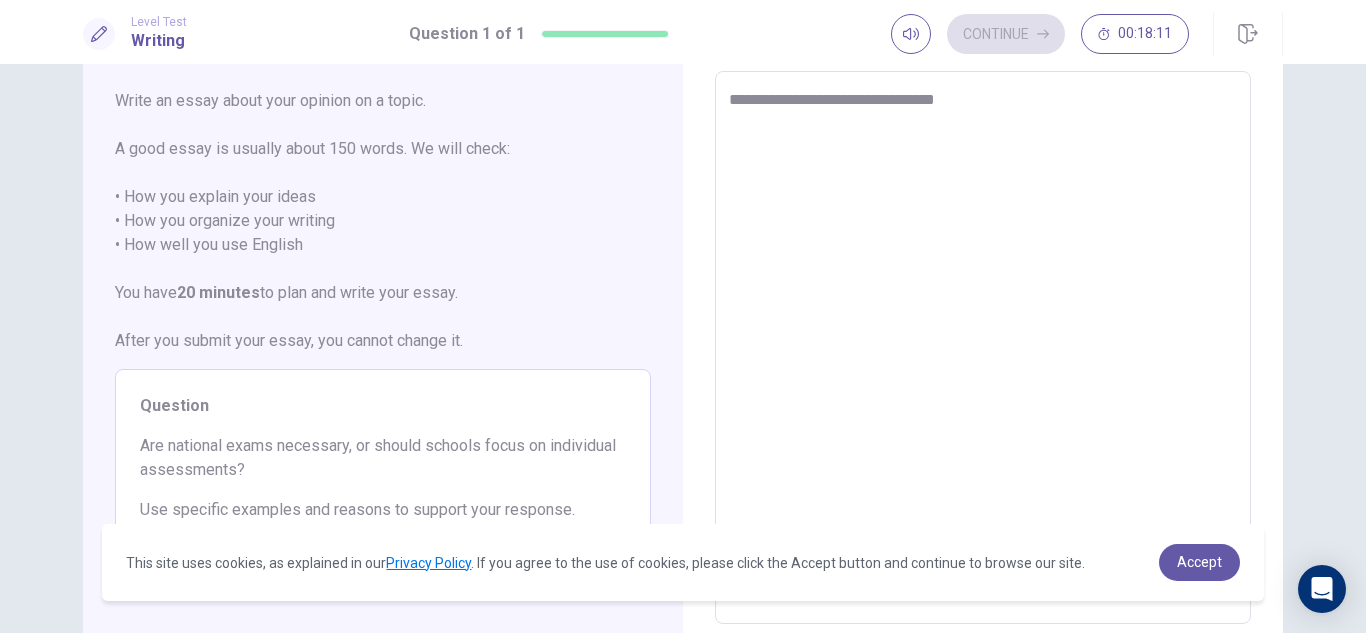 type on "**********" 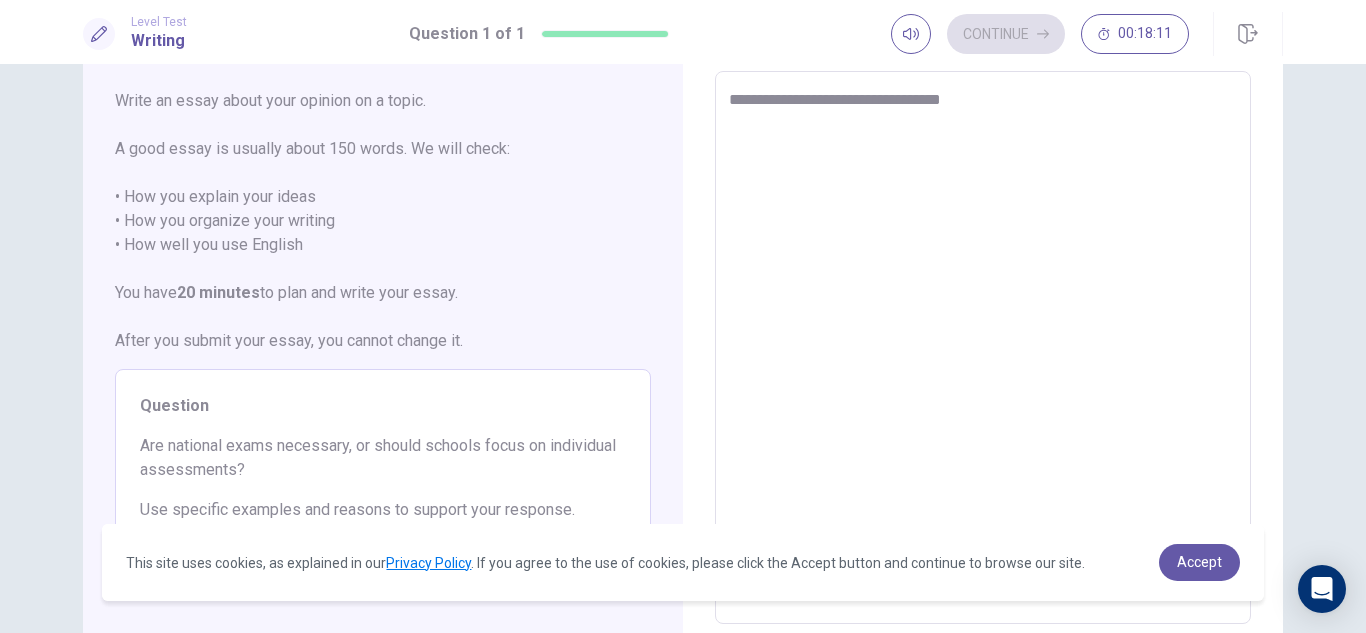 type on "*" 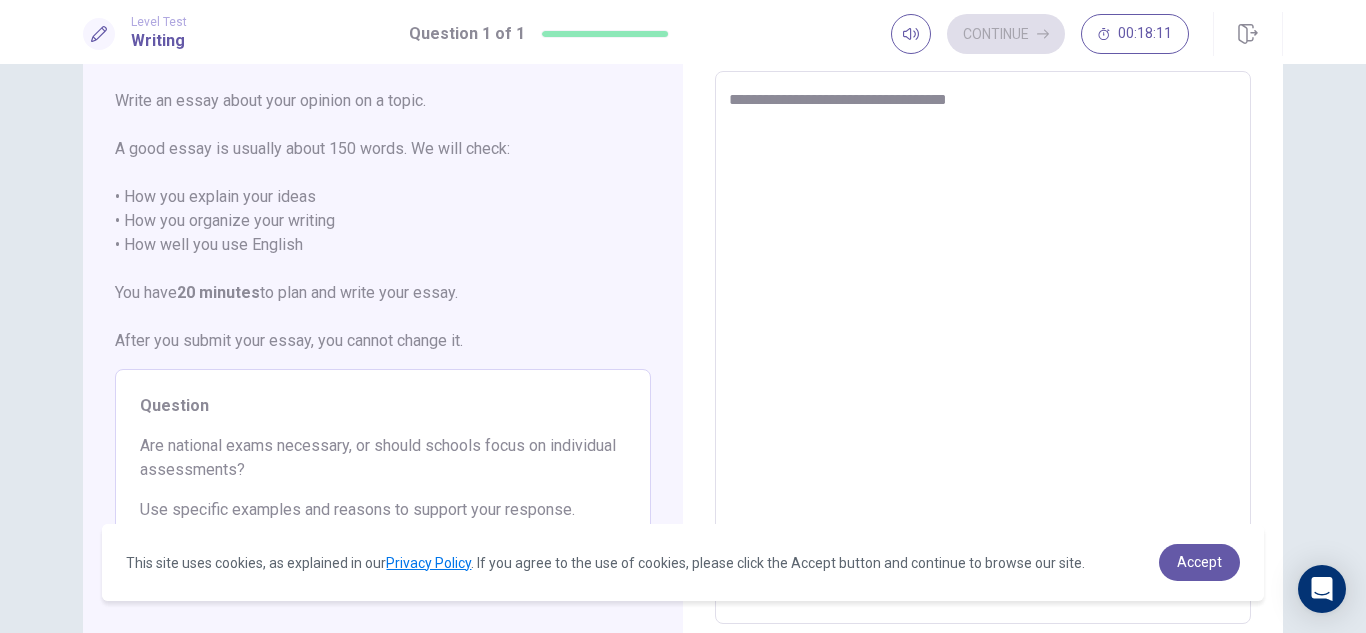 type on "*" 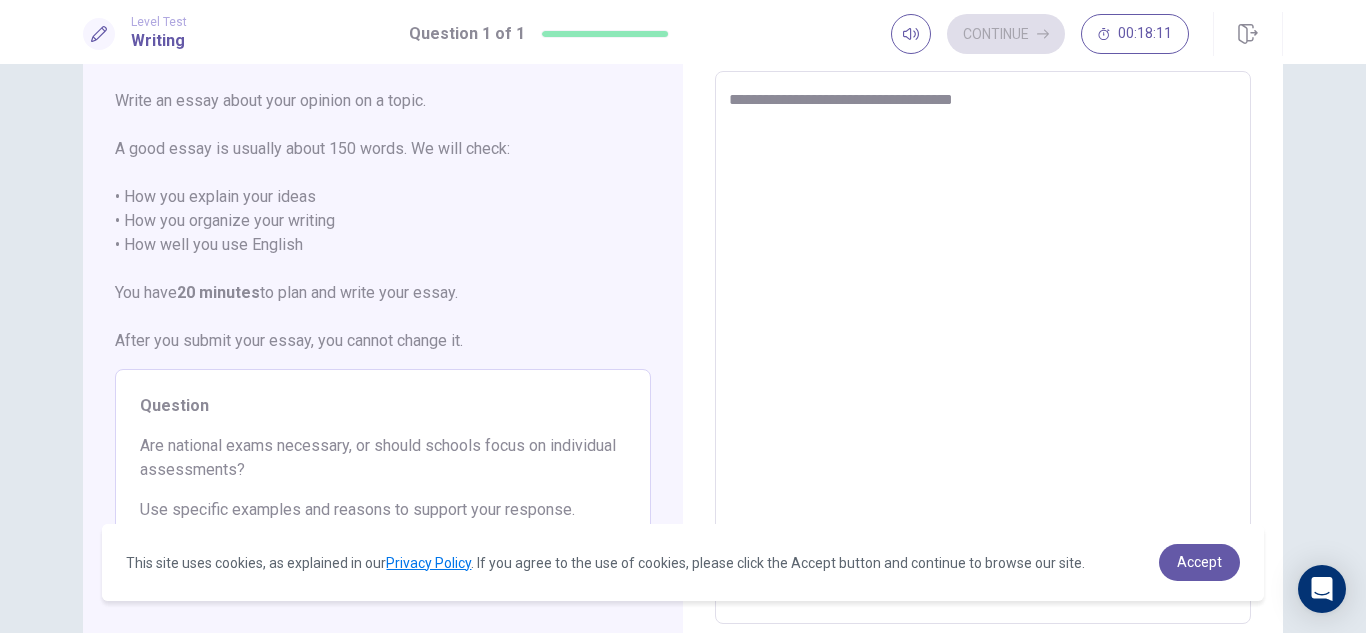 type on "**********" 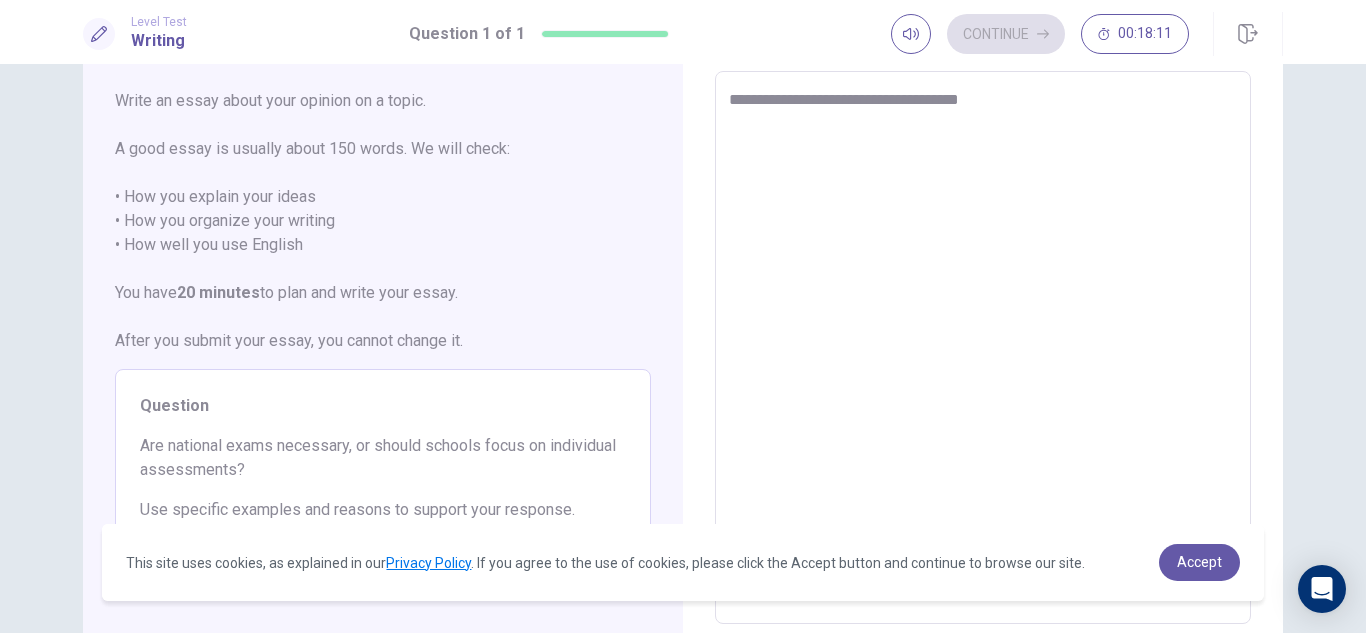 type on "*" 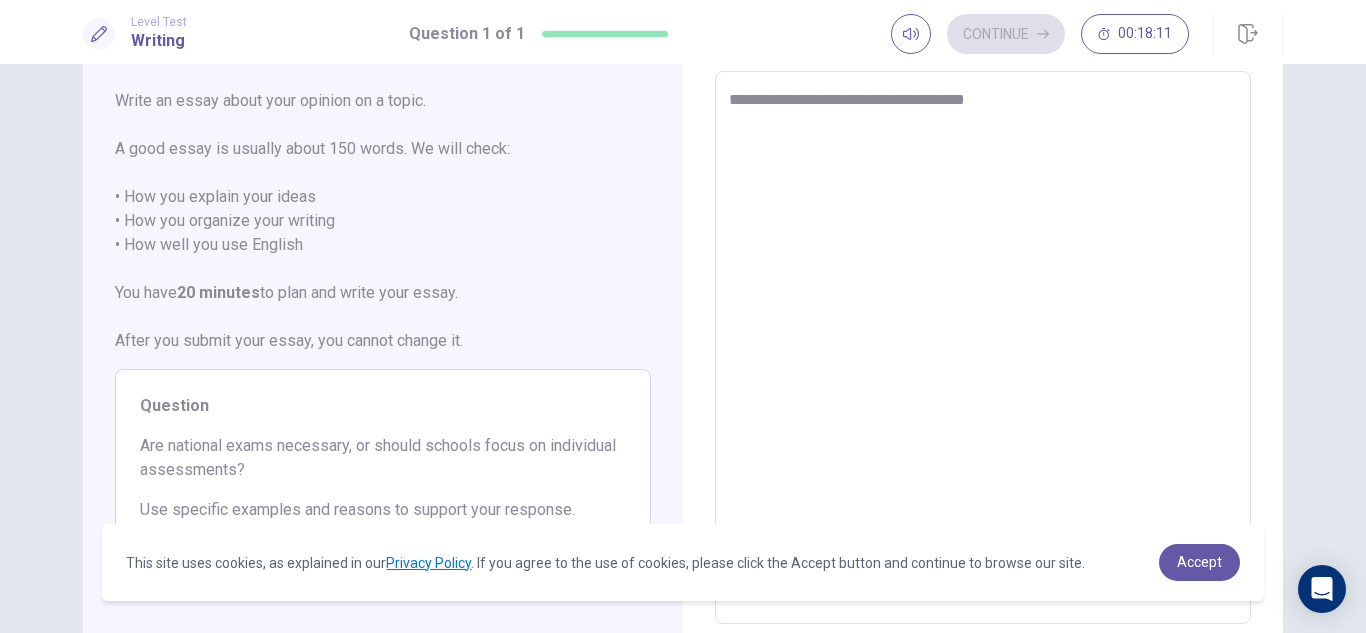 type on "**********" 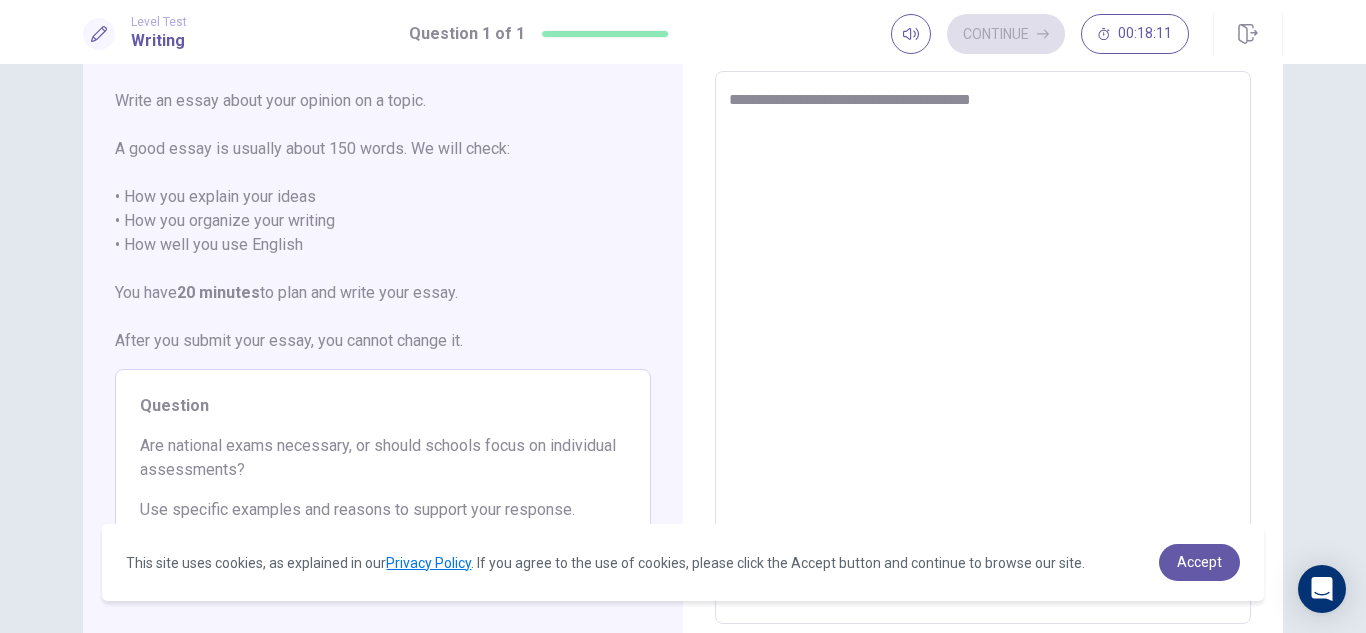 type on "*" 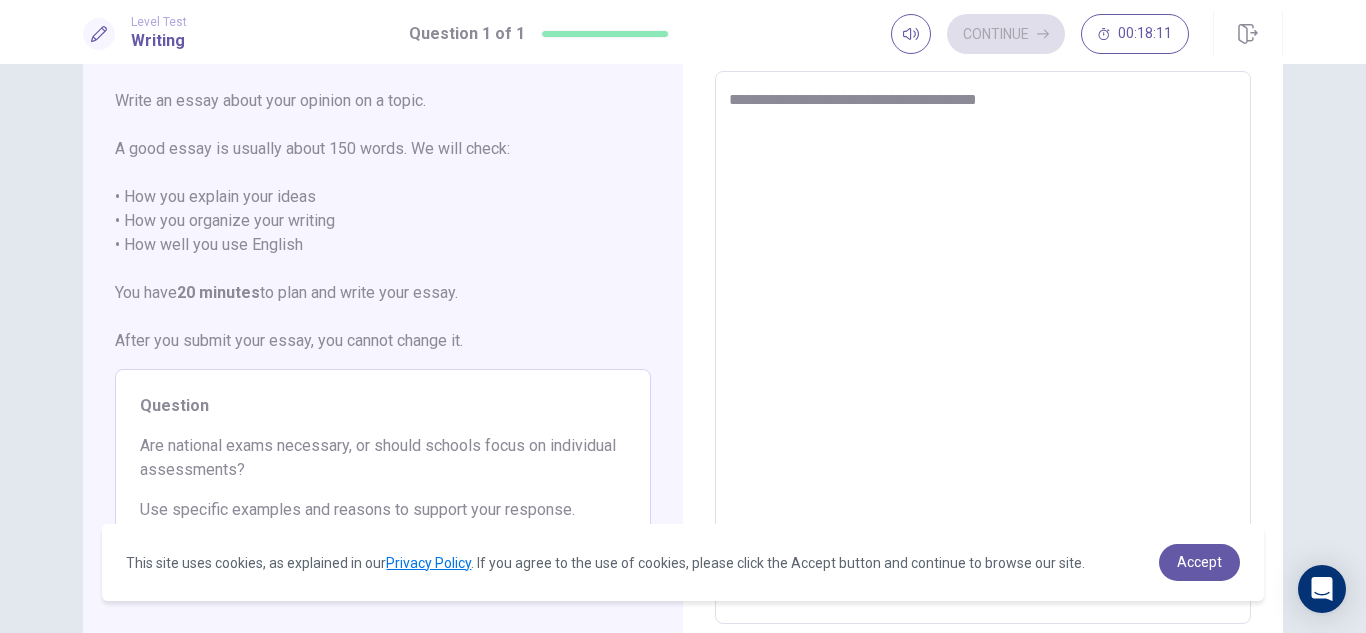 type on "*" 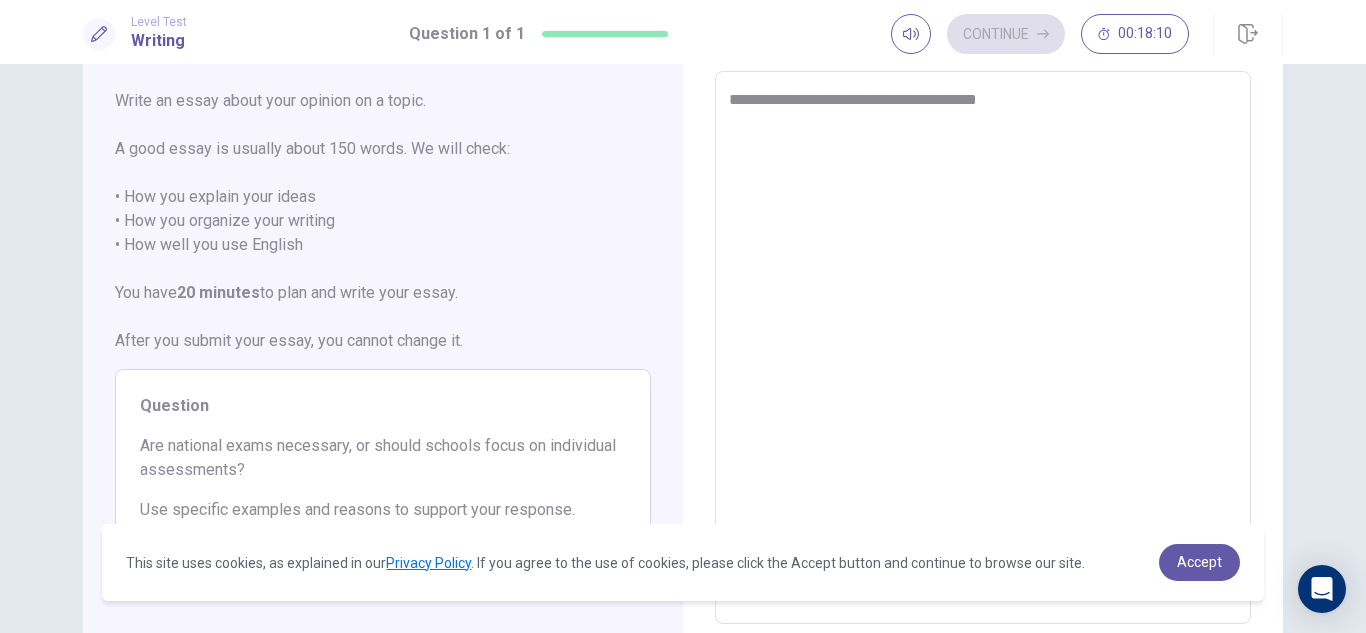 type on "**********" 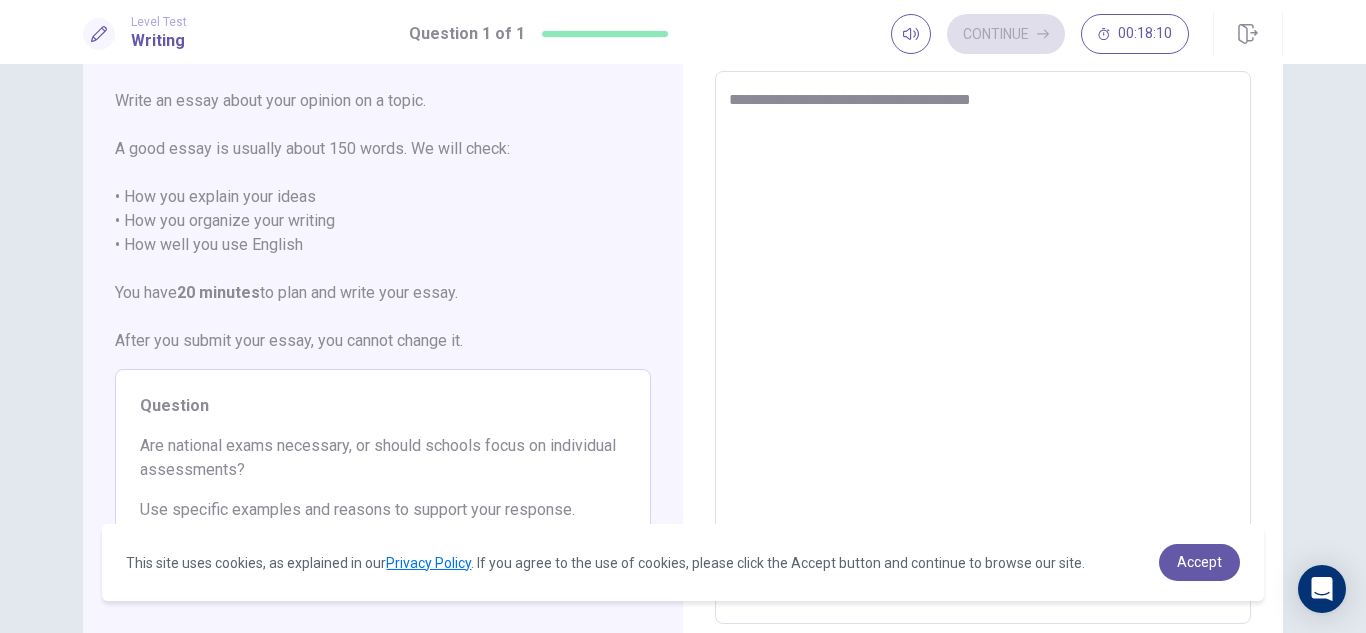 type on "*" 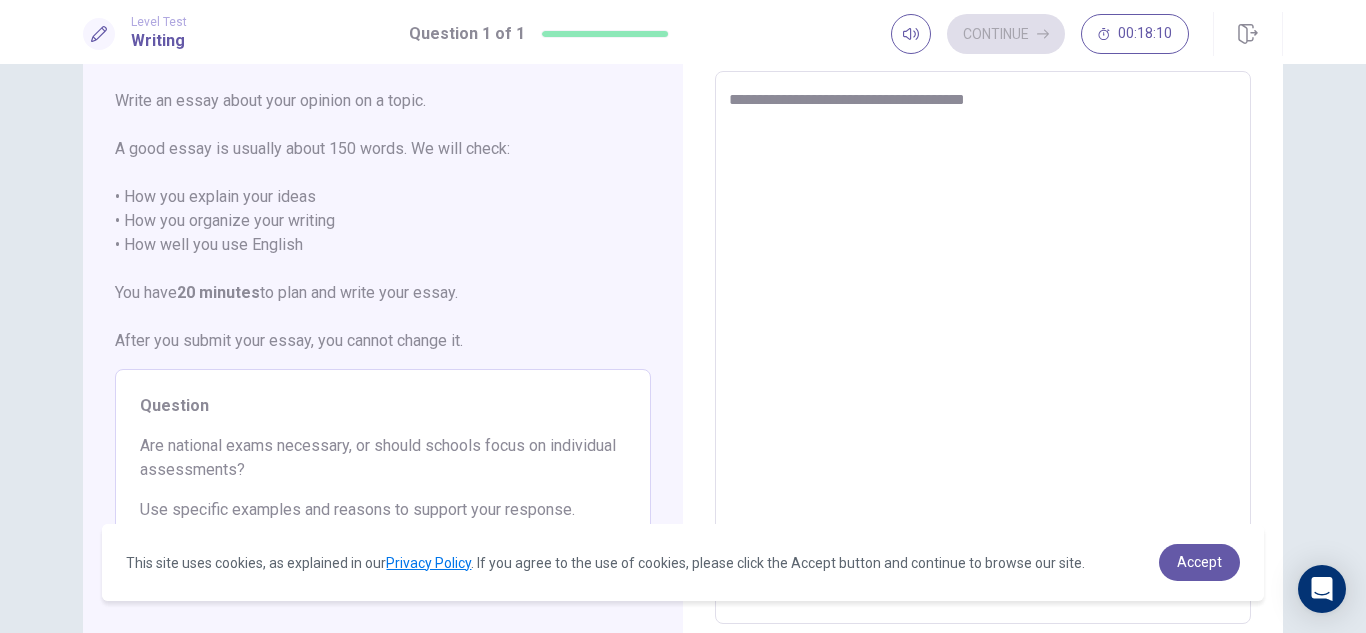 type on "*" 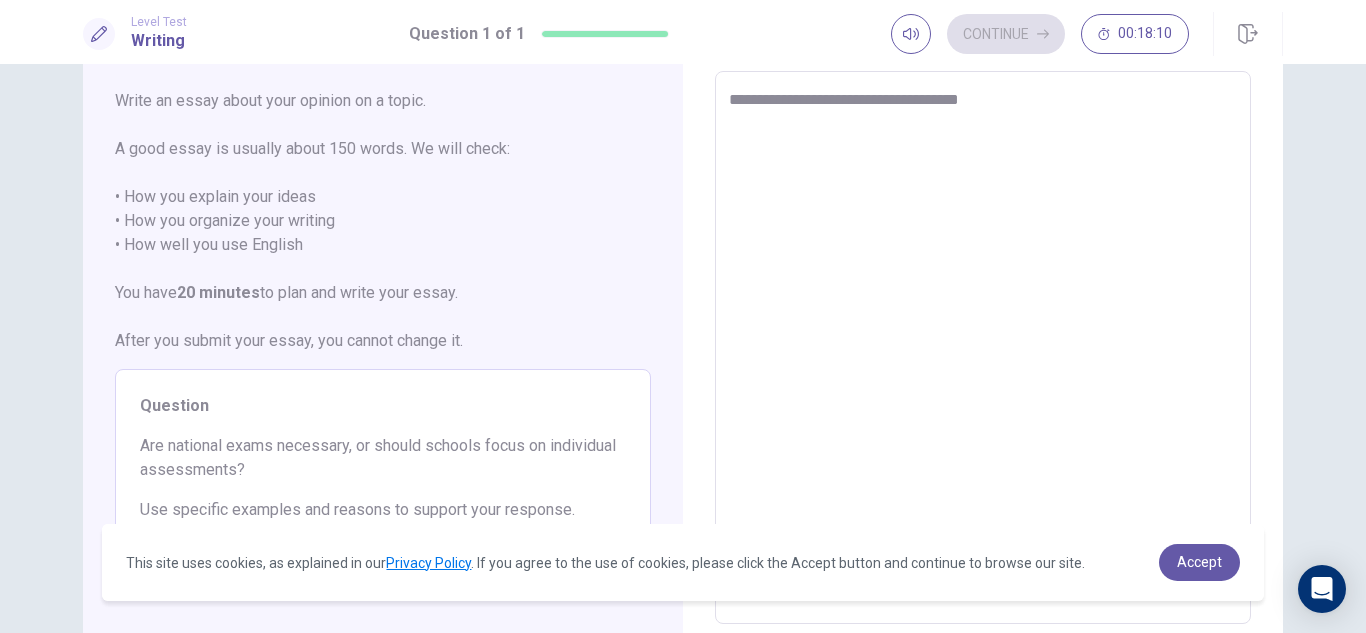 type on "*" 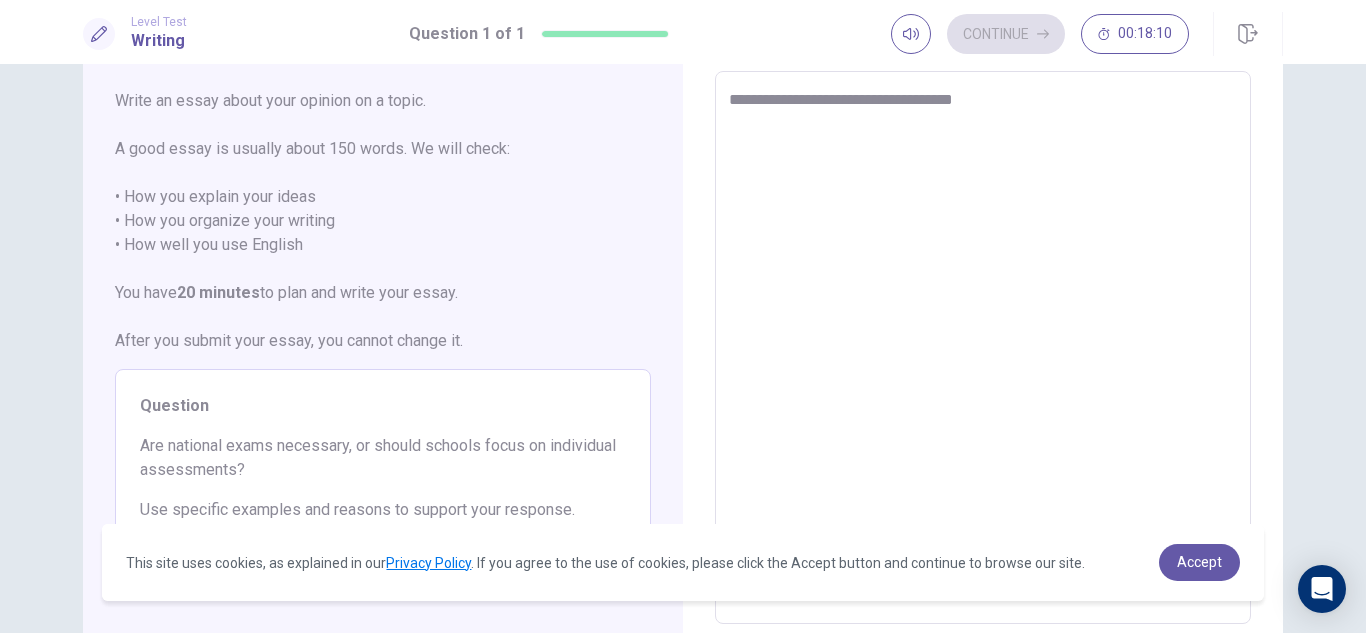 type on "*" 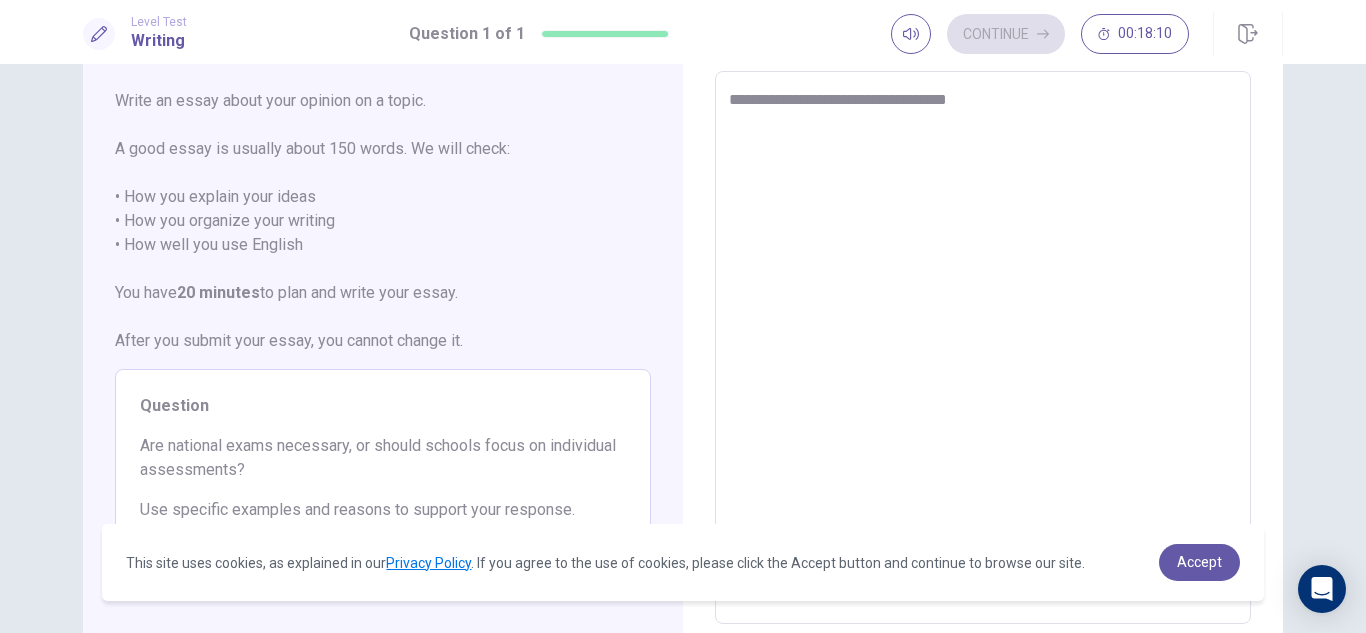 type on "*" 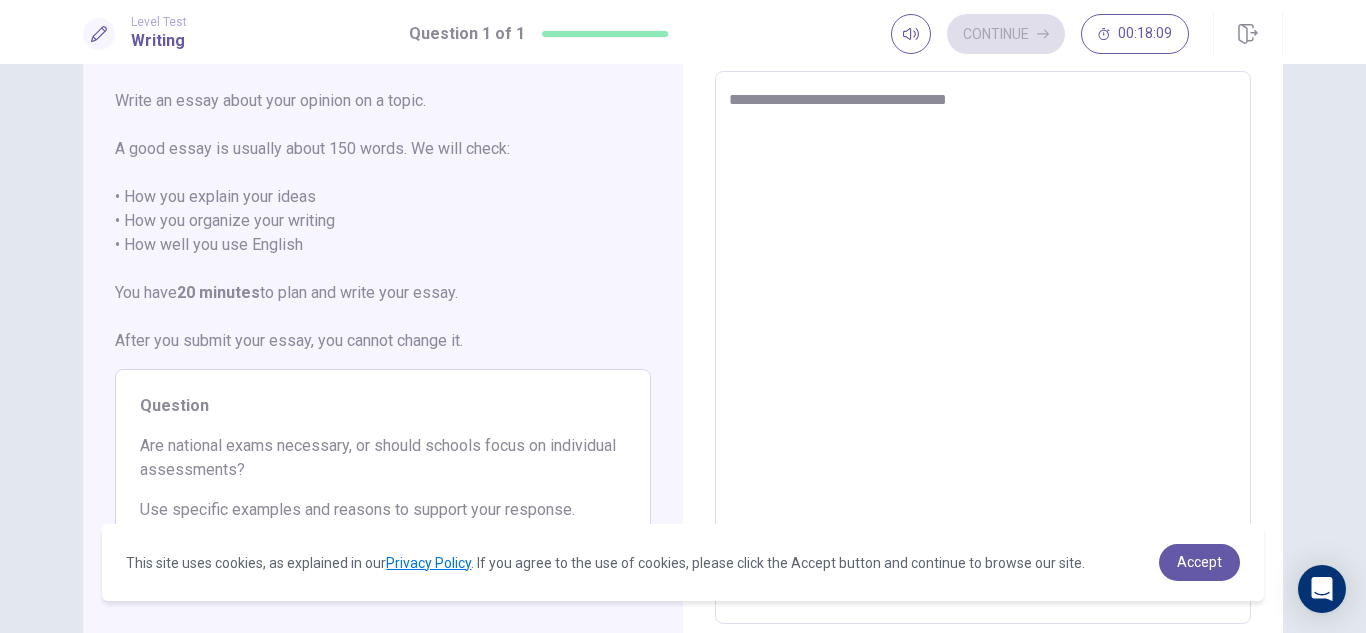 type on "**********" 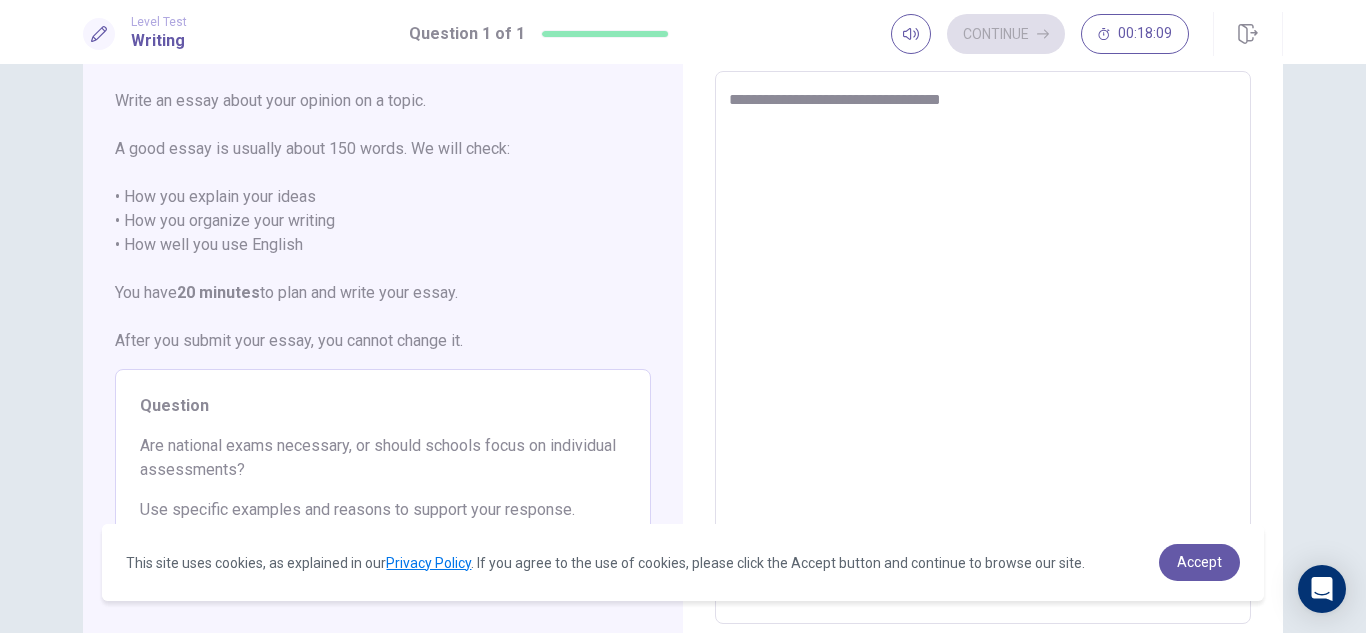 type on "*" 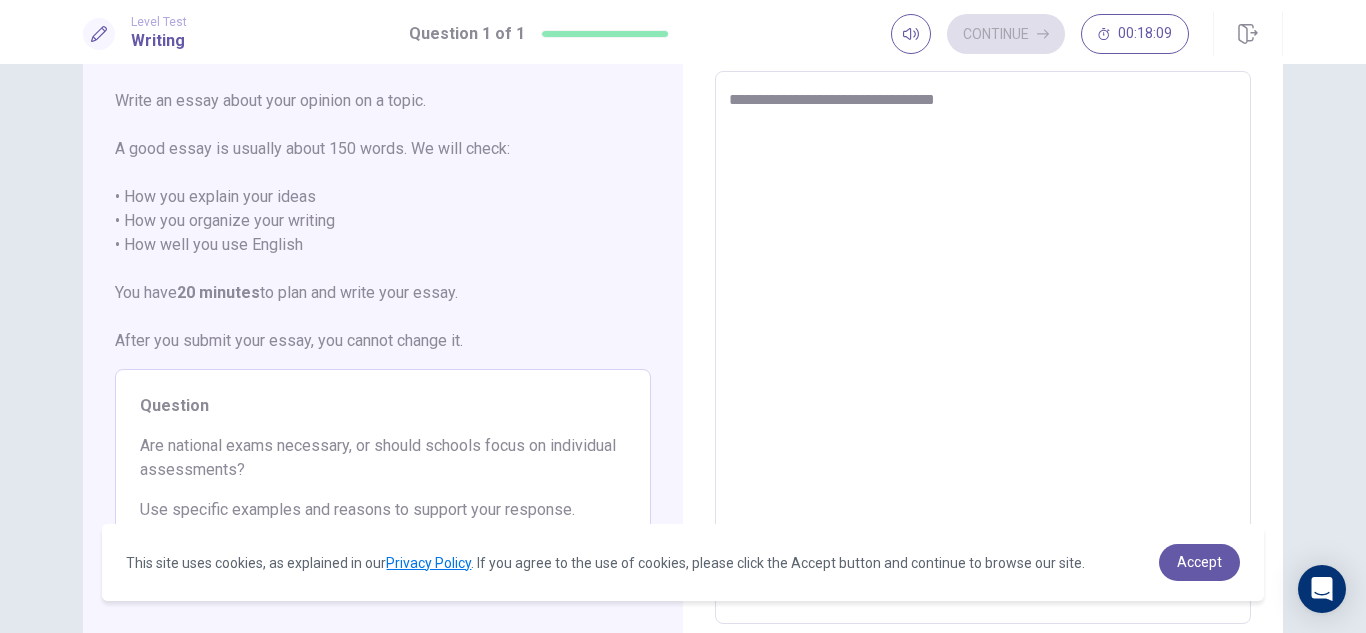 type on "*" 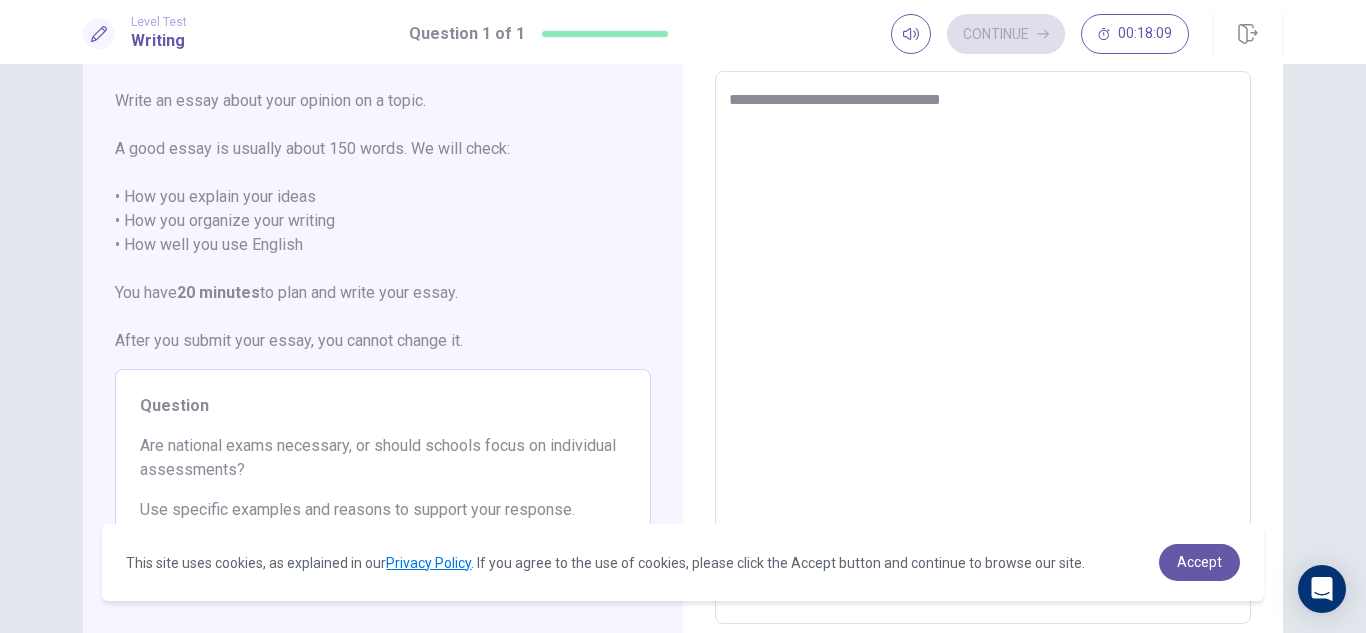 type on "*" 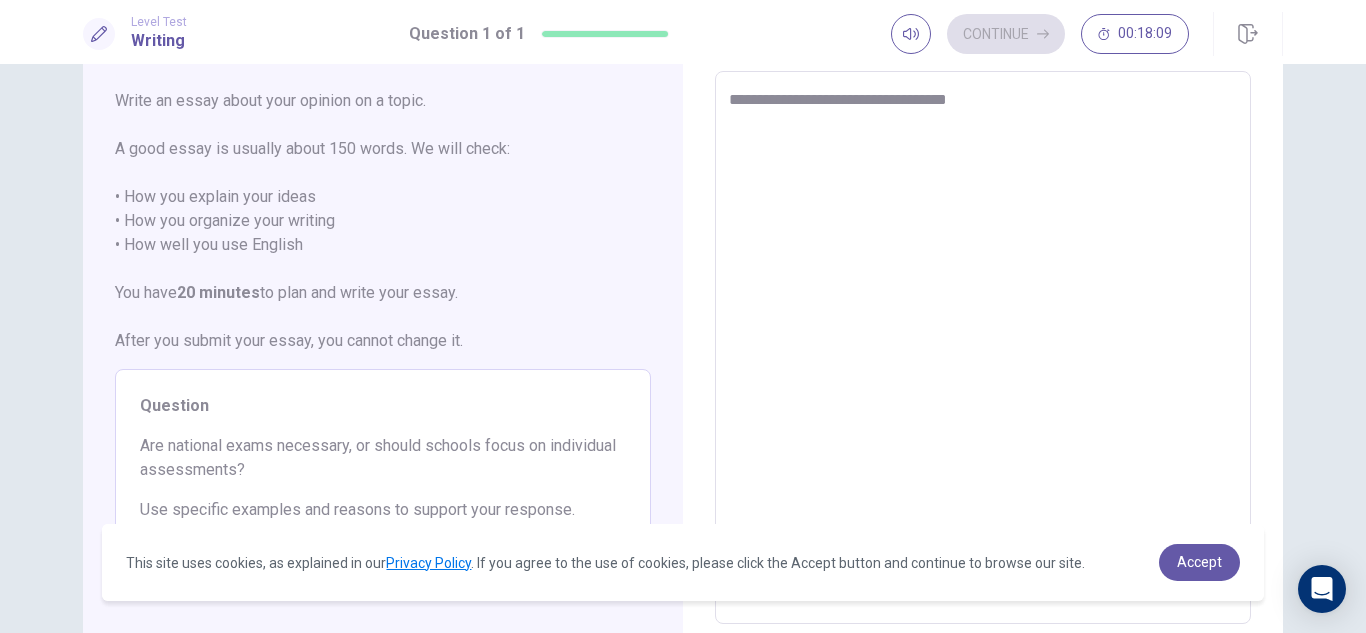 type on "*" 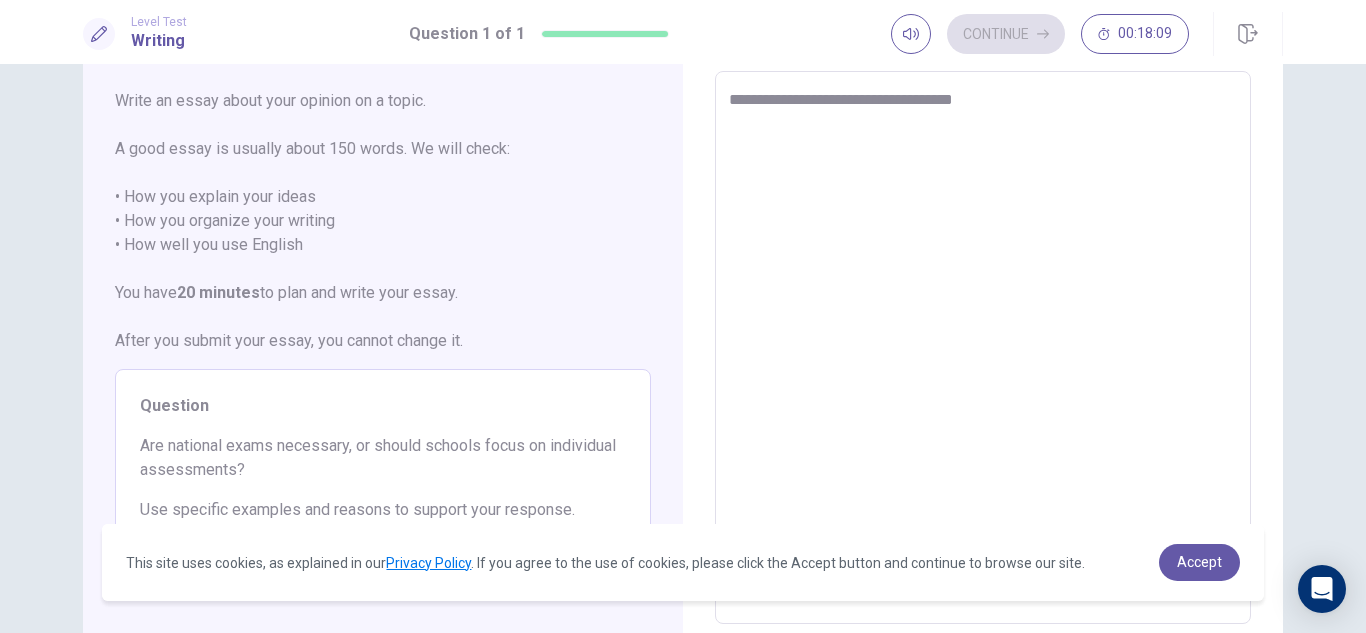 type on "*" 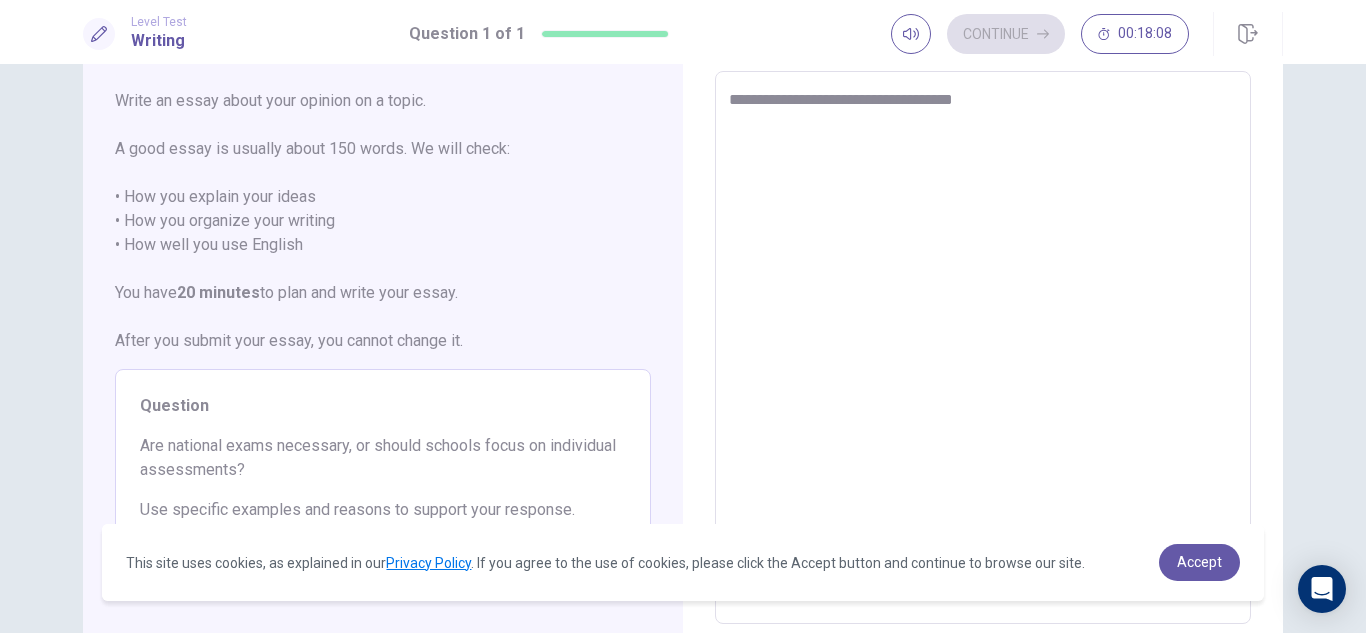 type on "**********" 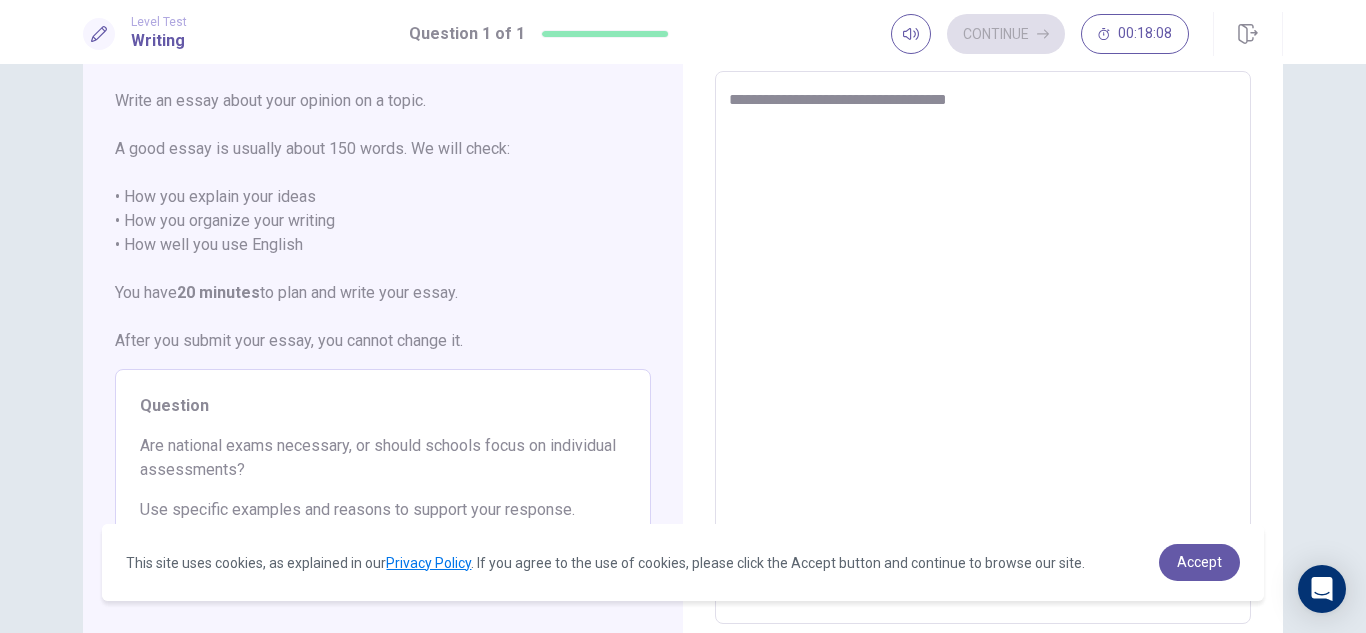 type on "*" 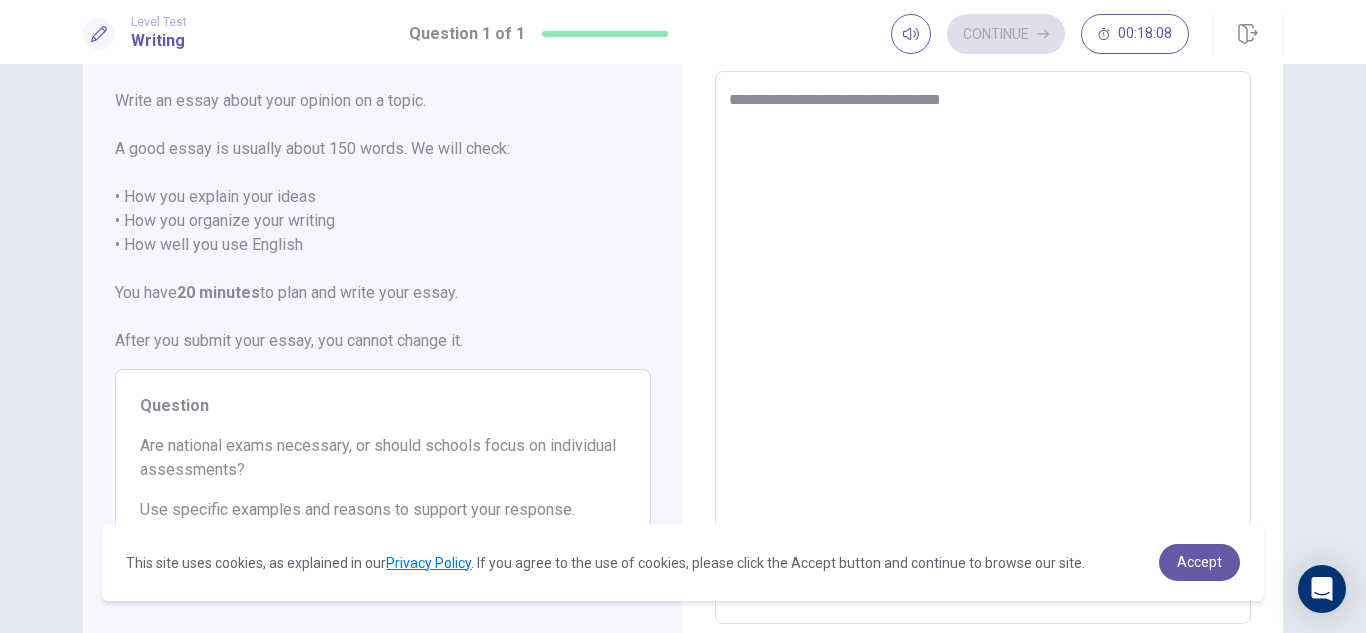 type on "*" 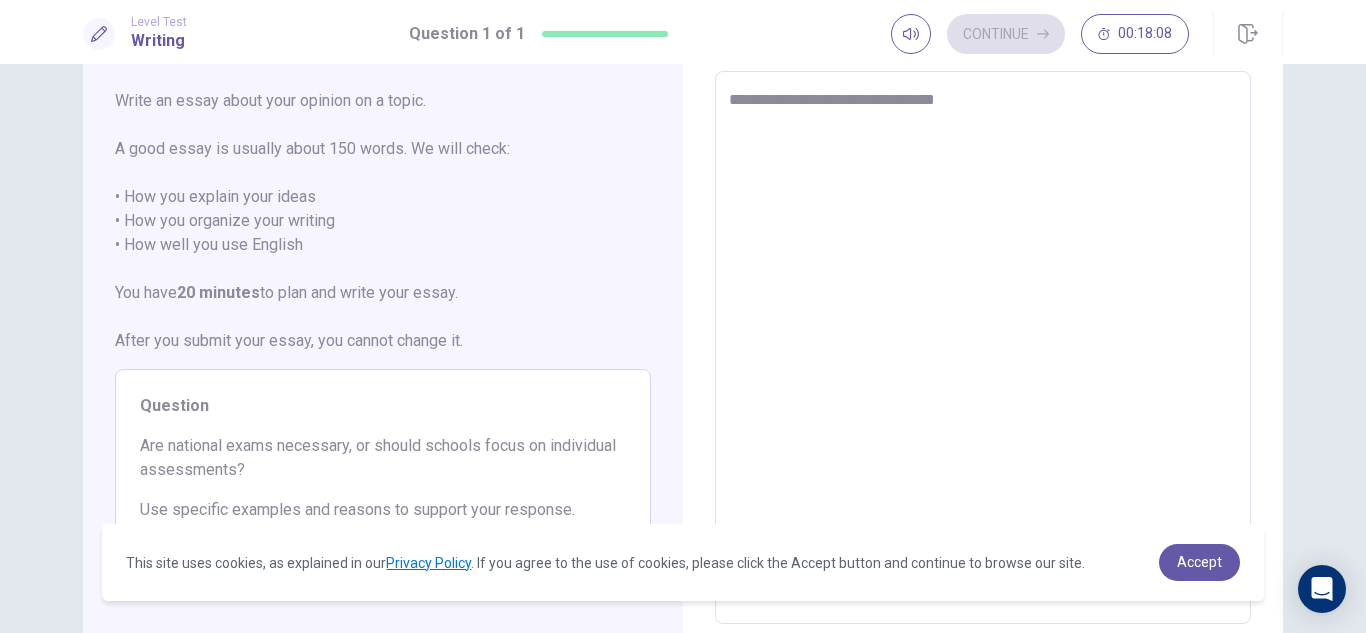 type on "*" 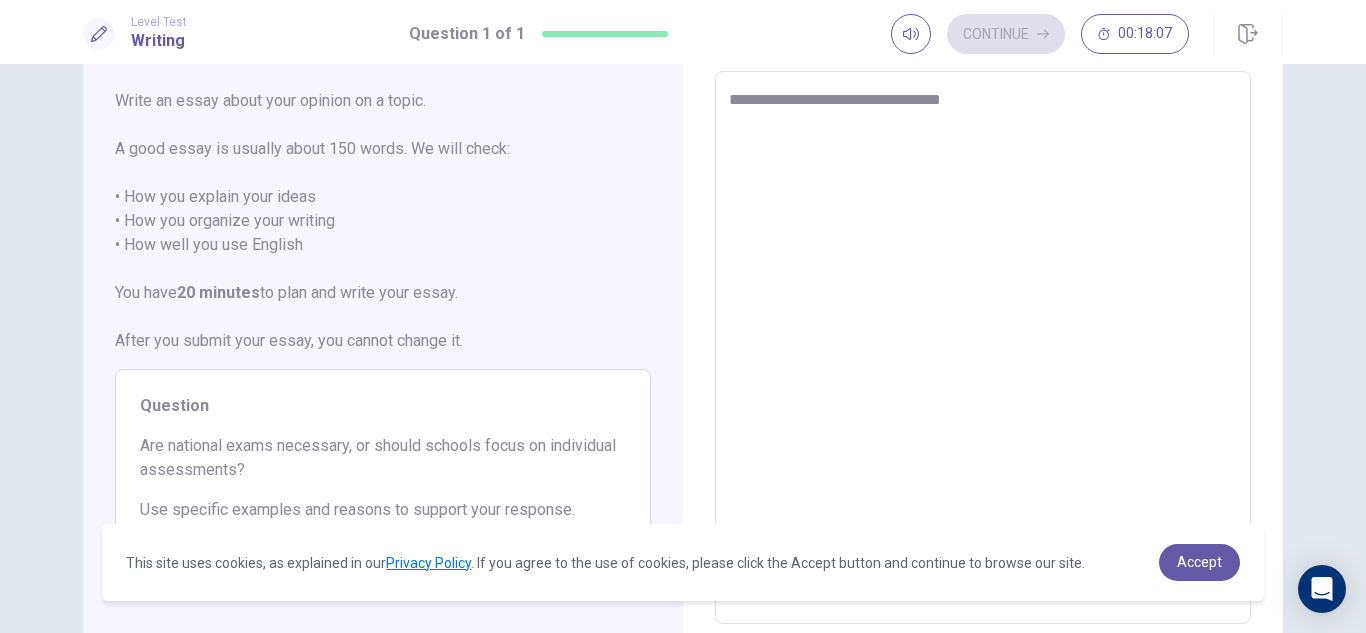 type on "*" 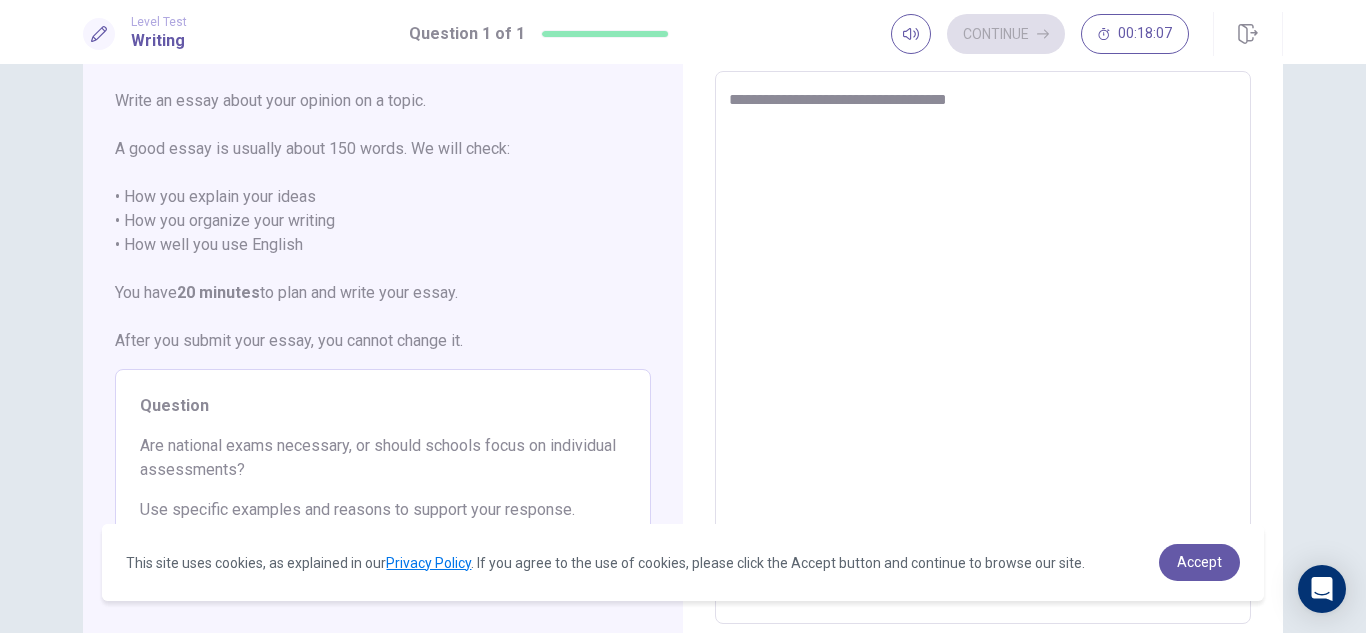 type on "*" 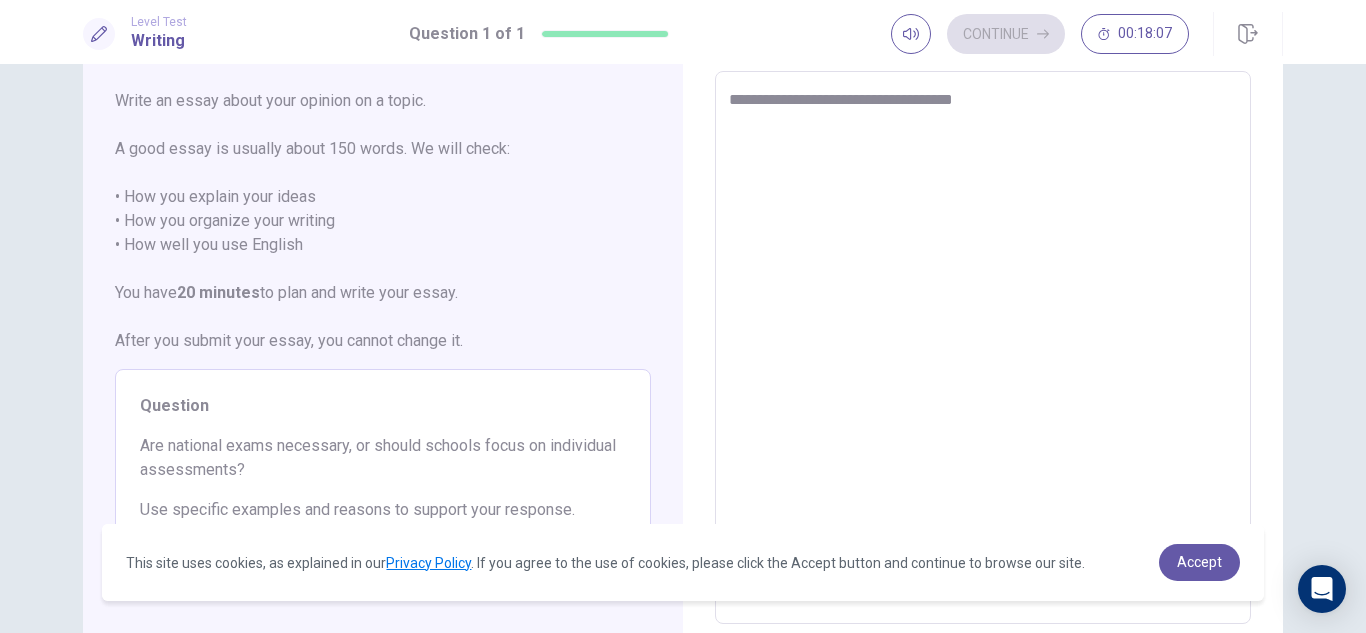 type on "*" 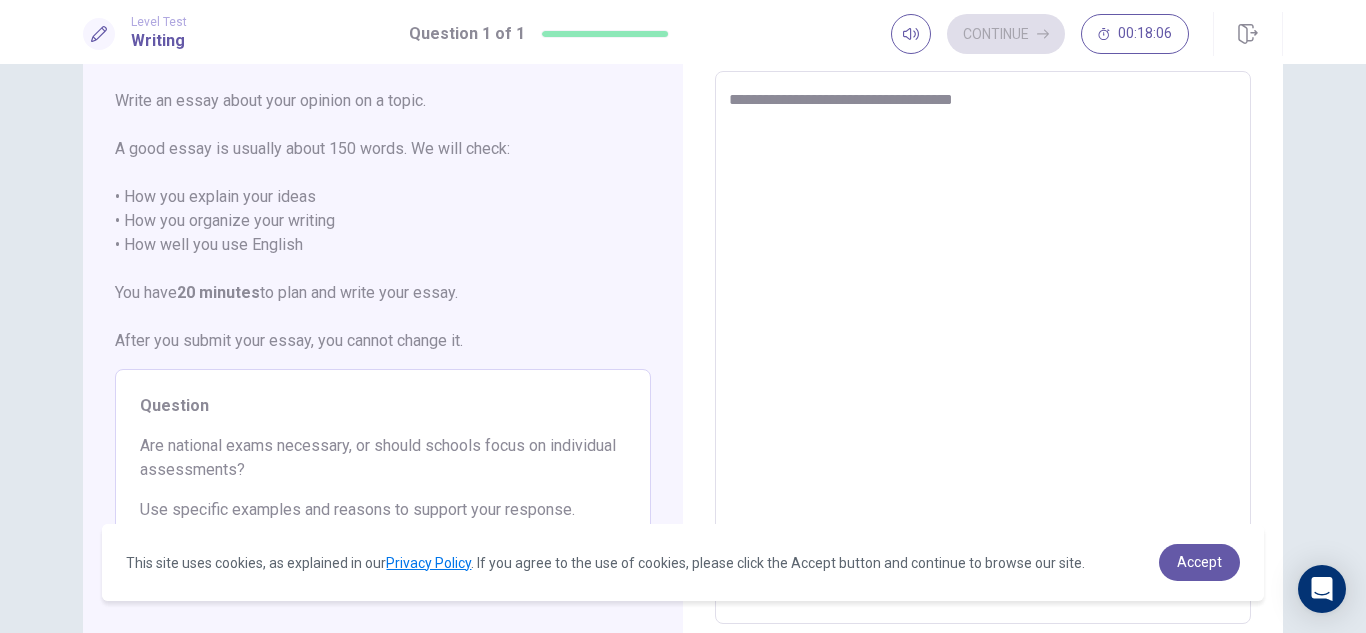 type on "**********" 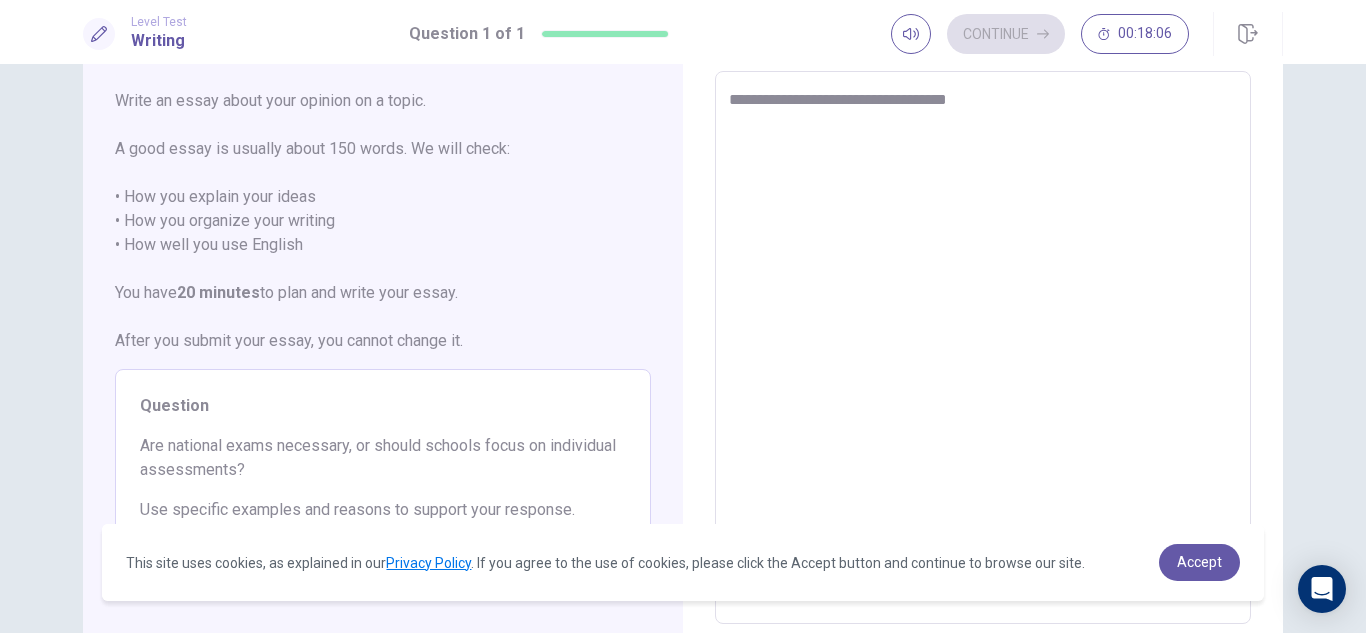 type on "*" 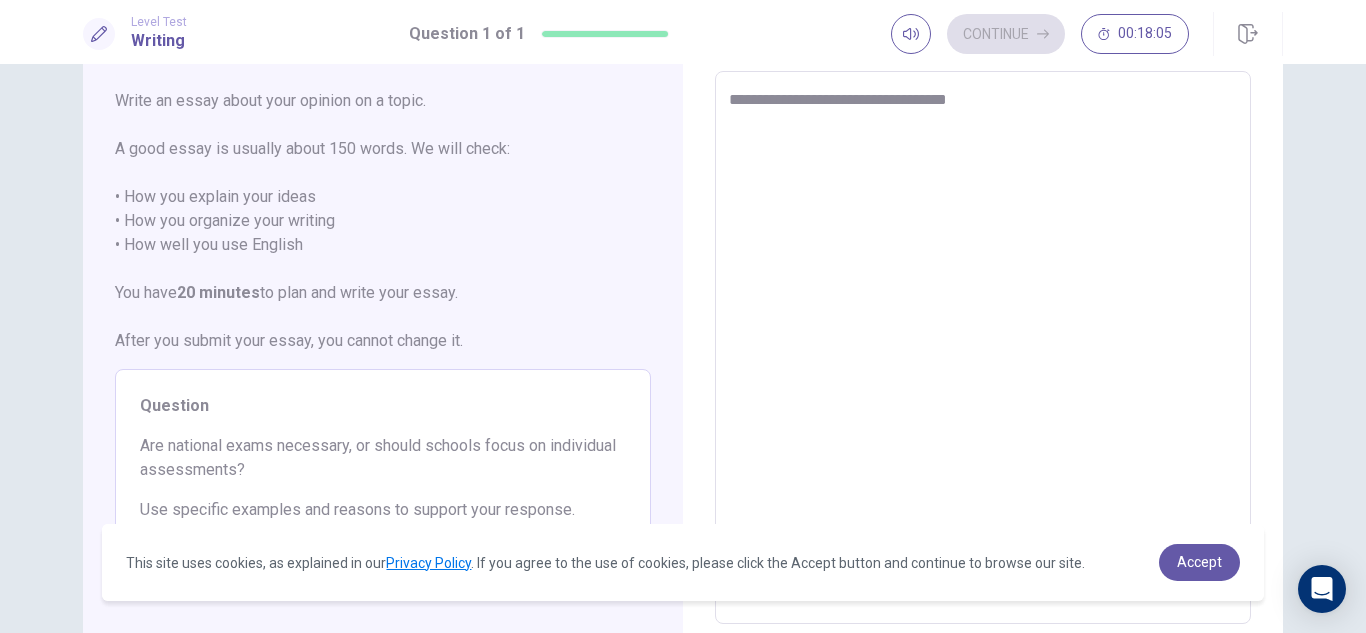type on "**********" 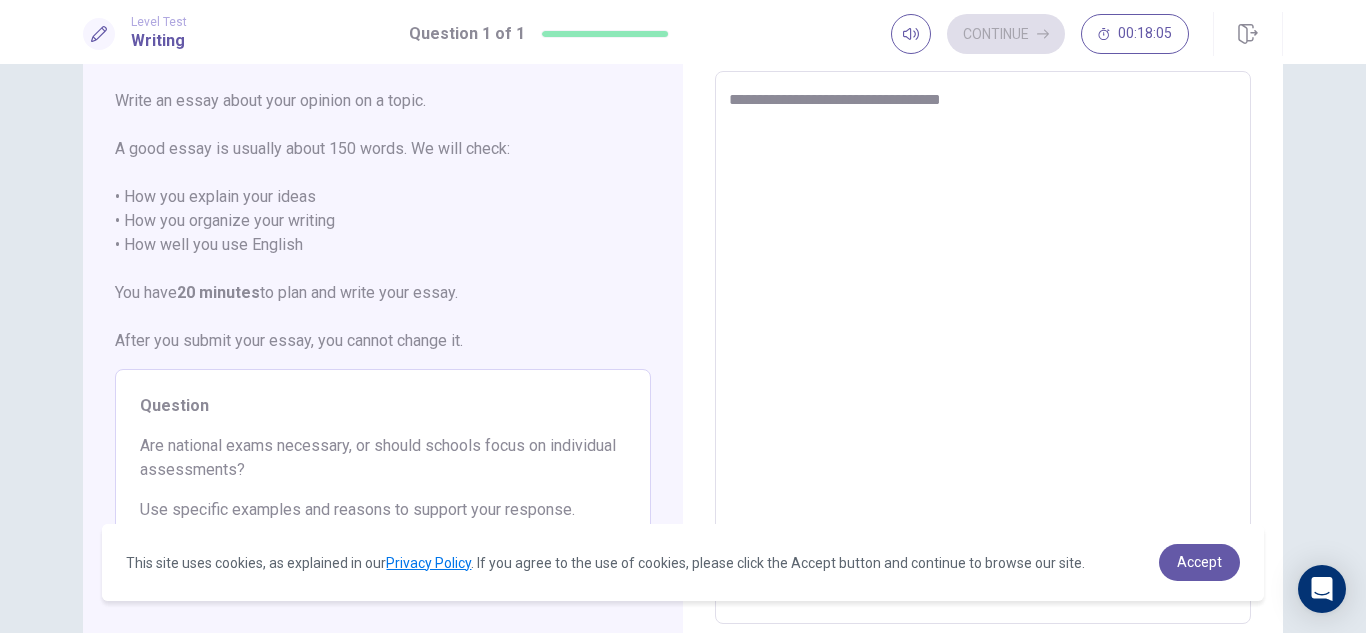 type on "*" 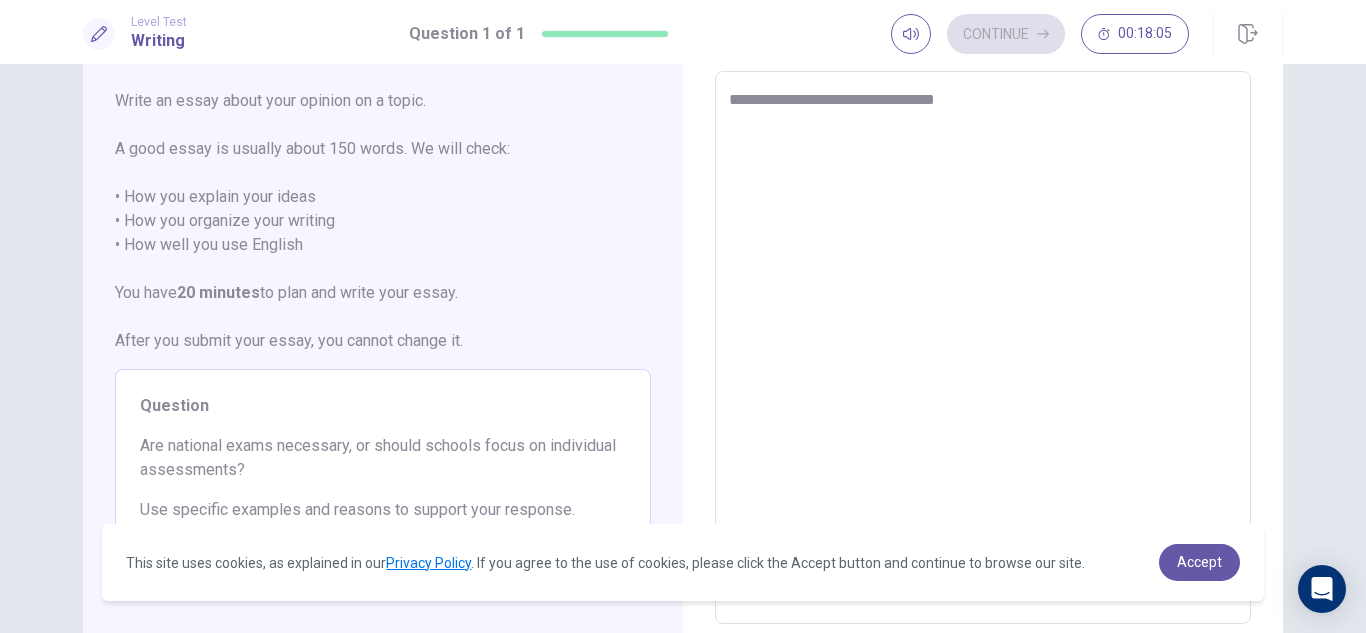 type on "*" 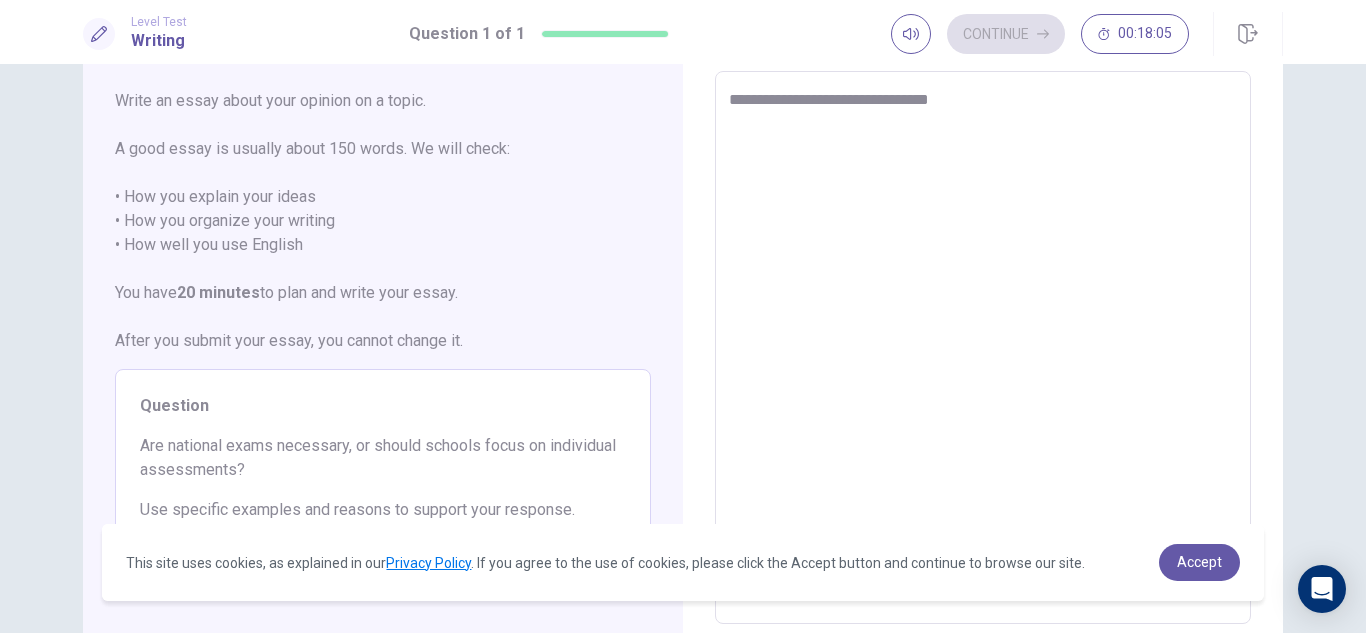 type on "*" 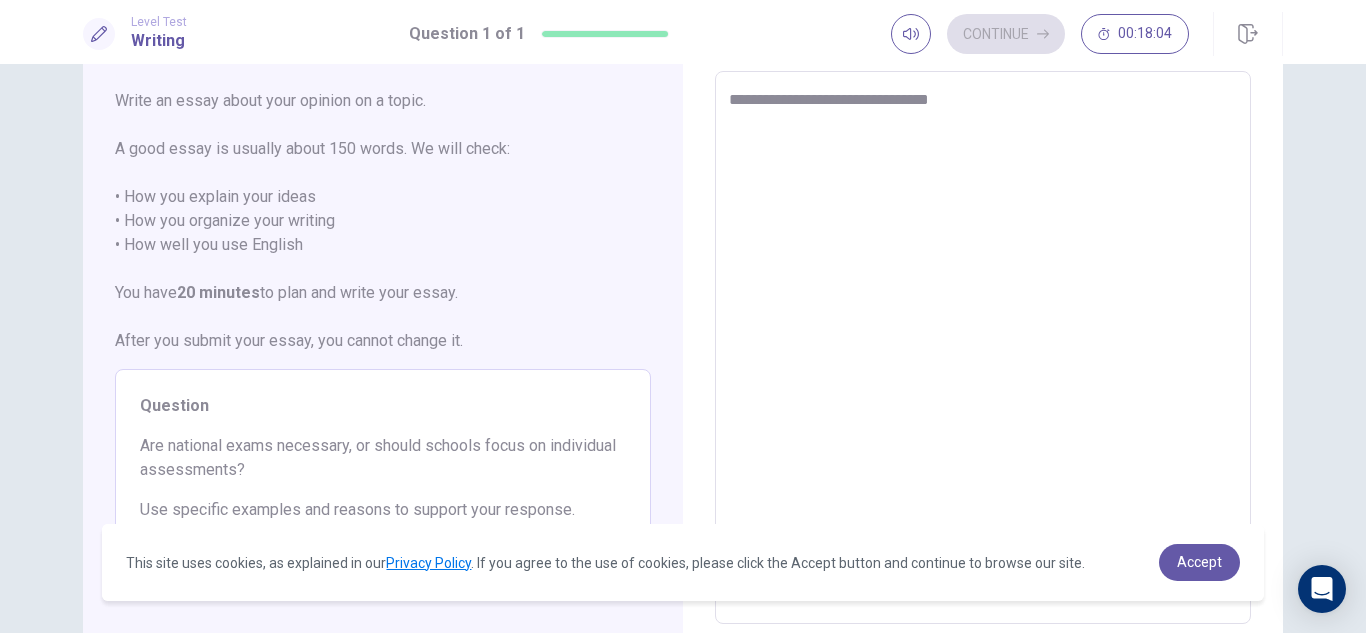 type on "**********" 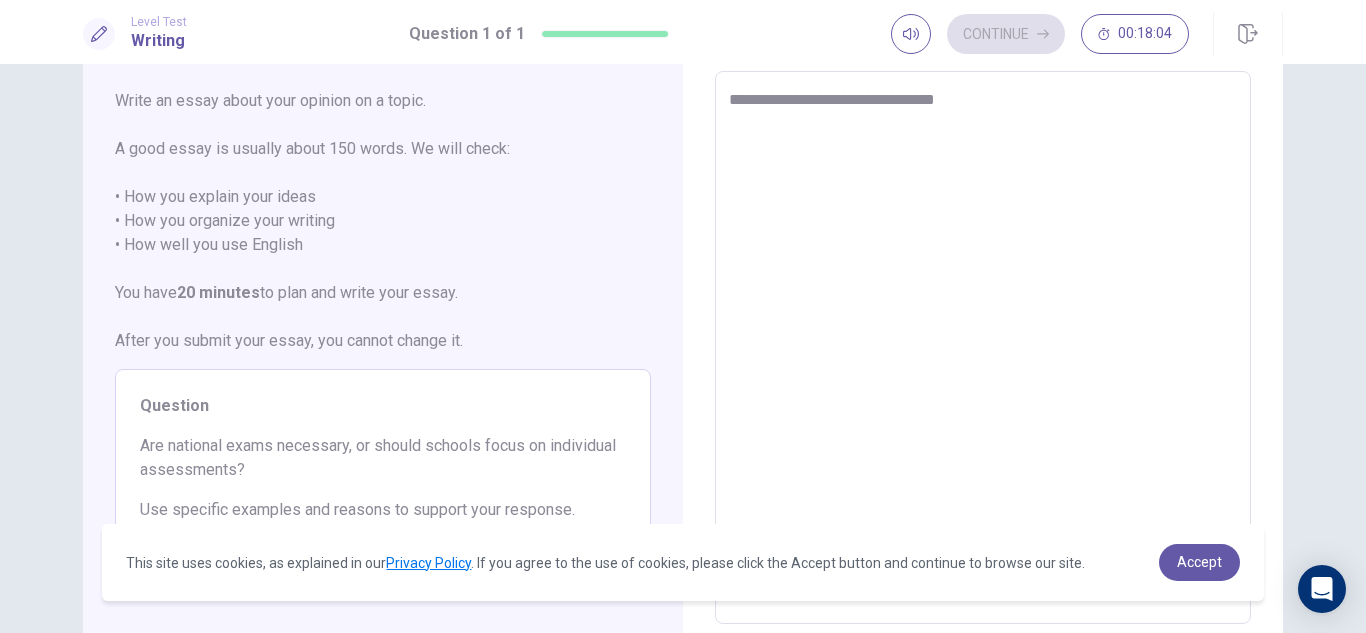 type on "*" 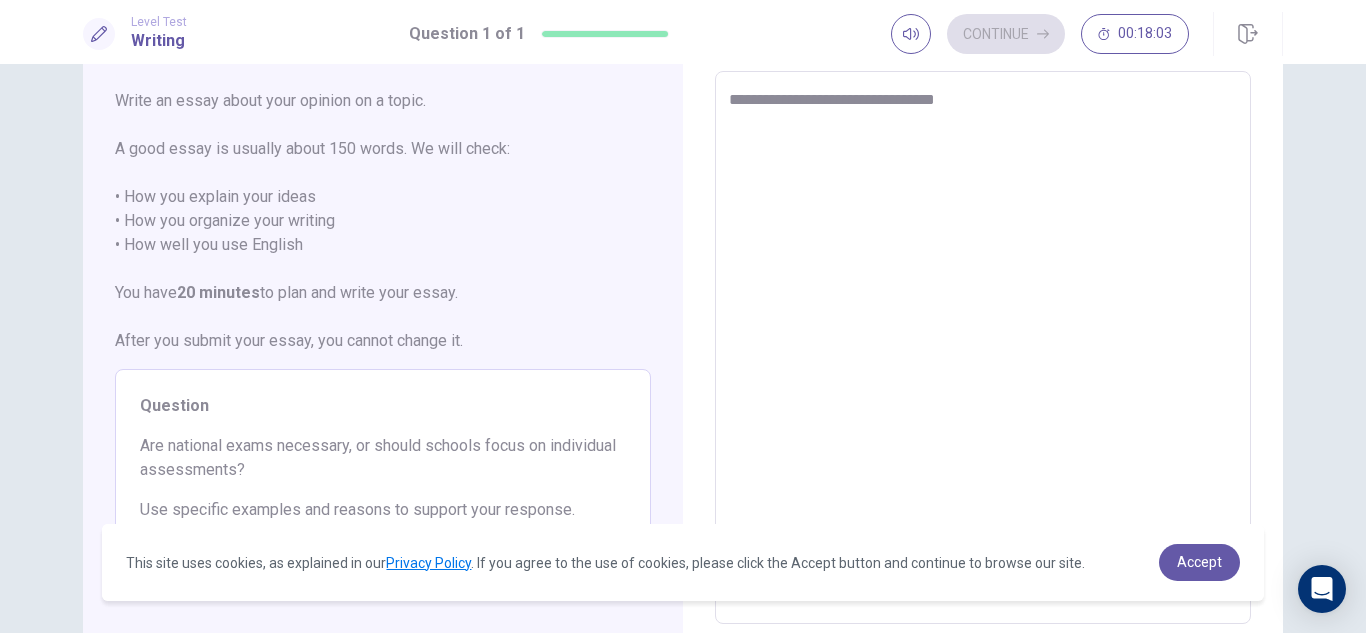 type on "**********" 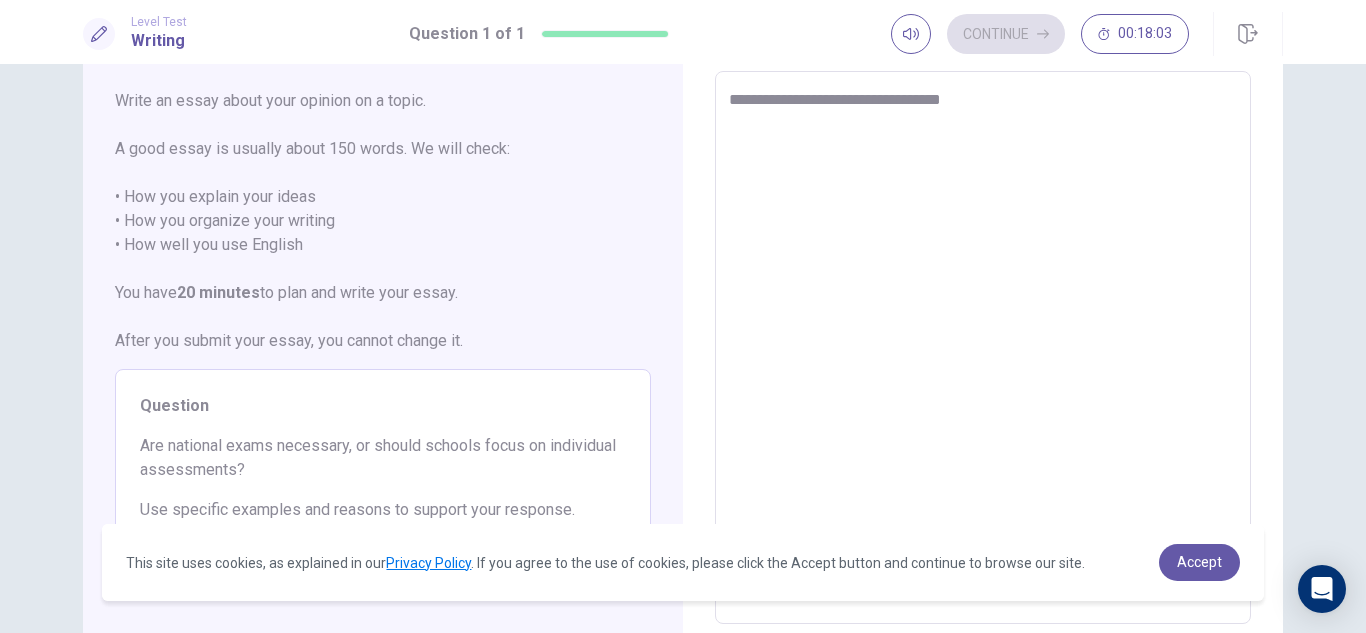 type on "*" 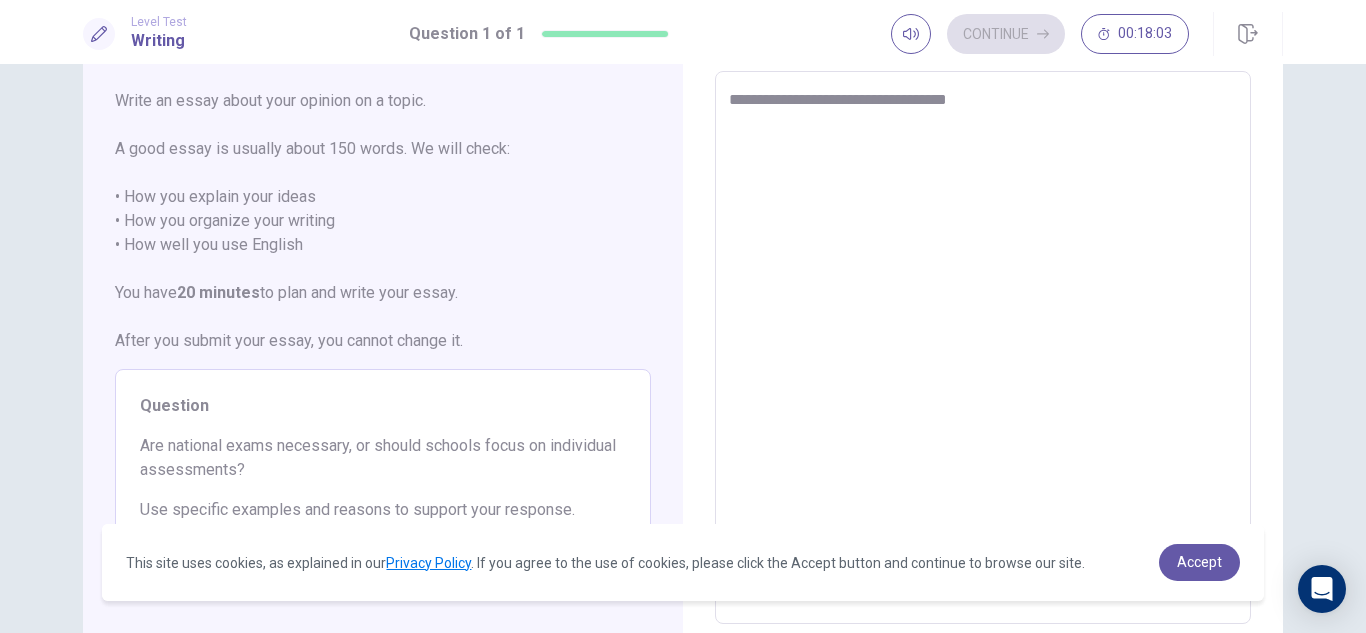 type on "*" 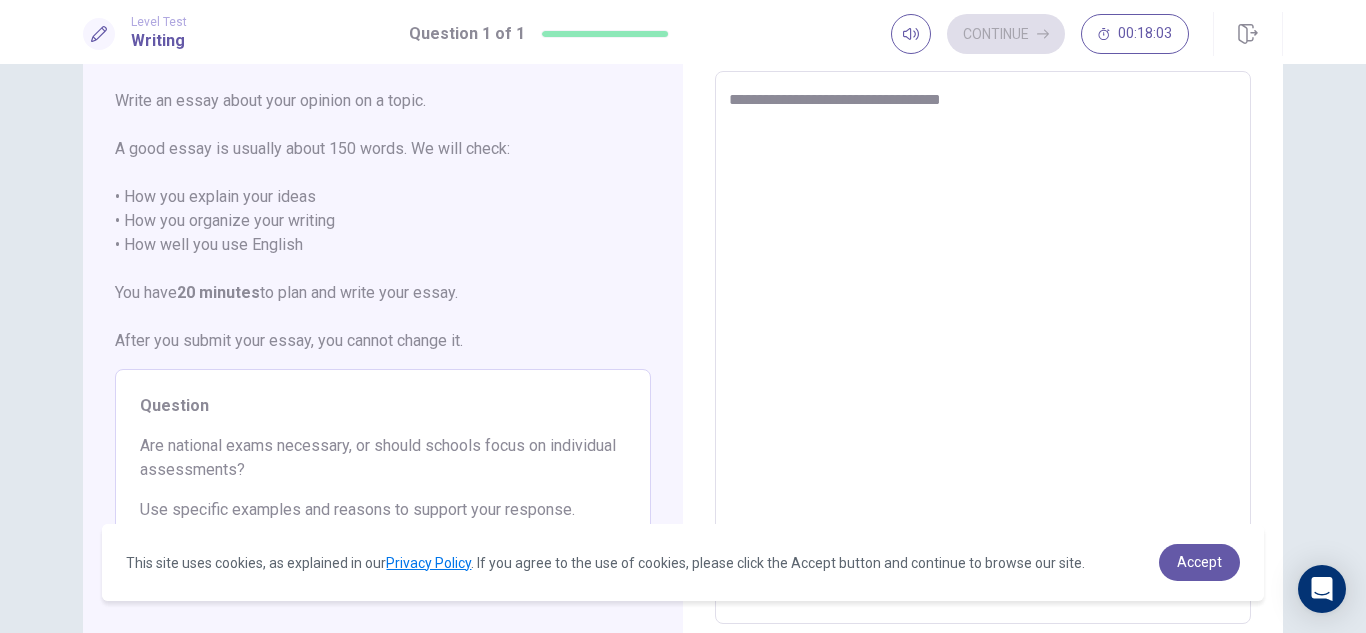 type on "*" 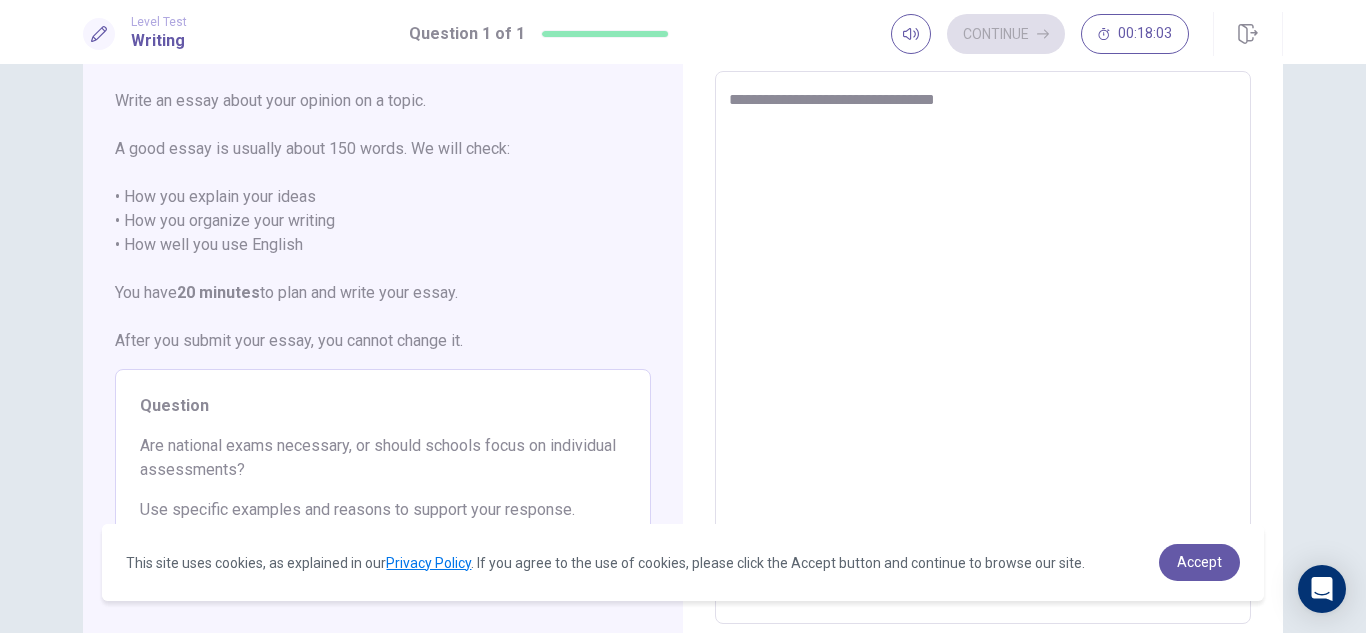 type on "*" 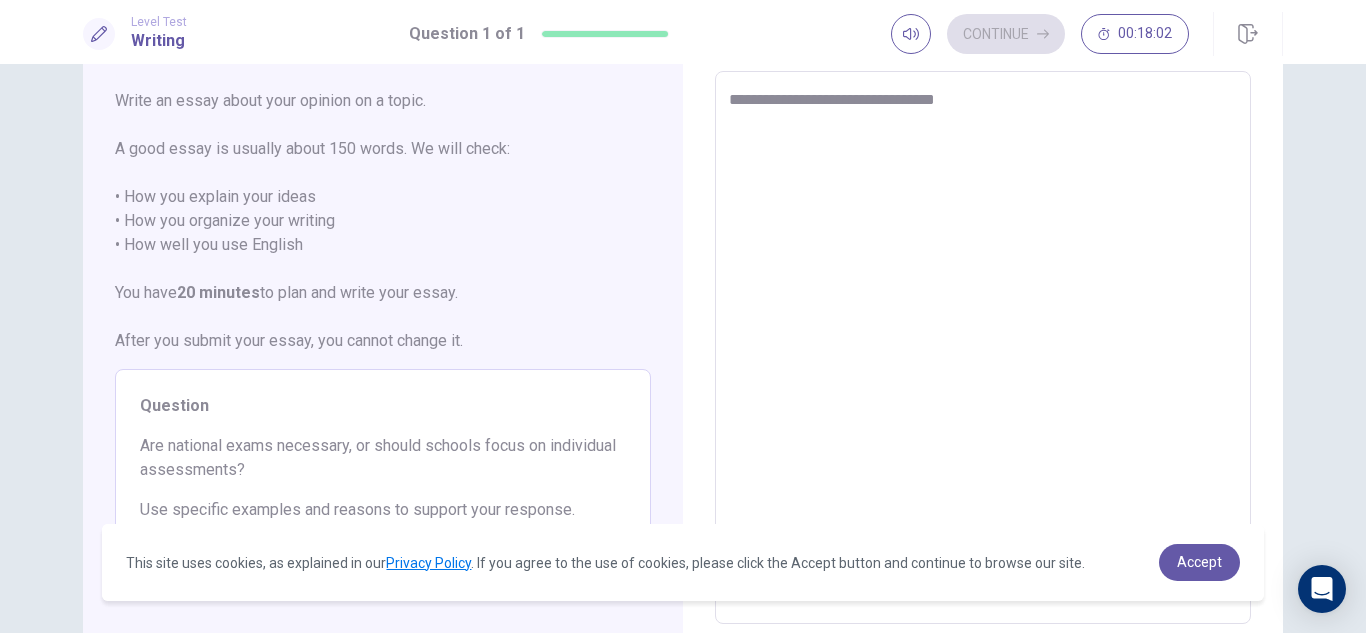 type on "**********" 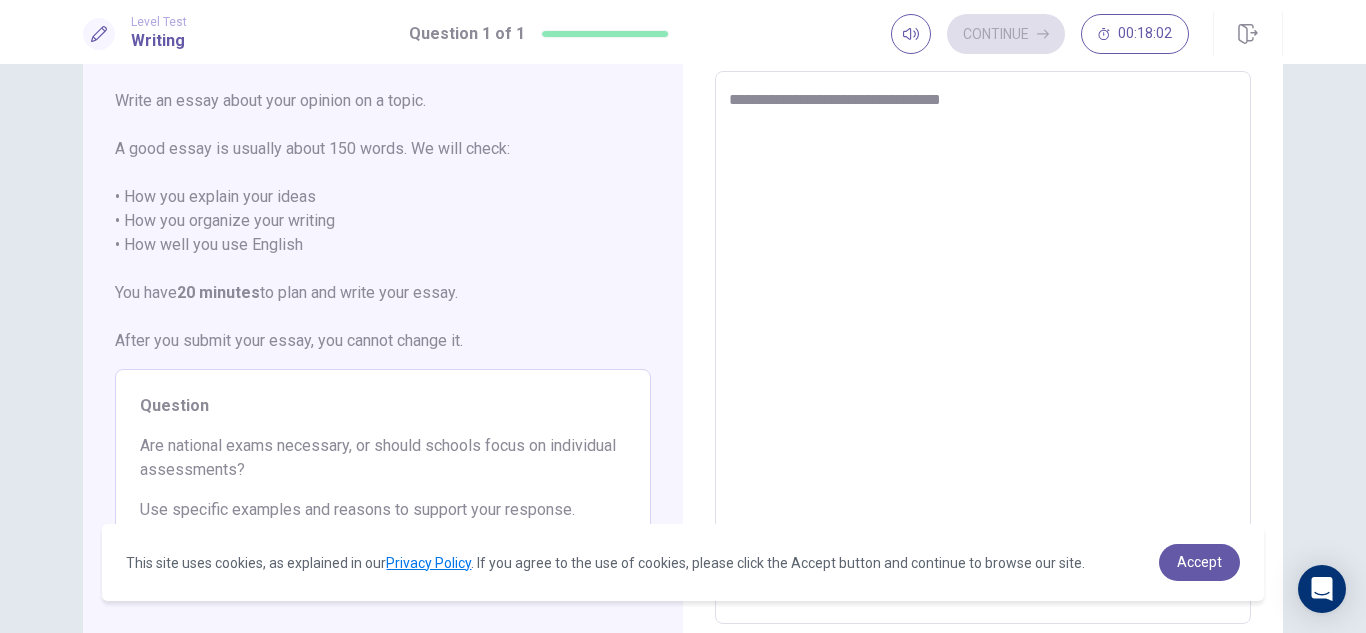 type on "*" 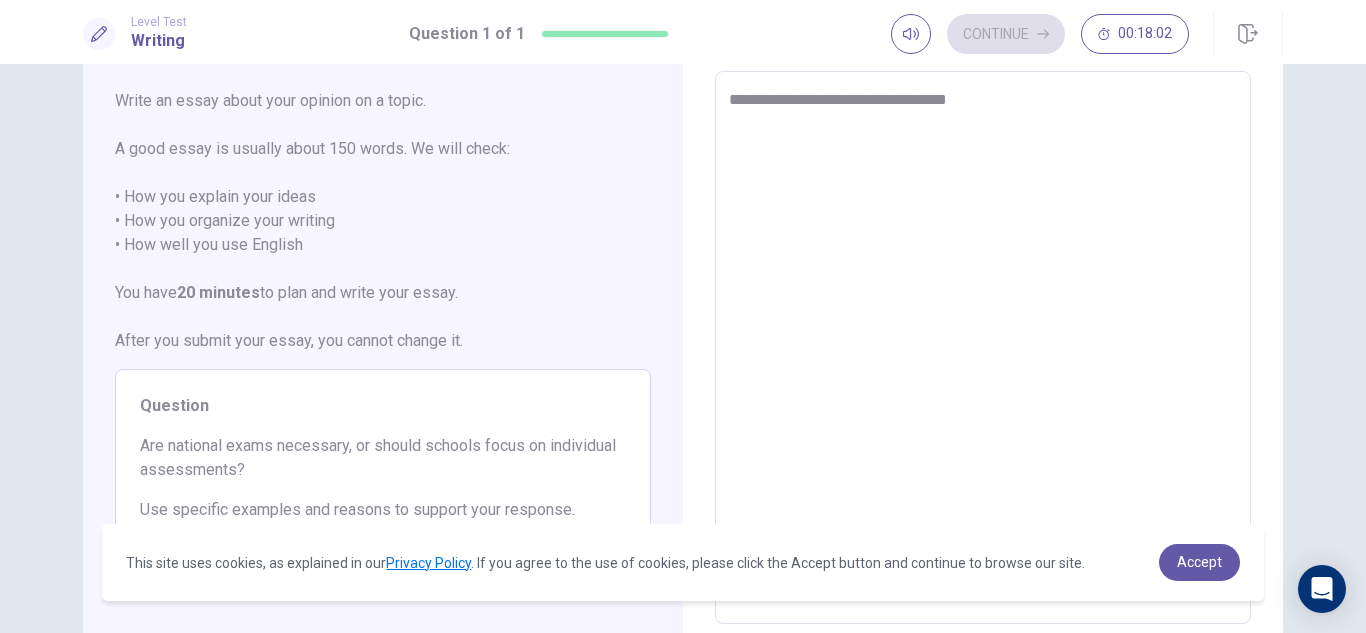 type on "*" 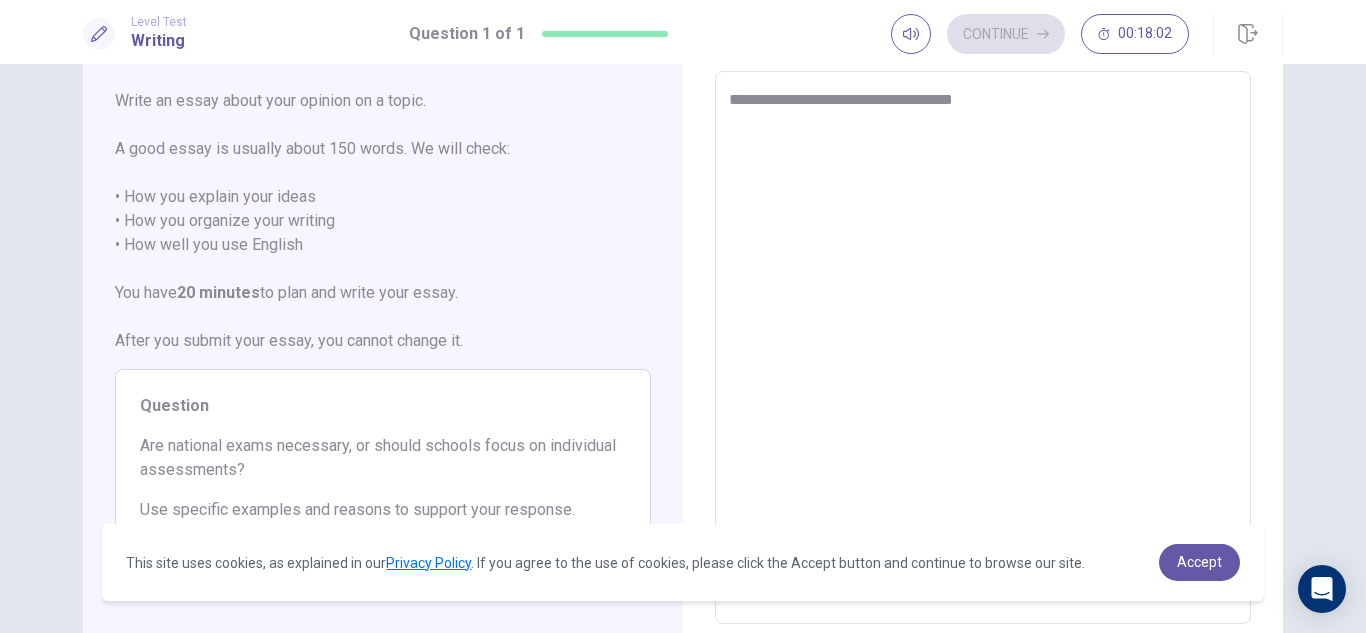 type on "**********" 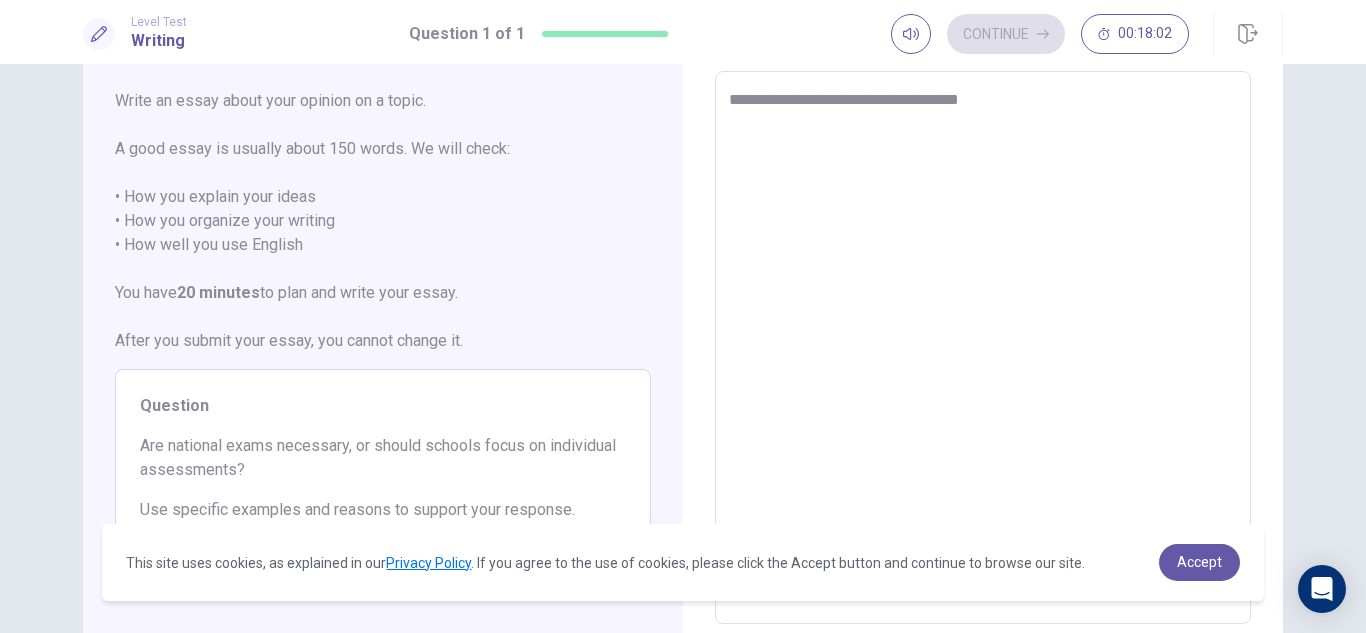 type on "*" 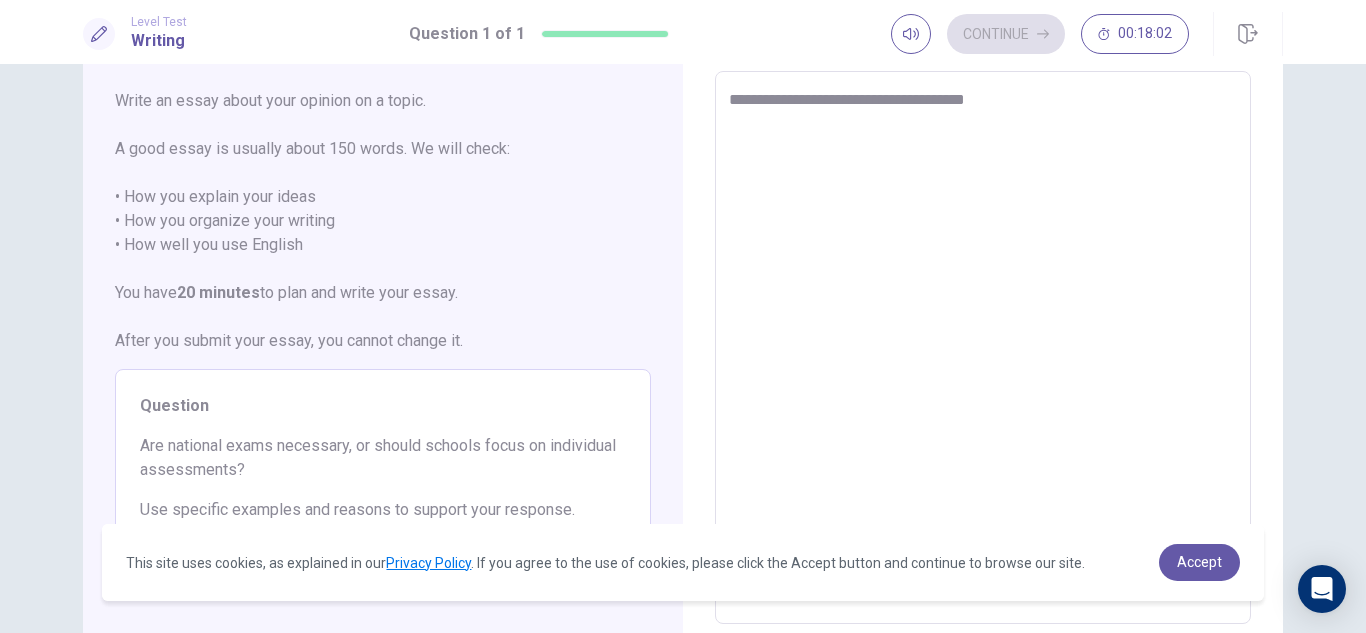 type on "*" 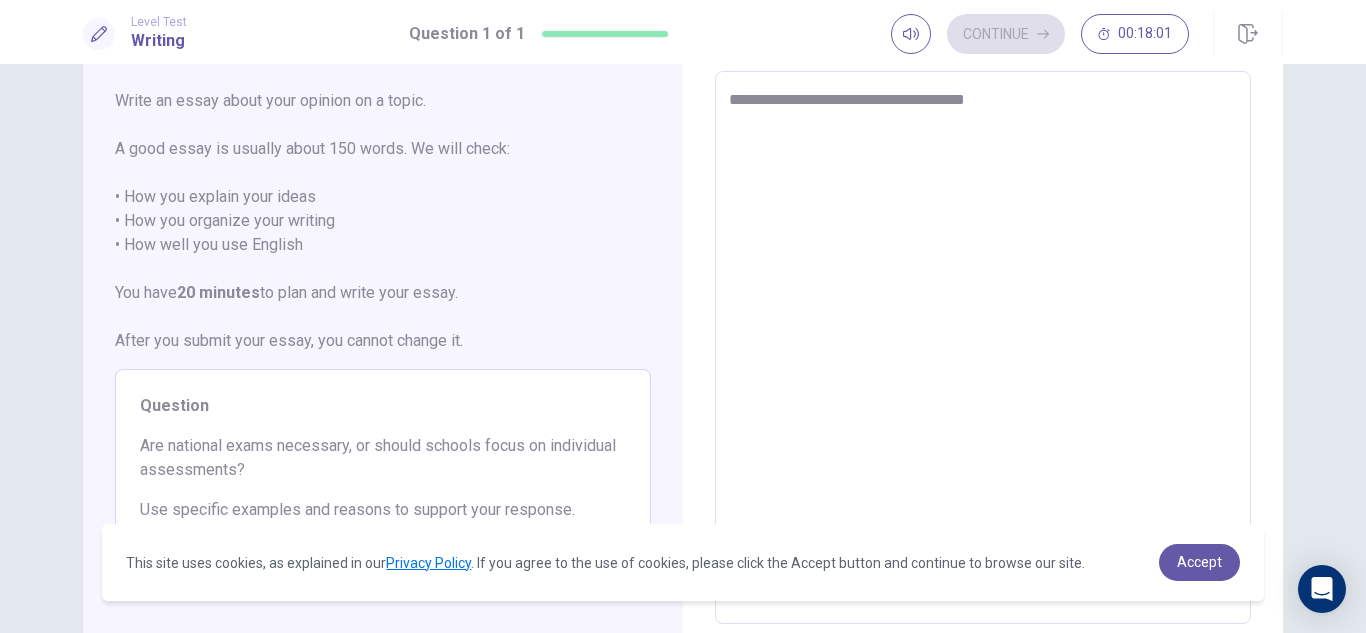 type on "**********" 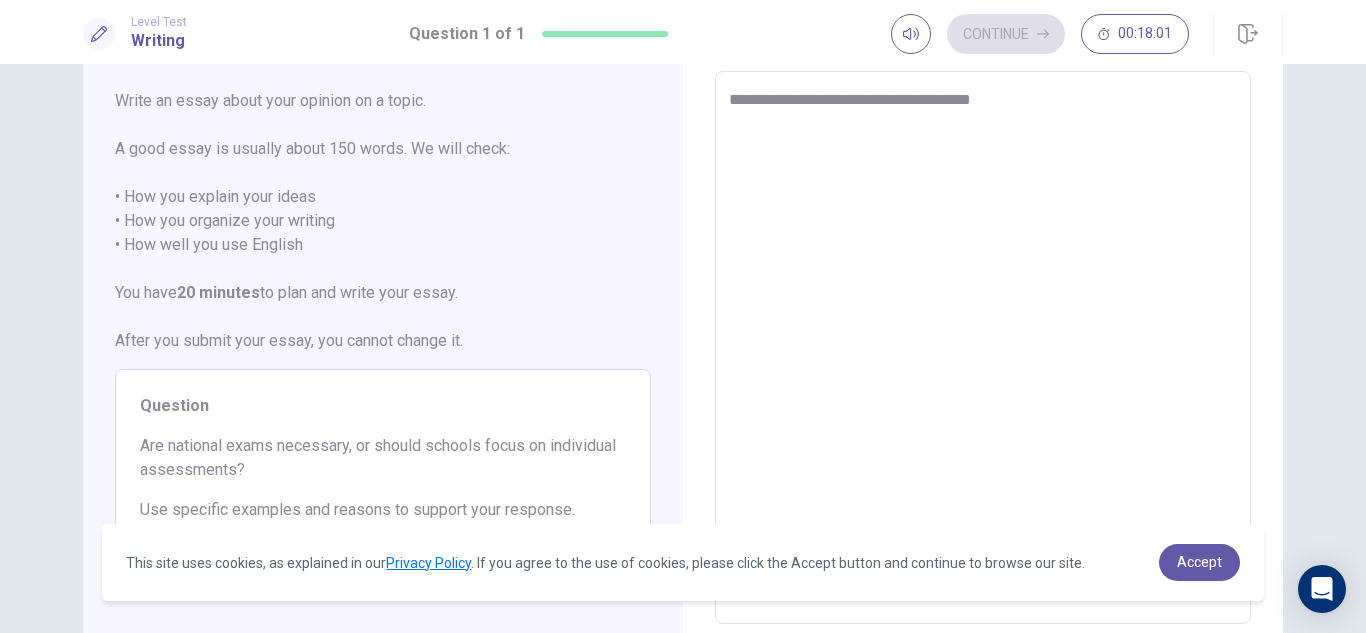 type on "*" 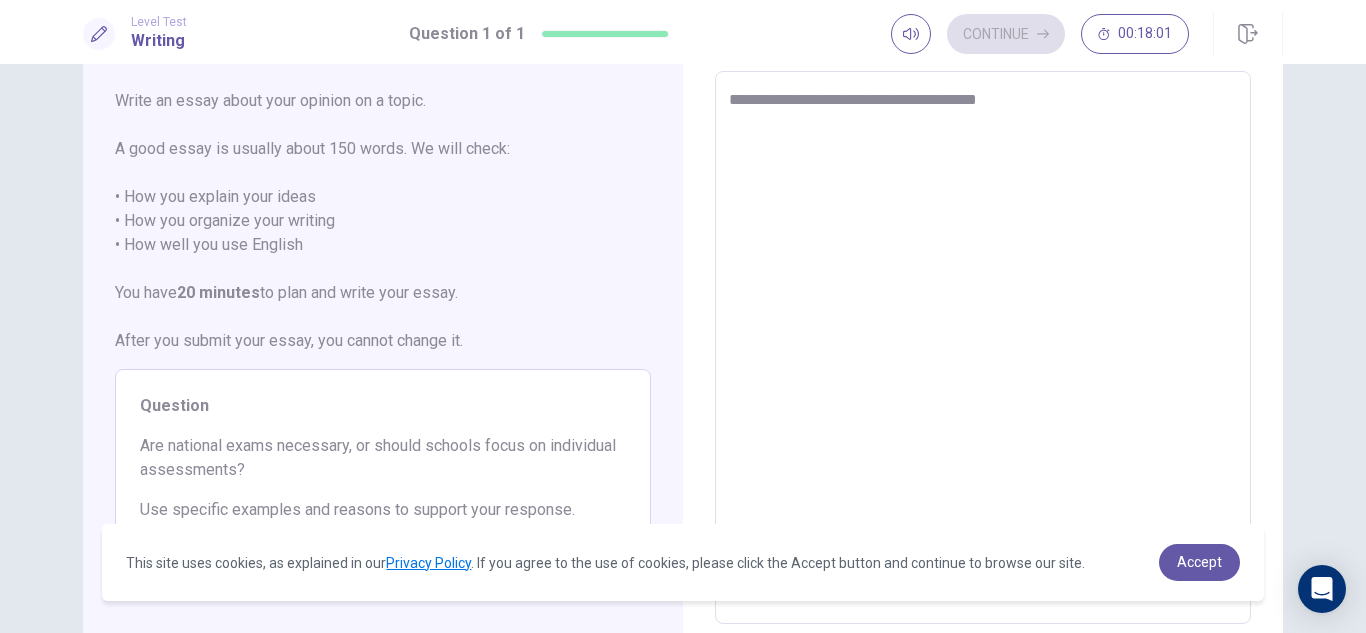 type on "*" 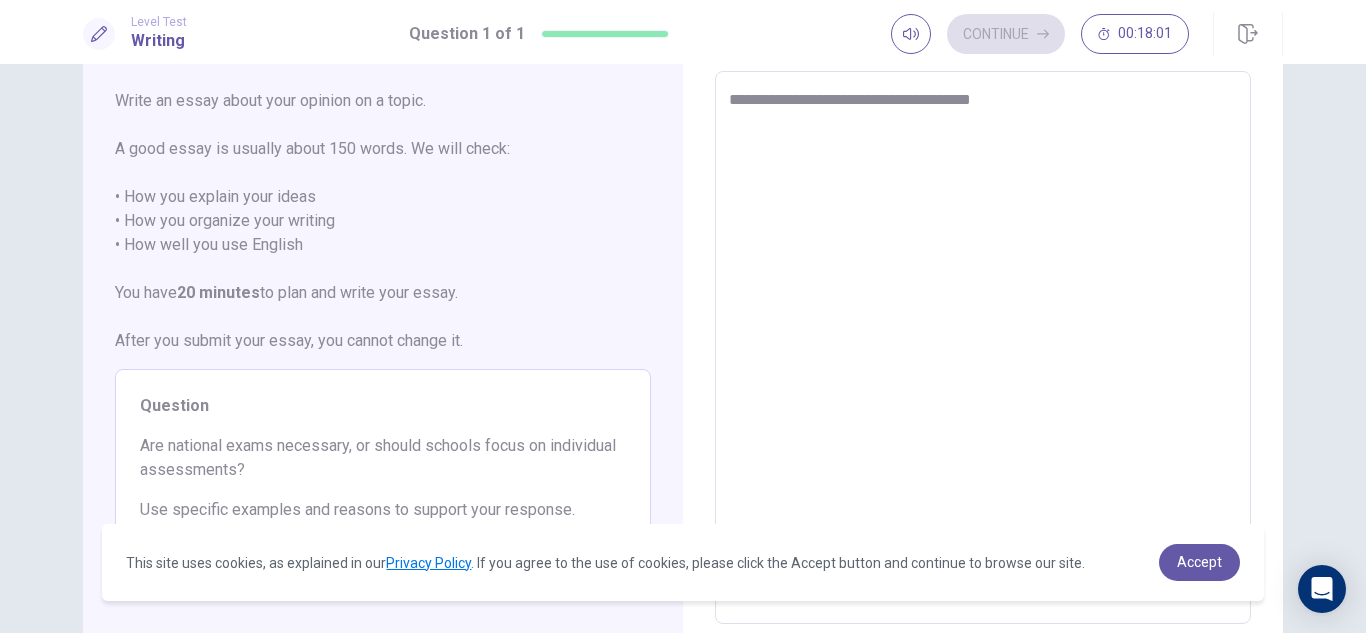 type on "*" 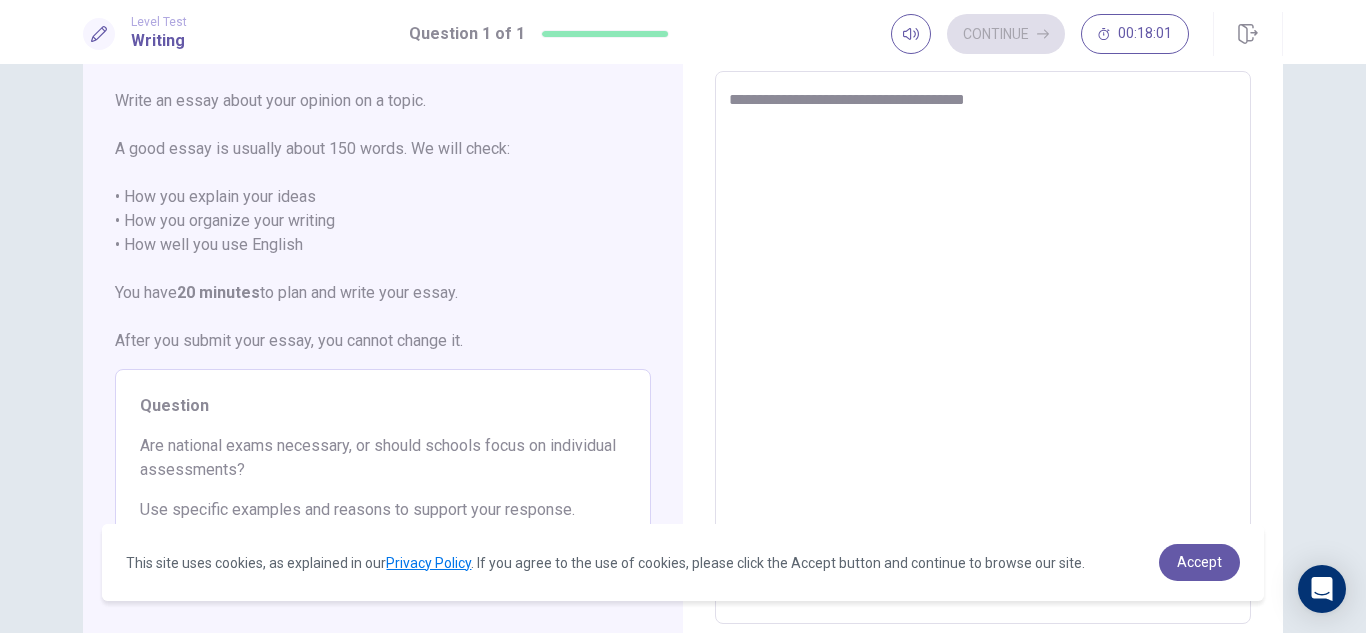 type on "**********" 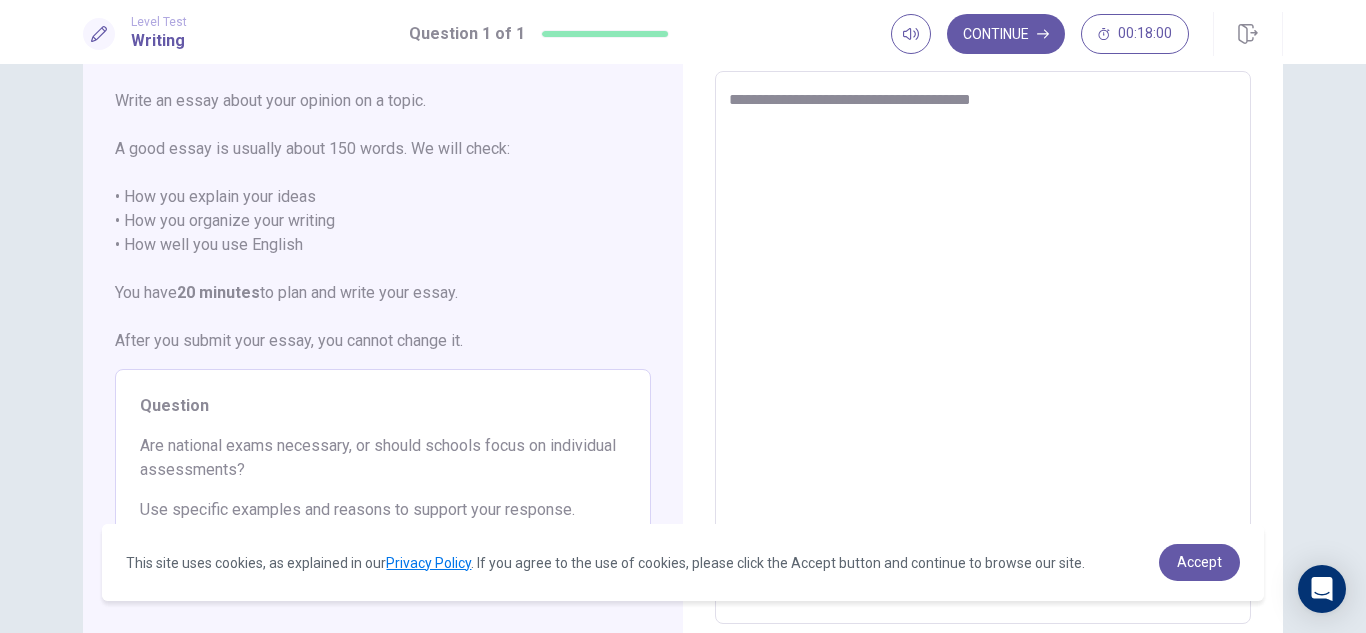 type on "*" 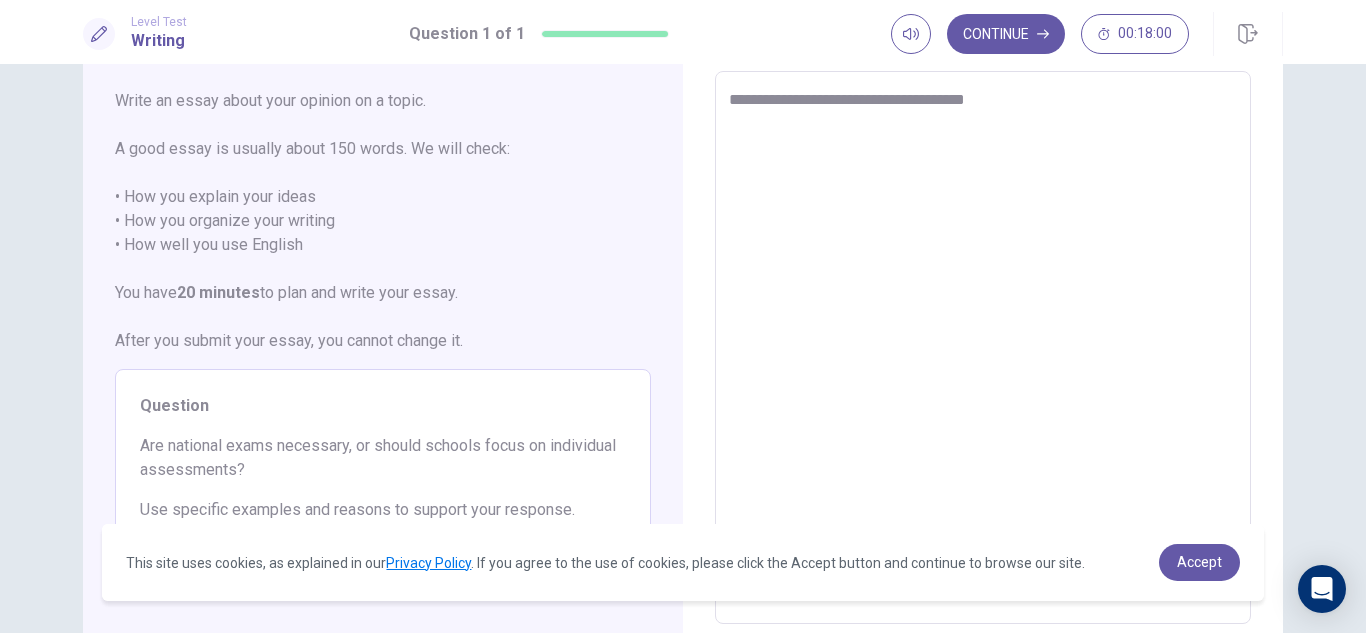 type on "*" 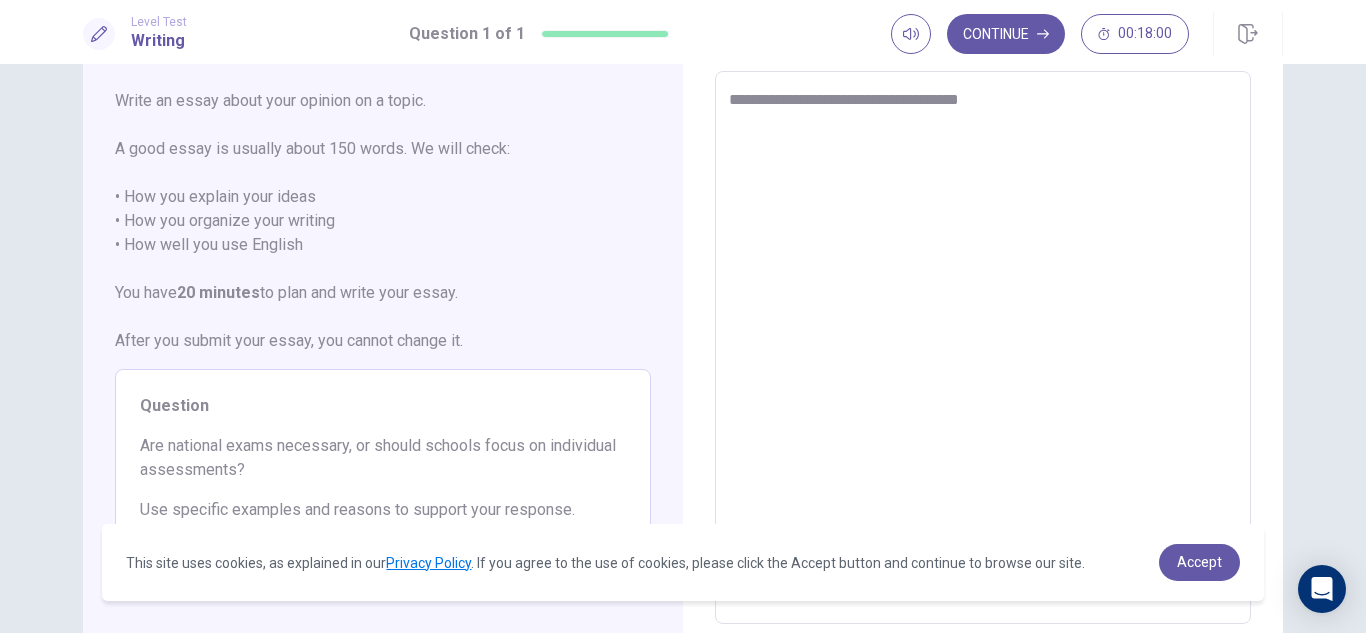 type on "*" 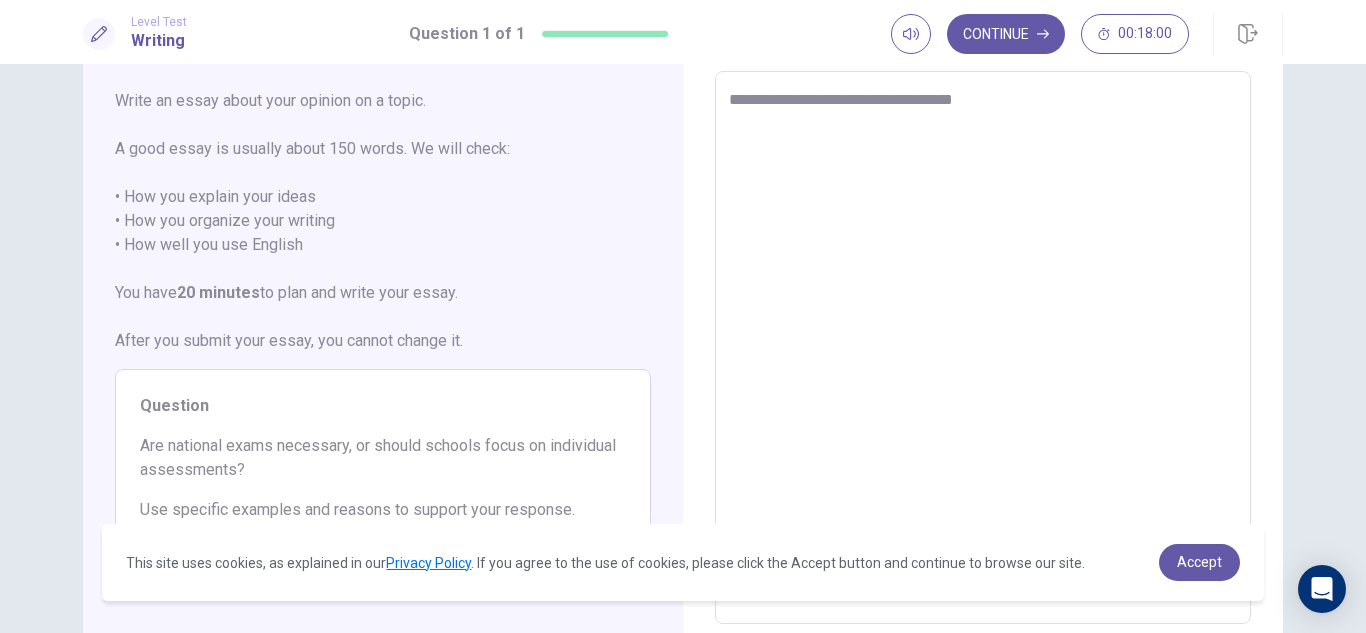 type on "*" 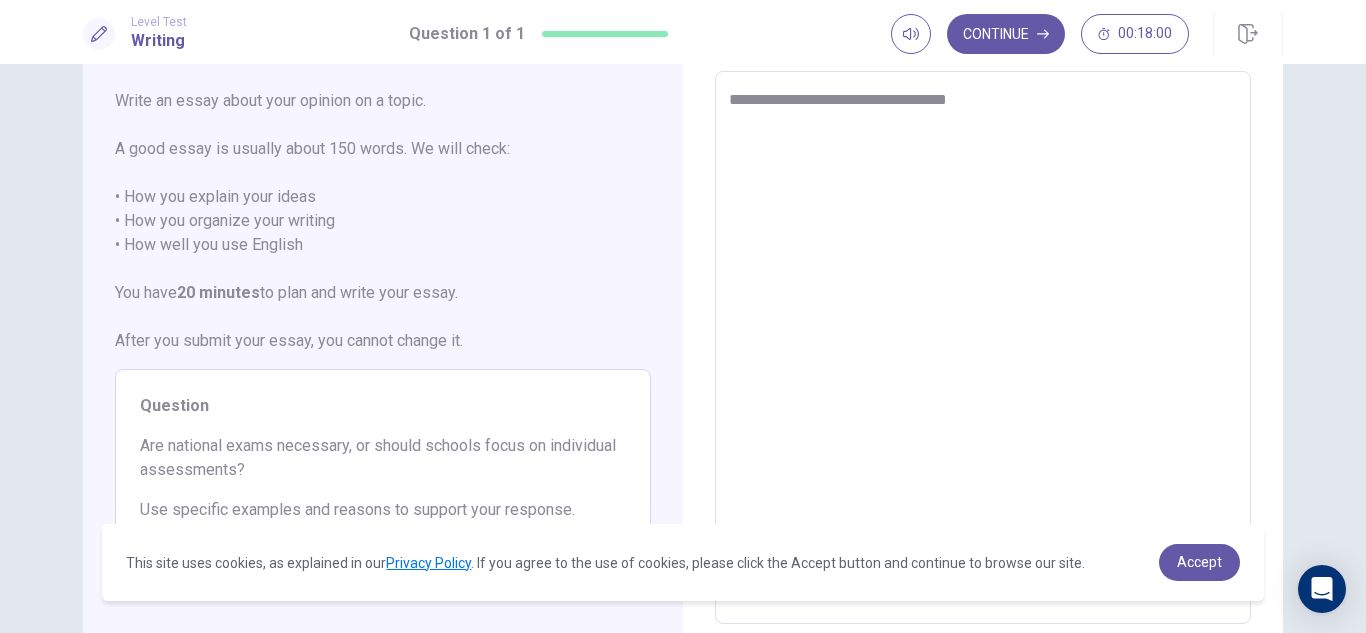 type on "**********" 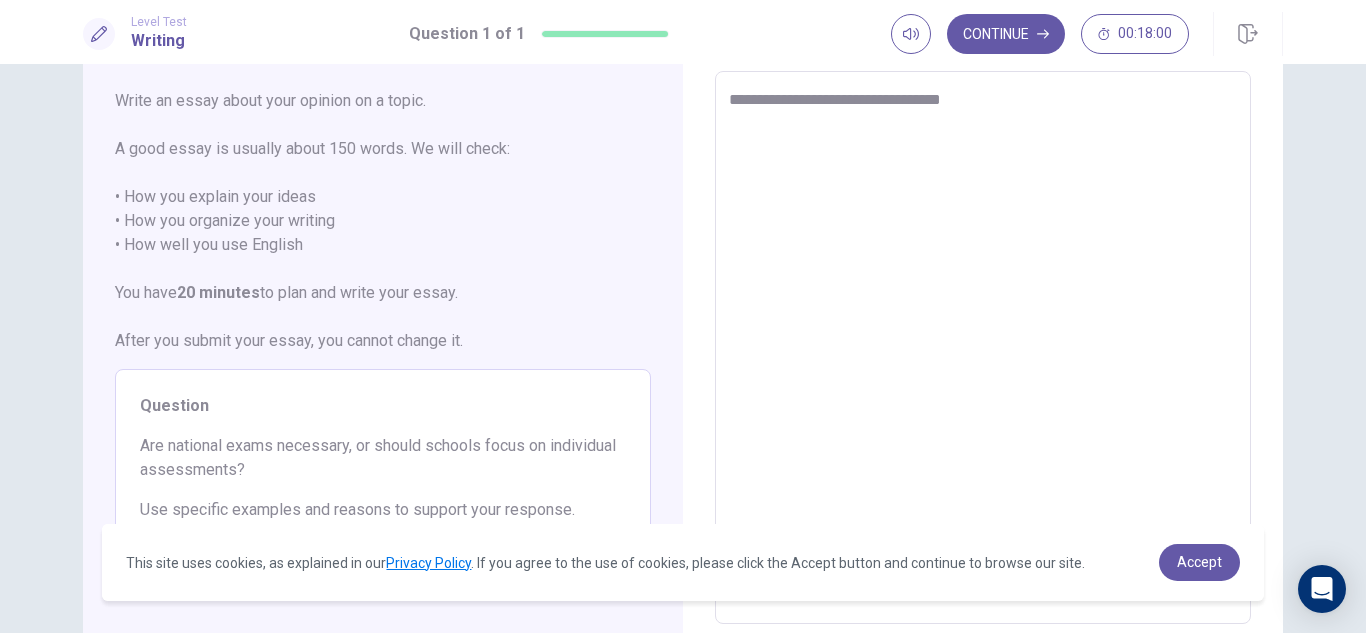 type on "**********" 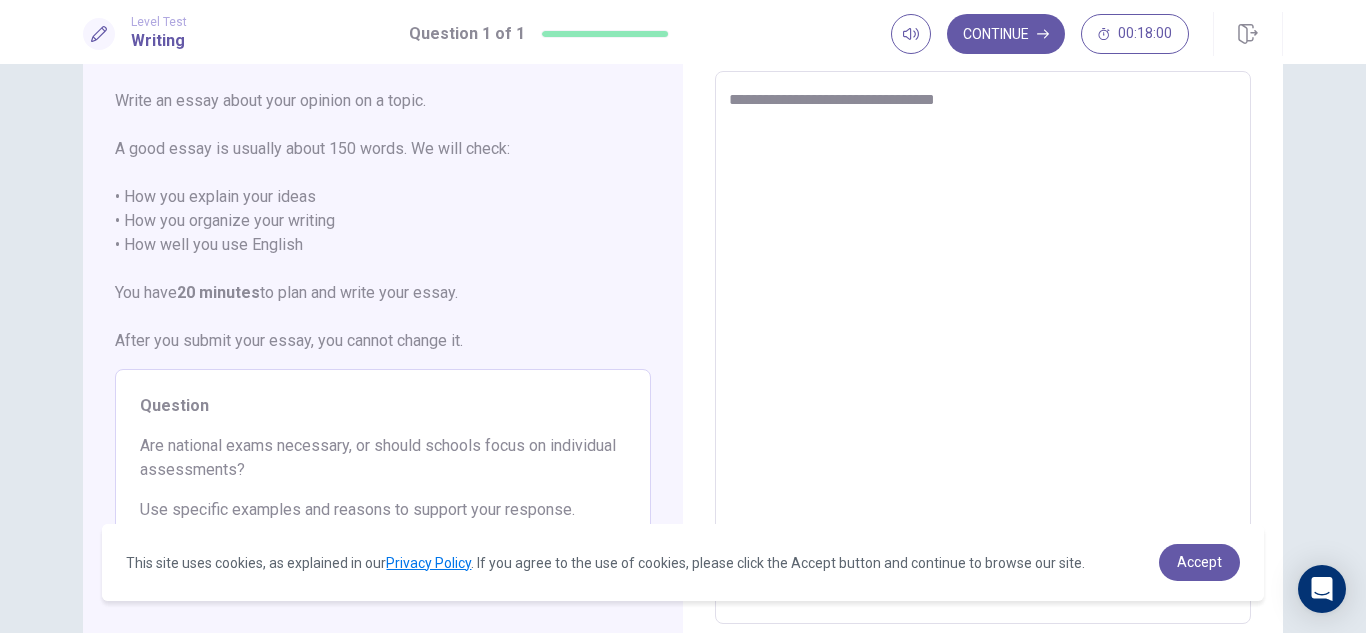 type on "*" 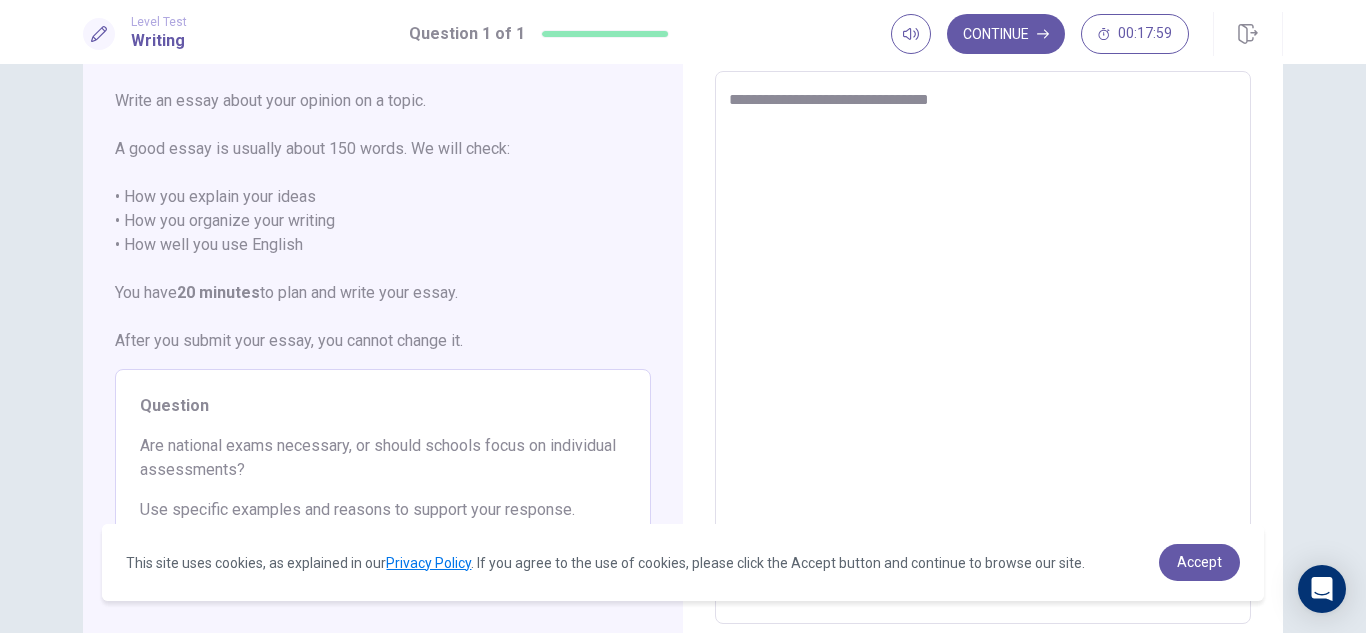 type on "*" 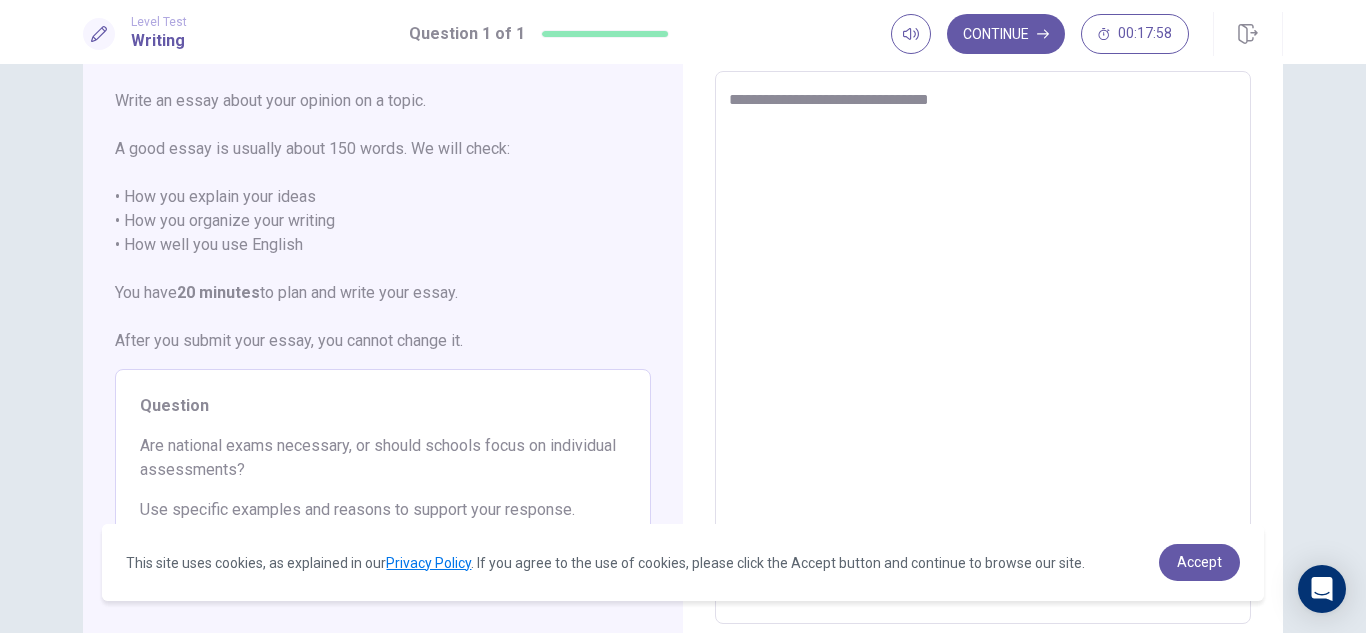 type on "**********" 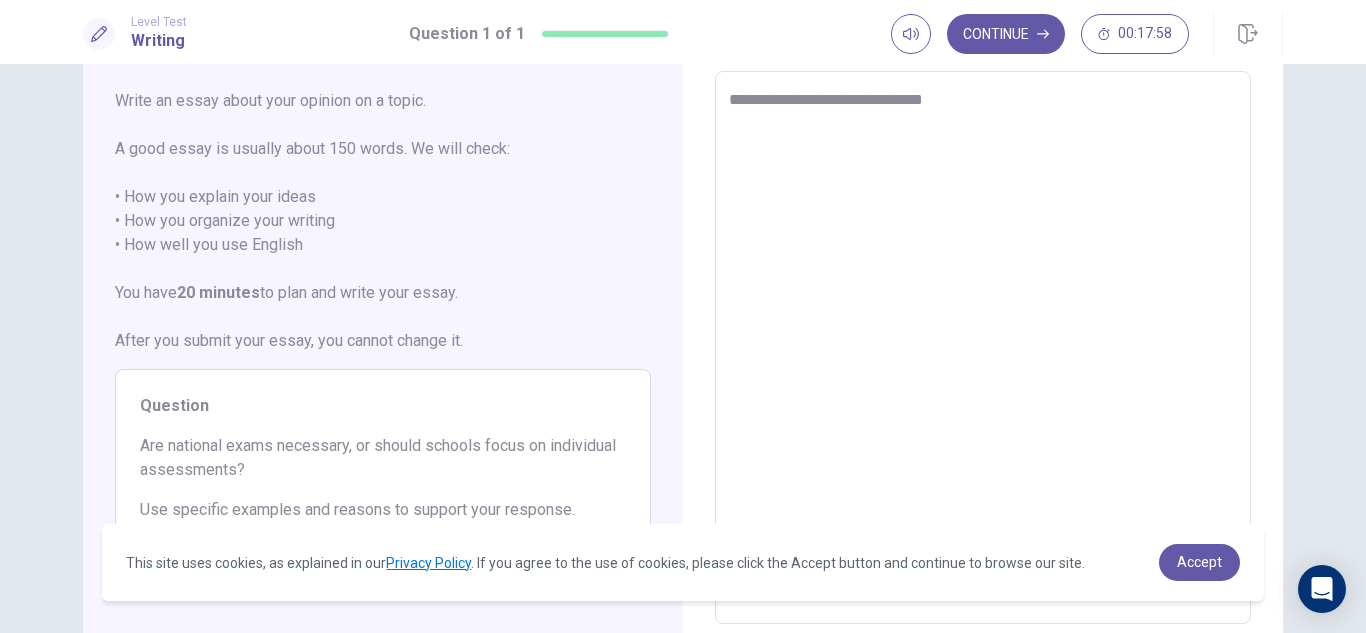 type on "*" 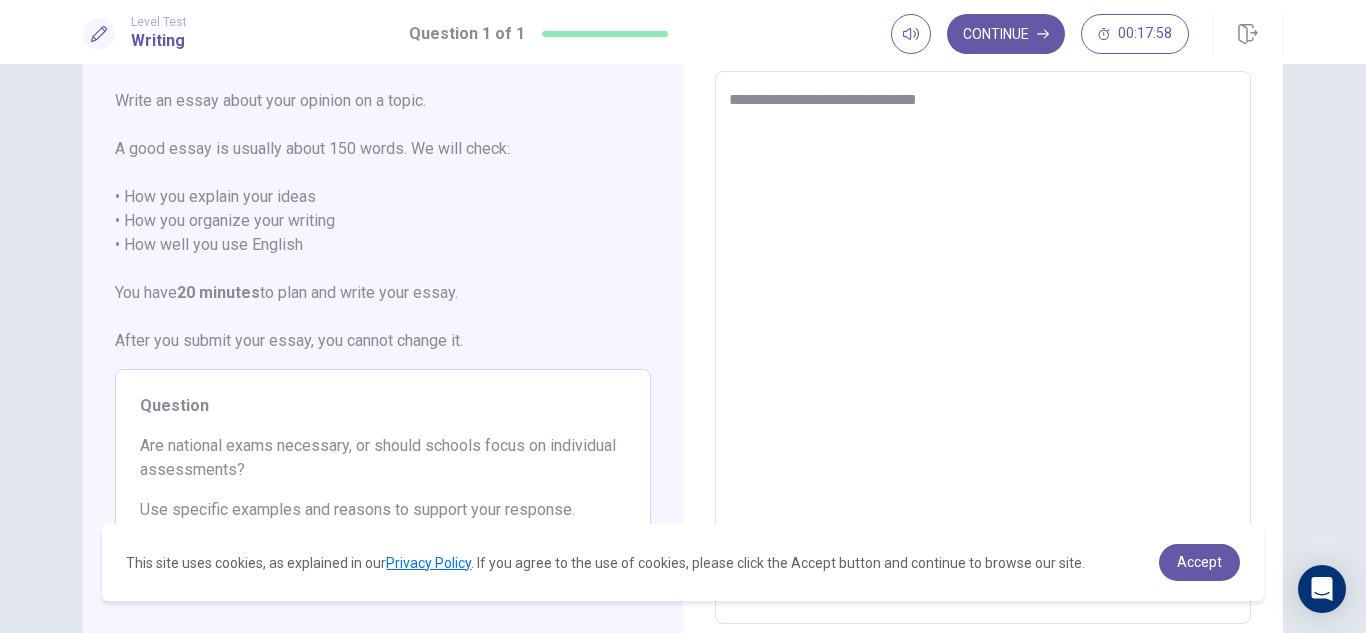 type on "*" 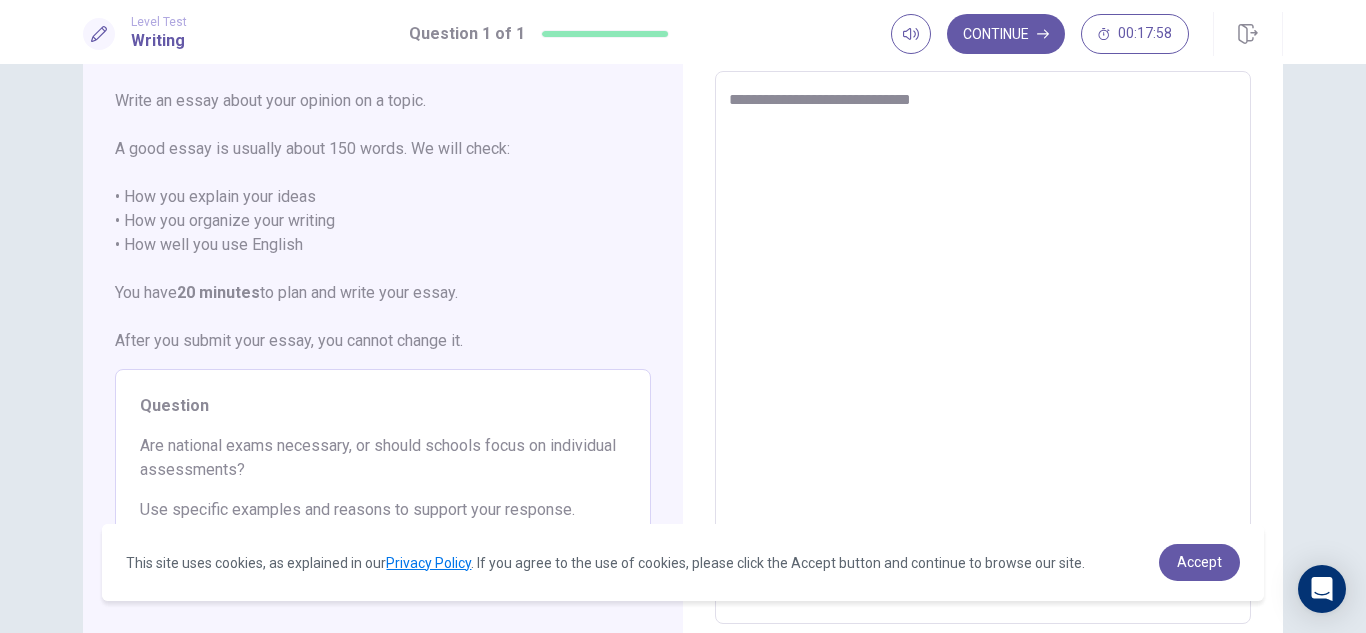 type on "*" 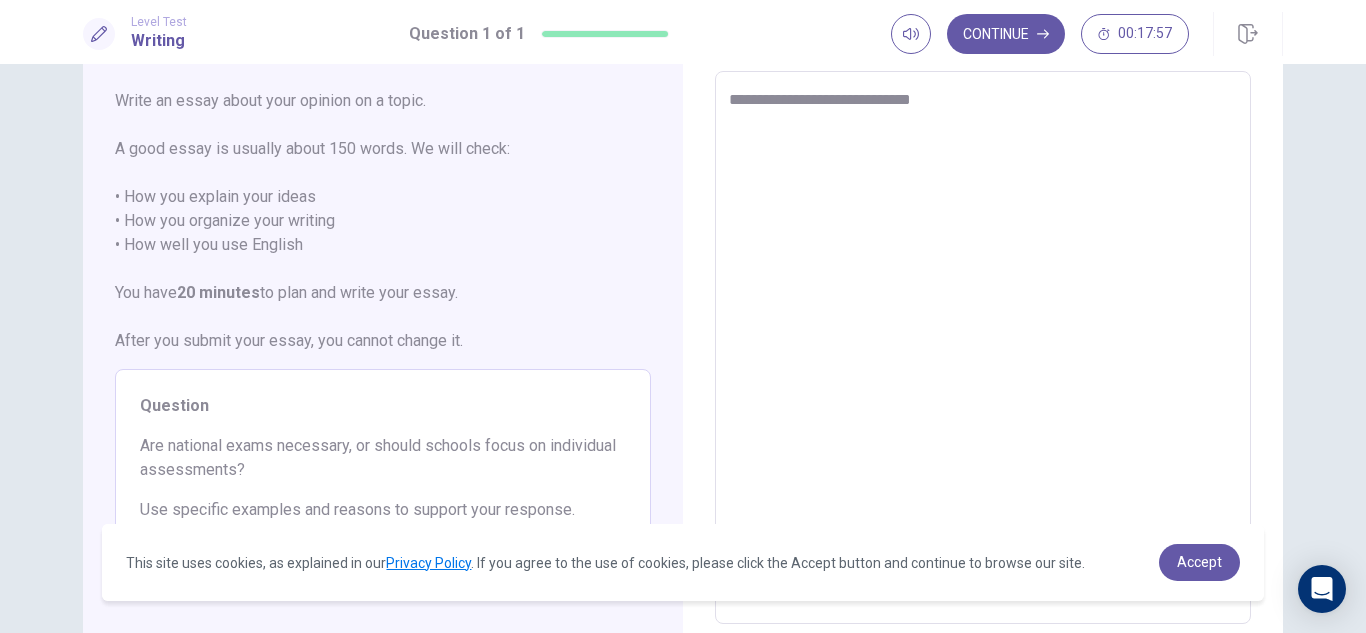 type on "**********" 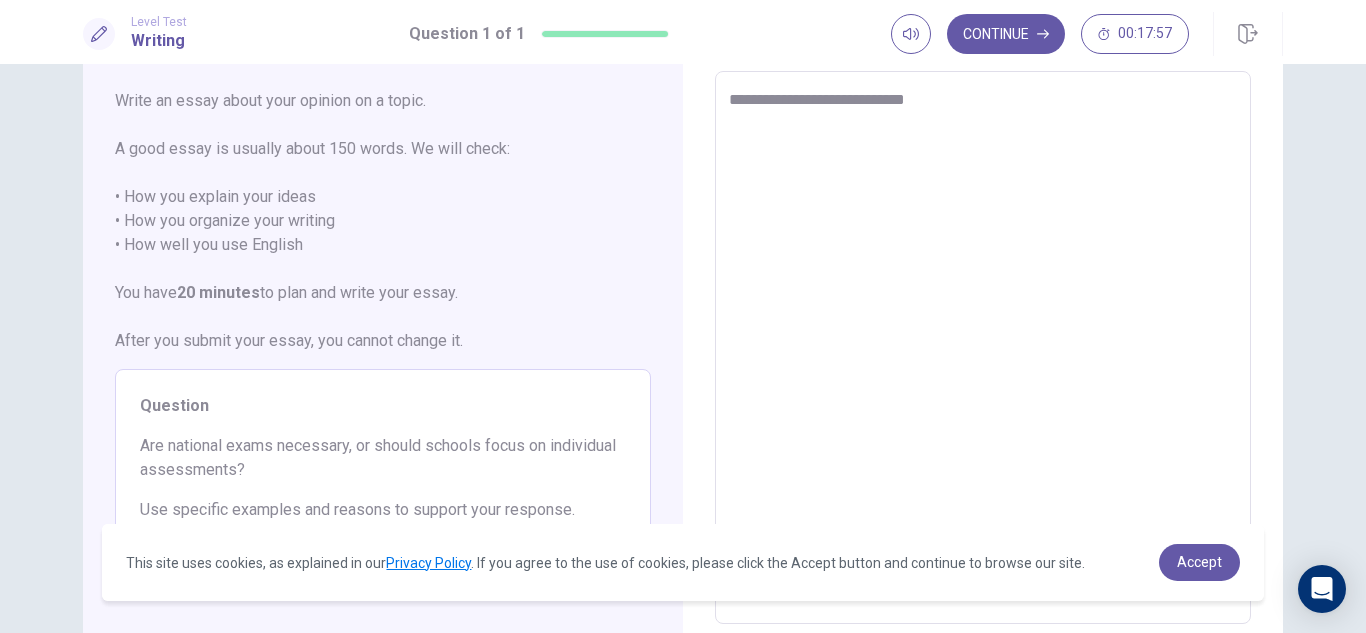 type on "*" 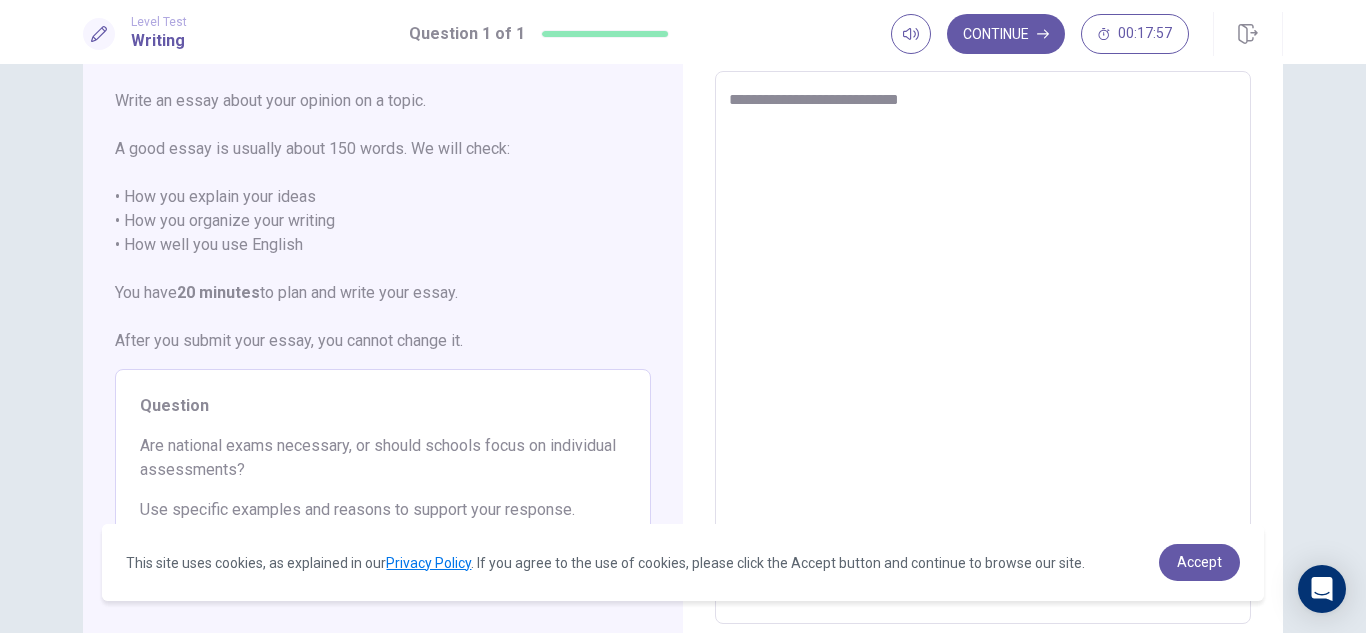 type on "**********" 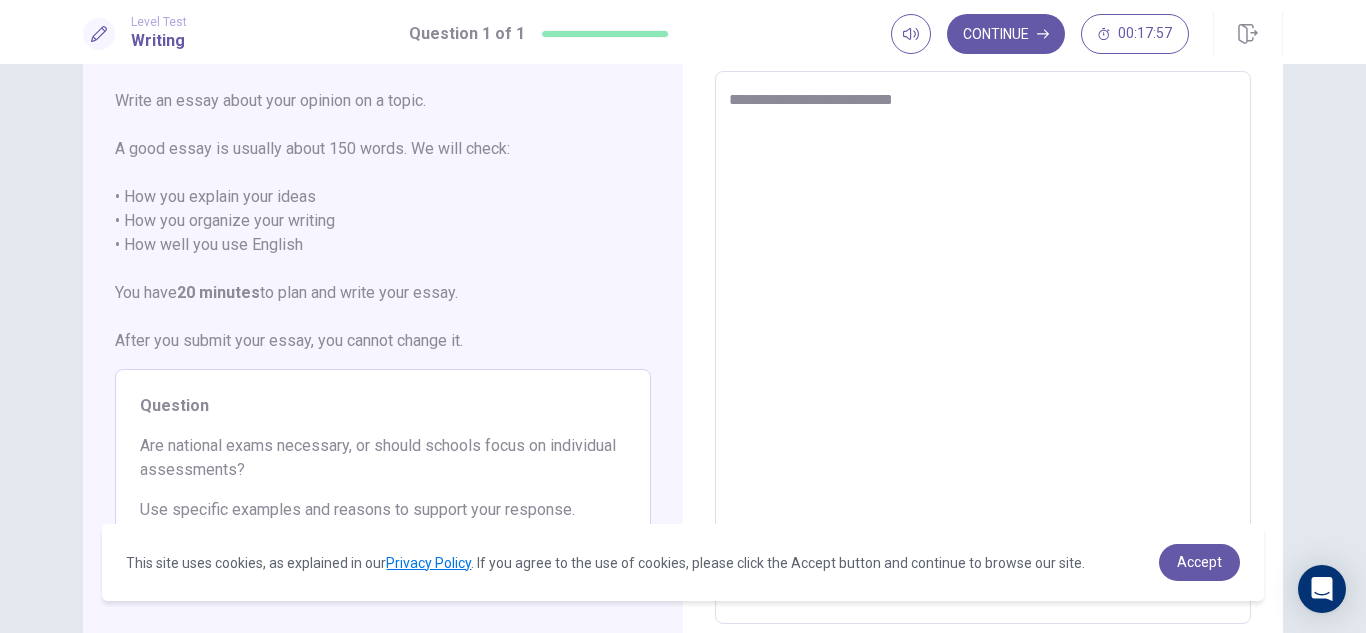 type on "*" 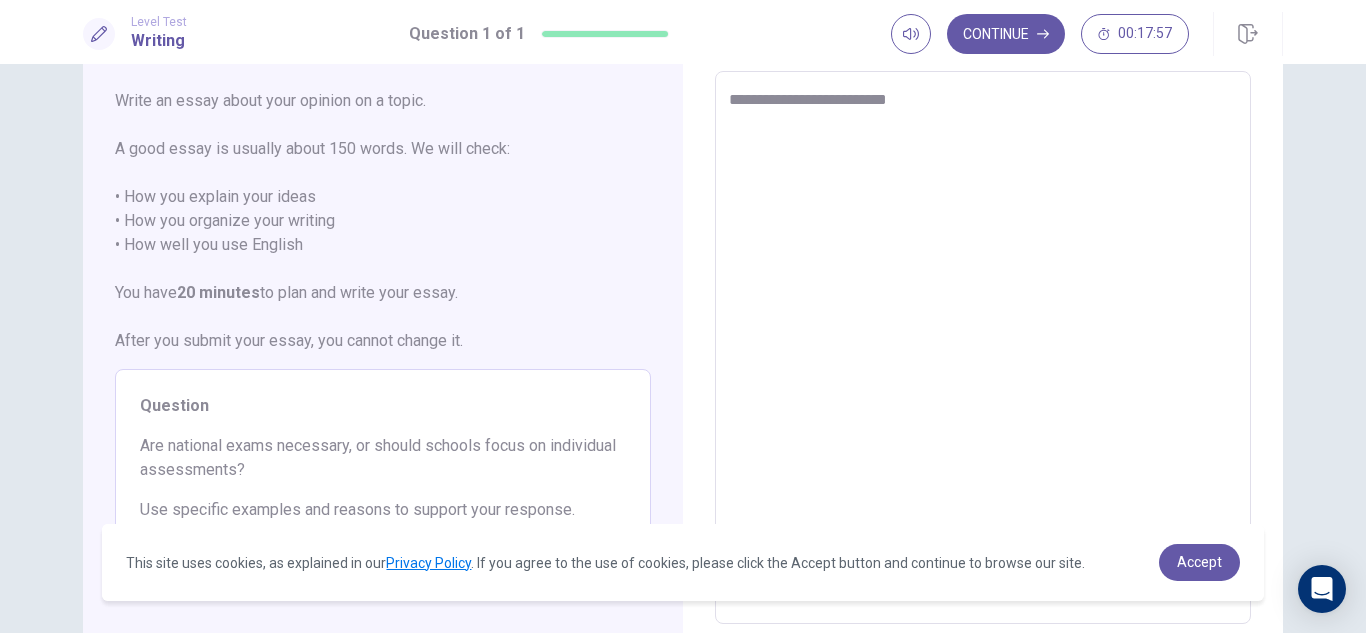 type on "*" 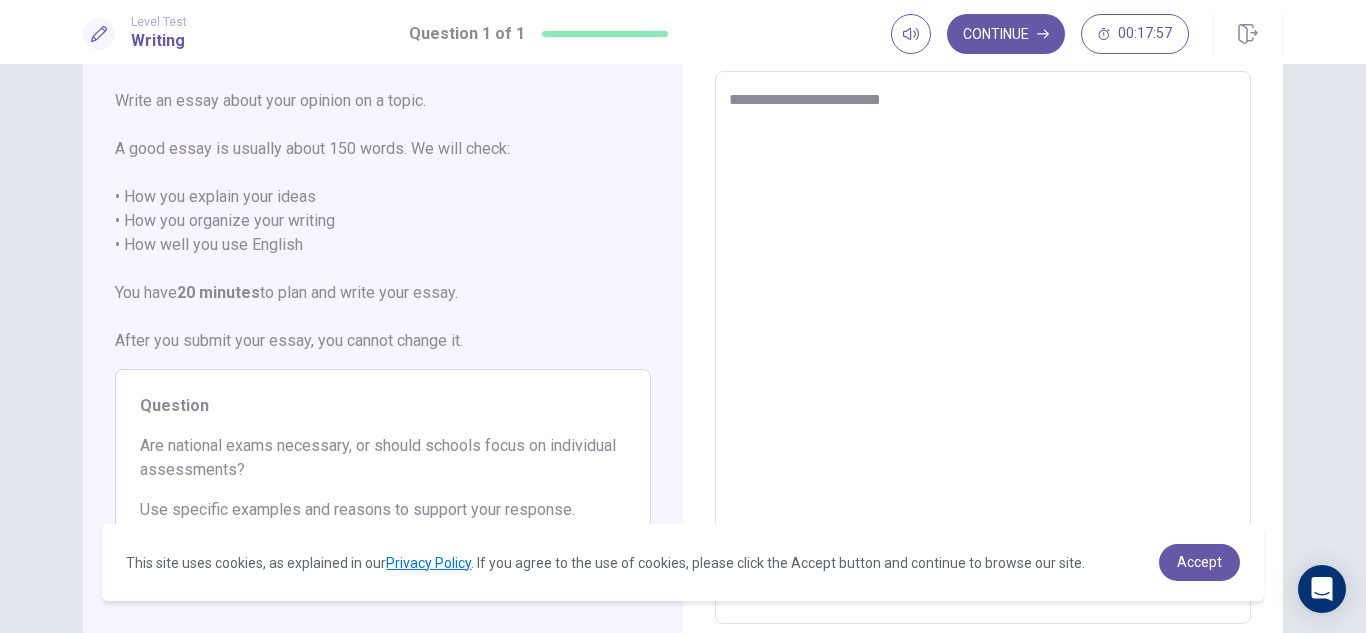 type on "*" 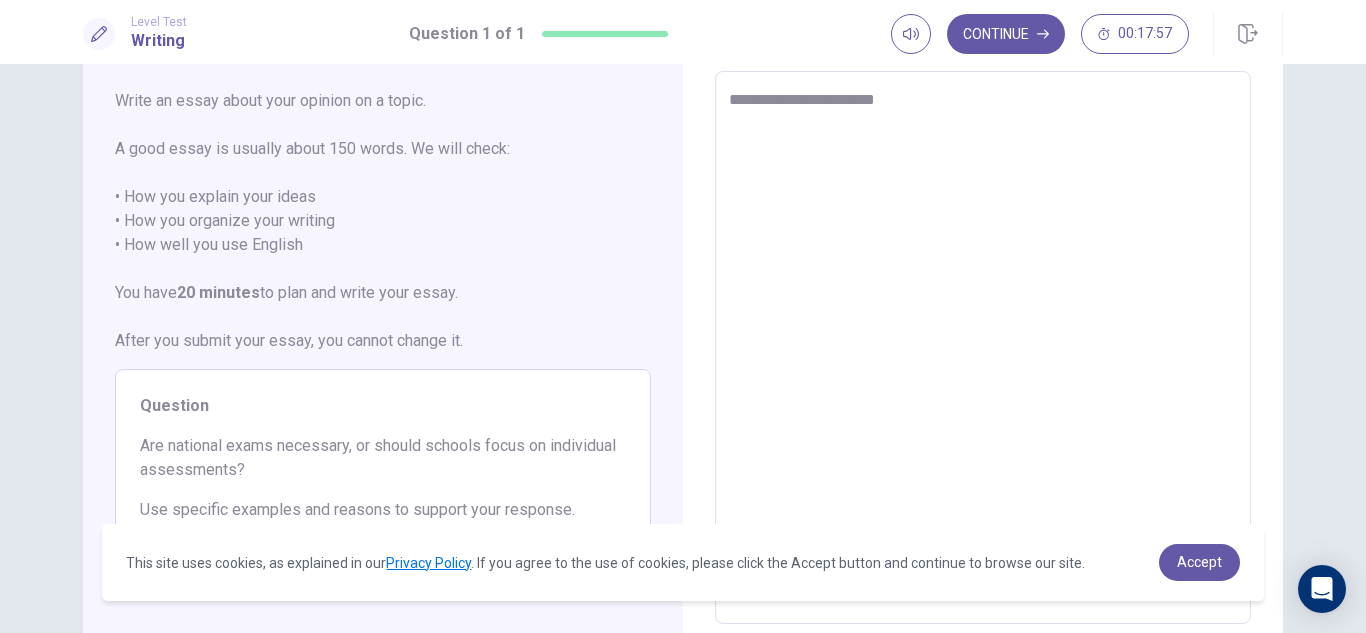 type on "*" 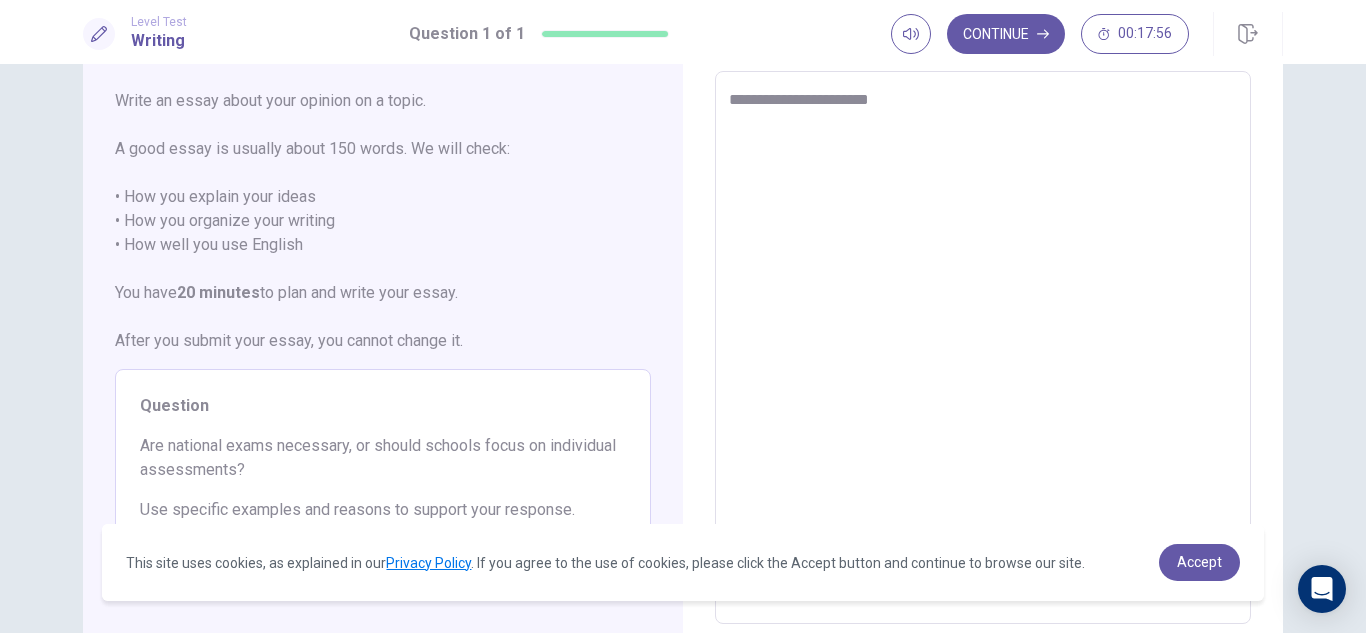type on "*" 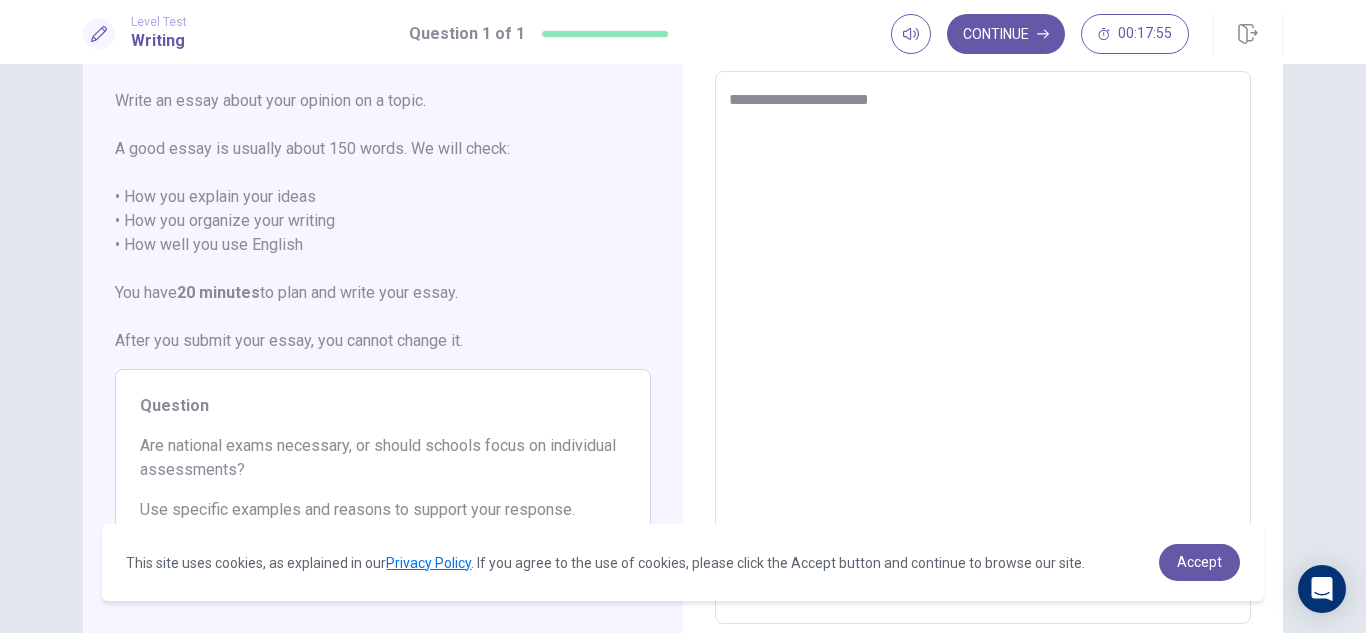 type on "**********" 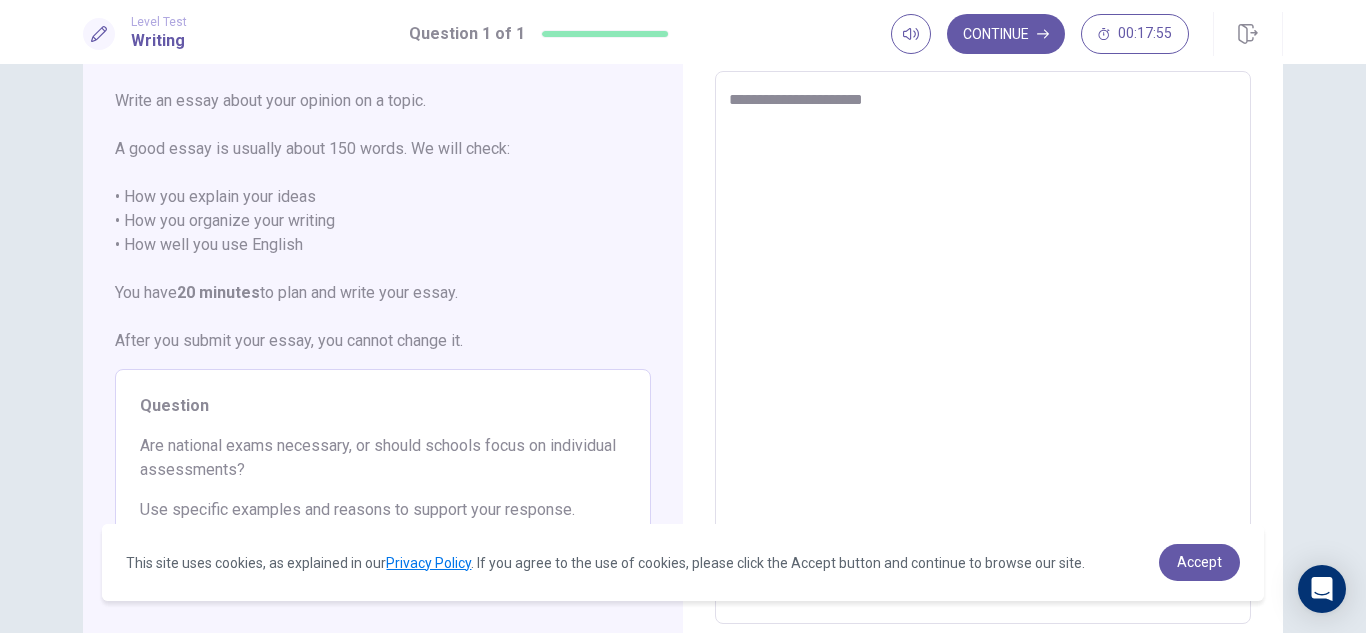 type on "*" 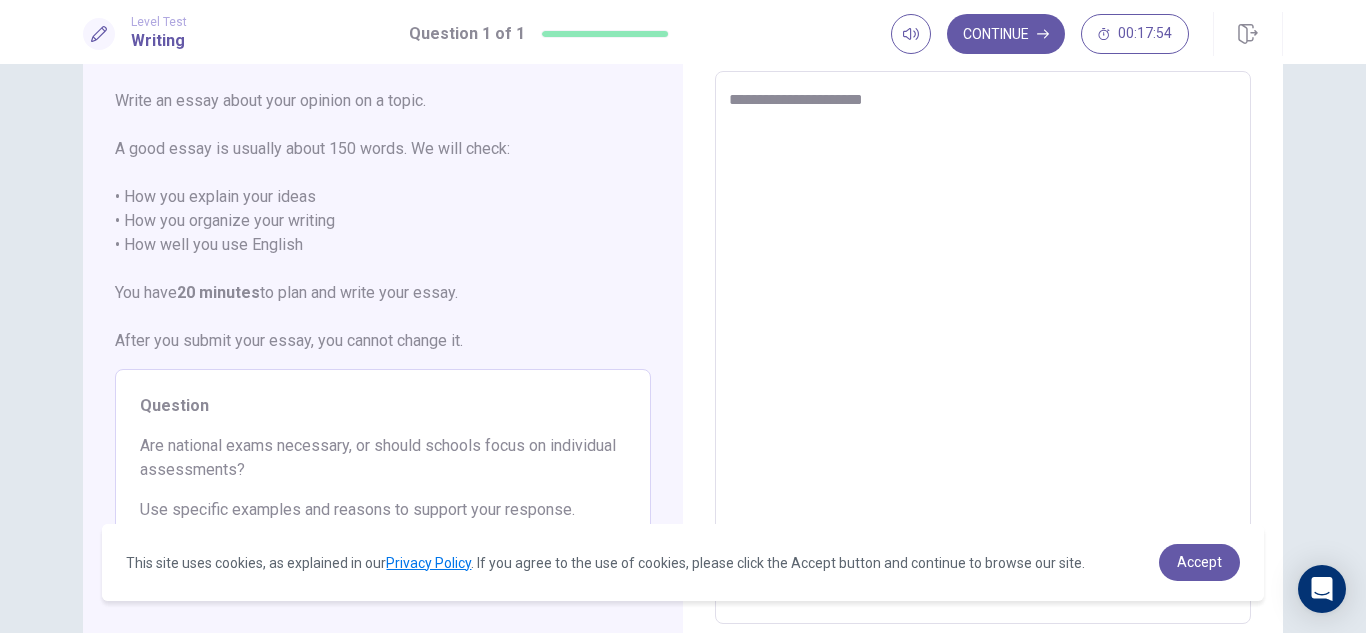 type on "**********" 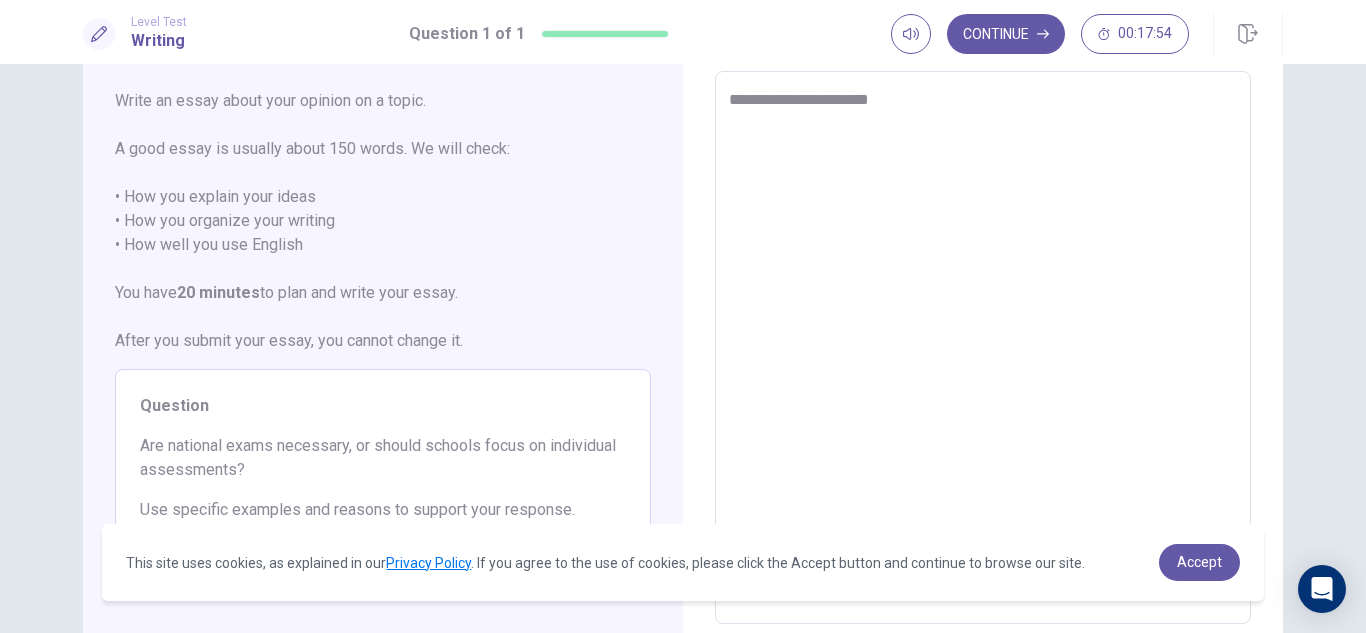 type on "**********" 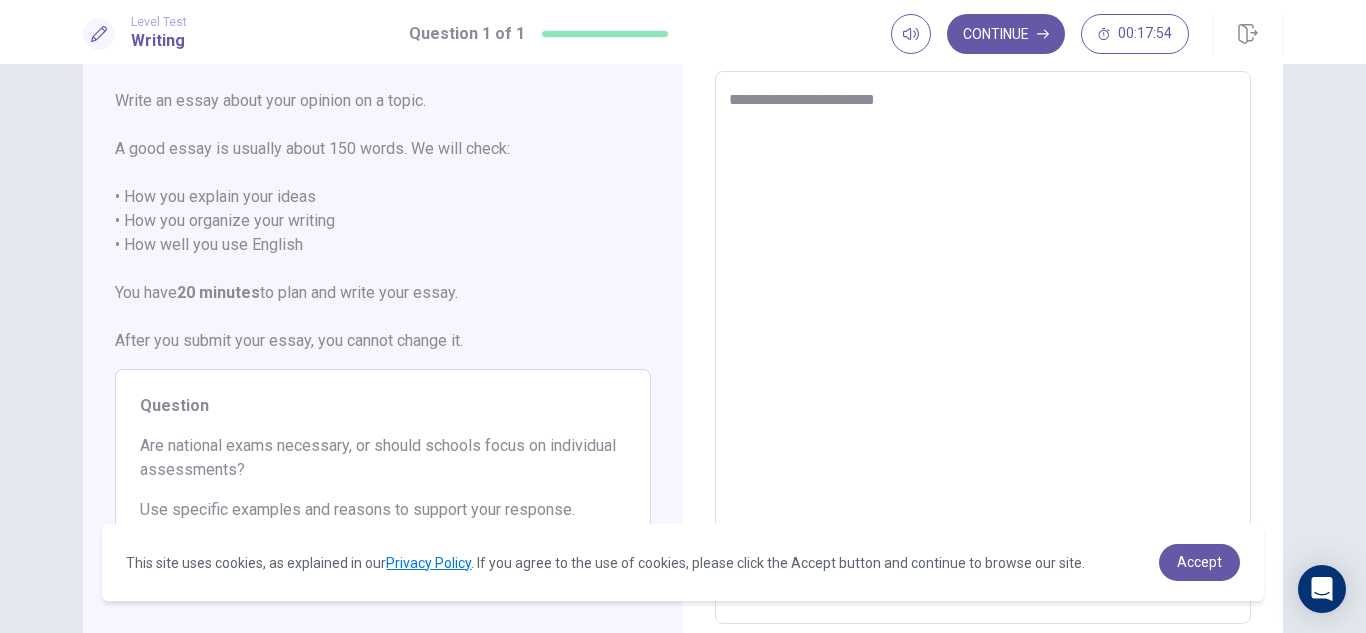 type on "*" 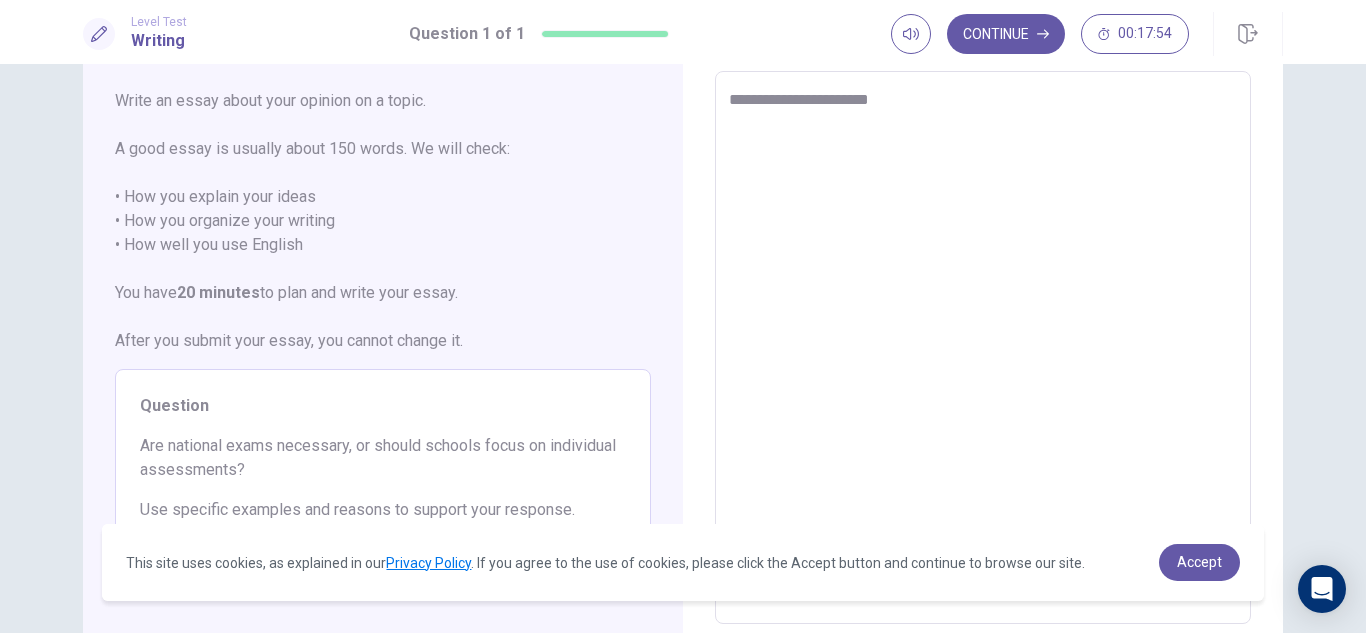type on "*" 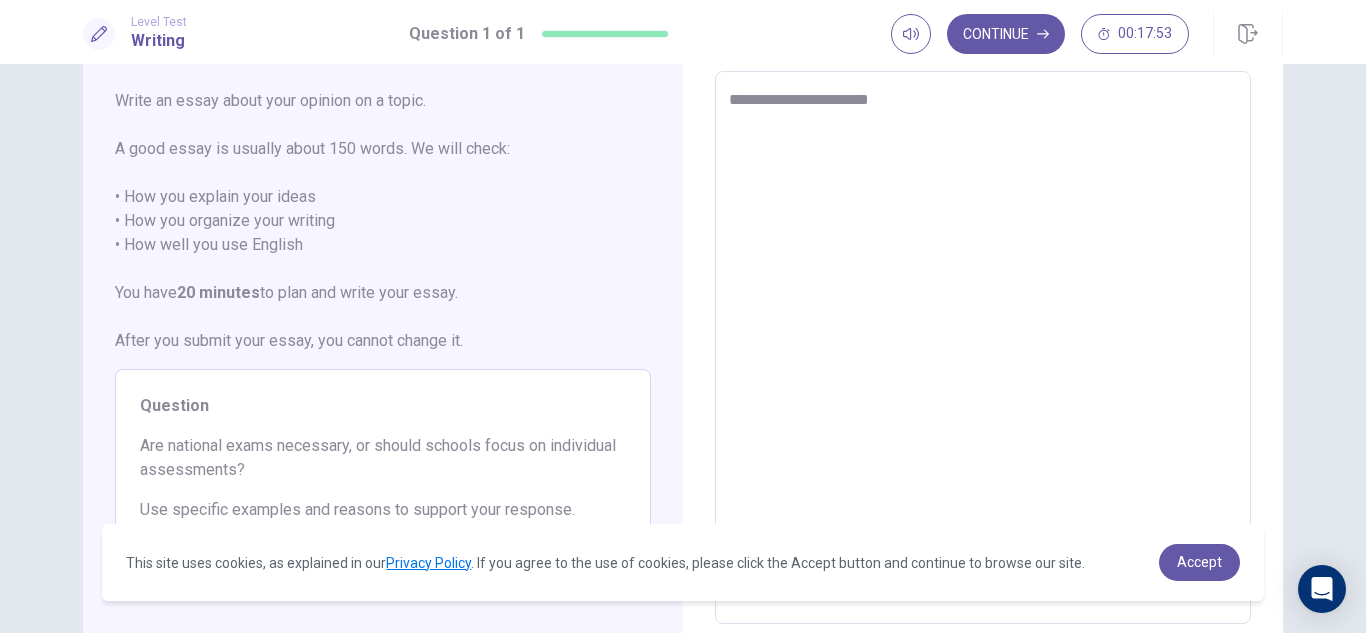 type on "**********" 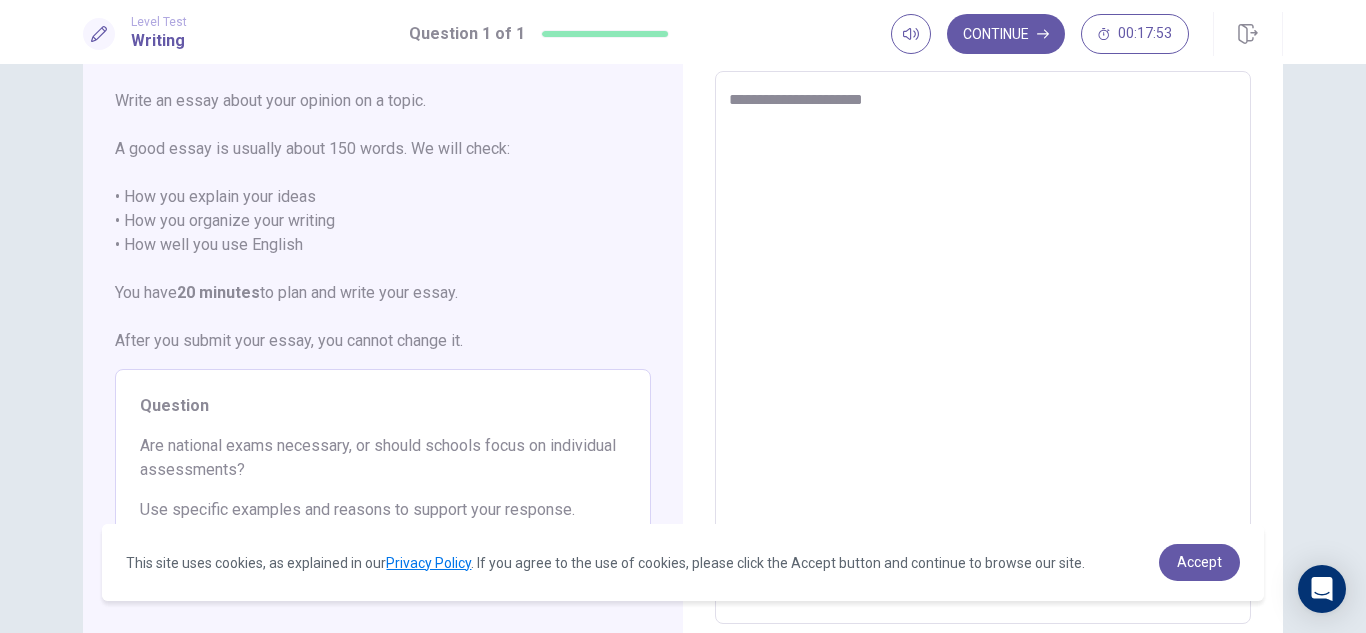 type on "*" 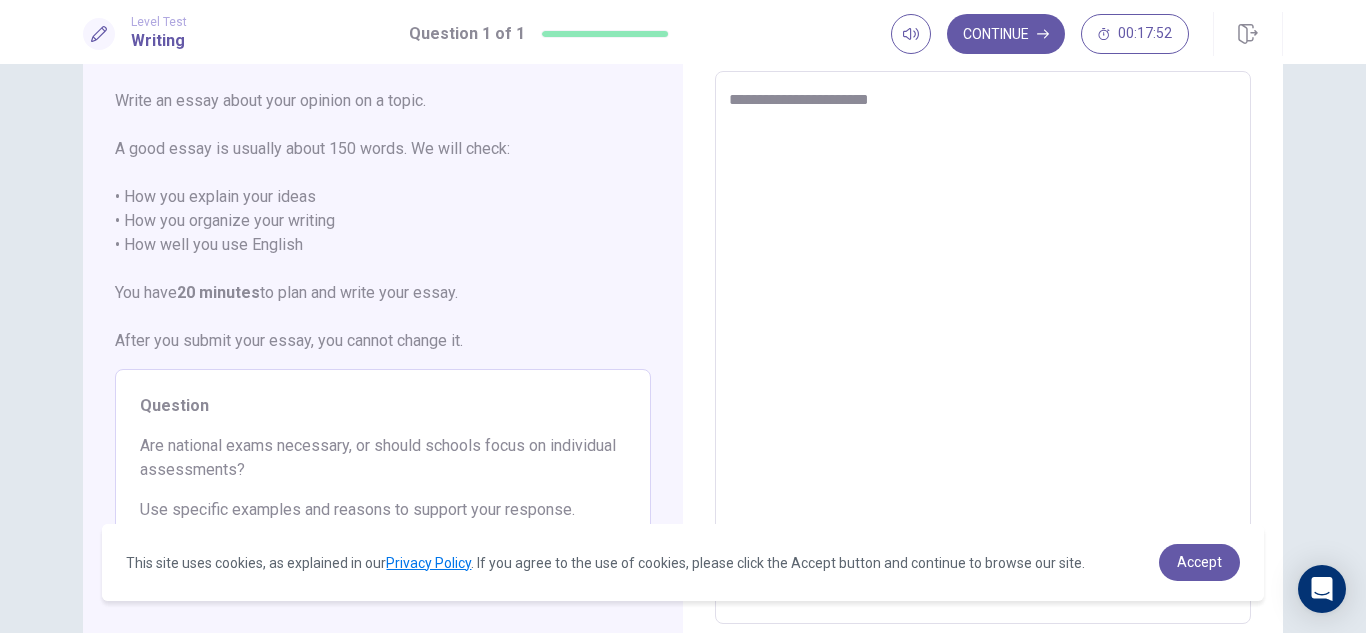 type on "*" 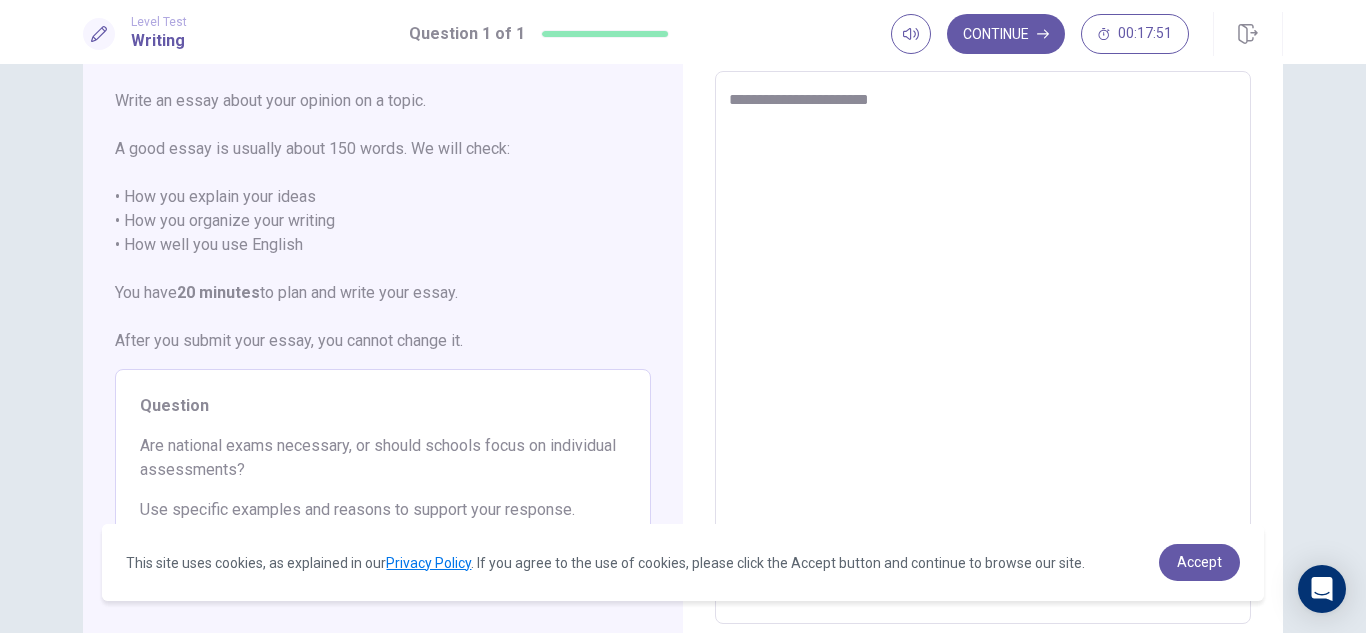 type on "**********" 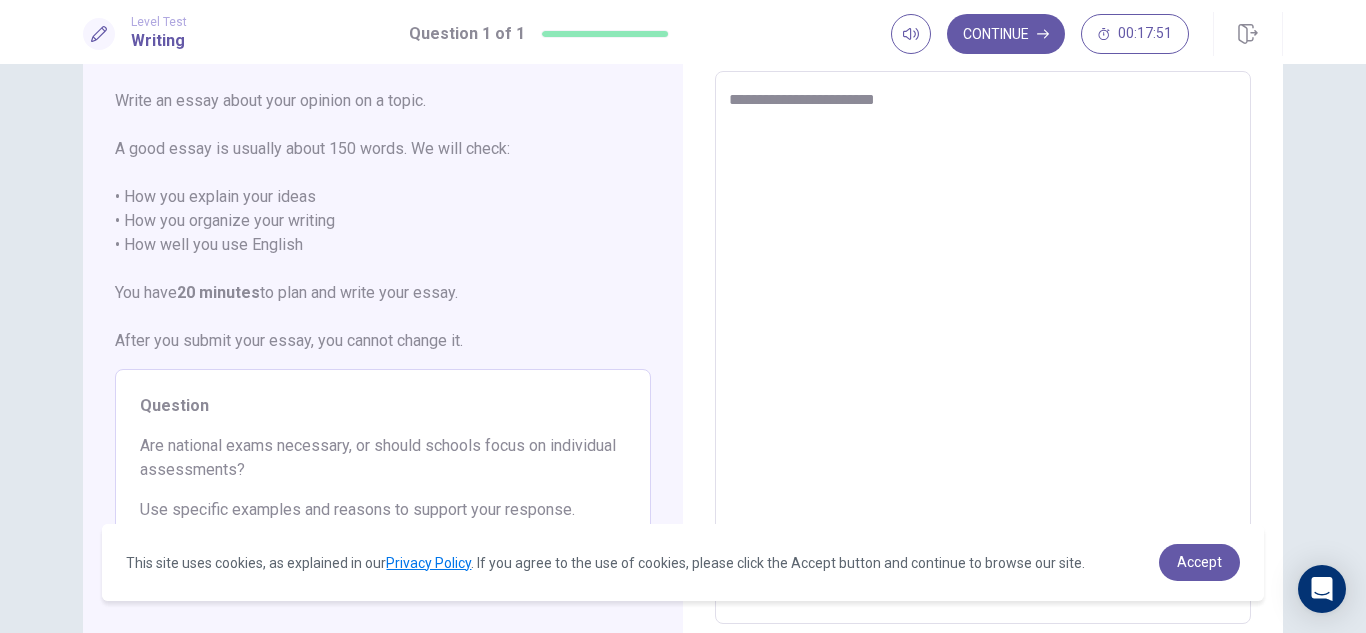 type on "*" 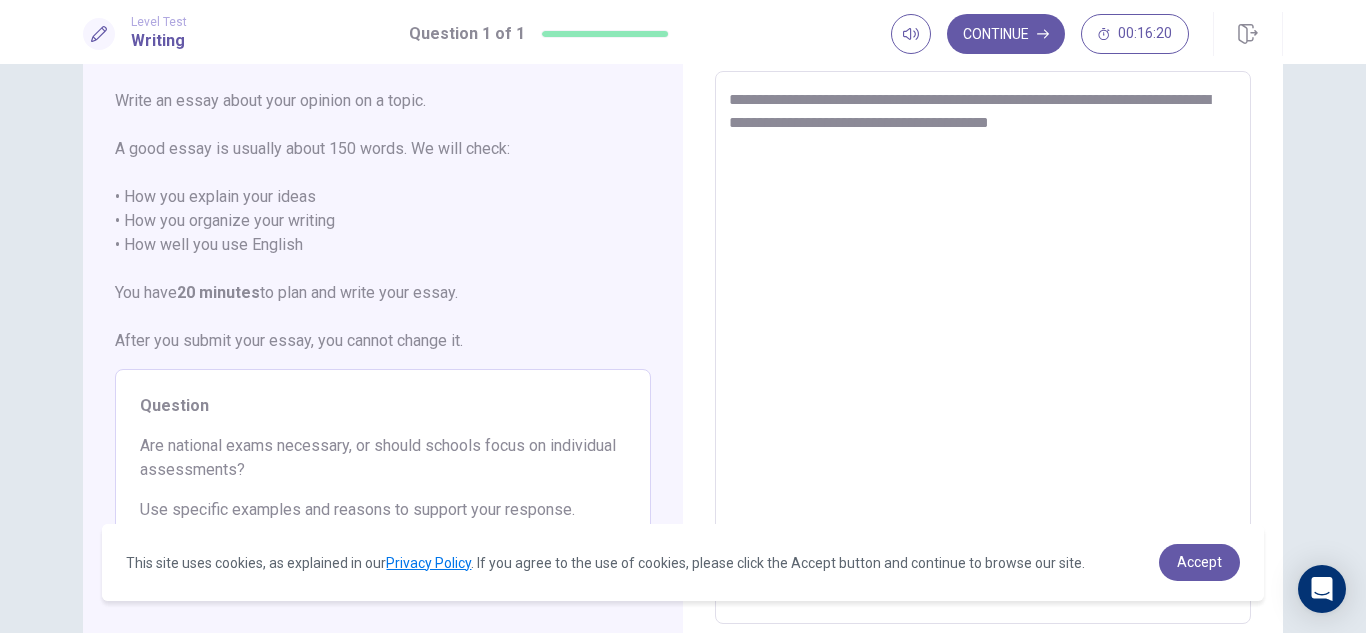 click on "**********" at bounding box center [983, 348] 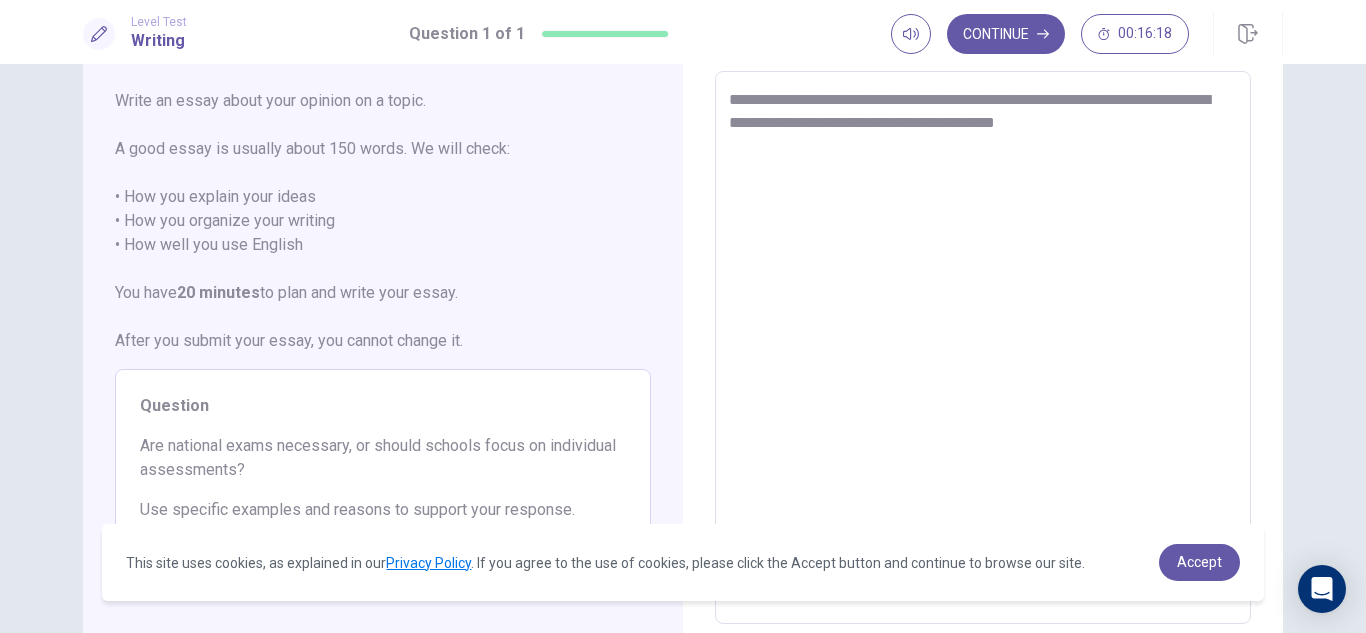 click on "**********" at bounding box center (983, 348) 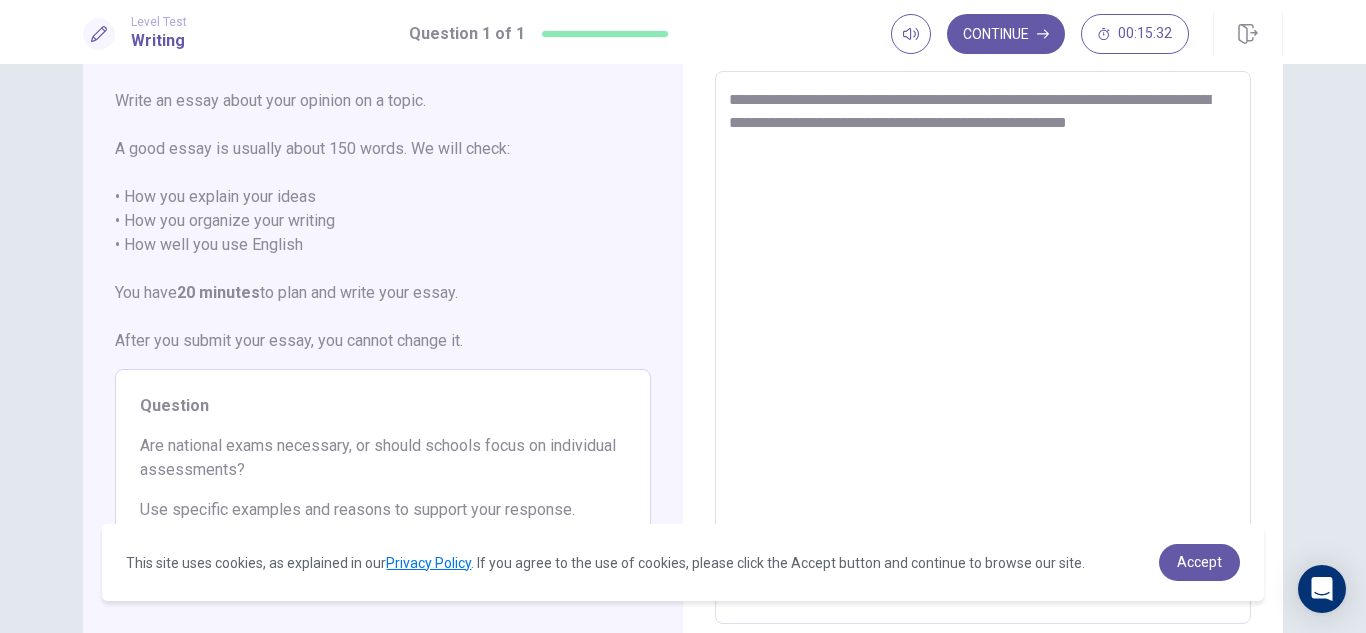 click on "**********" at bounding box center [983, 348] 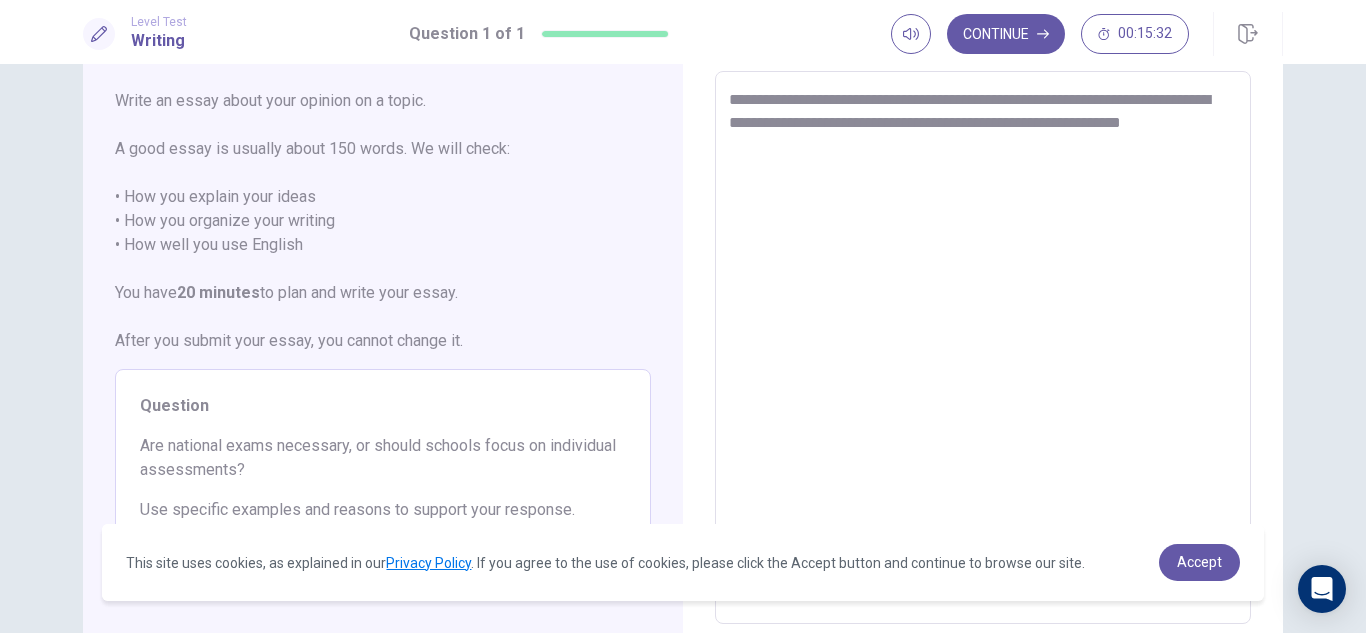 scroll, scrollTop: 162, scrollLeft: 0, axis: vertical 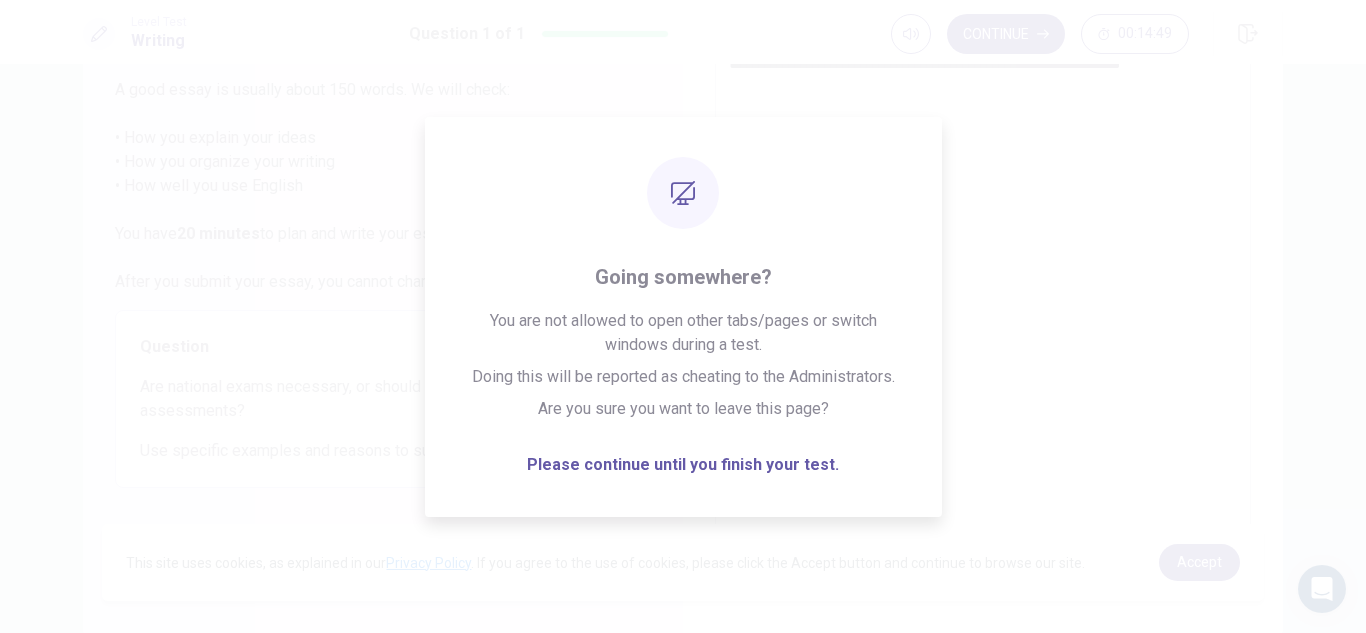 click on "**********" at bounding box center (983, 289) 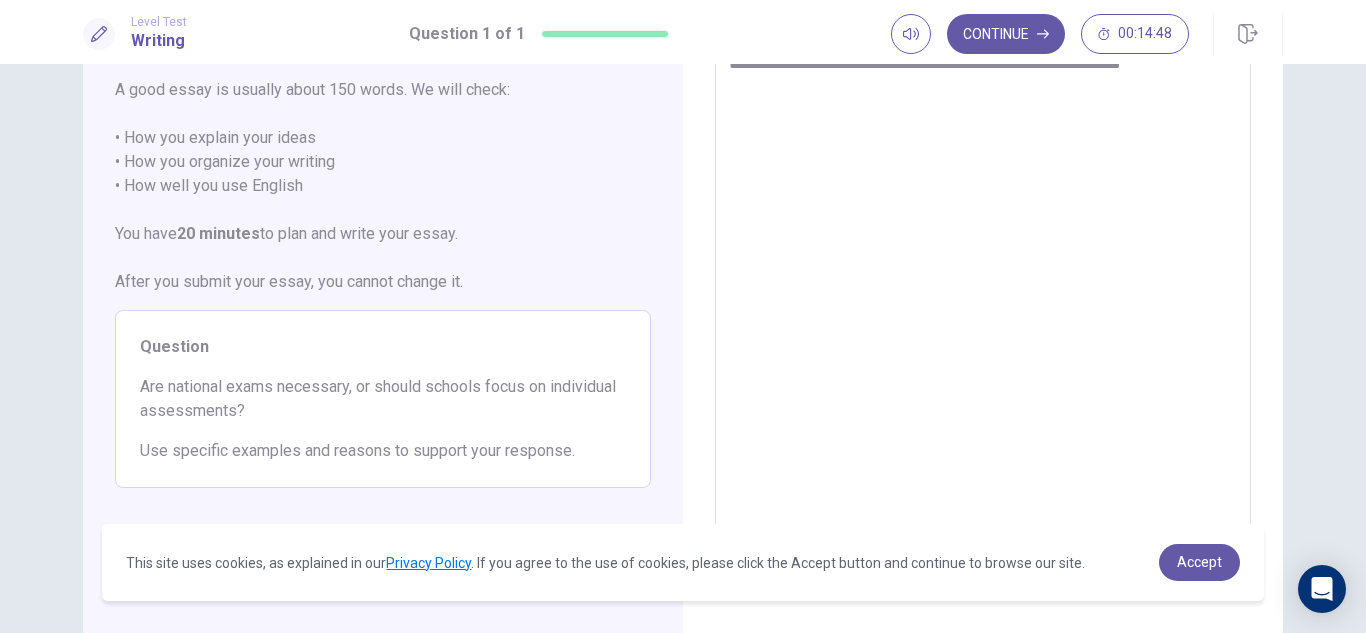 click on "**********" at bounding box center [683, 348] 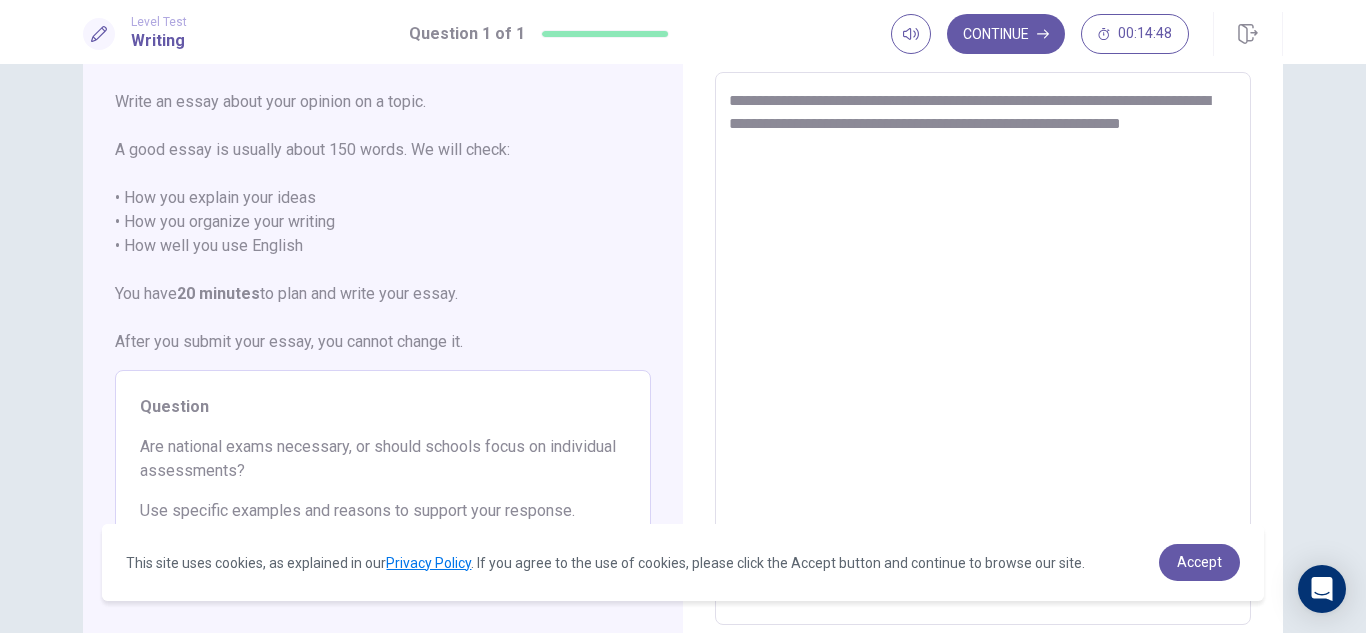 scroll, scrollTop: 103, scrollLeft: 0, axis: vertical 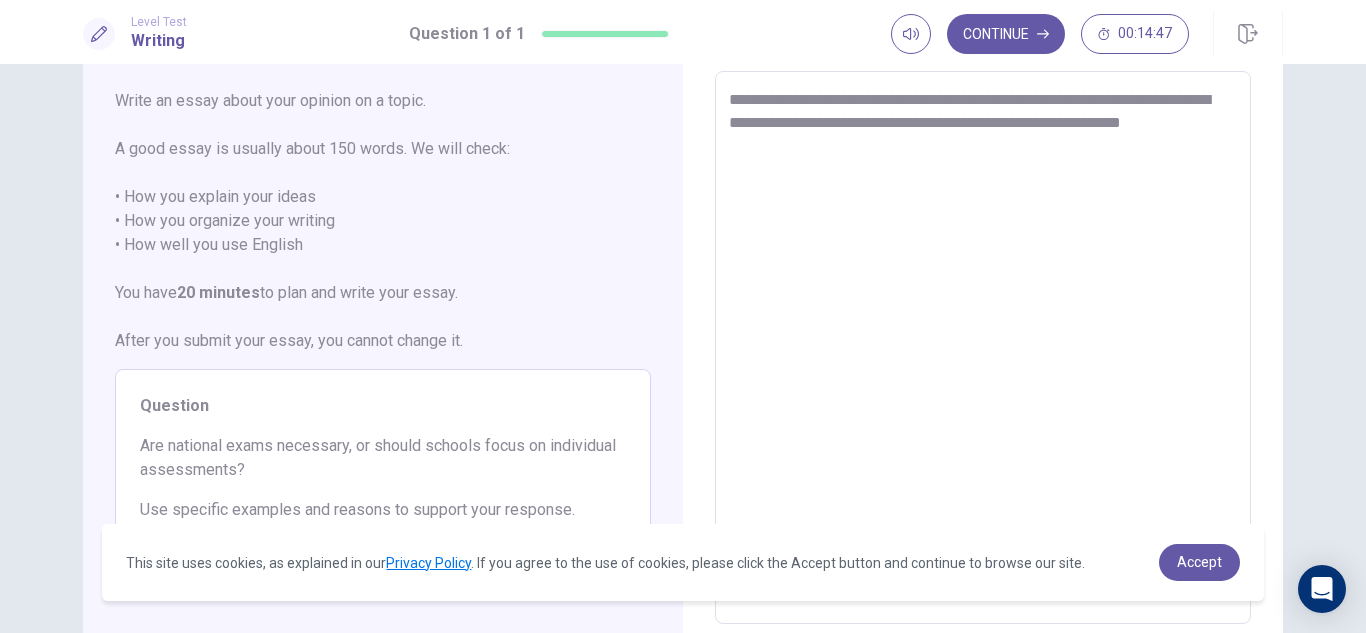 drag, startPoint x: 1355, startPoint y: 268, endPoint x: 1293, endPoint y: 238, distance: 68.8767 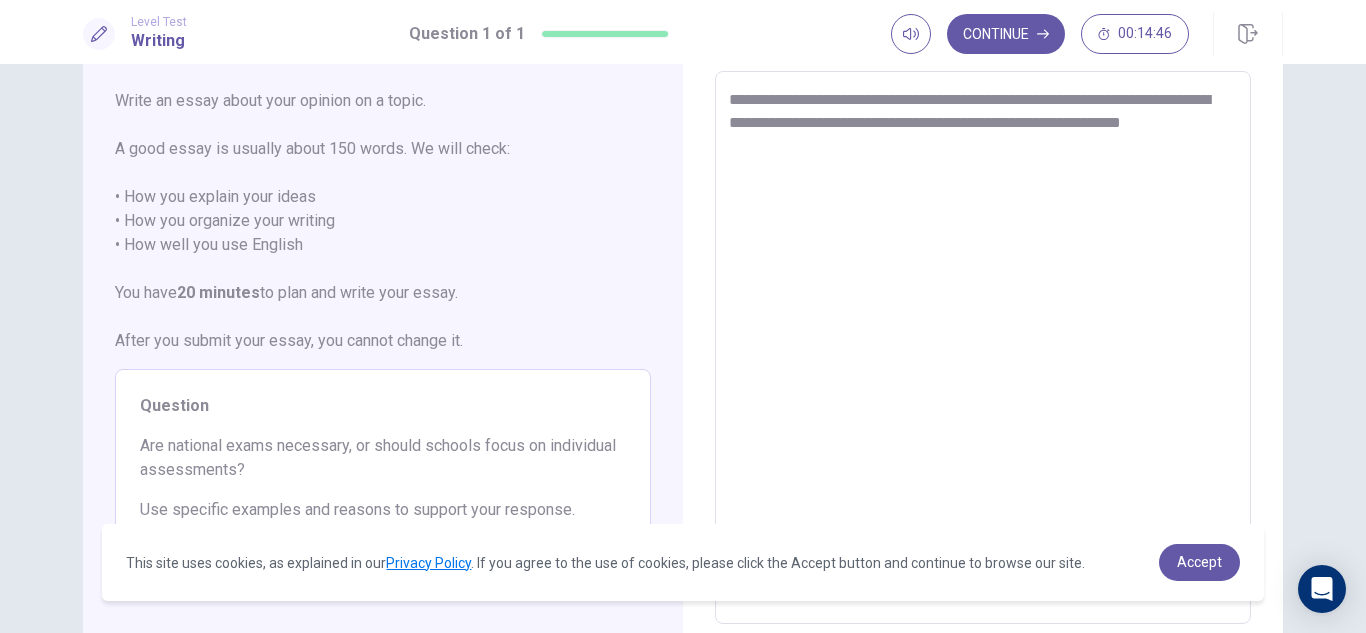 click on "**********" at bounding box center [983, 348] 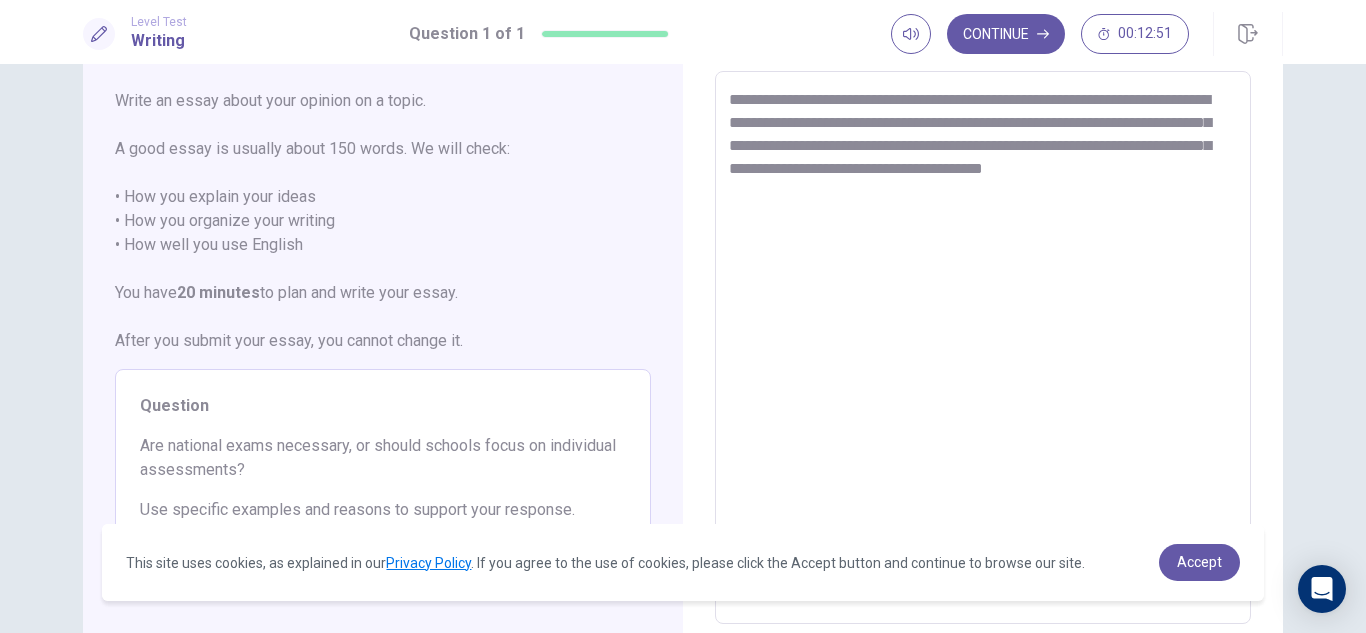 click on "**********" at bounding box center [983, 347] 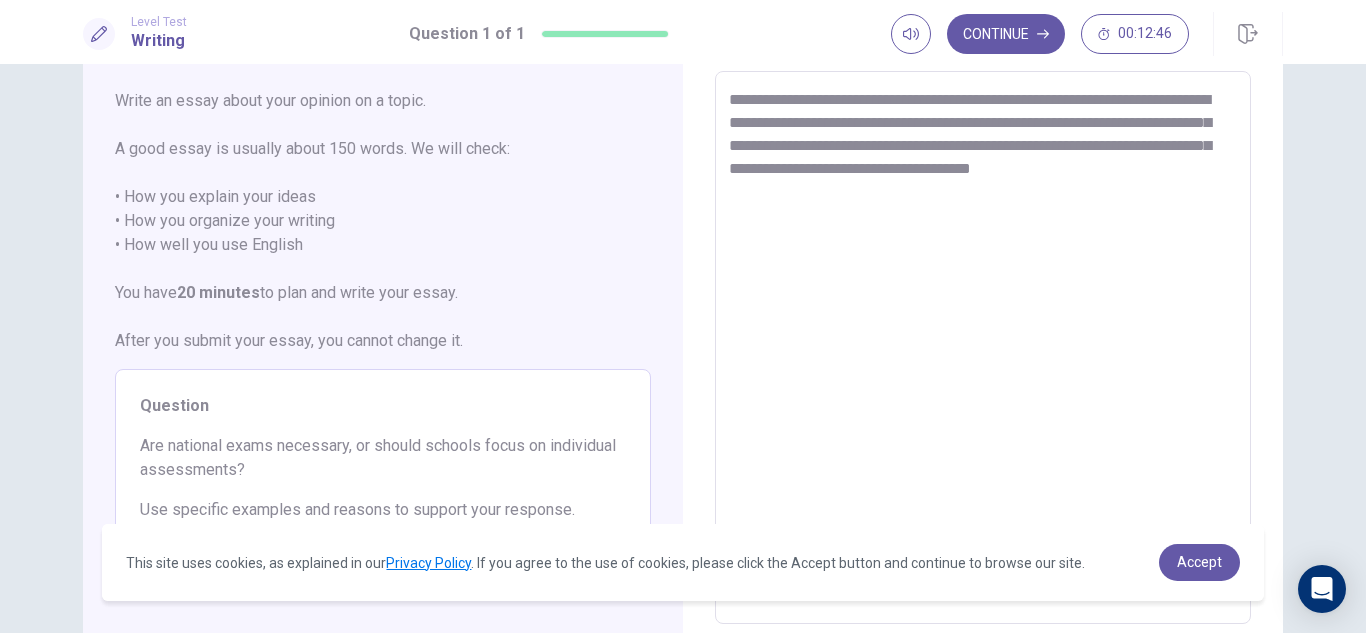 click on "**********" at bounding box center (983, 348) 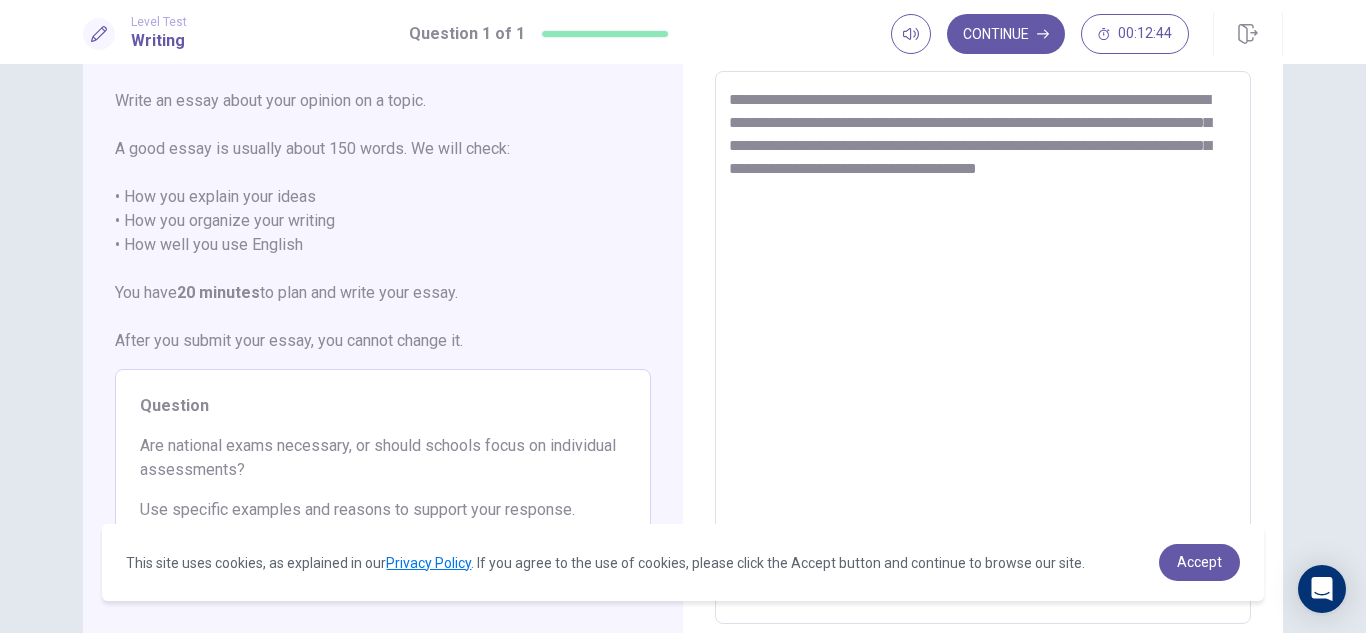 click on "**********" at bounding box center (983, 348) 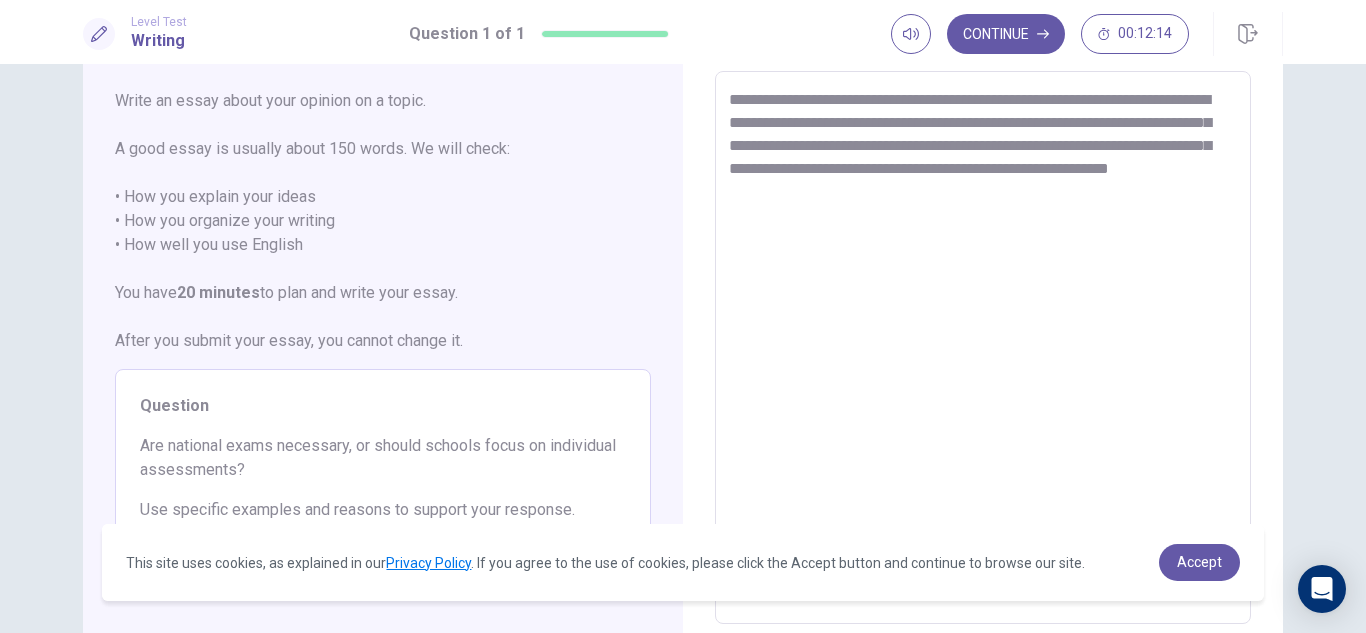 click on "**********" at bounding box center [983, 348] 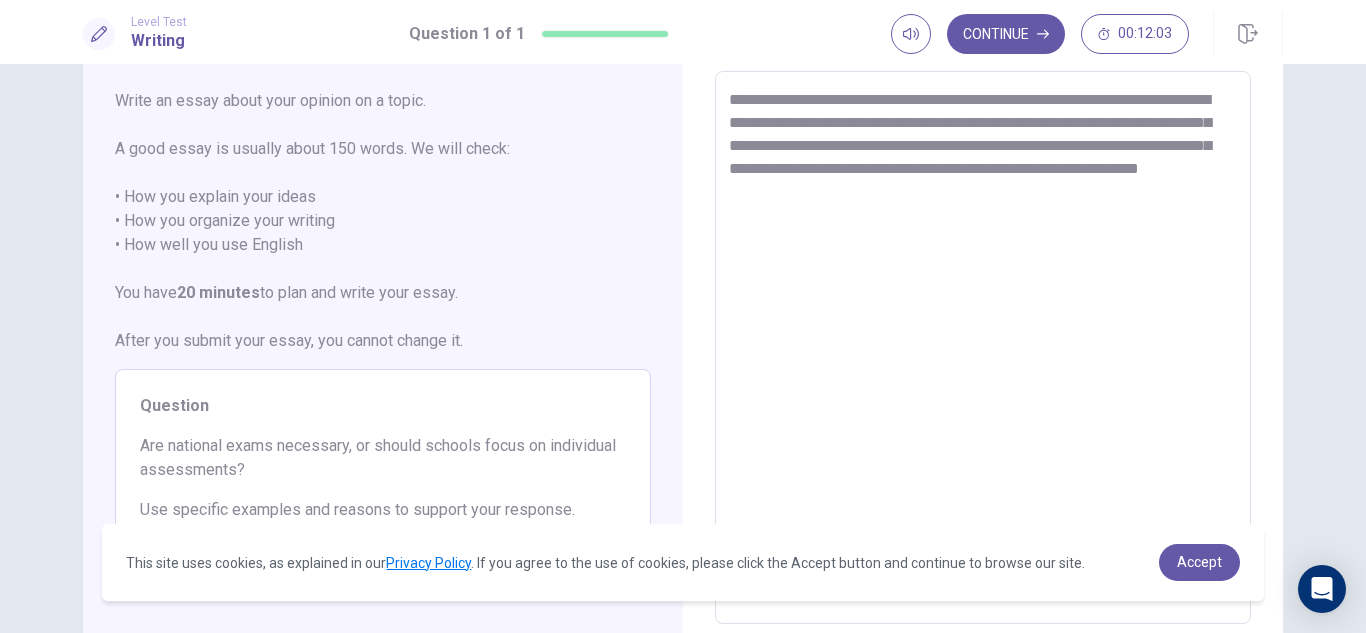 click on "**********" at bounding box center (983, 348) 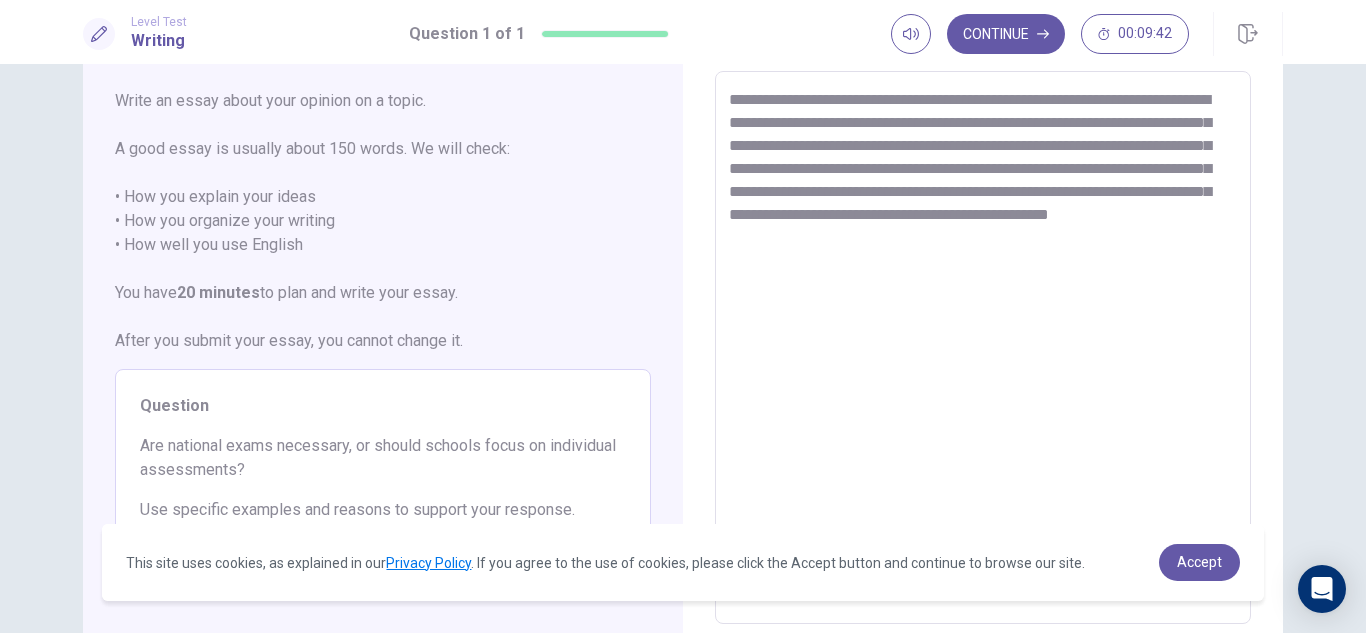 click on "**********" at bounding box center (983, 348) 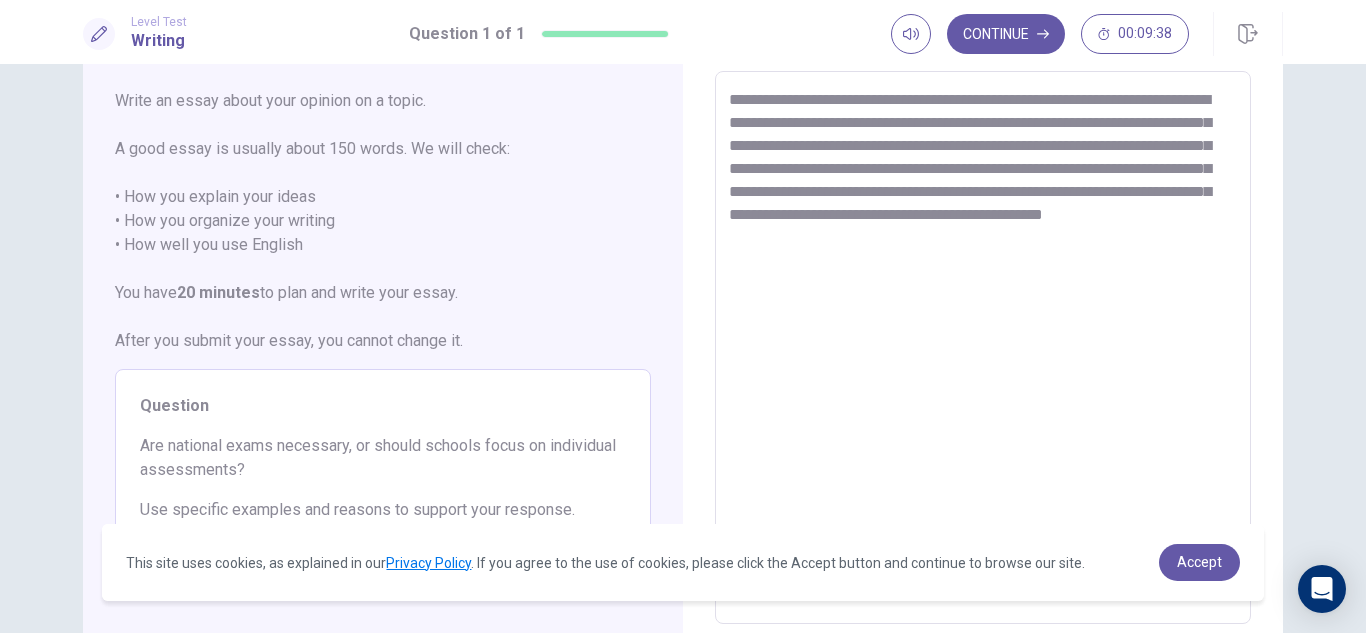 click on "**********" at bounding box center (983, 348) 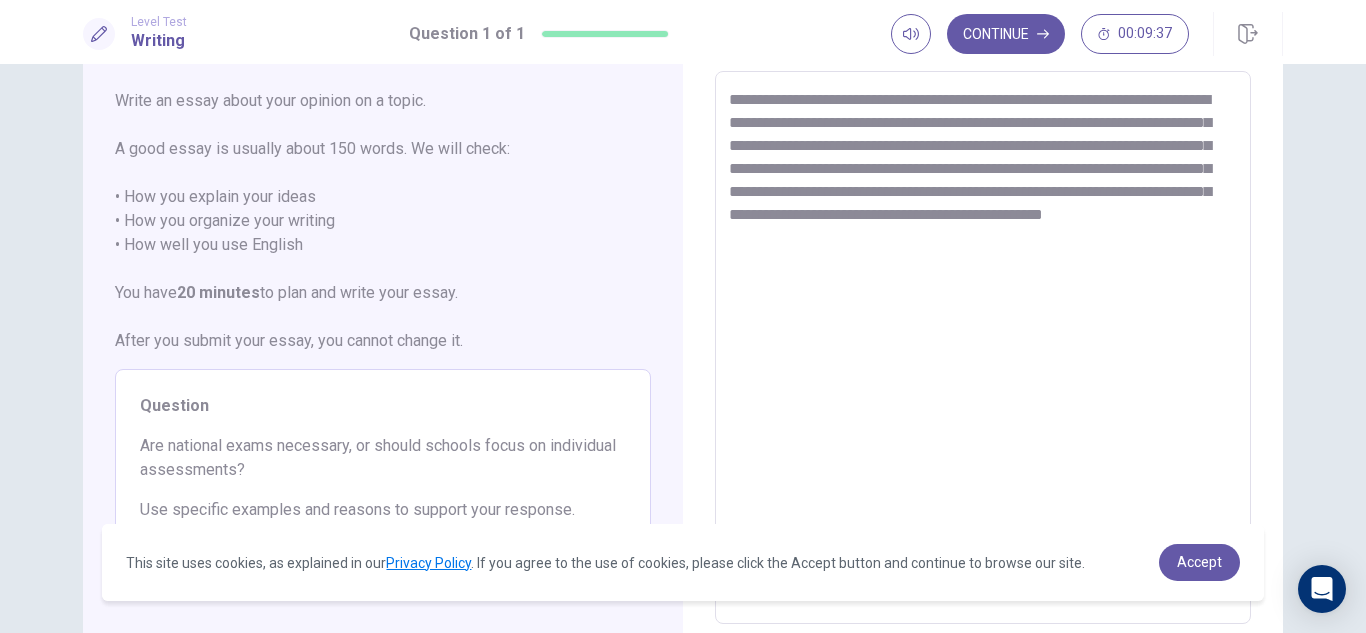 click on "**********" at bounding box center (983, 348) 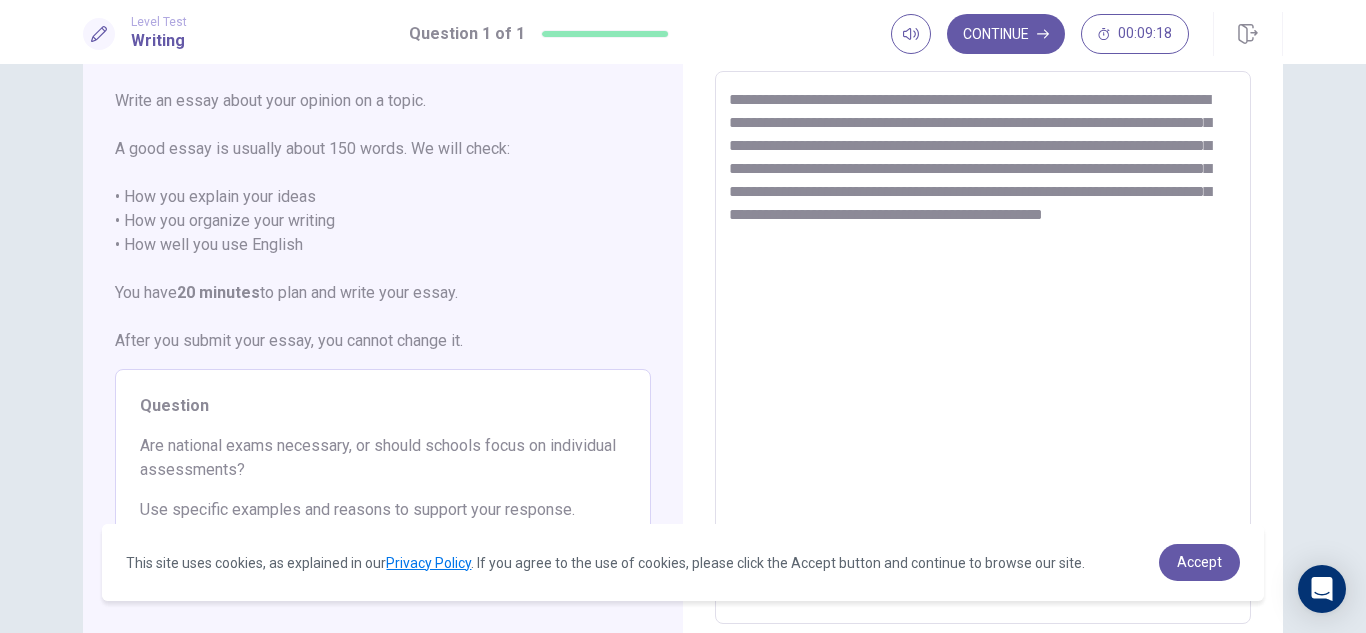 click on "**********" at bounding box center (983, 348) 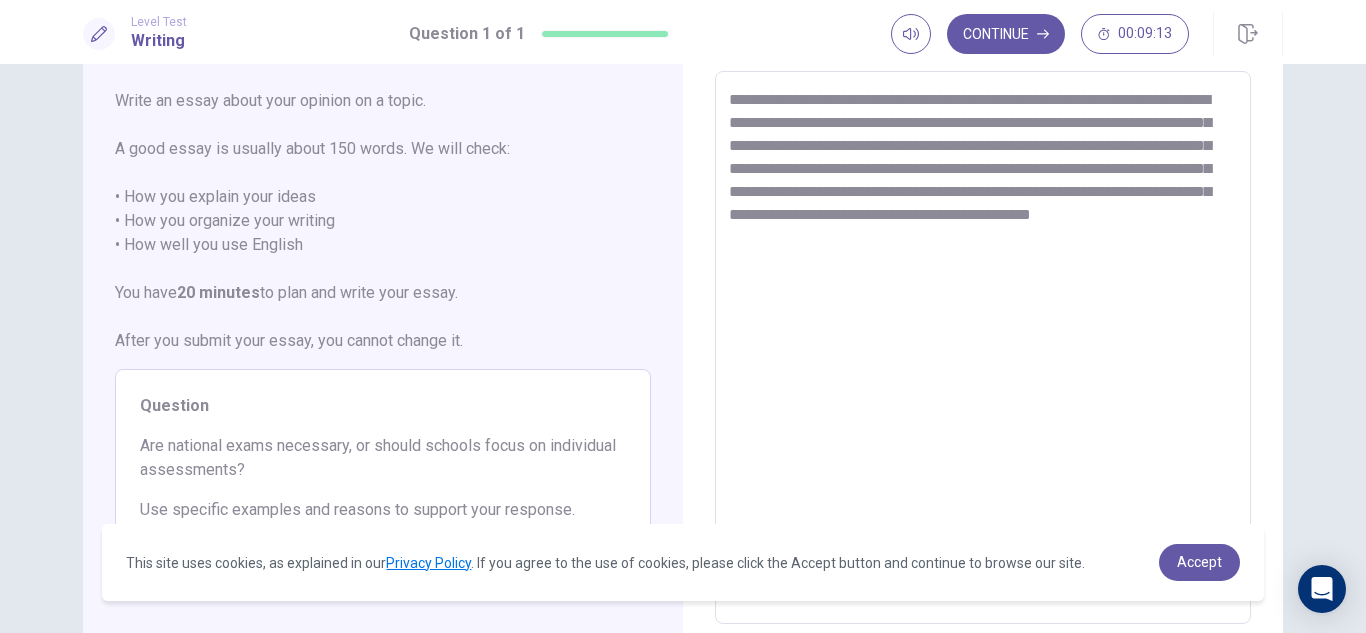 click on "**********" at bounding box center [983, 348] 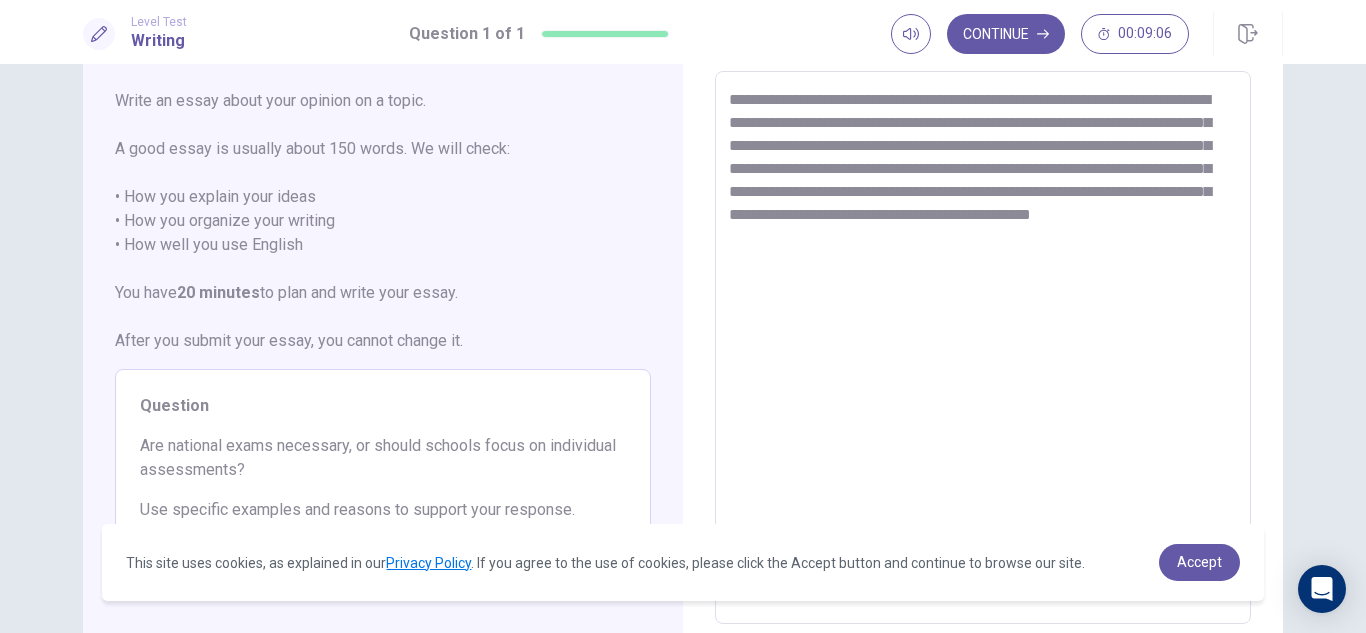 click on "**********" at bounding box center [983, 348] 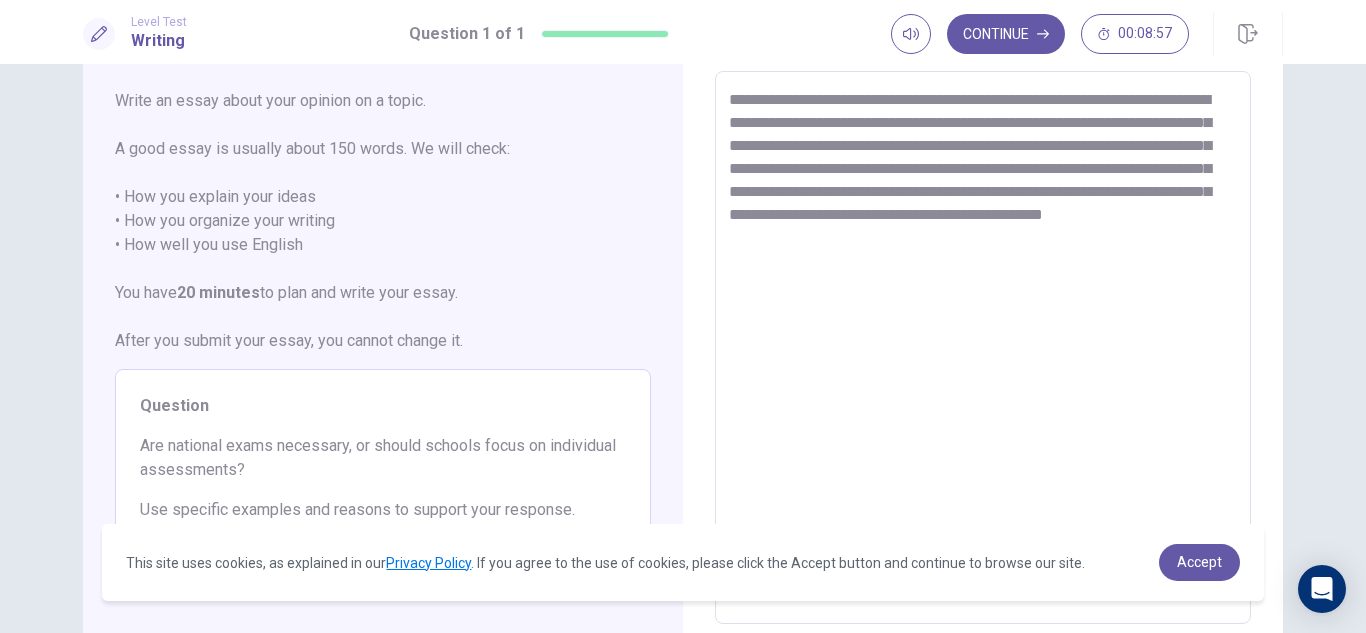 click on "**********" at bounding box center (983, 348) 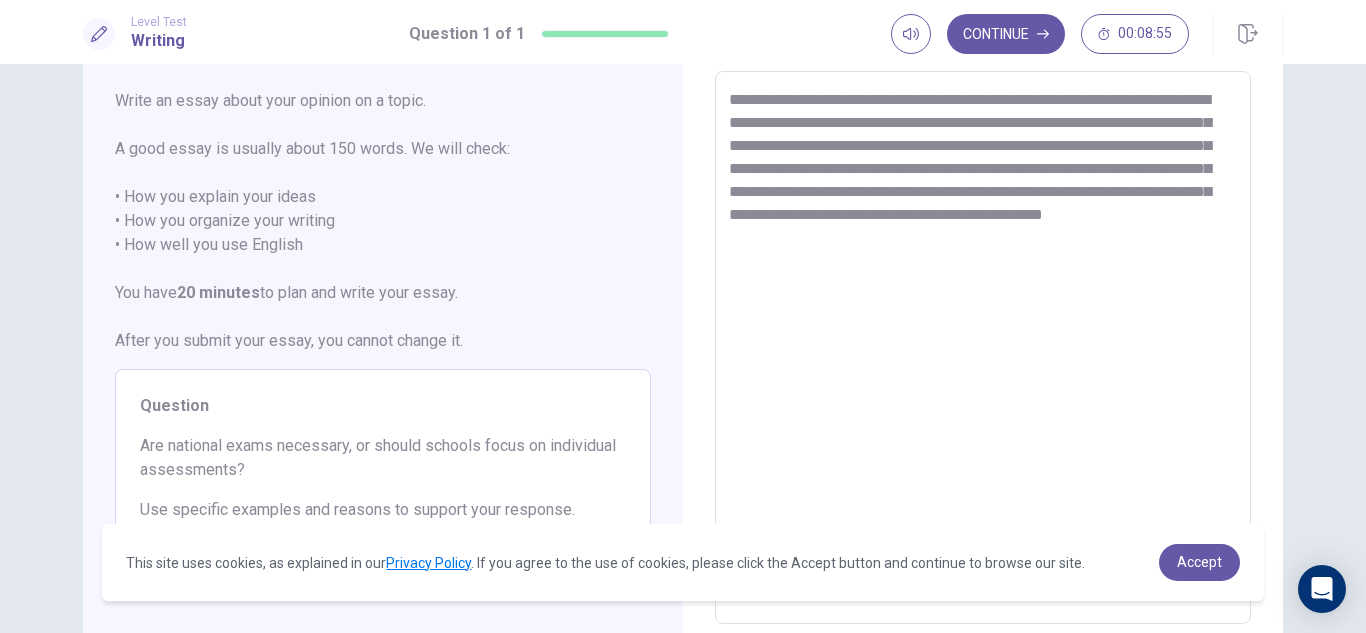 click on "**********" at bounding box center [983, 348] 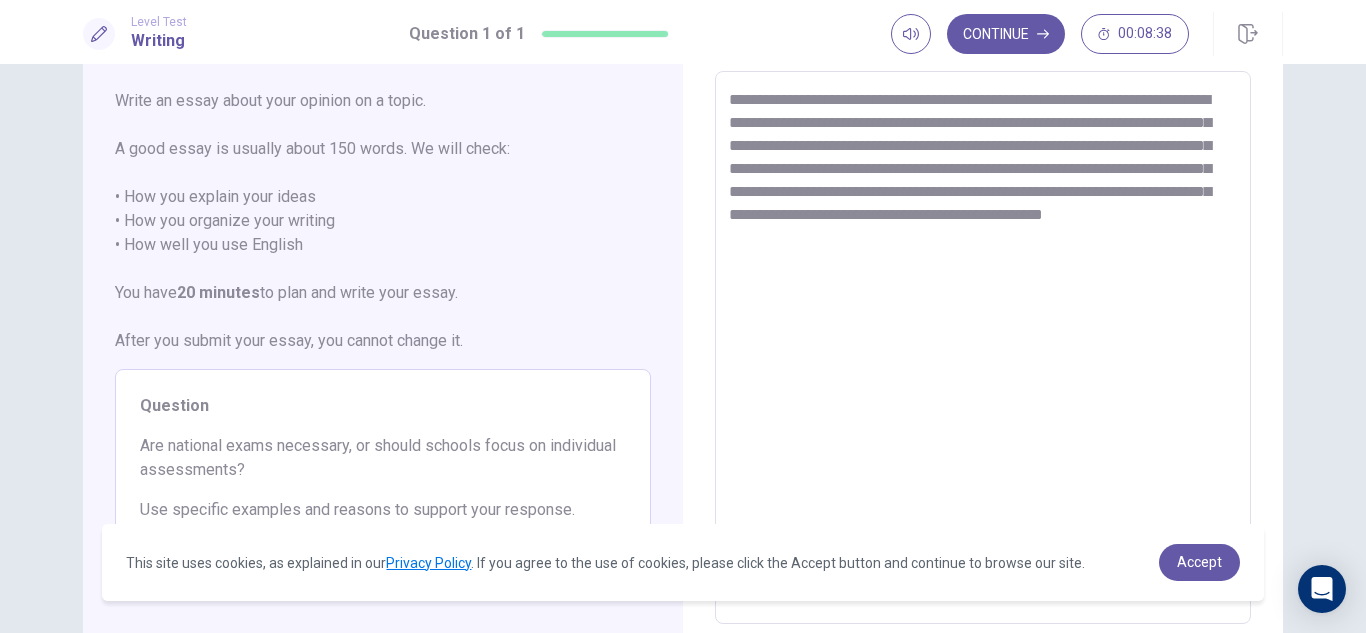 click on "**********" at bounding box center [983, 348] 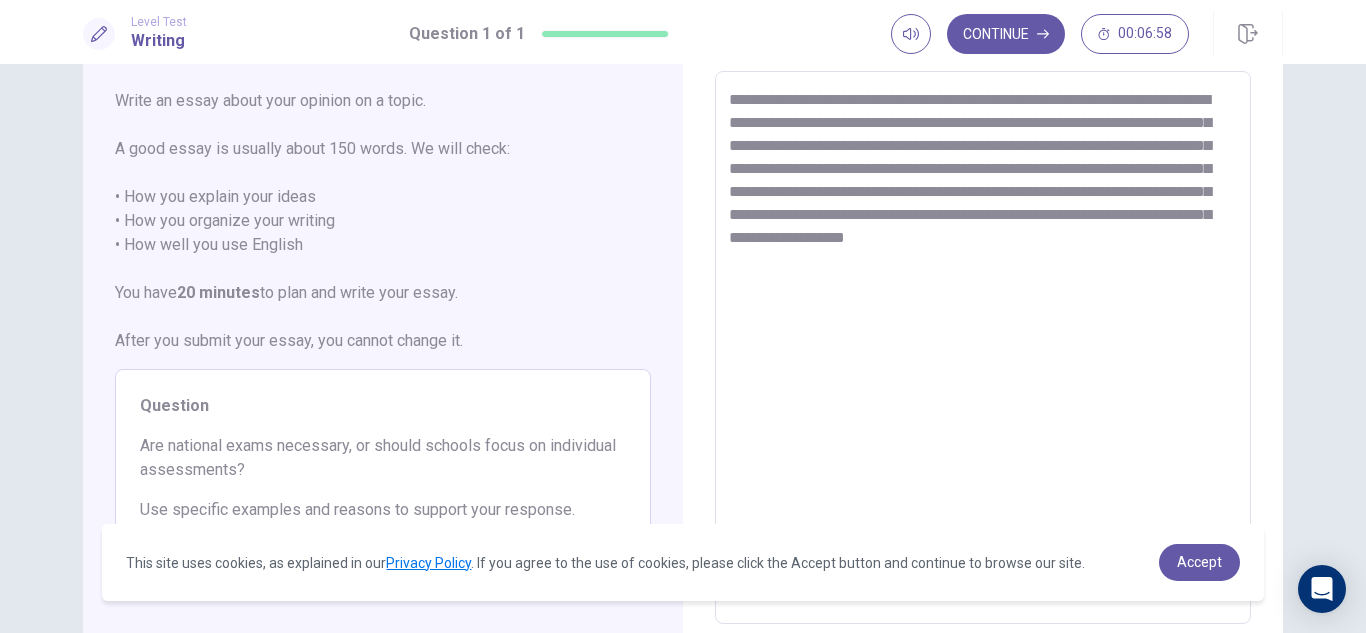 click on "**********" at bounding box center [983, 348] 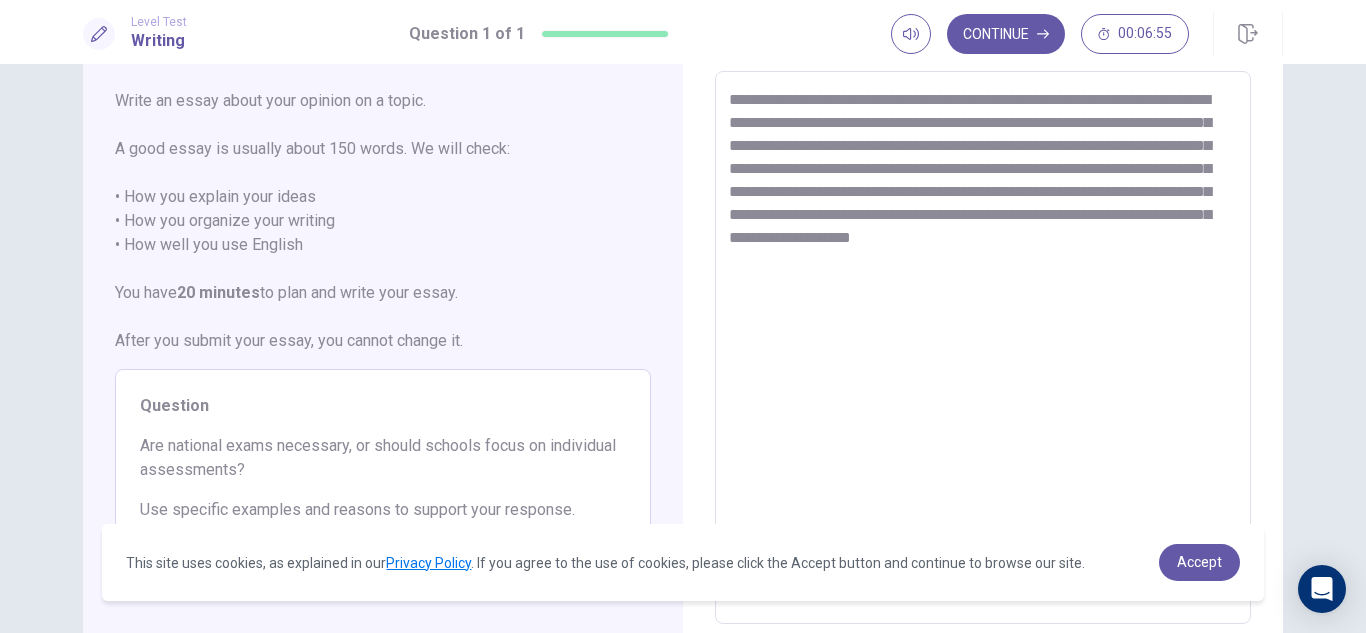 click on "**********" at bounding box center (983, 348) 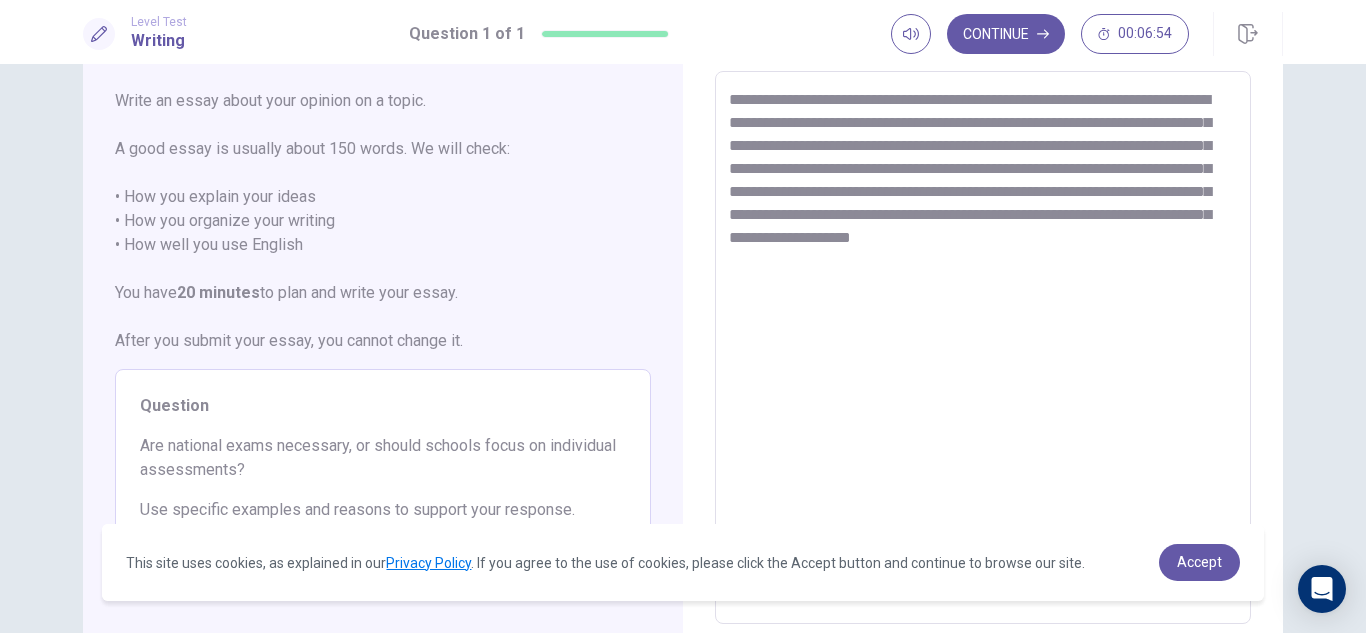 drag, startPoint x: 984, startPoint y: 236, endPoint x: 999, endPoint y: 239, distance: 15.297058 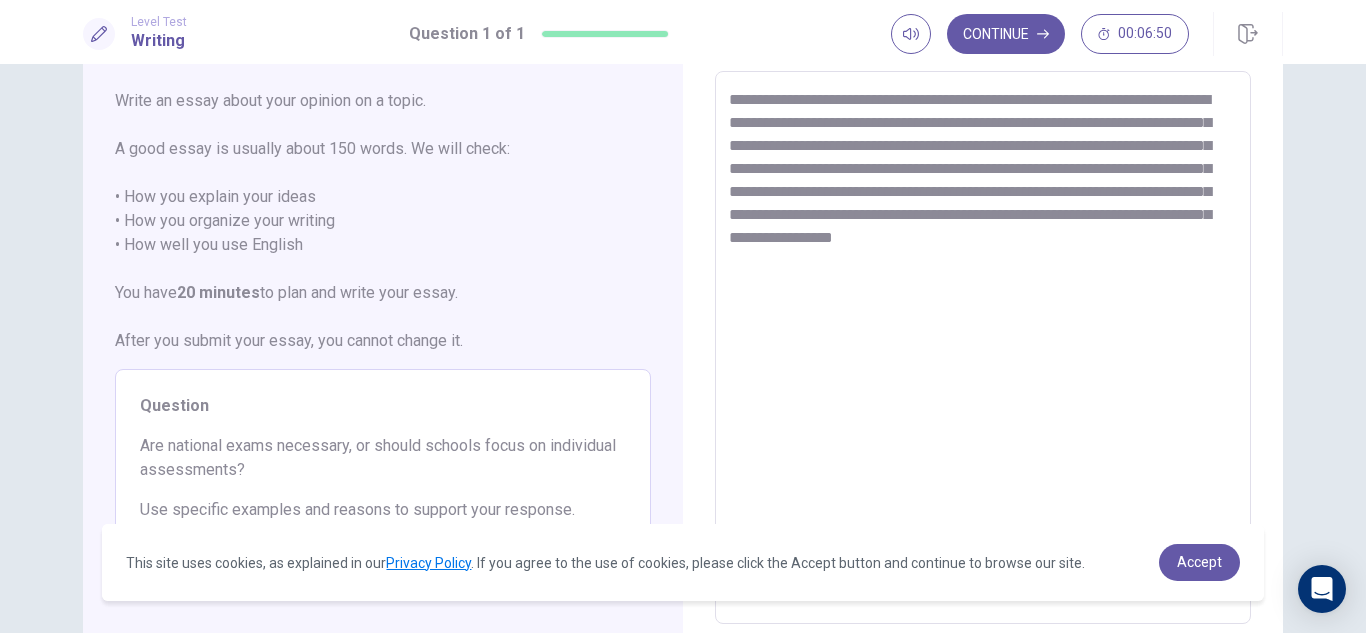 click on "**********" at bounding box center (983, 348) 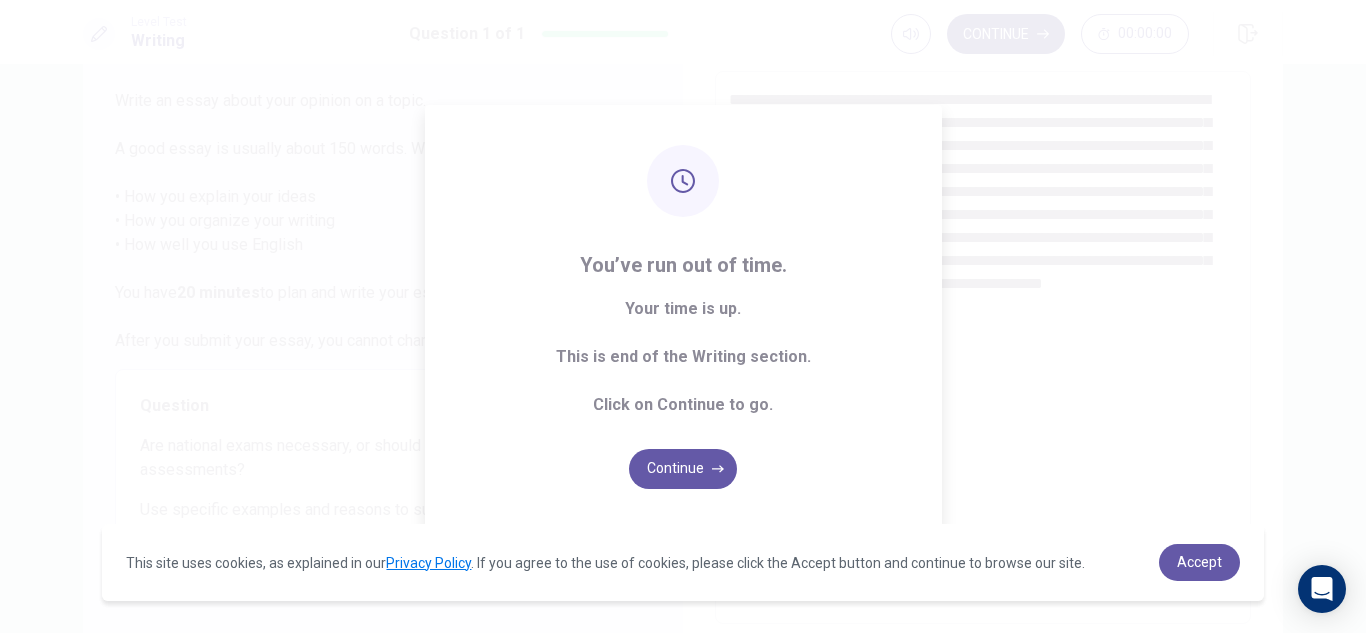 click on "You’ve run out of time. Your time is up. This is end of the Writing section. Click on Continue to go. Continue" at bounding box center [683, 316] 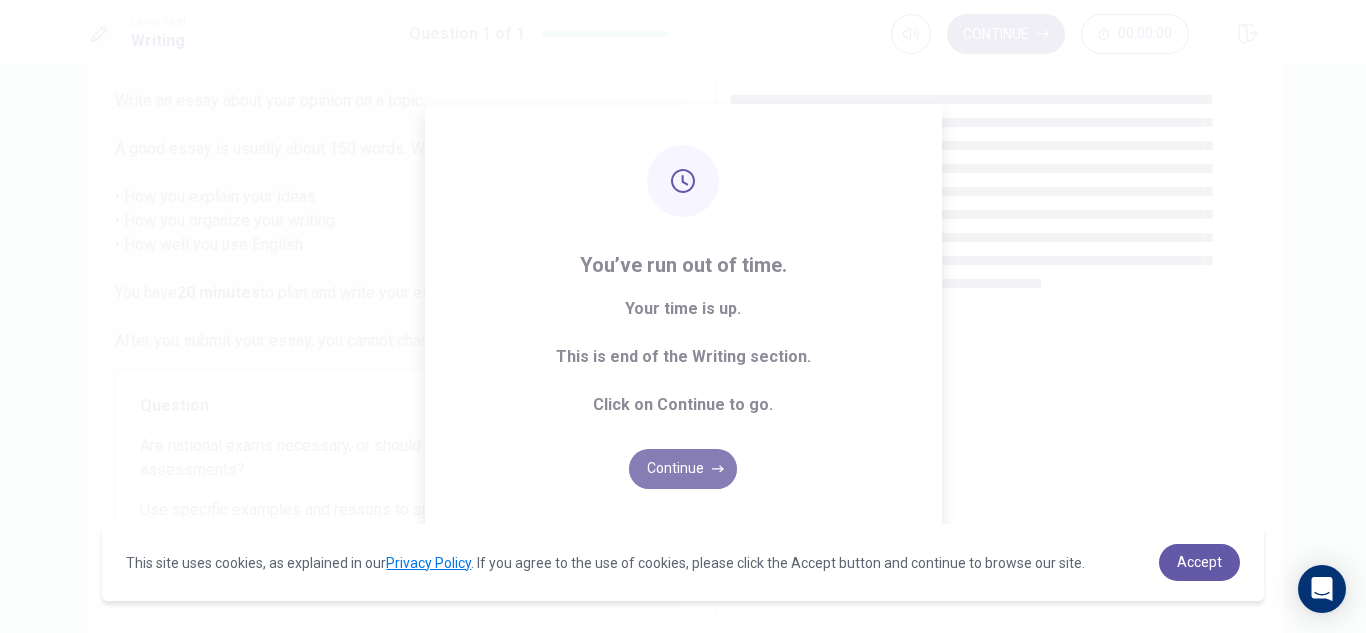 click 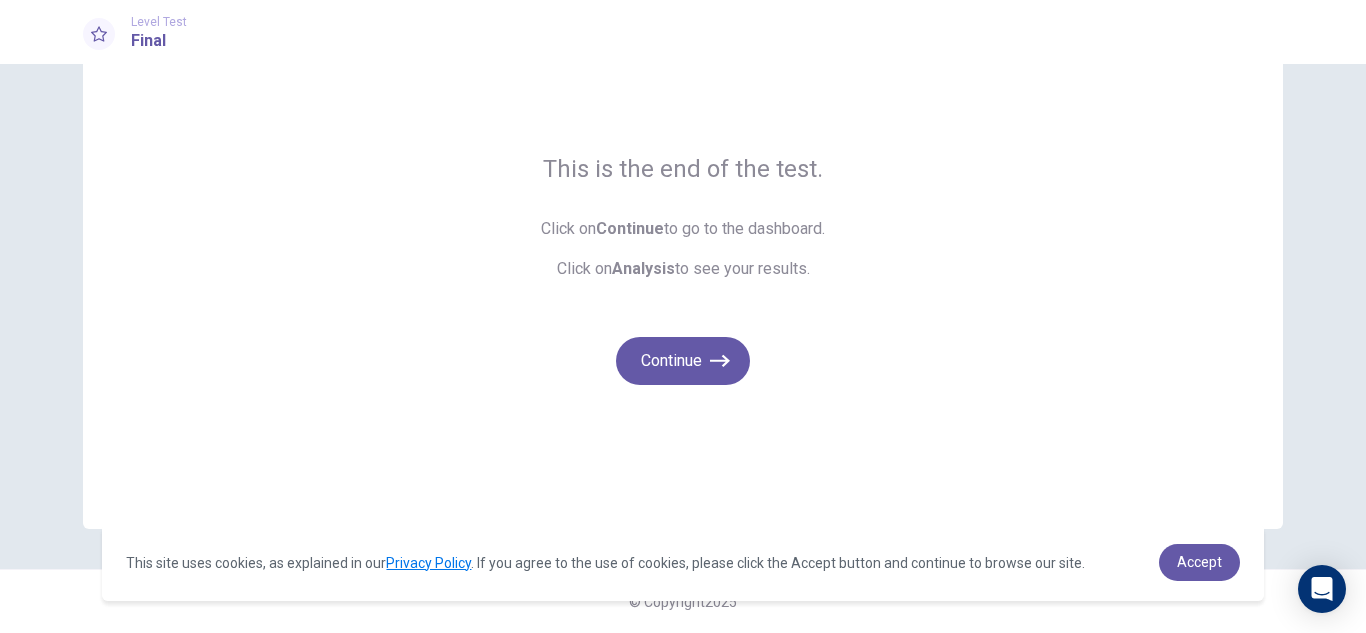 scroll, scrollTop: 95, scrollLeft: 0, axis: vertical 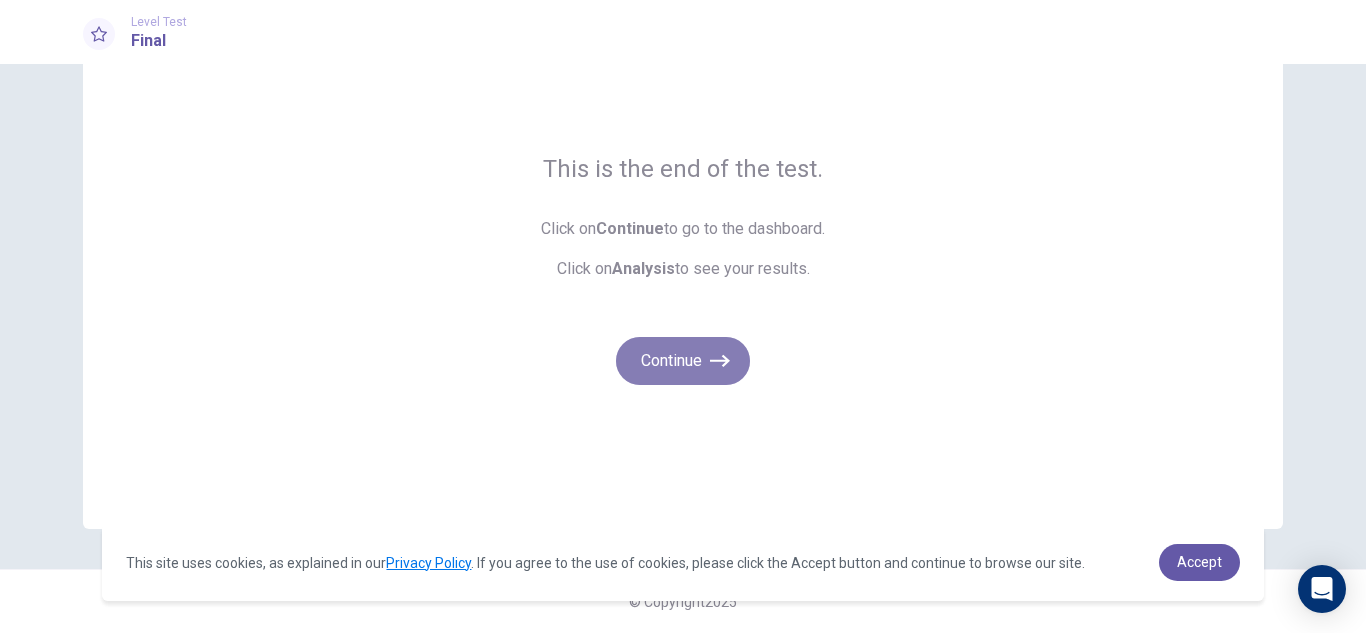 click on "Continue" at bounding box center (683, 361) 